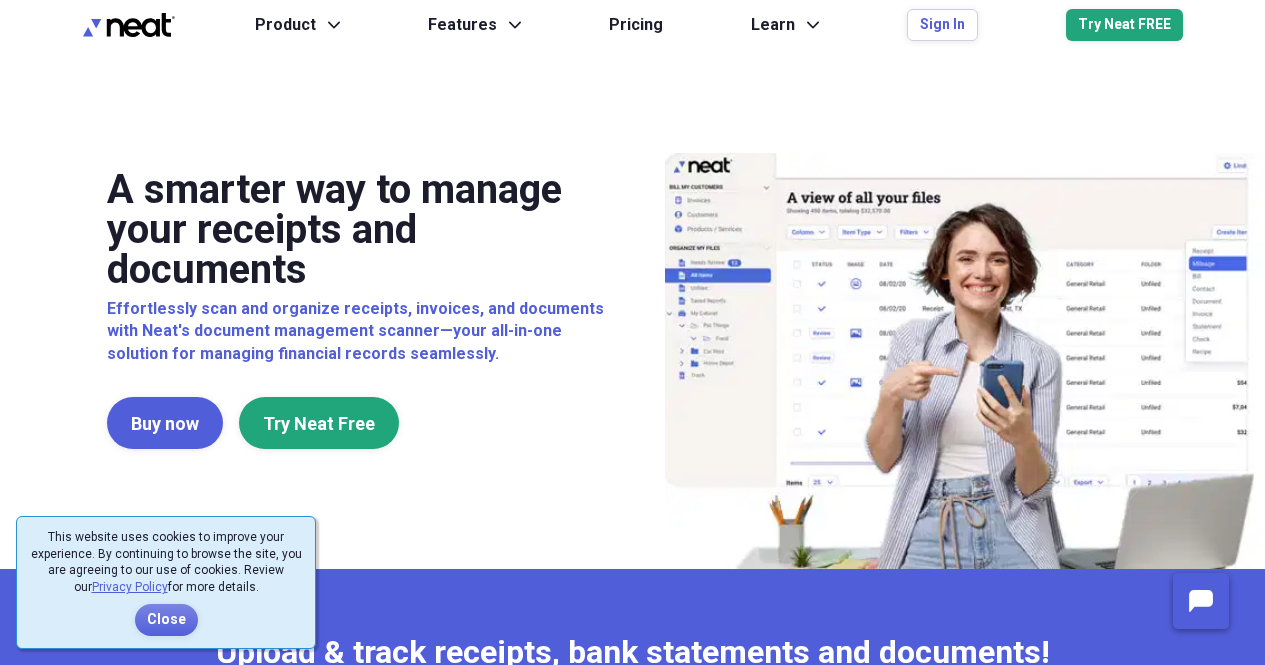 scroll, scrollTop: 0, scrollLeft: 0, axis: both 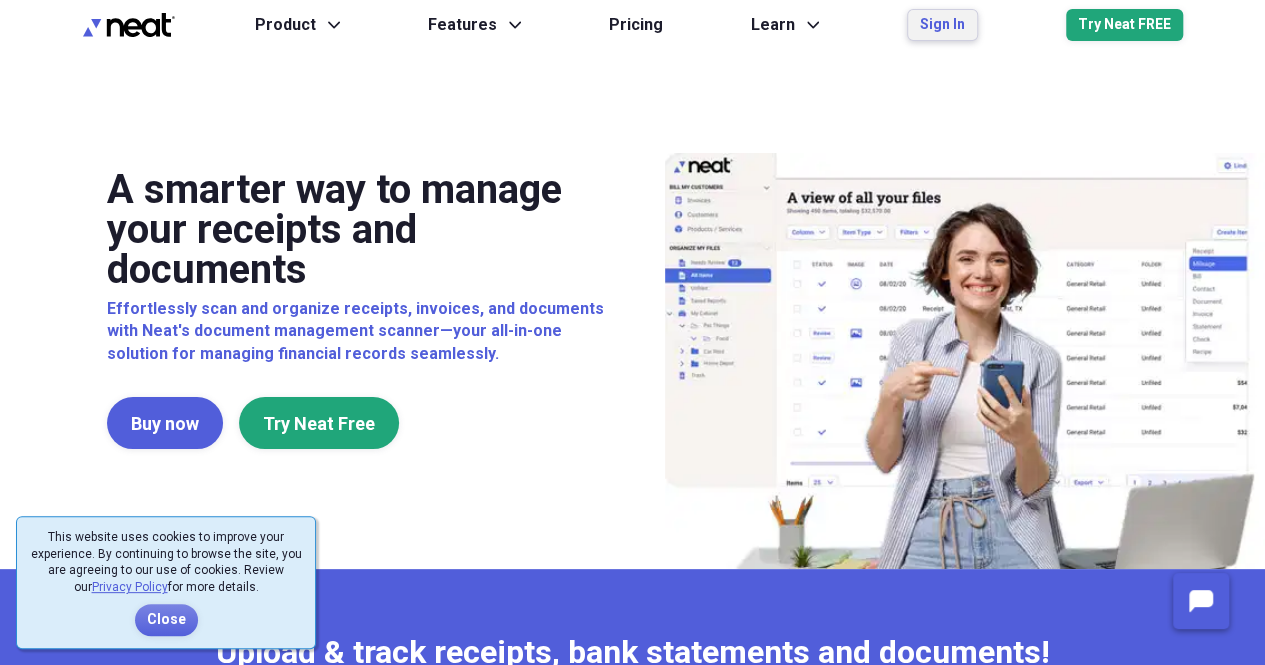click on "Sign In" at bounding box center (942, 25) 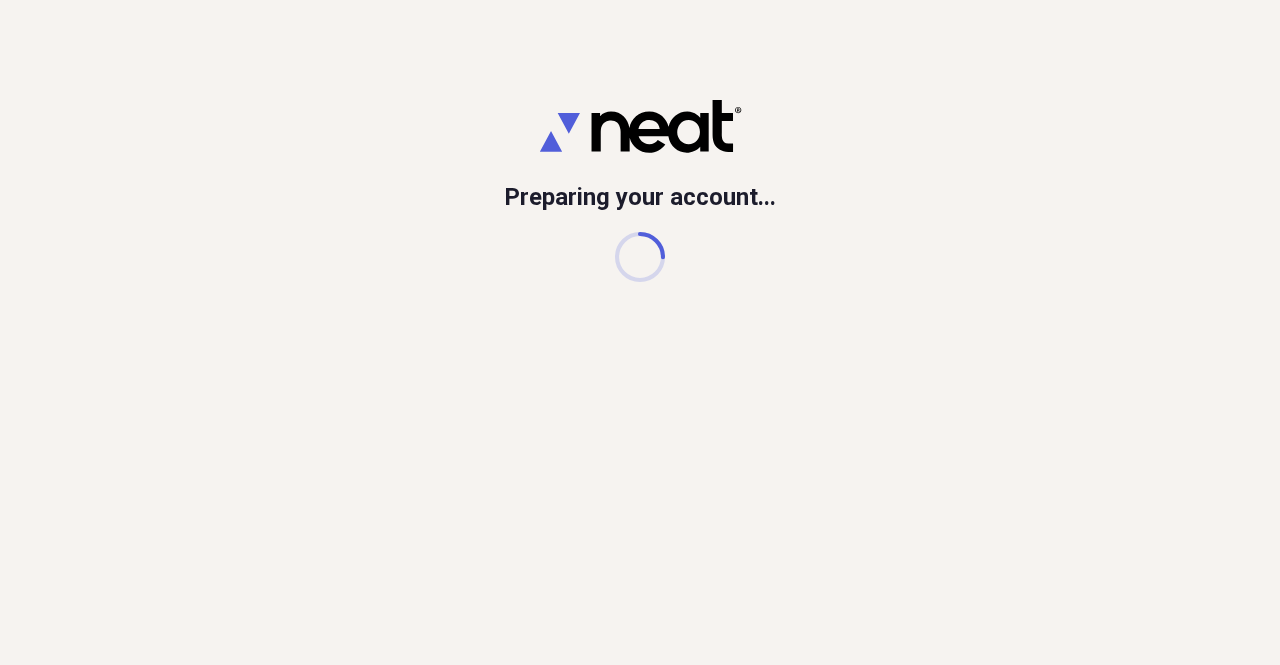 scroll, scrollTop: 0, scrollLeft: 0, axis: both 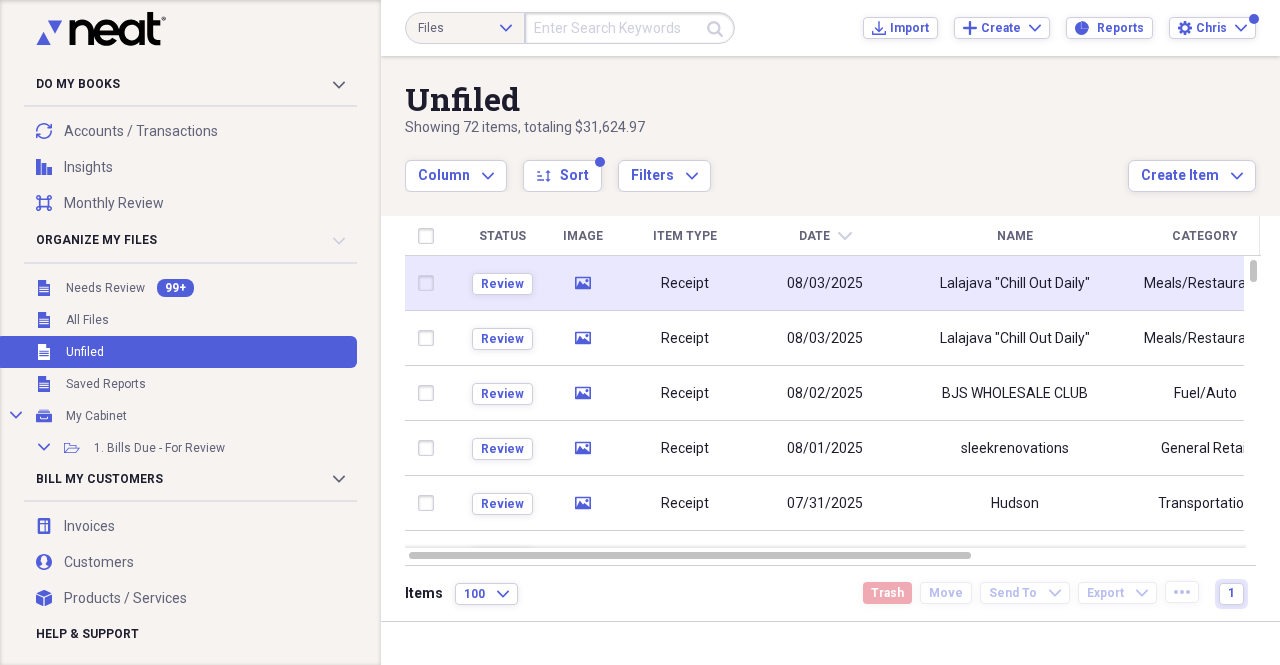 click on "Lalajava "Chill Out Daily"" at bounding box center (1015, 284) 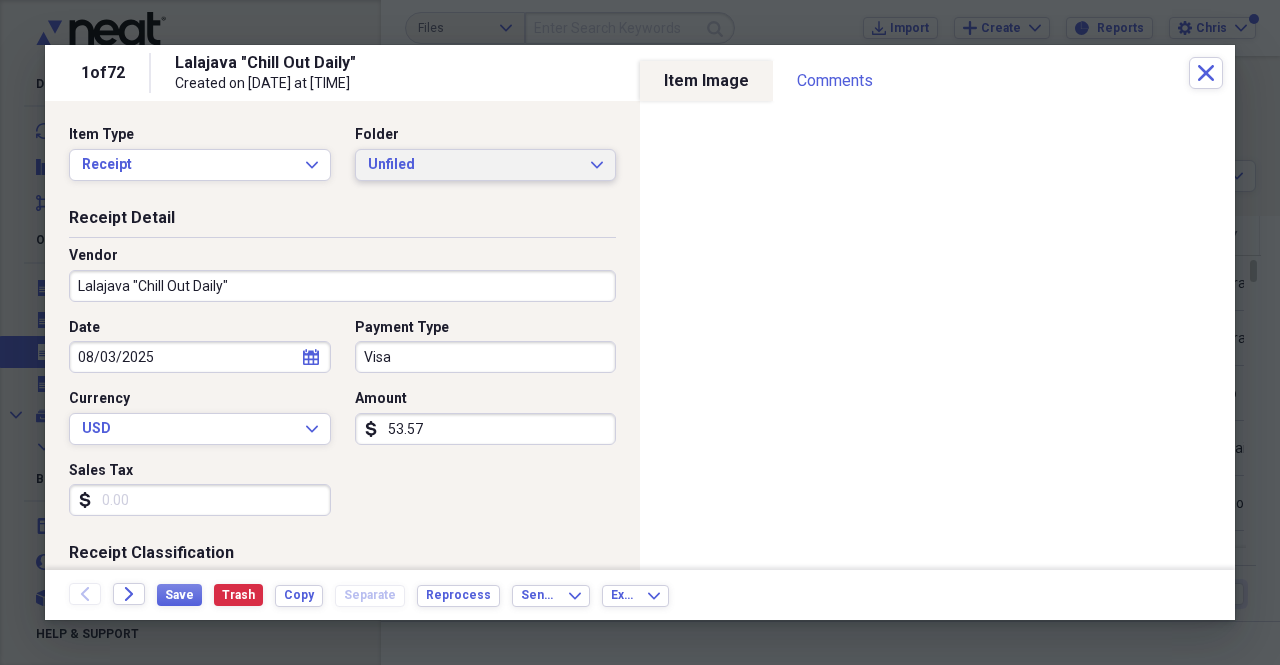 click on "Unfiled" at bounding box center (474, 165) 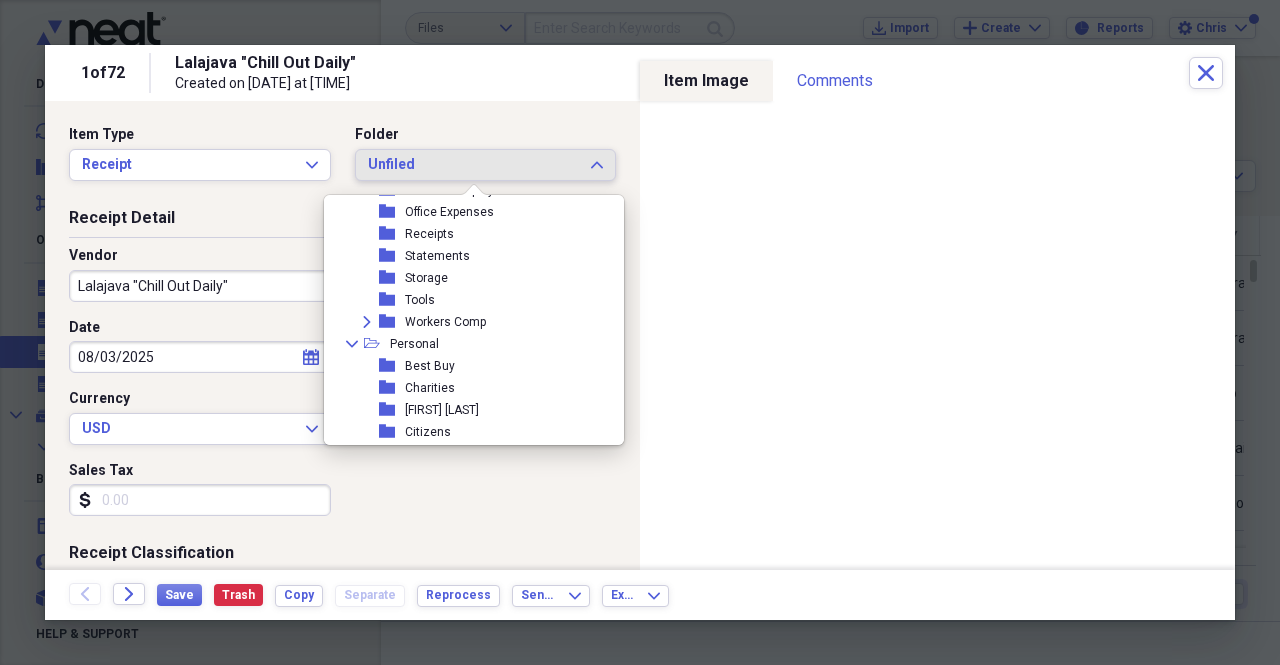 scroll, scrollTop: 1800, scrollLeft: 0, axis: vertical 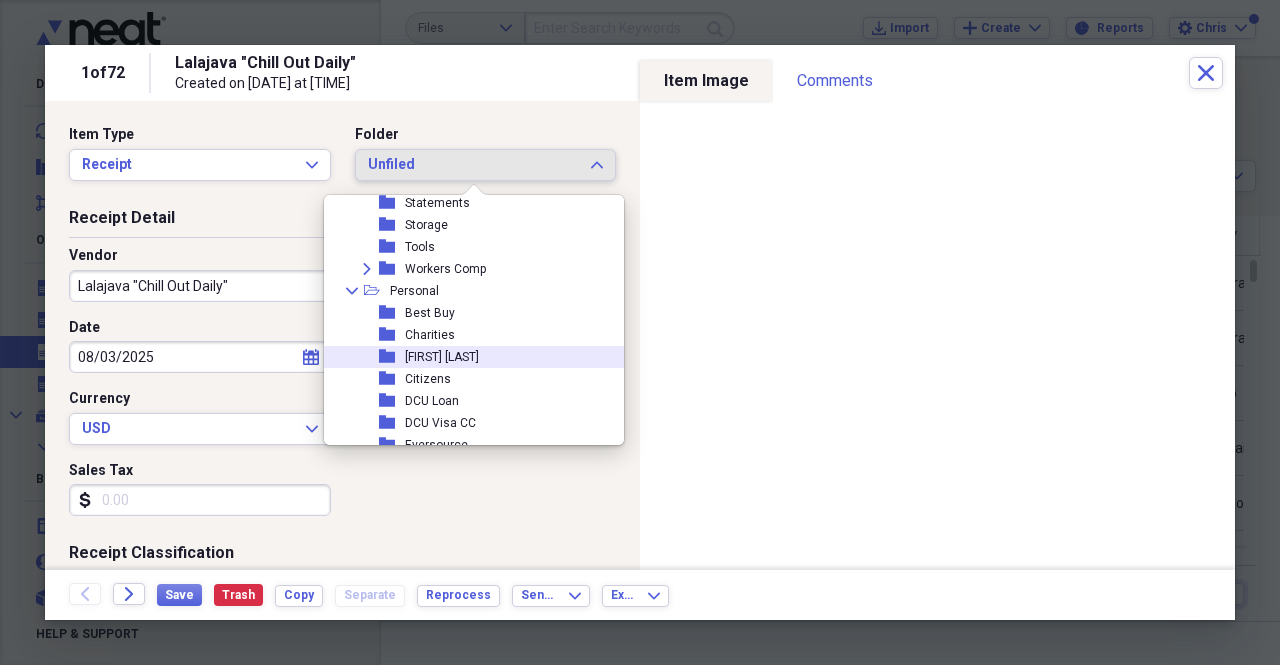 click on "folder Chris Pay" at bounding box center (466, 357) 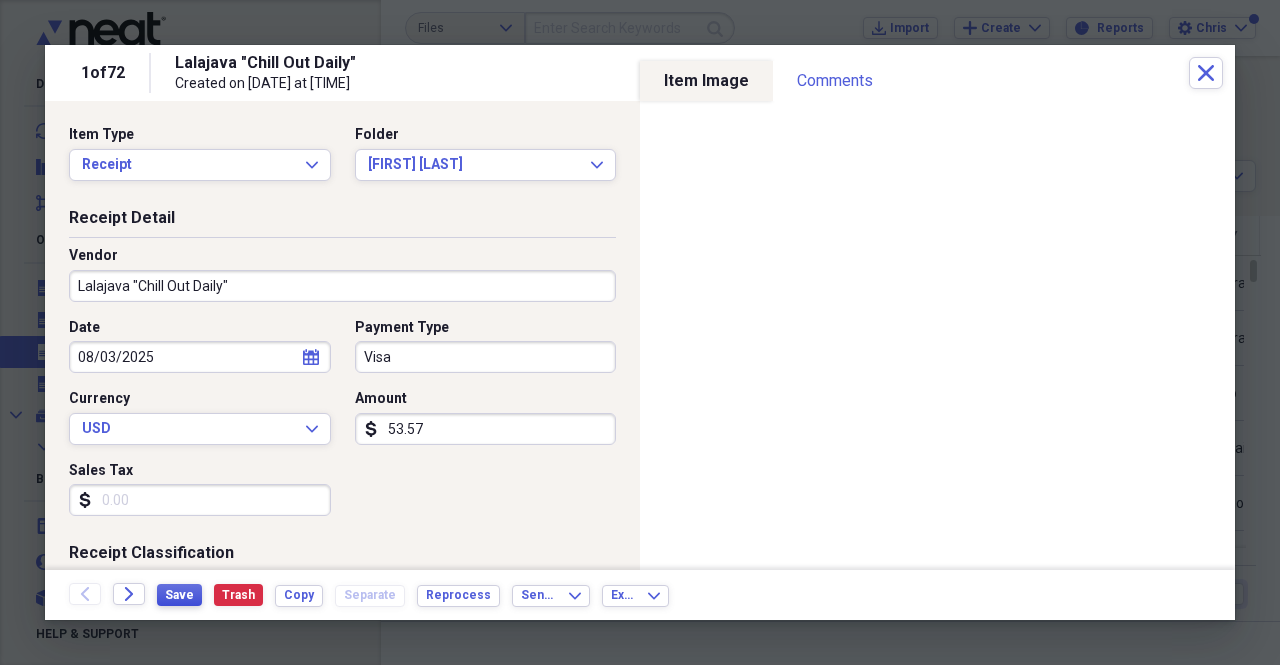 click on "Save" at bounding box center [179, 595] 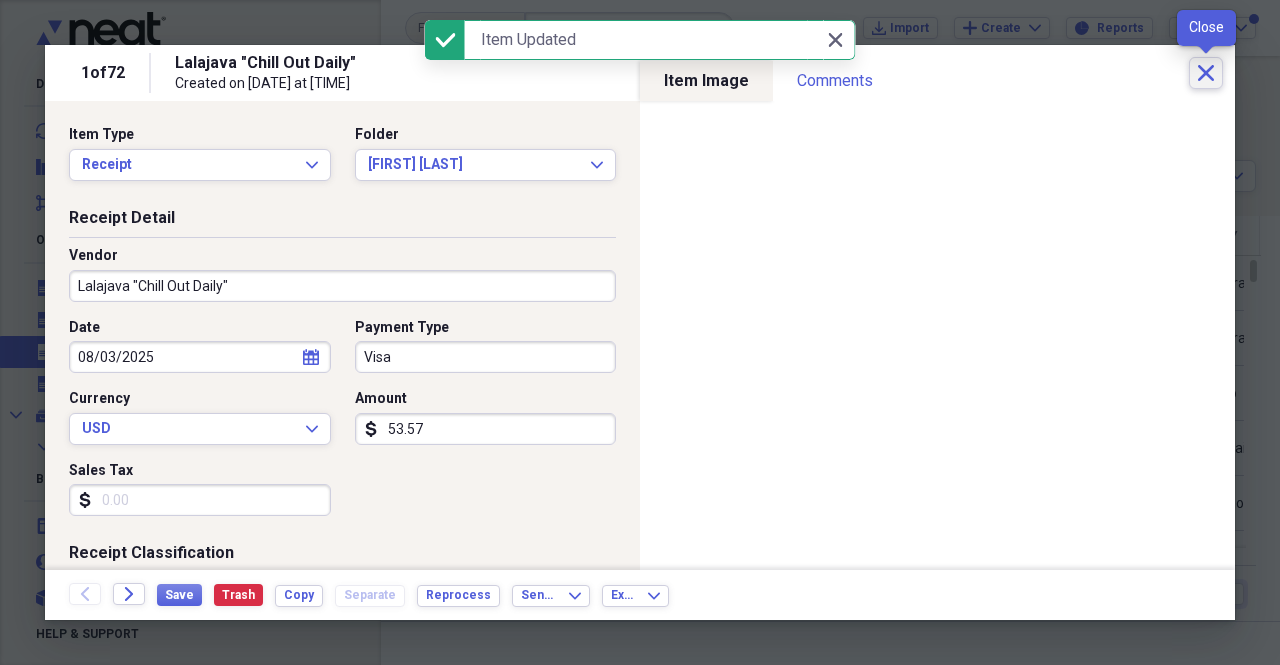 click on "Close" 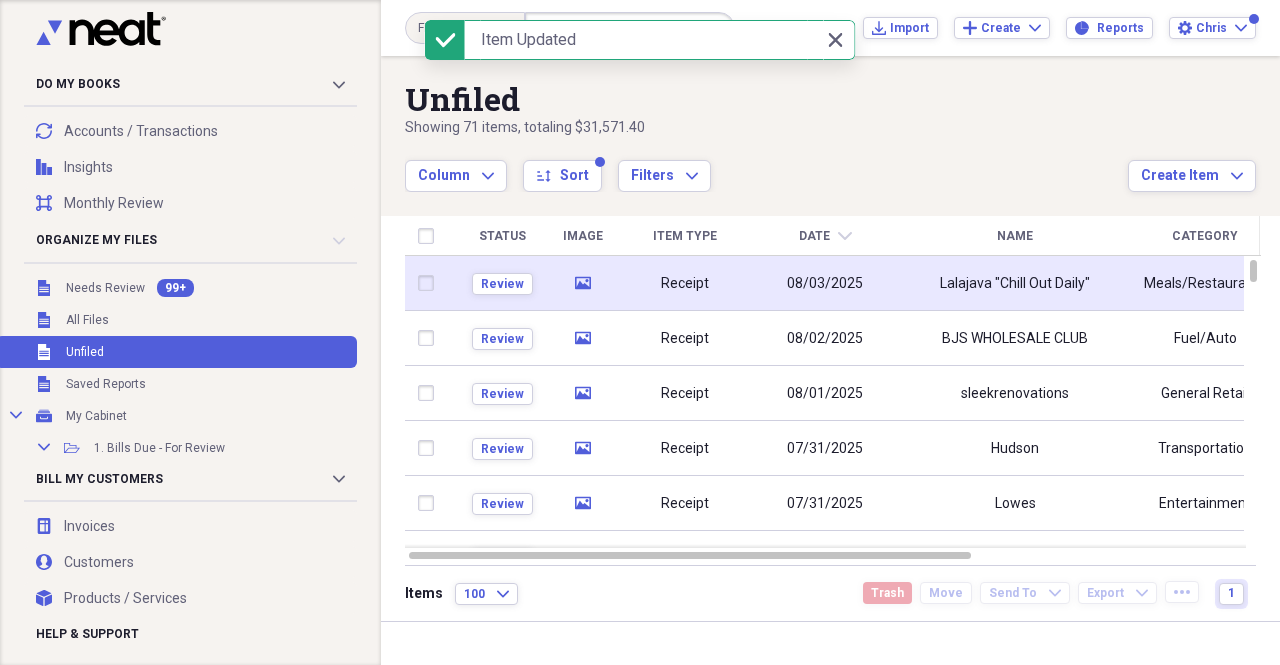 click on "Lalajava "Chill Out Daily"" at bounding box center (1015, 284) 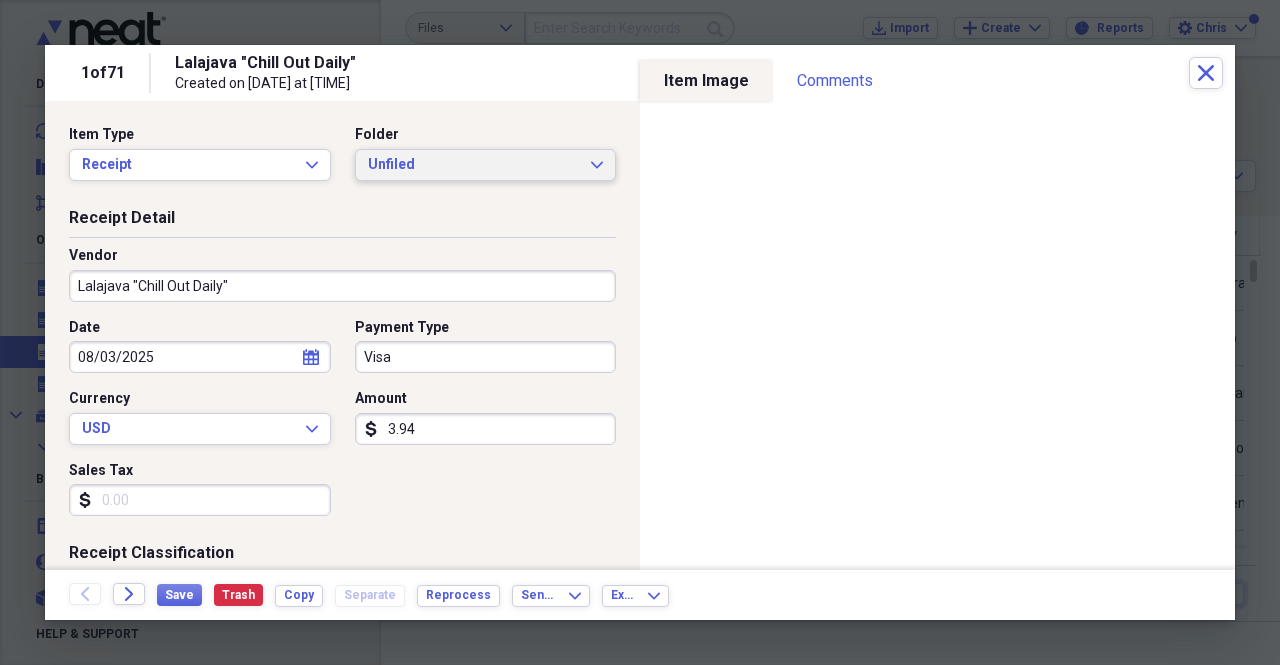 click on "Unfiled" at bounding box center (474, 165) 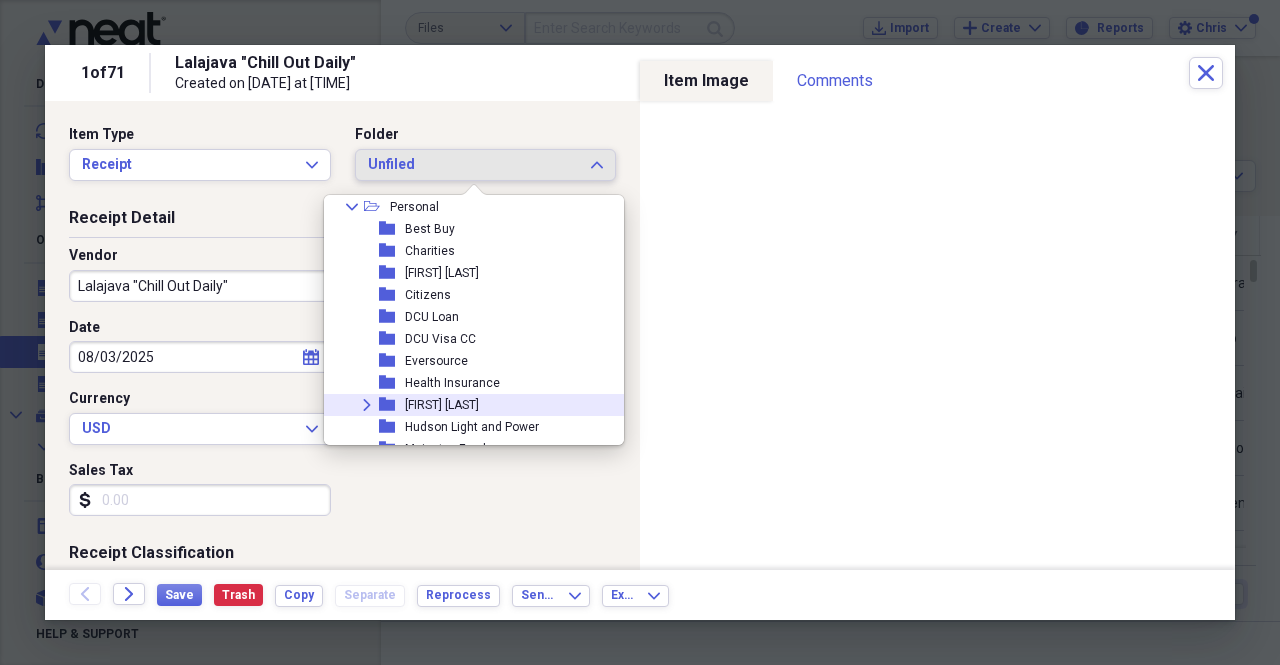 scroll, scrollTop: 1900, scrollLeft: 0, axis: vertical 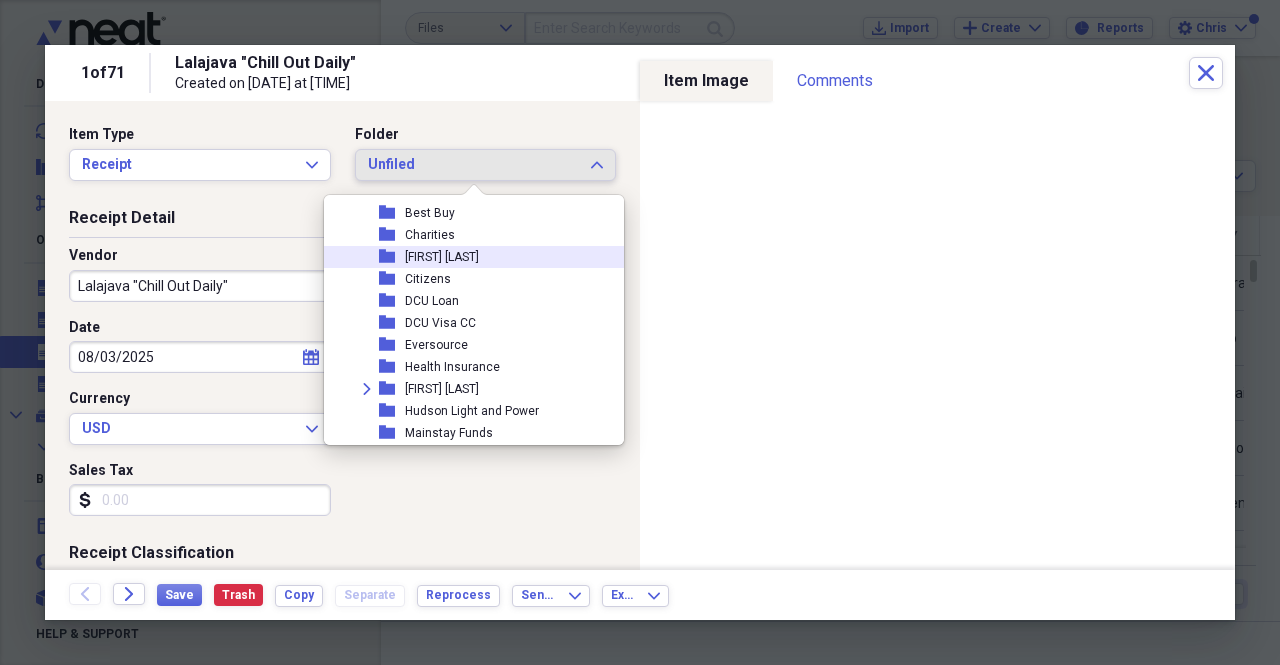 click on "folder Chris Pay" at bounding box center [466, 257] 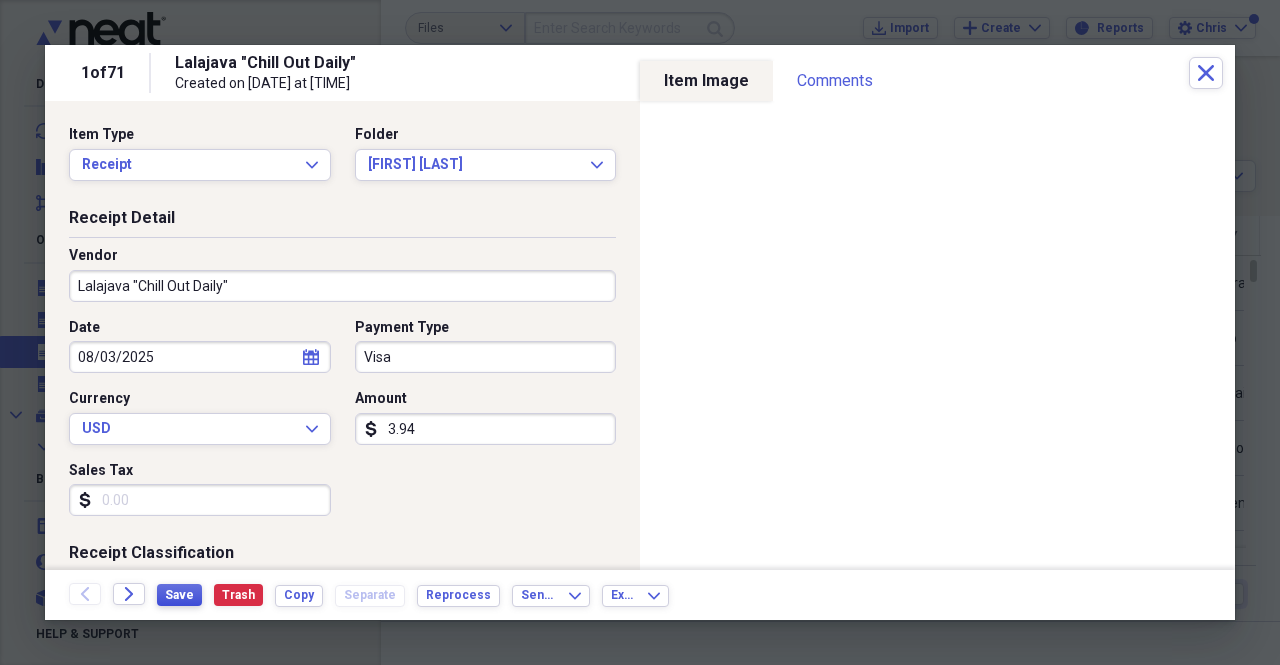 click on "Save" at bounding box center [179, 595] 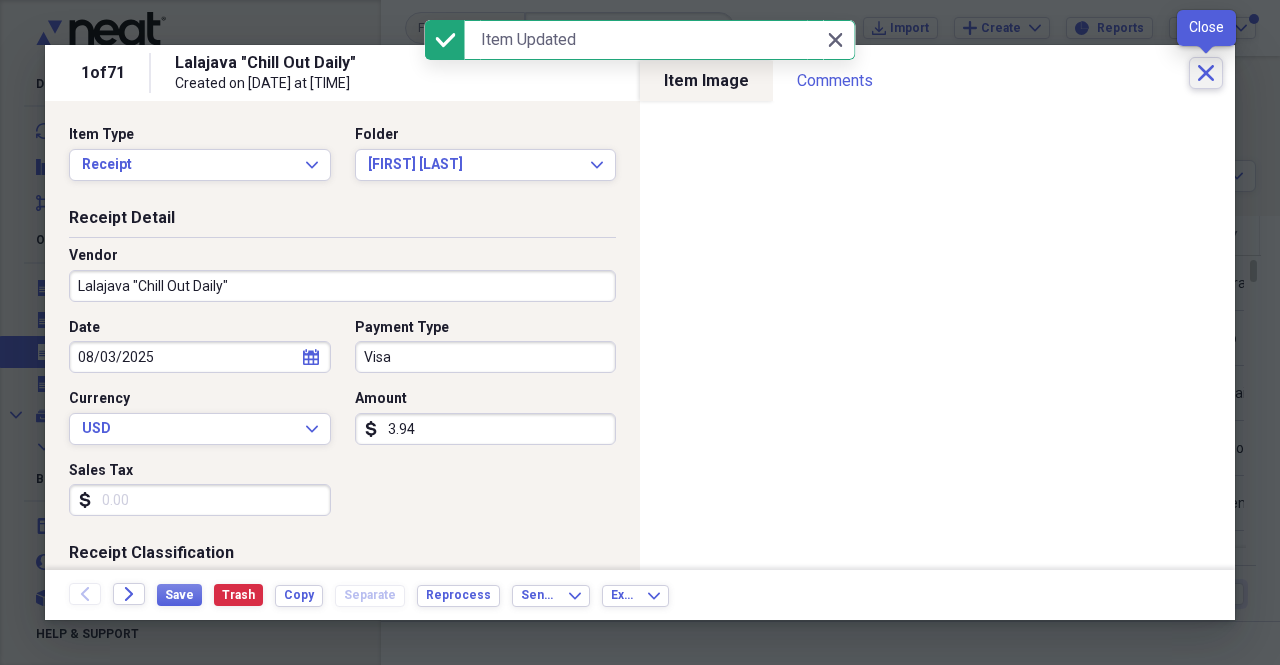 click on "Close" 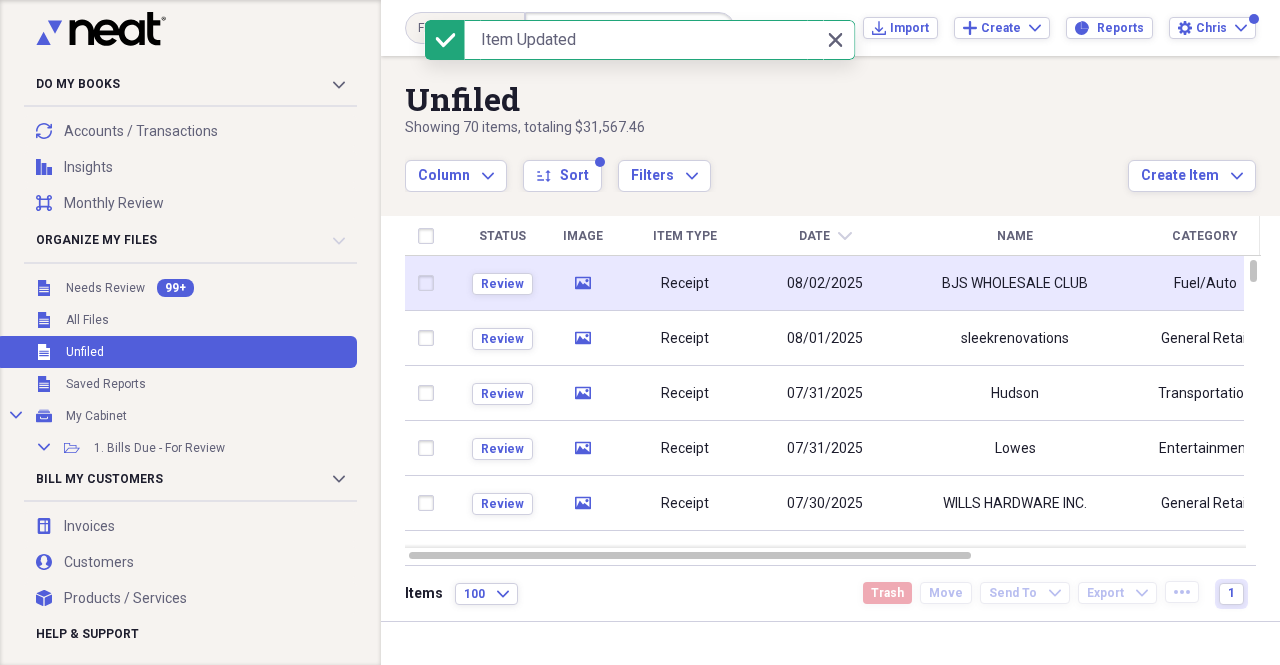 click on "08/02/2025" at bounding box center (825, 283) 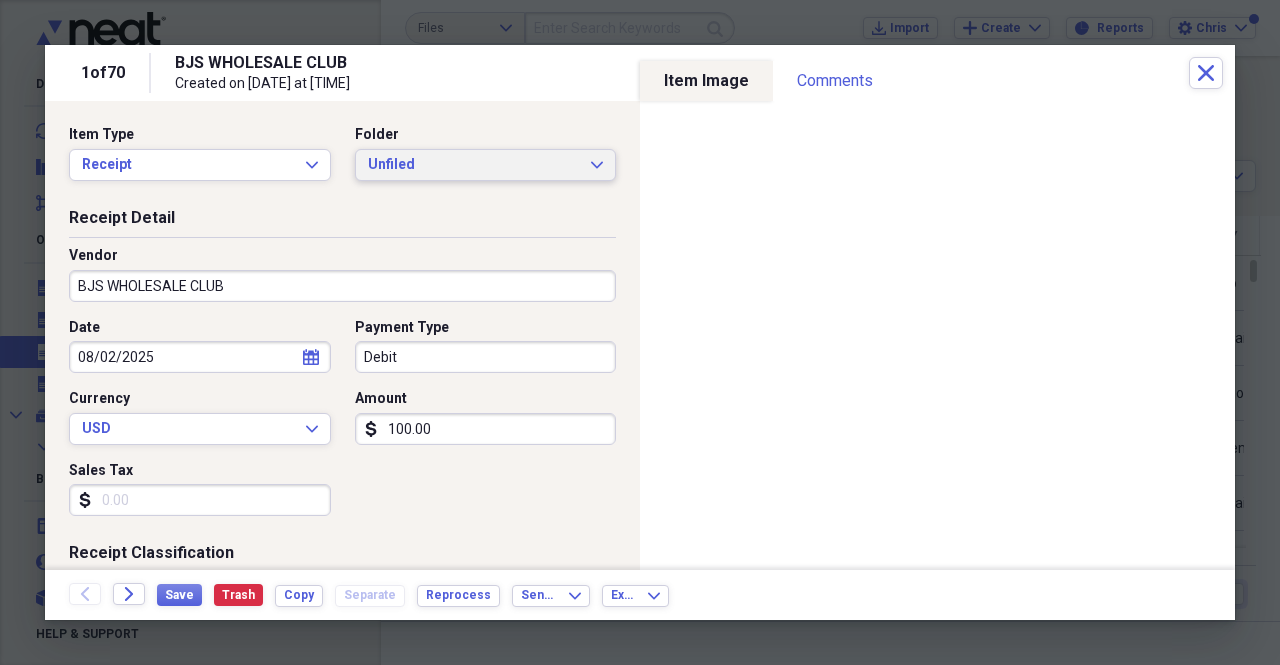 click on "Unfiled" at bounding box center (474, 165) 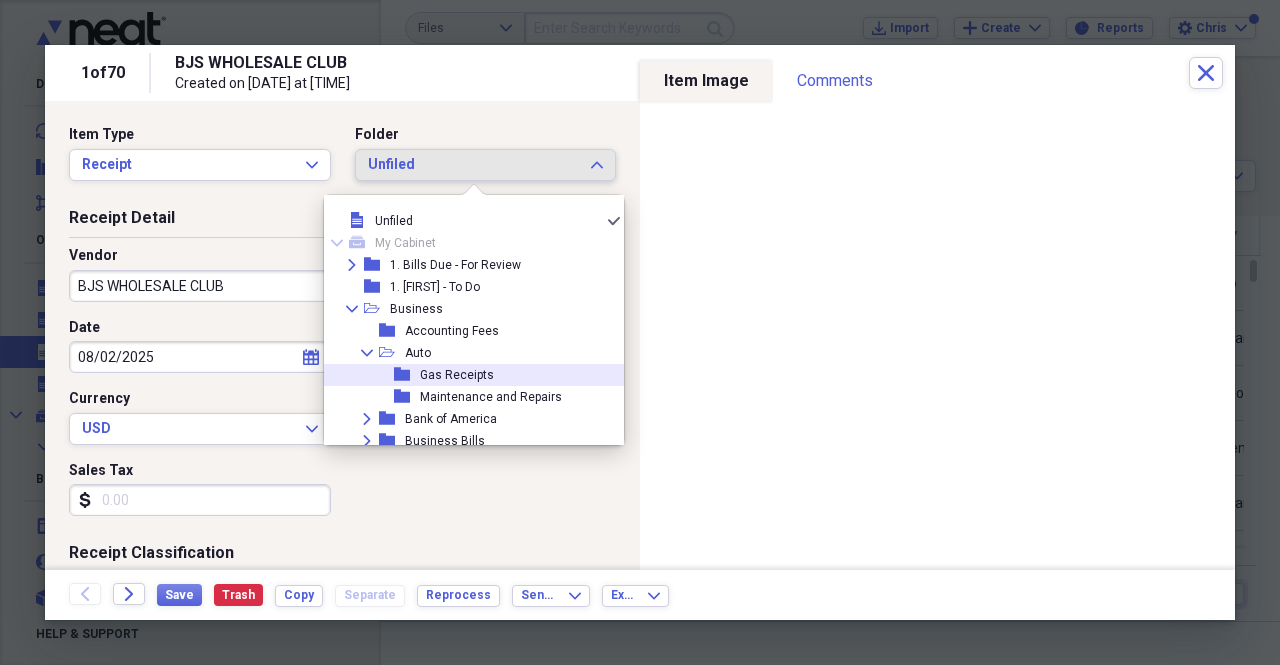 click on "folder Gas Receipts" at bounding box center [466, 375] 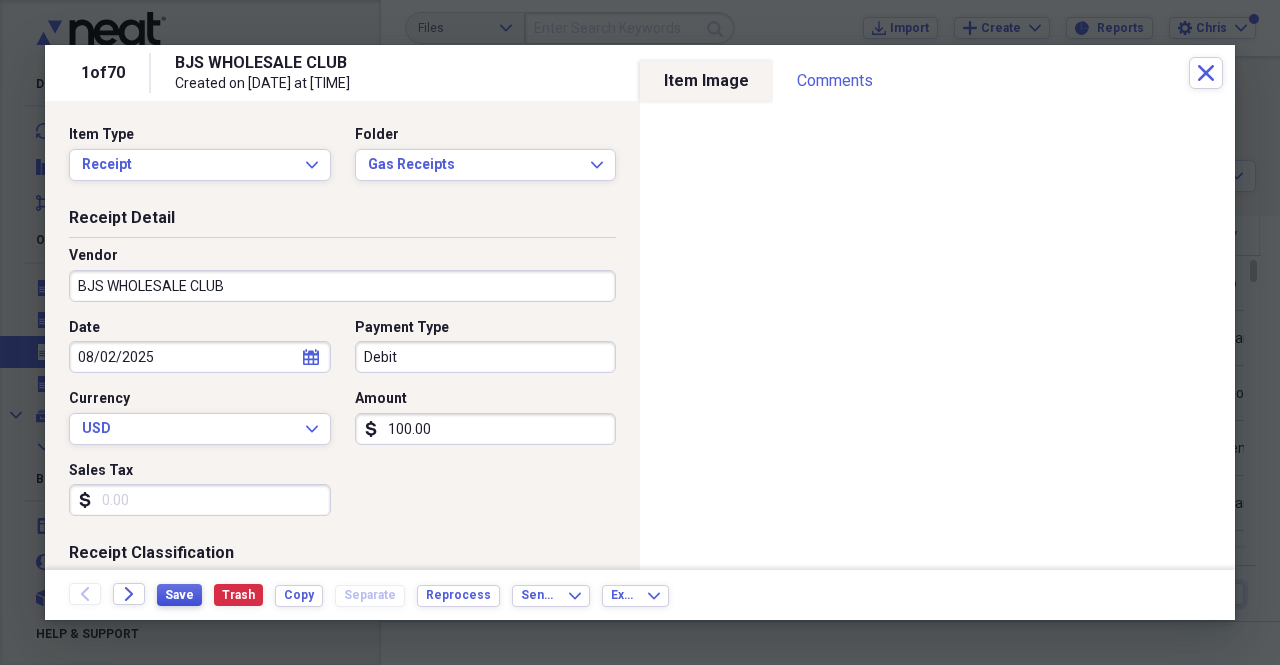 click on "Save" at bounding box center (179, 595) 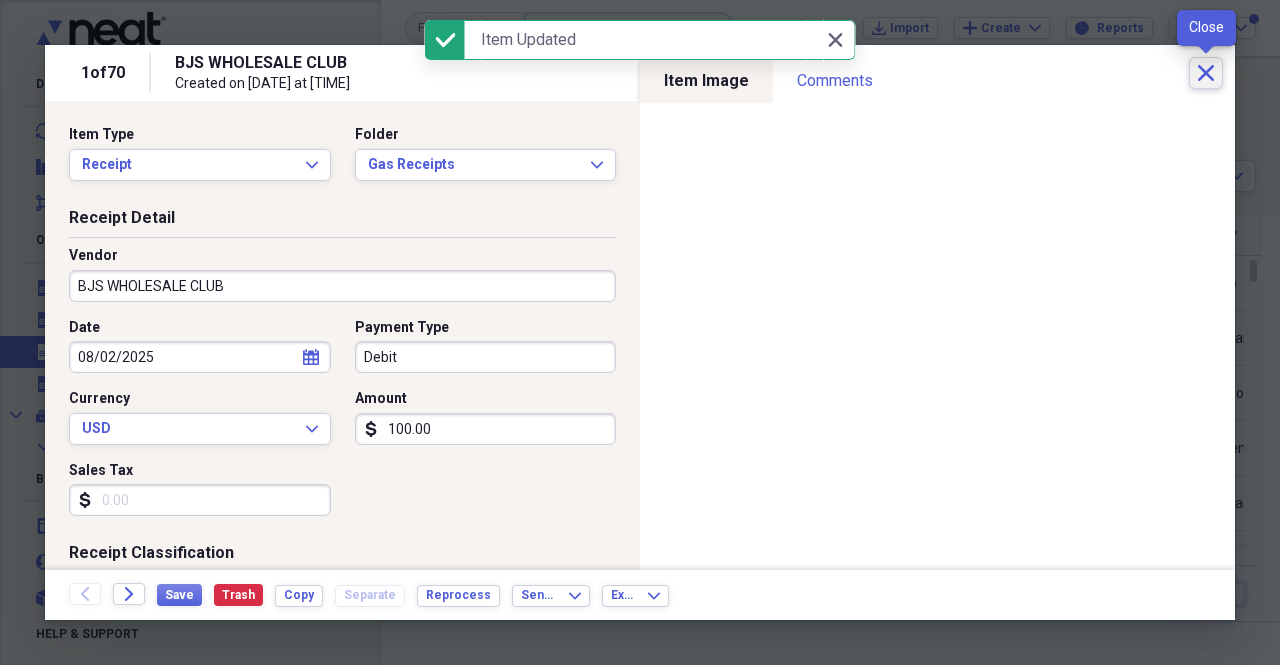click on "Close" at bounding box center (1206, 73) 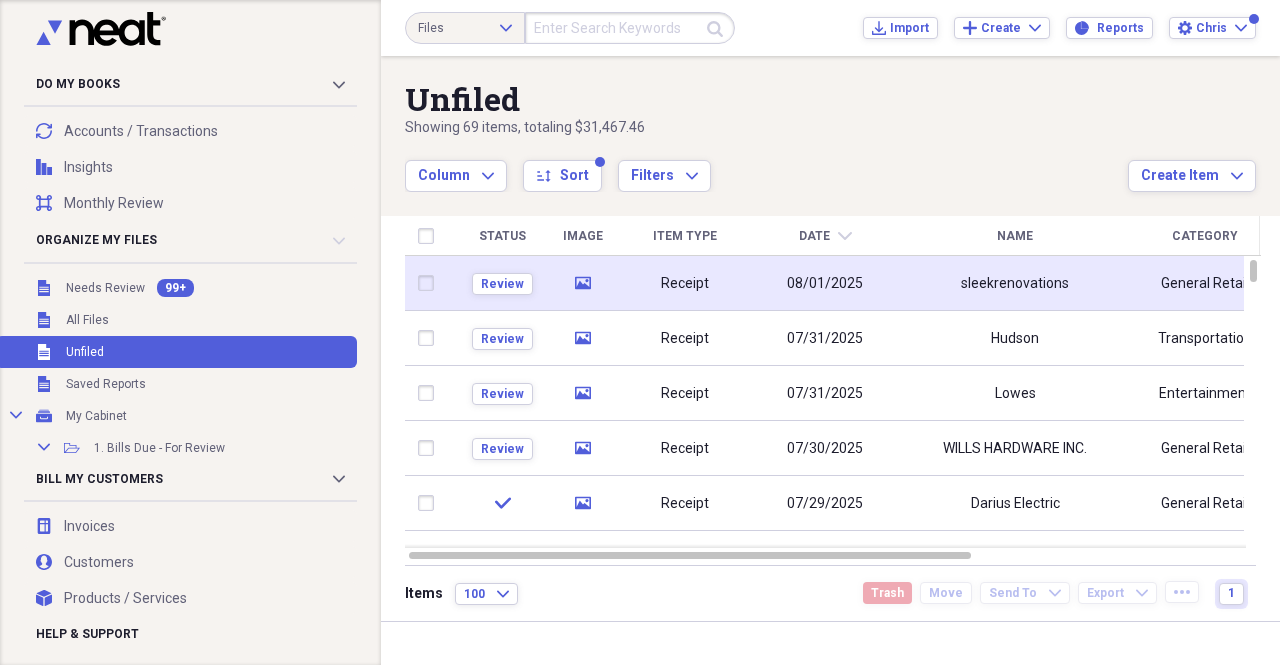click on "sleekrenovations" at bounding box center [1015, 283] 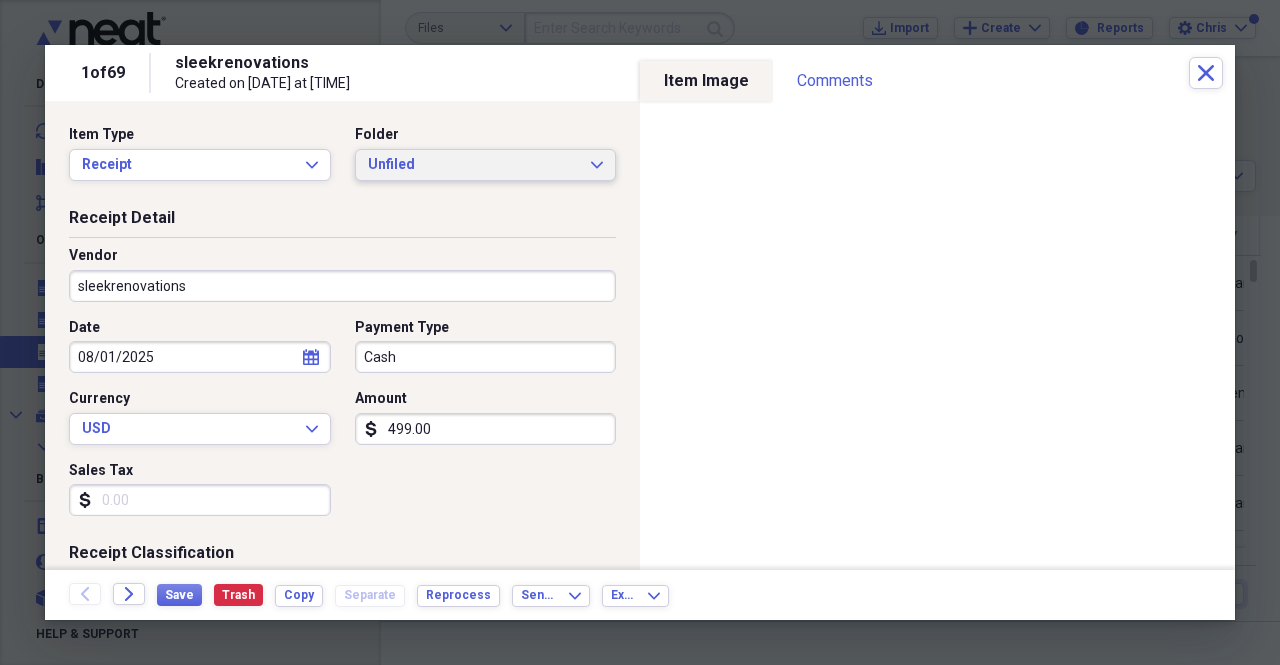 click on "Unfiled Expand" at bounding box center [486, 165] 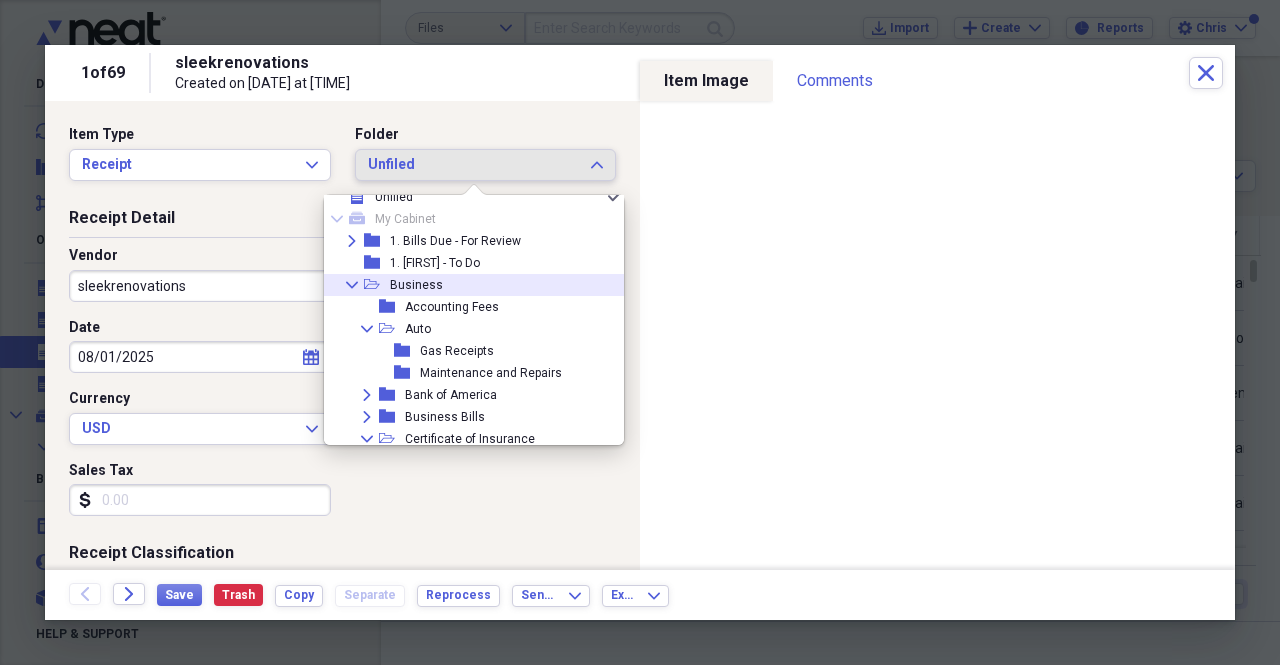 scroll, scrollTop: 0, scrollLeft: 0, axis: both 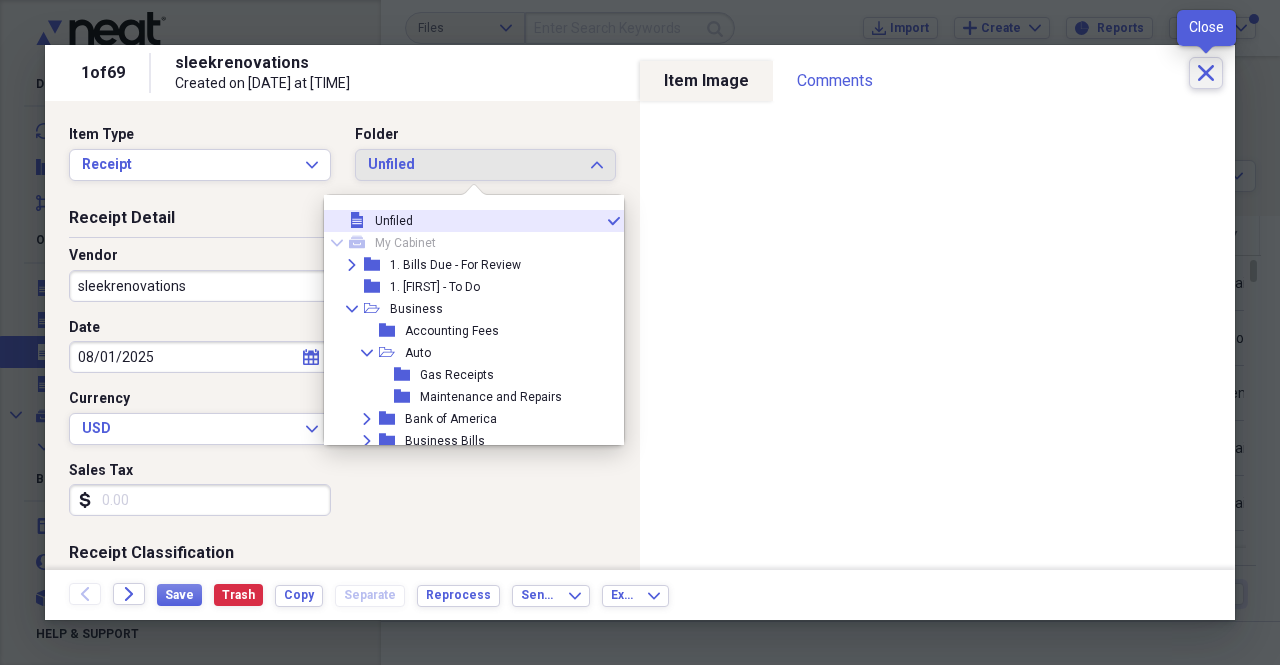 click on "Close" at bounding box center (1206, 73) 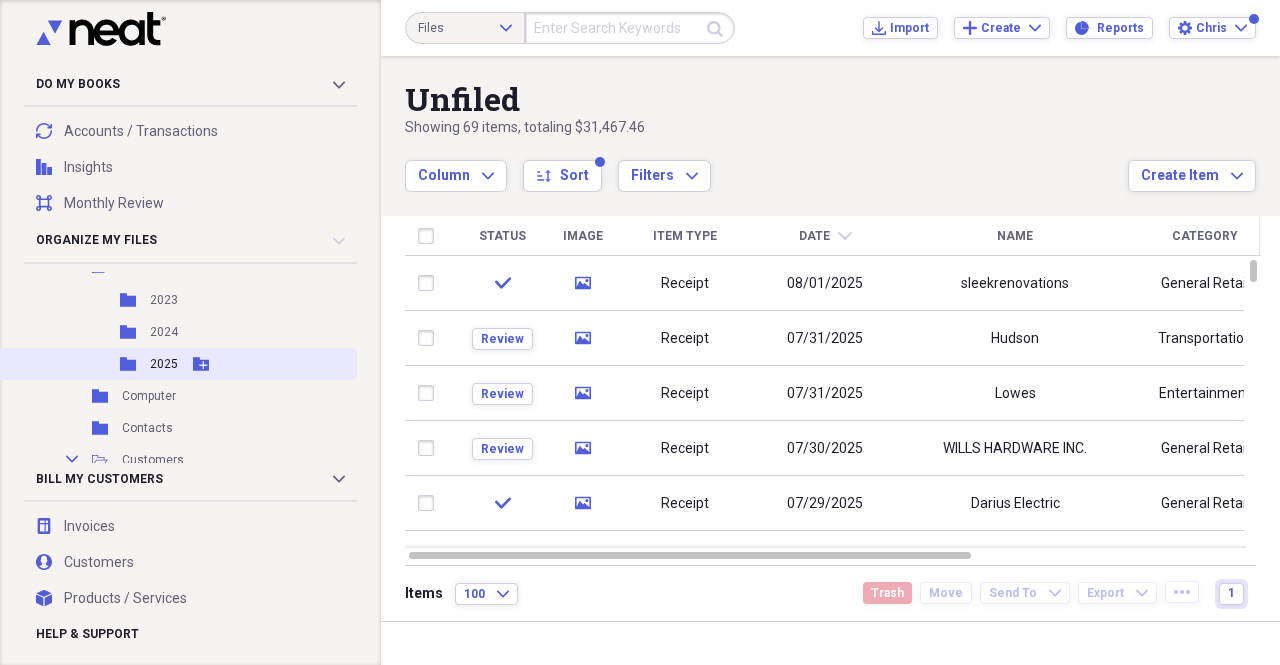 scroll, scrollTop: 400, scrollLeft: 0, axis: vertical 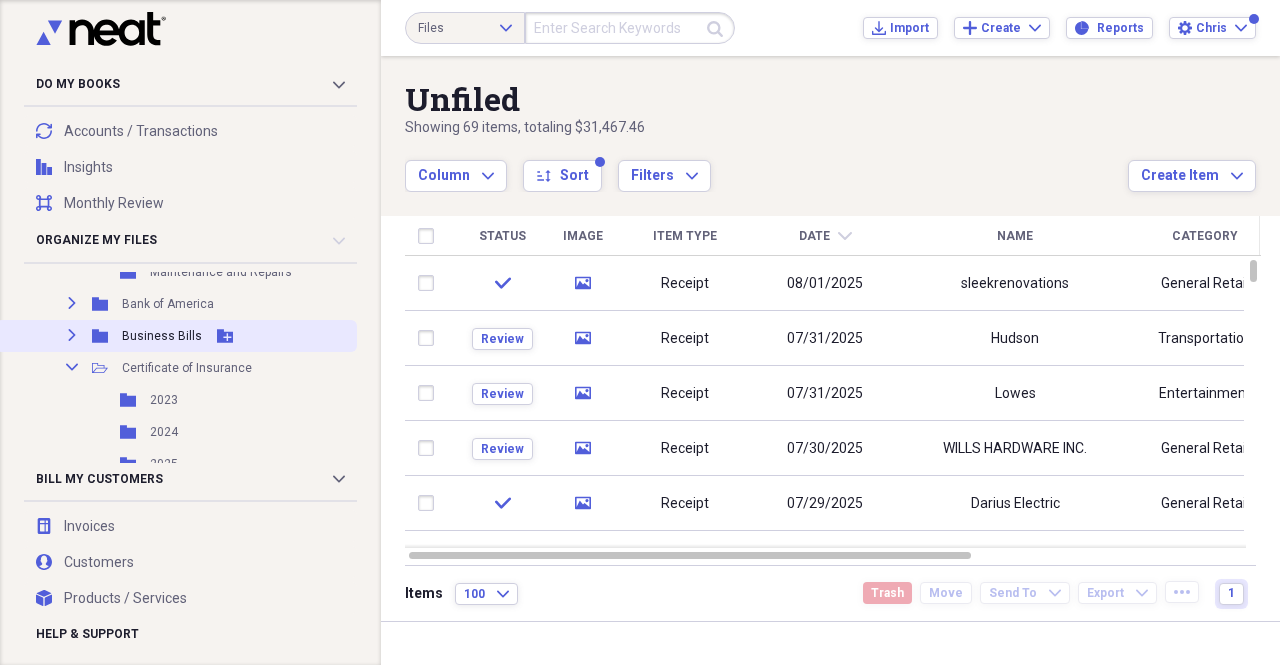 click on "Expand" at bounding box center (72, 335) 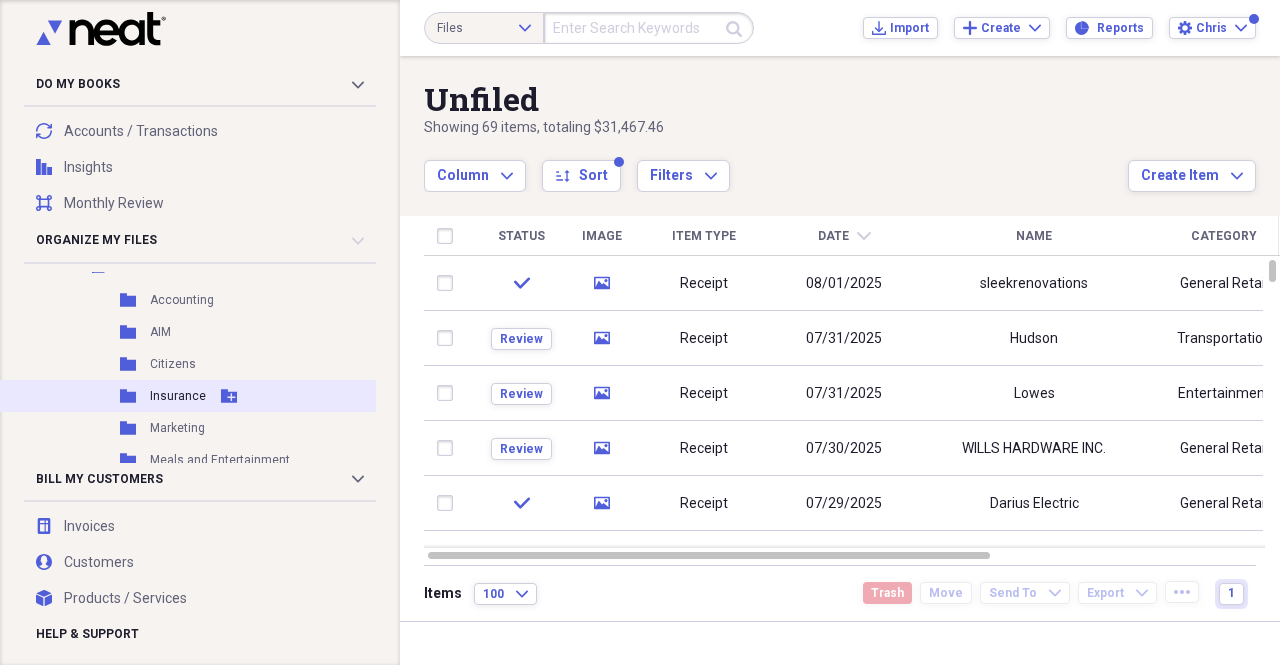 scroll, scrollTop: 500, scrollLeft: 0, axis: vertical 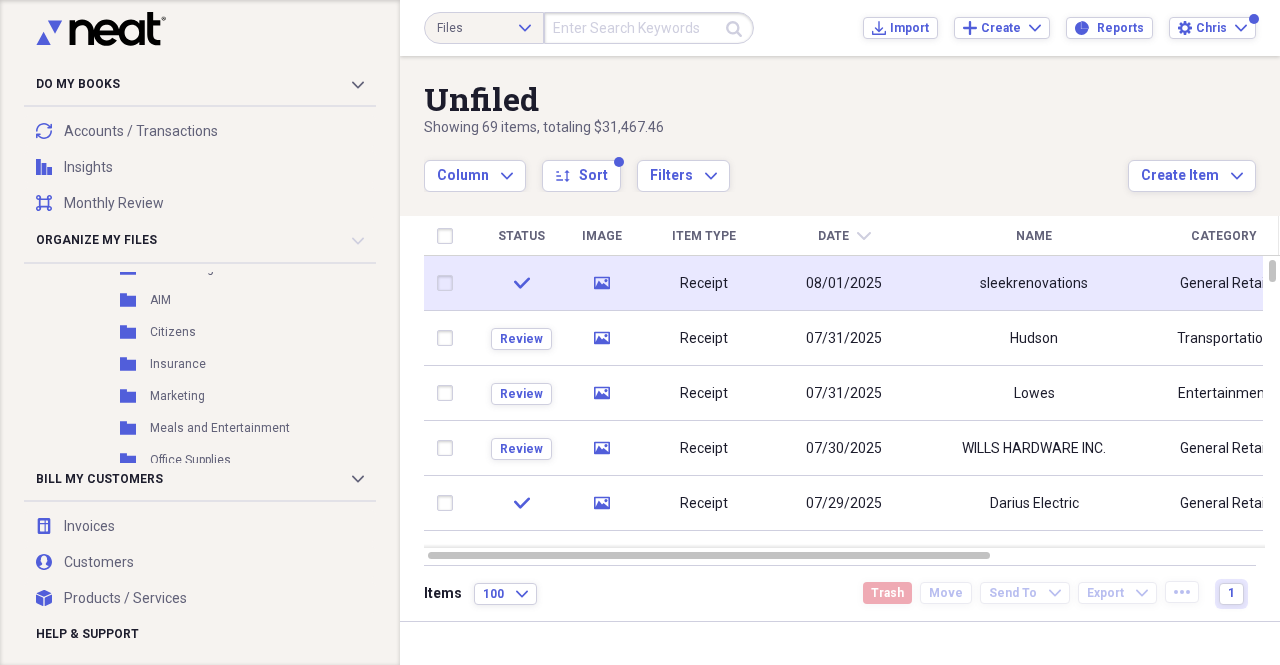 click on "sleekrenovations" at bounding box center [1034, 284] 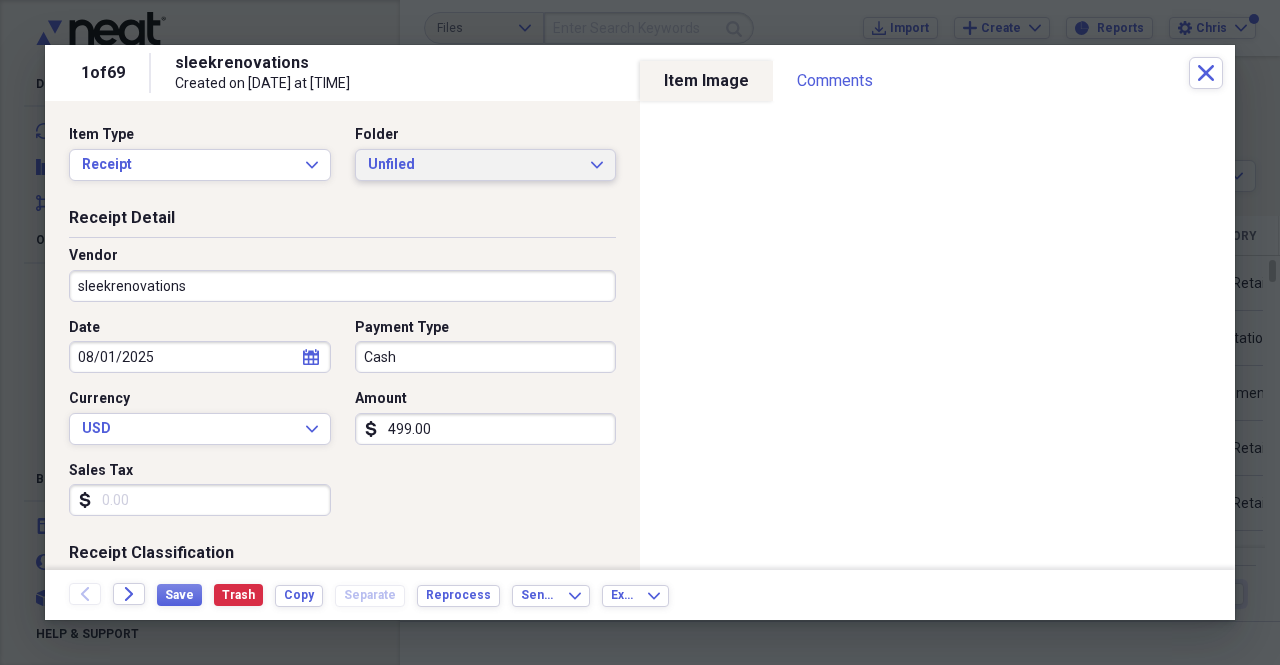click on "Unfiled" at bounding box center (474, 165) 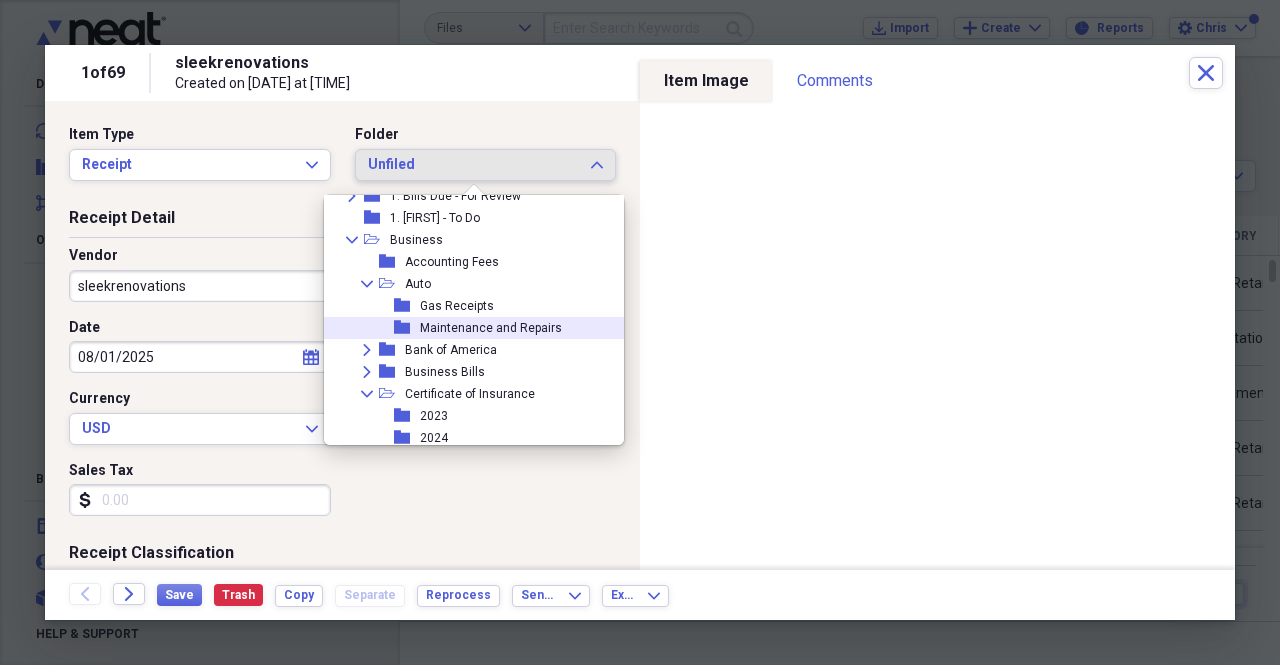 scroll, scrollTop: 100, scrollLeft: 0, axis: vertical 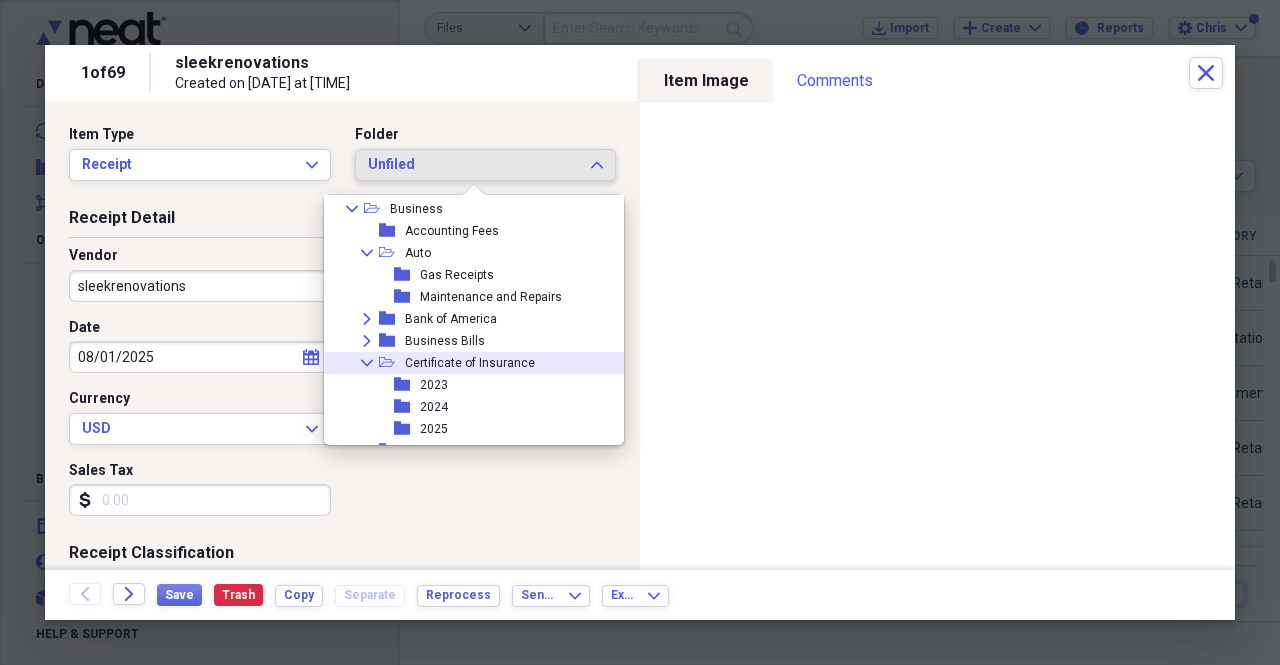 click on "Collapse" 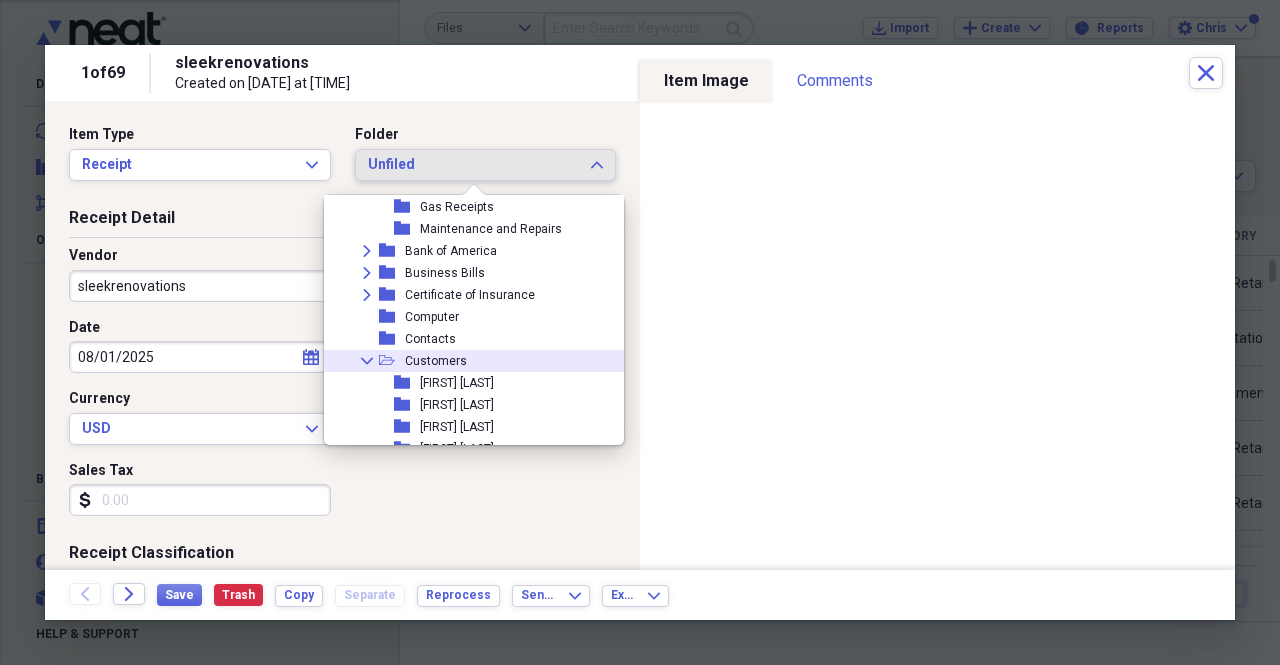 scroll, scrollTop: 200, scrollLeft: 0, axis: vertical 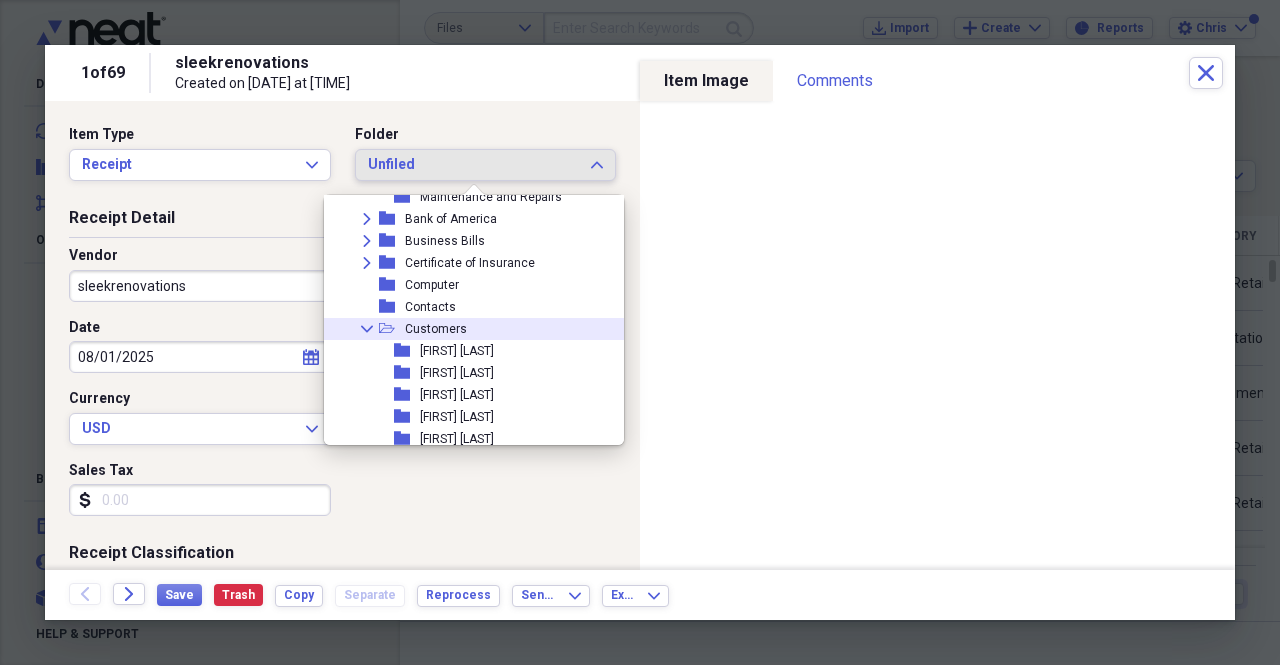 click 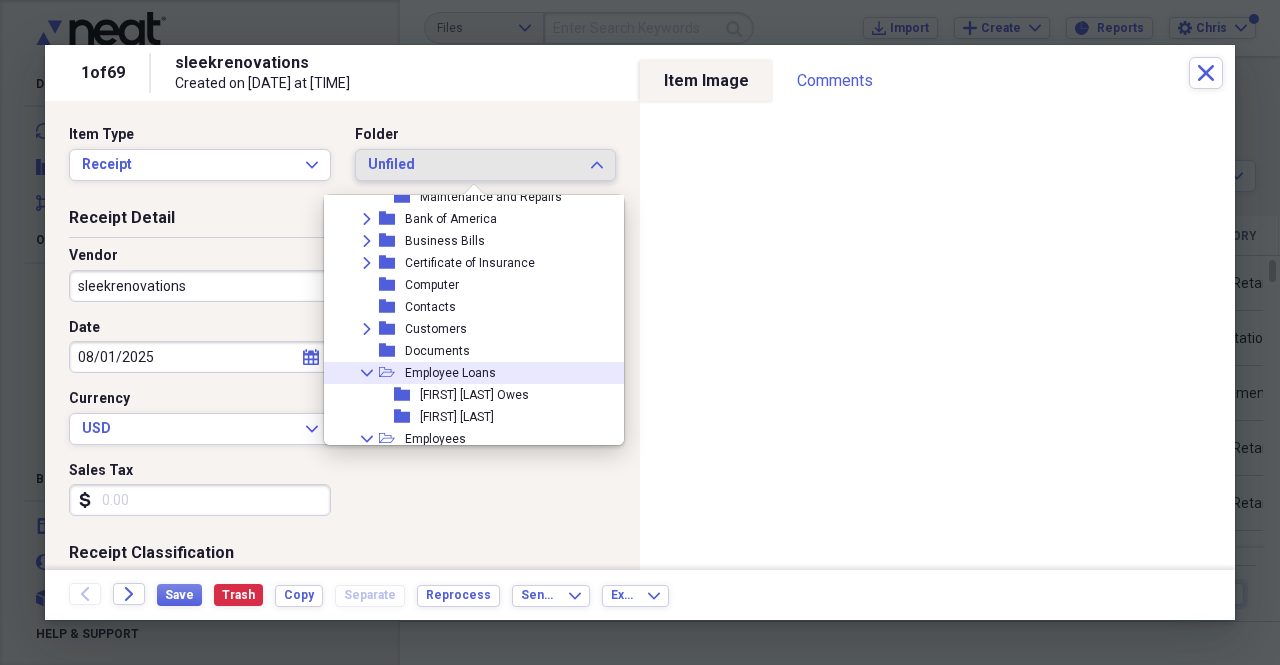 click 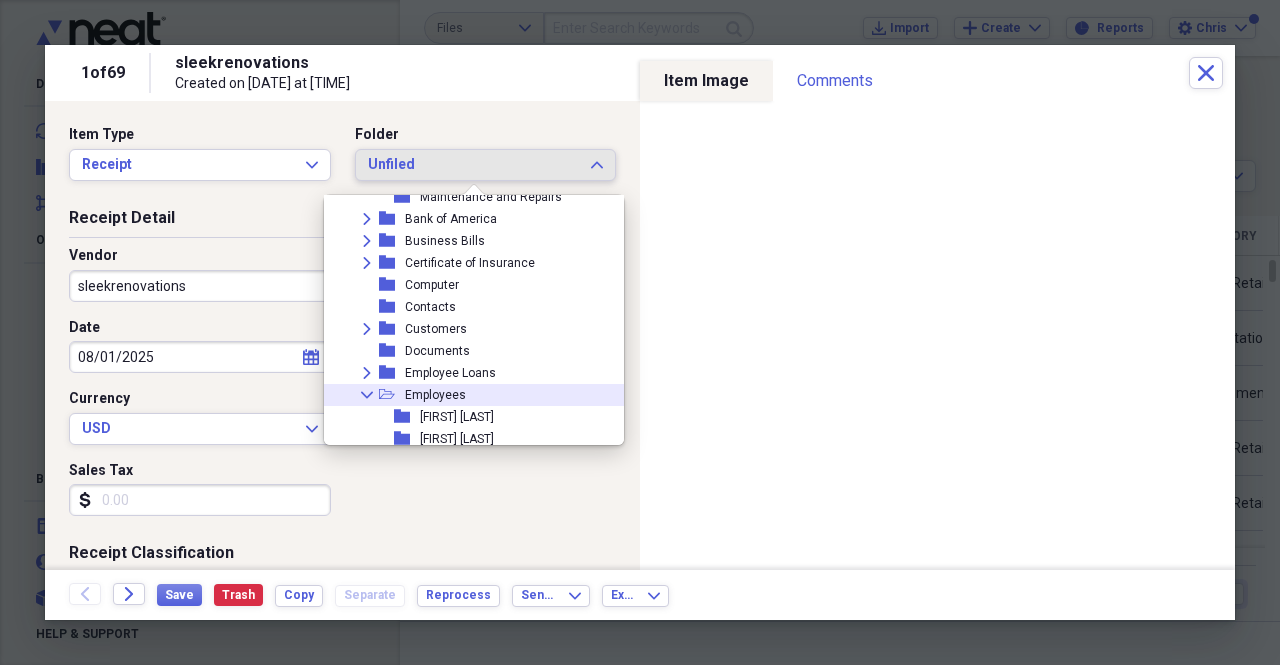 click on "Collapse" at bounding box center [367, 395] 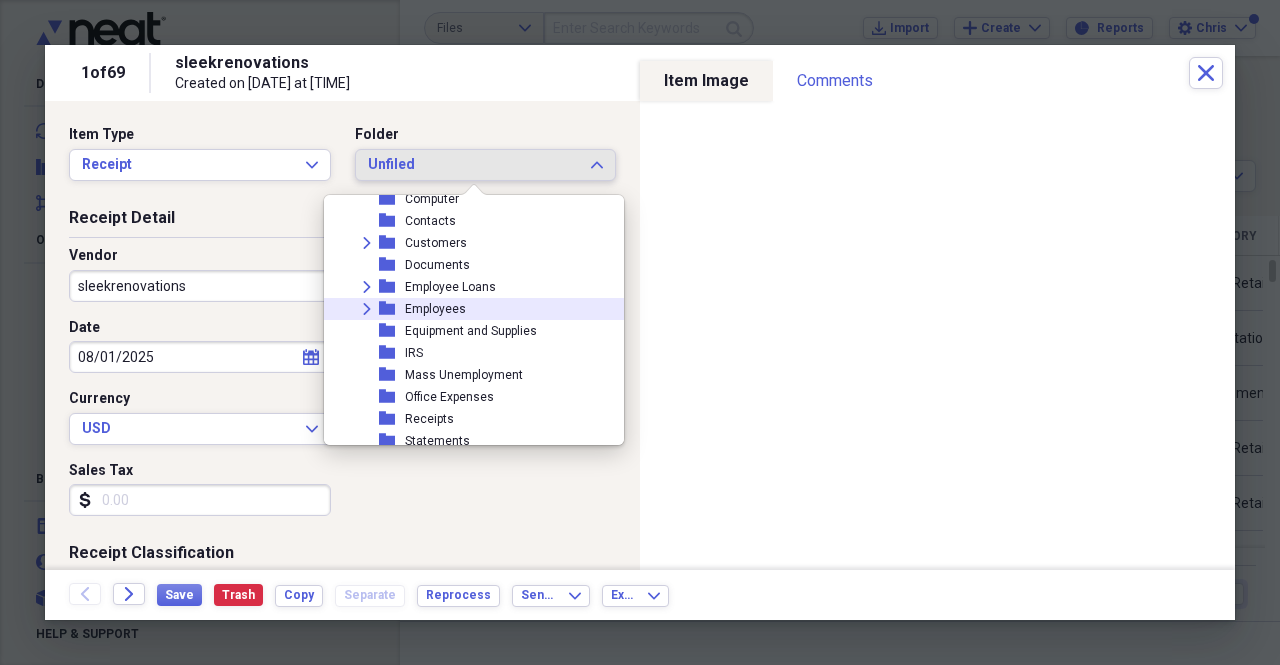 scroll, scrollTop: 400, scrollLeft: 0, axis: vertical 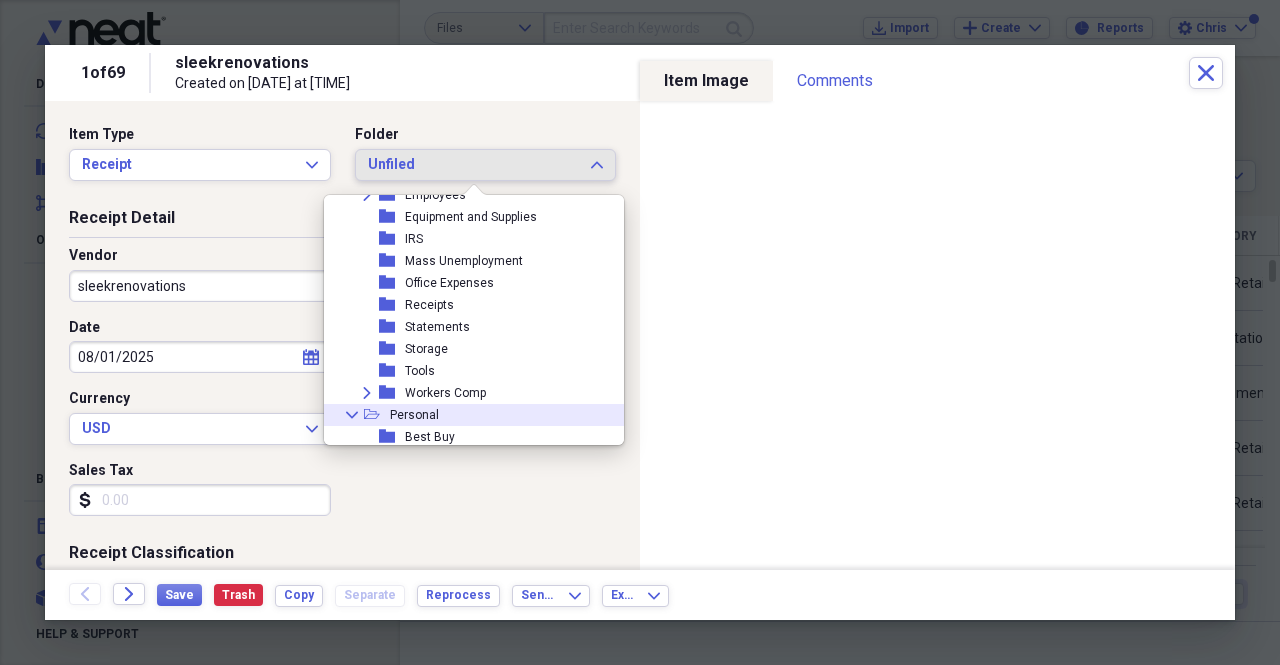 click 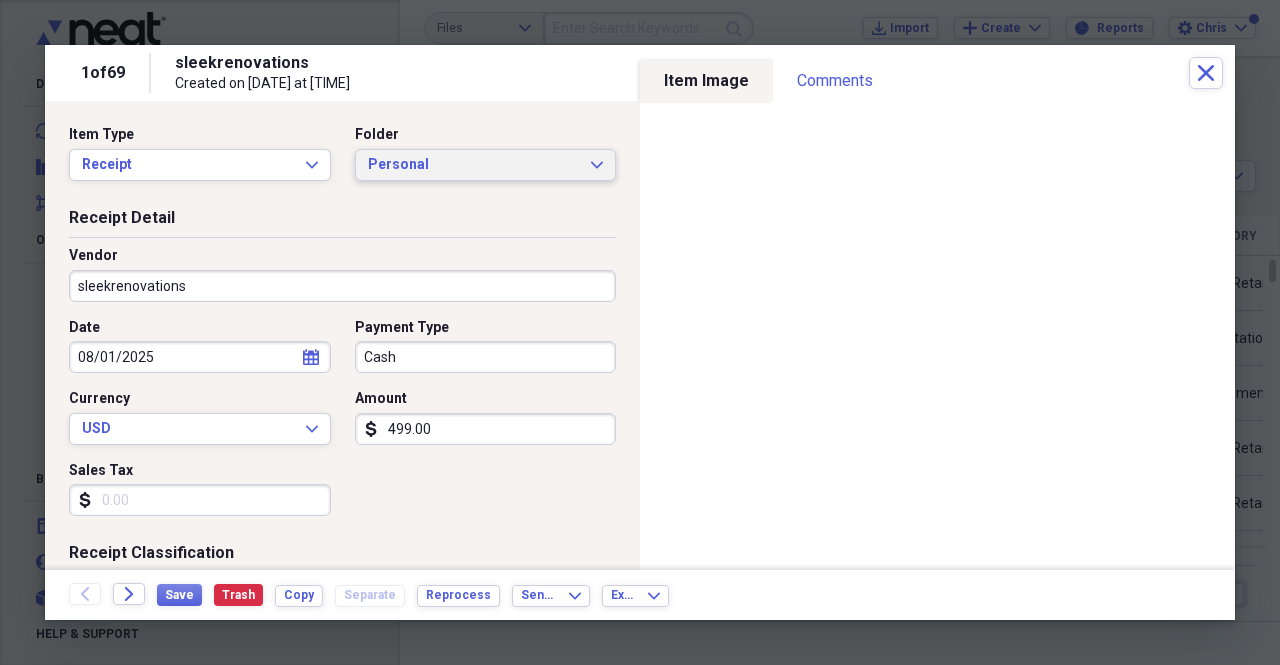 click on "Personal" at bounding box center (474, 165) 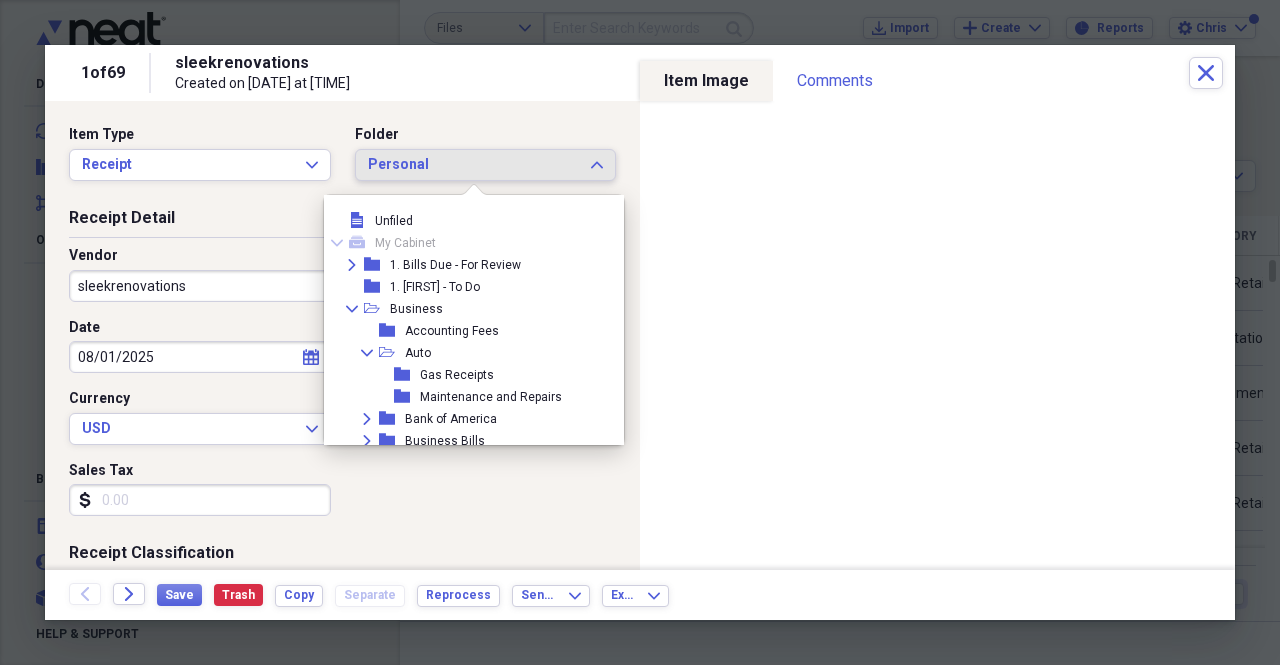 scroll, scrollTop: 495, scrollLeft: 0, axis: vertical 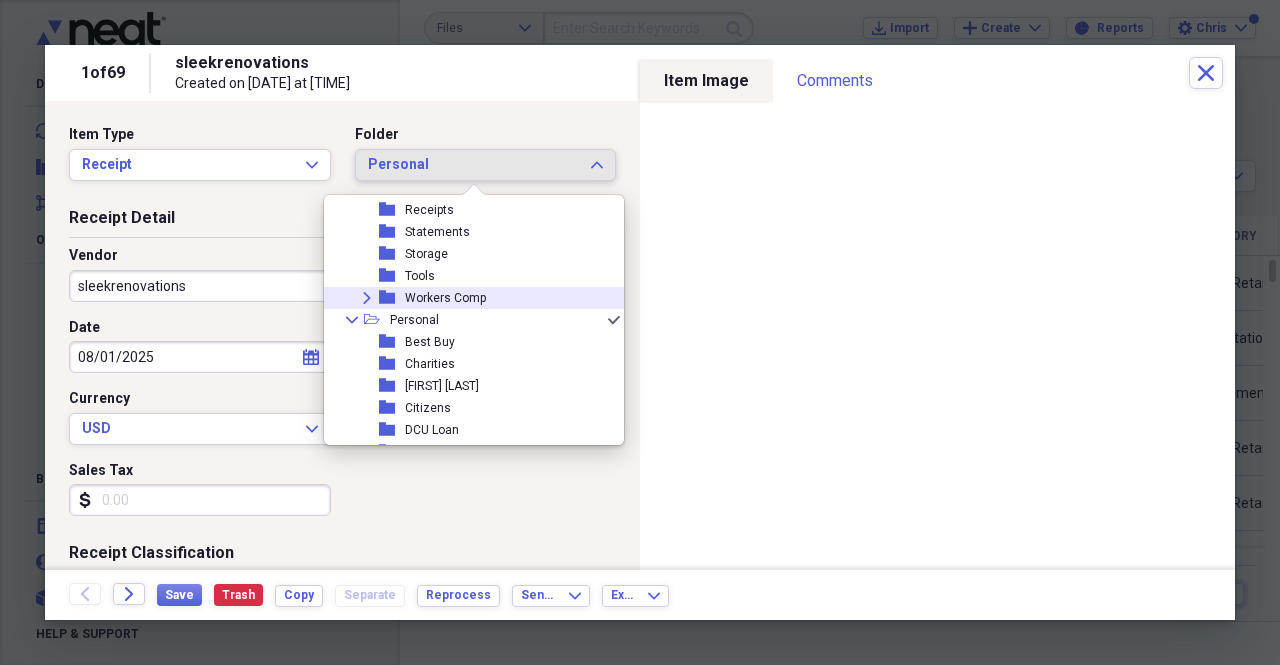 click on "Expand" 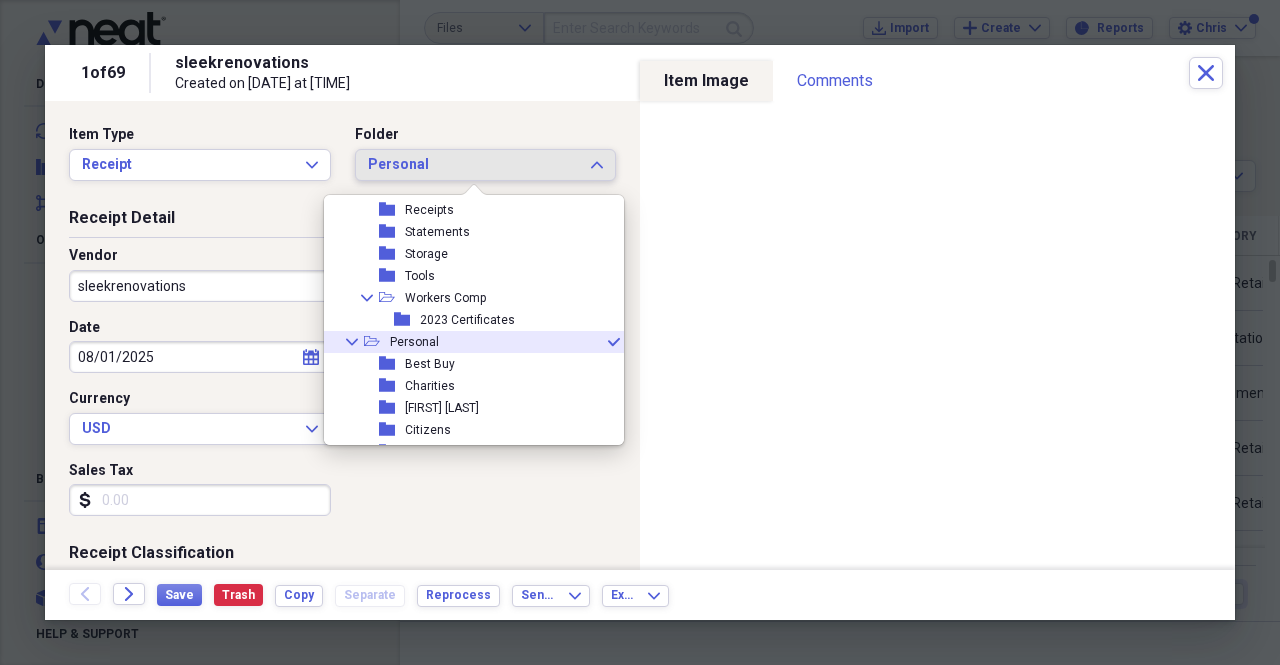 click on "Collapse" at bounding box center [352, 342] 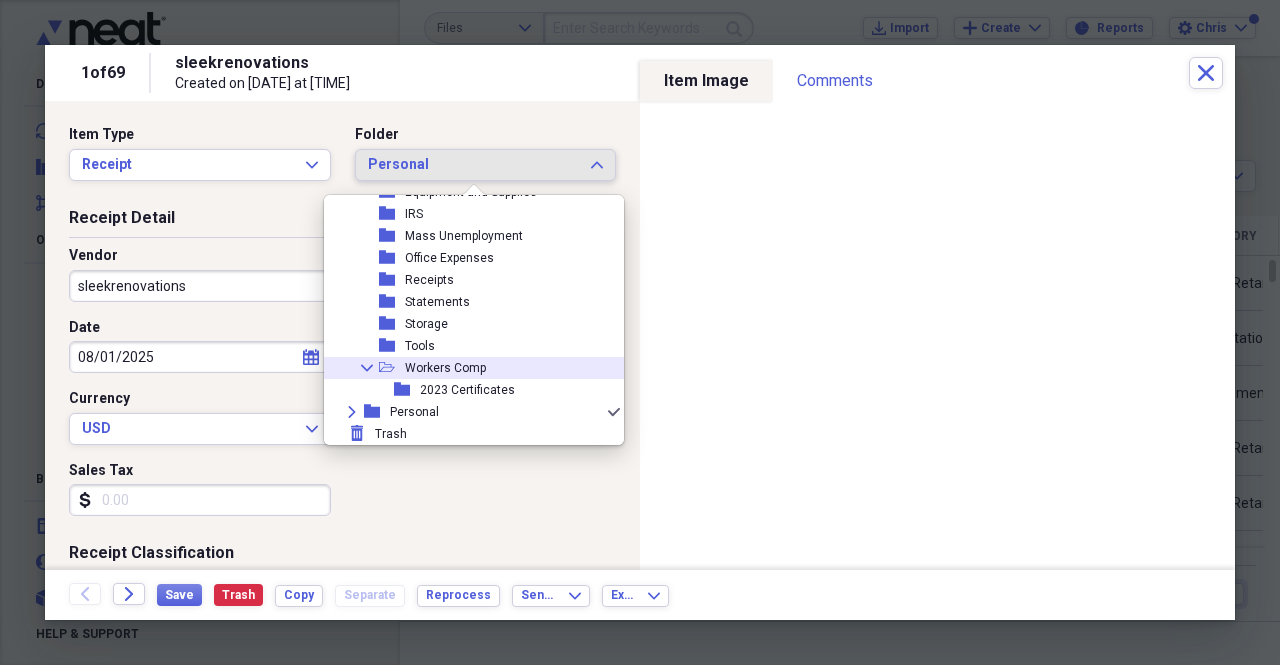 click on "Collapse" 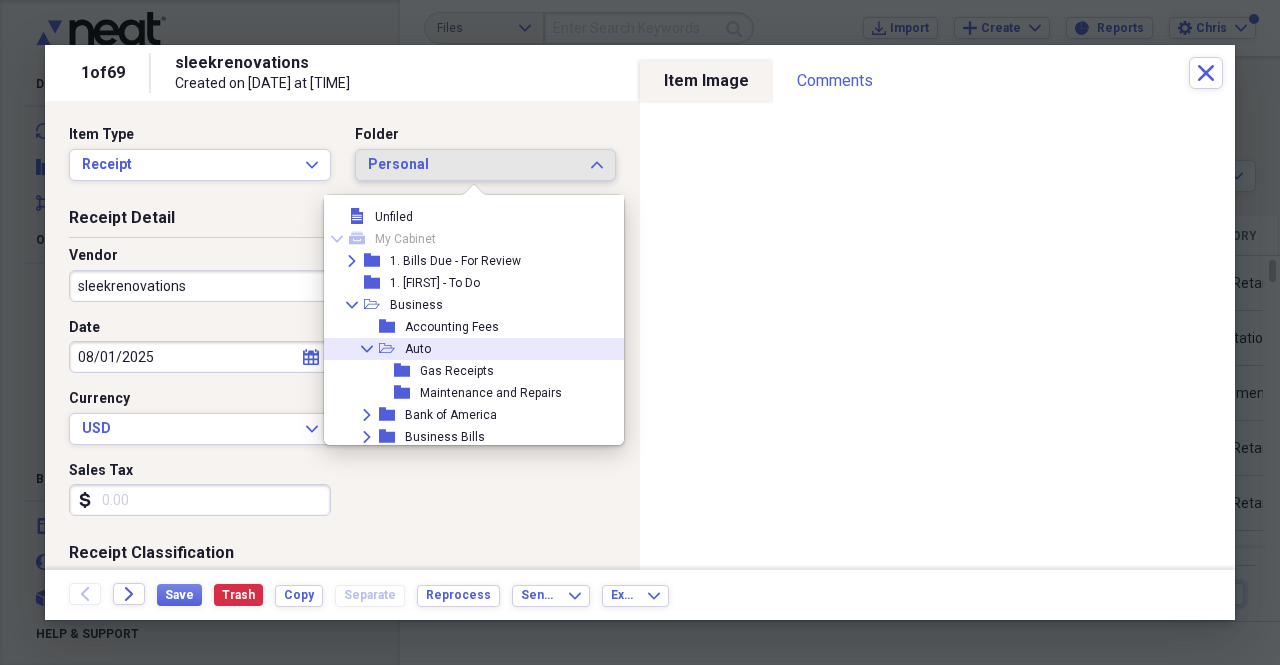 scroll, scrollTop: 3, scrollLeft: 0, axis: vertical 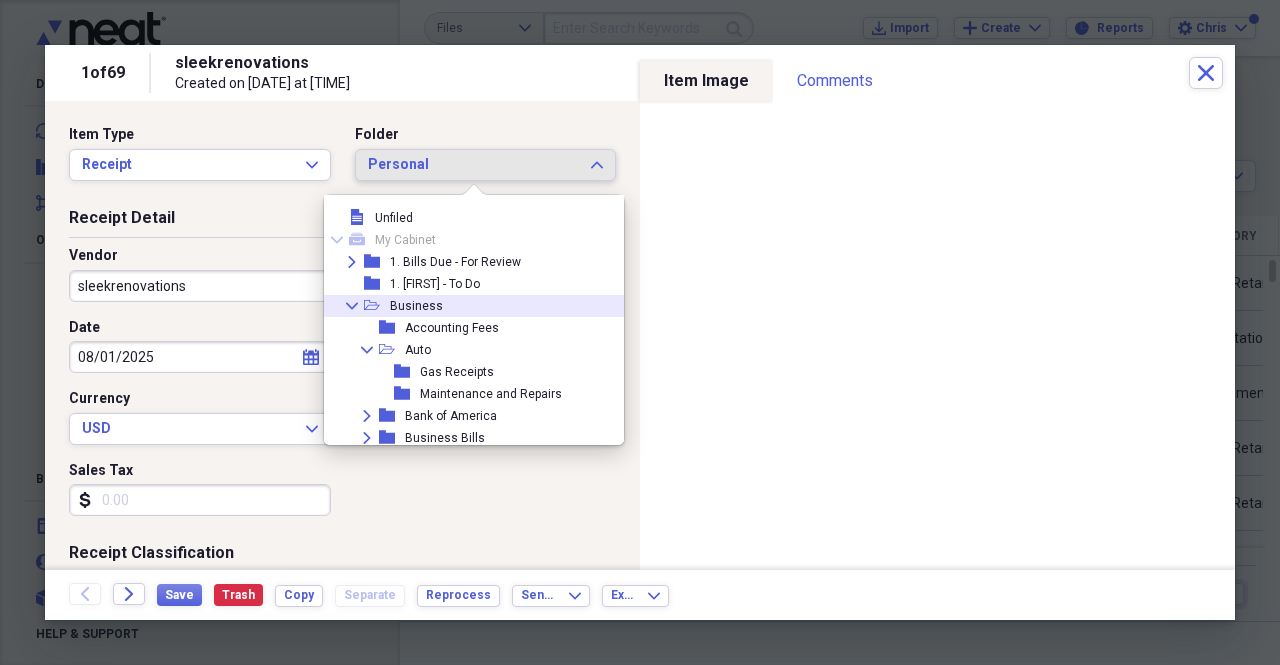 click on "Collapse" at bounding box center (352, 306) 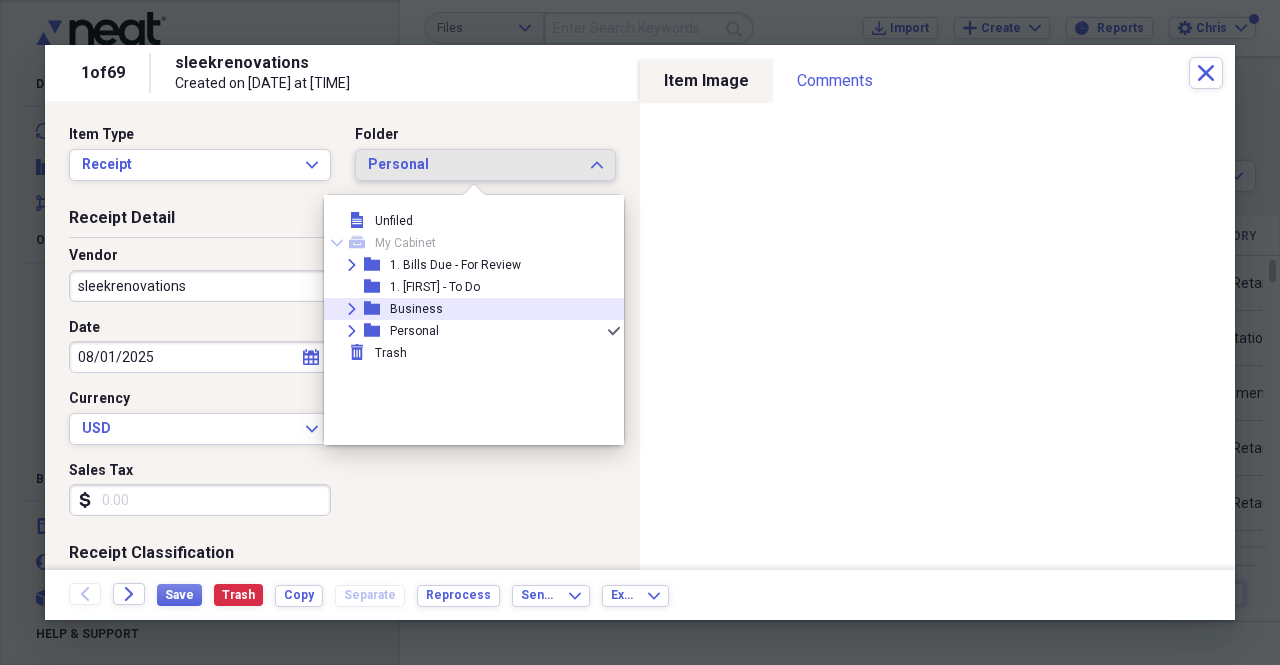 click on "Expand" 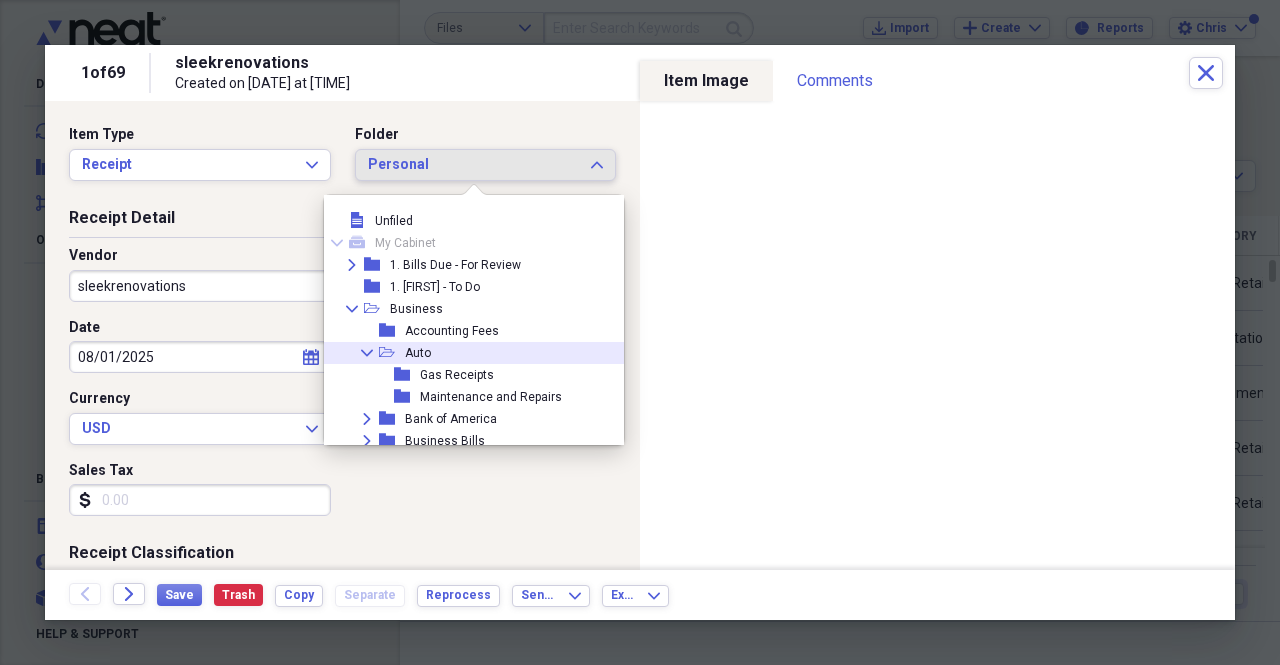 click on "Collapse" at bounding box center (367, 353) 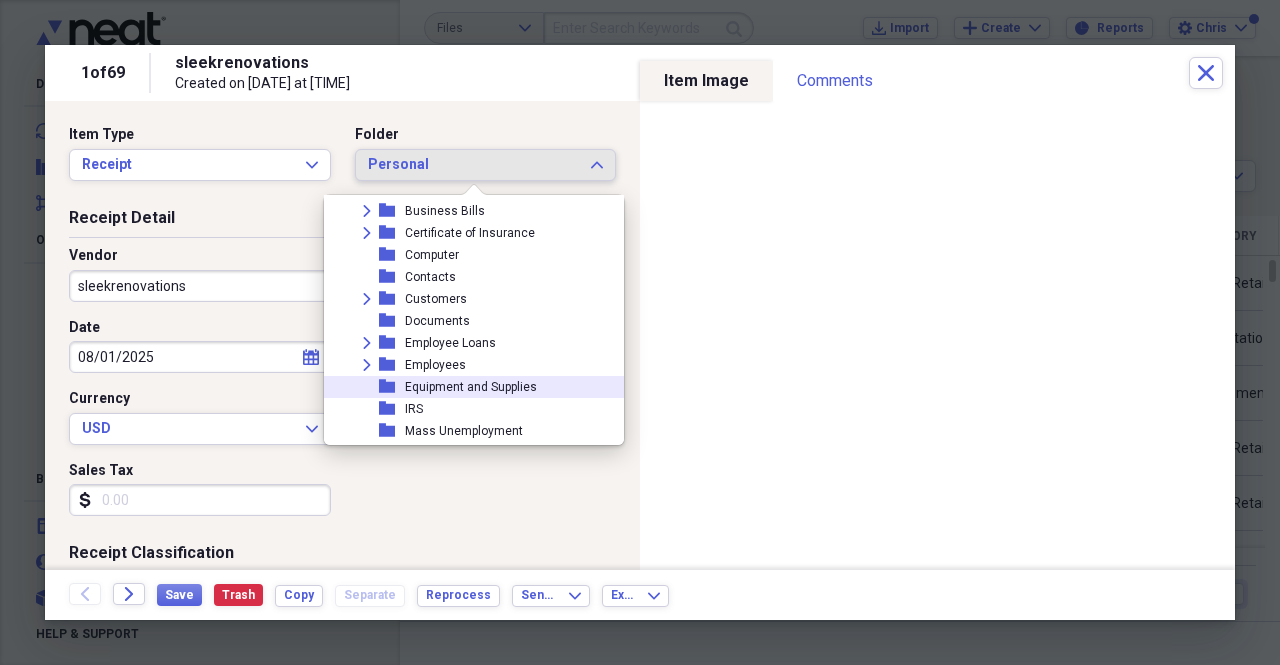 scroll, scrollTop: 159, scrollLeft: 0, axis: vertical 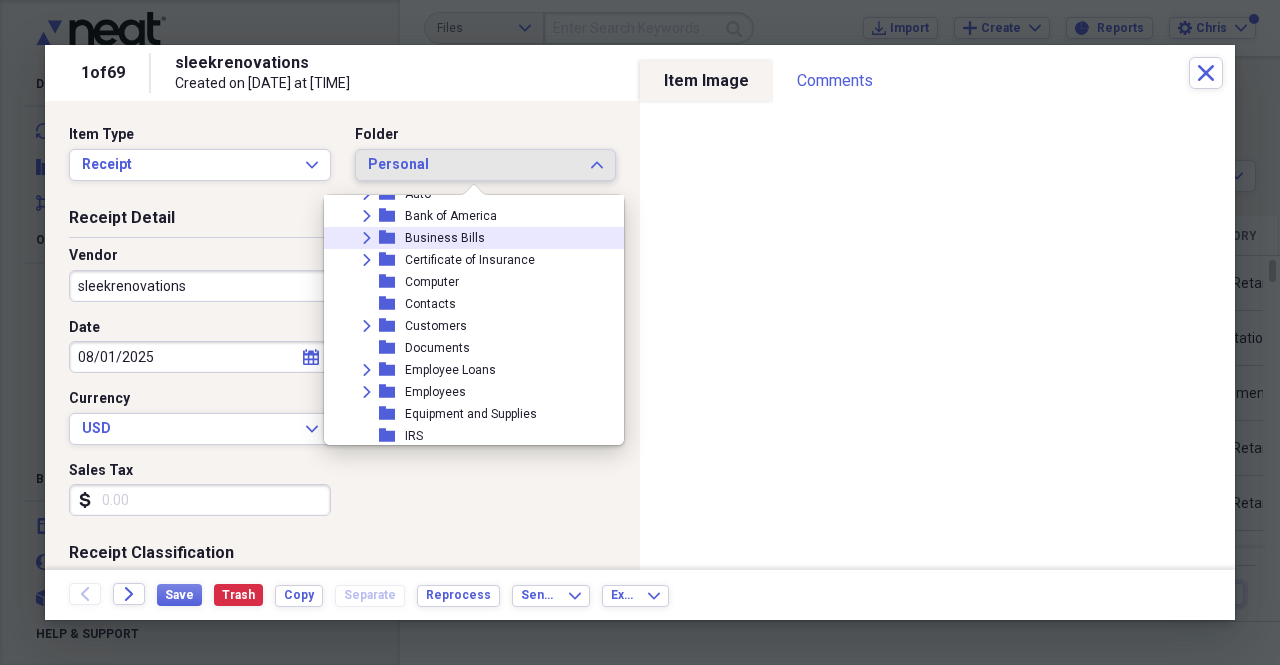 click on "Expand" 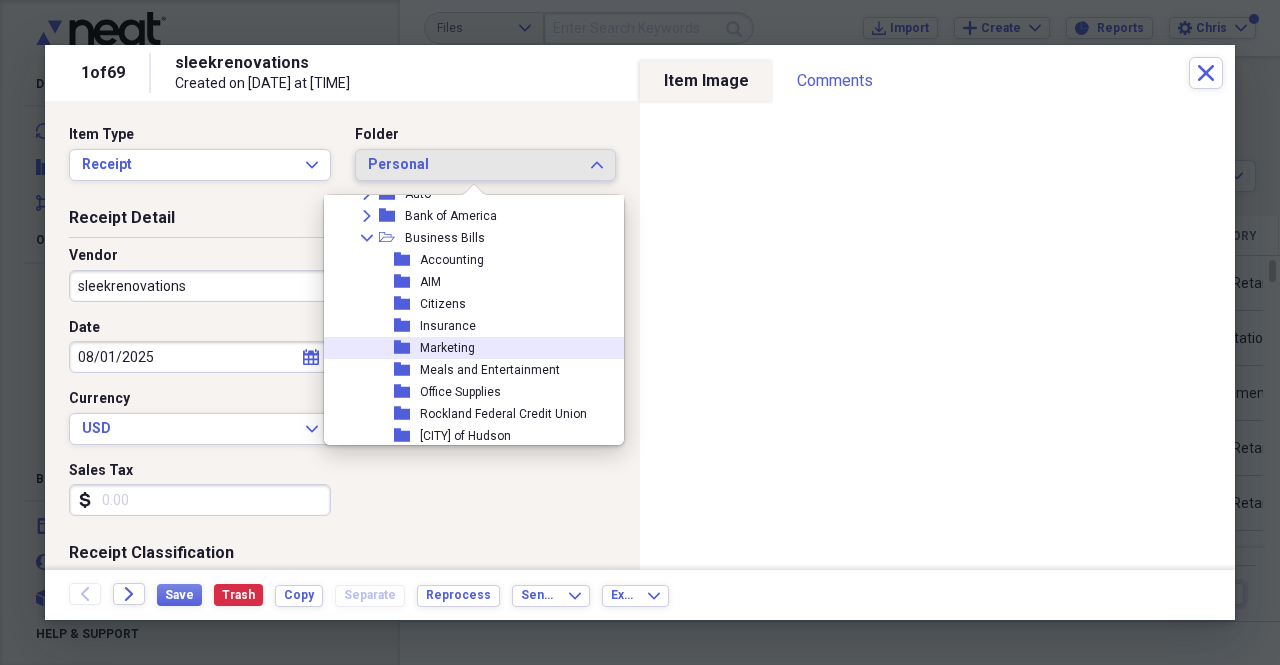 click on "folder Marketing" at bounding box center [466, 348] 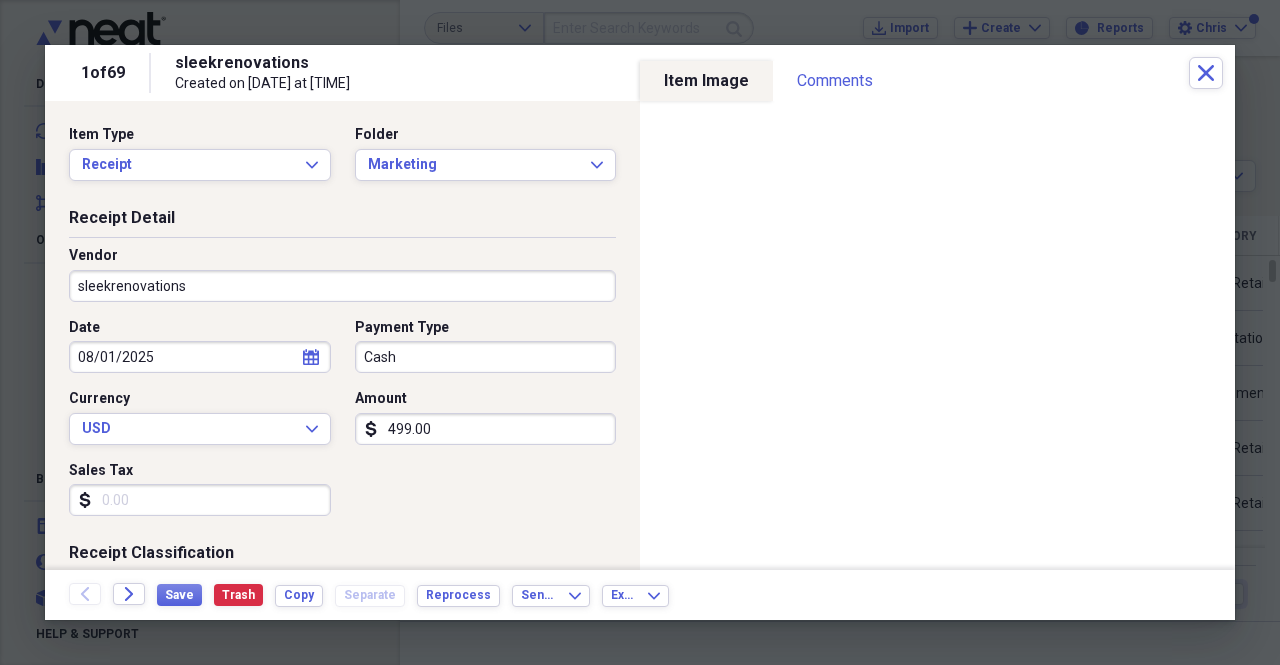 click on "Save Trash Copy Separate Reprocess" at bounding box center [334, 595] 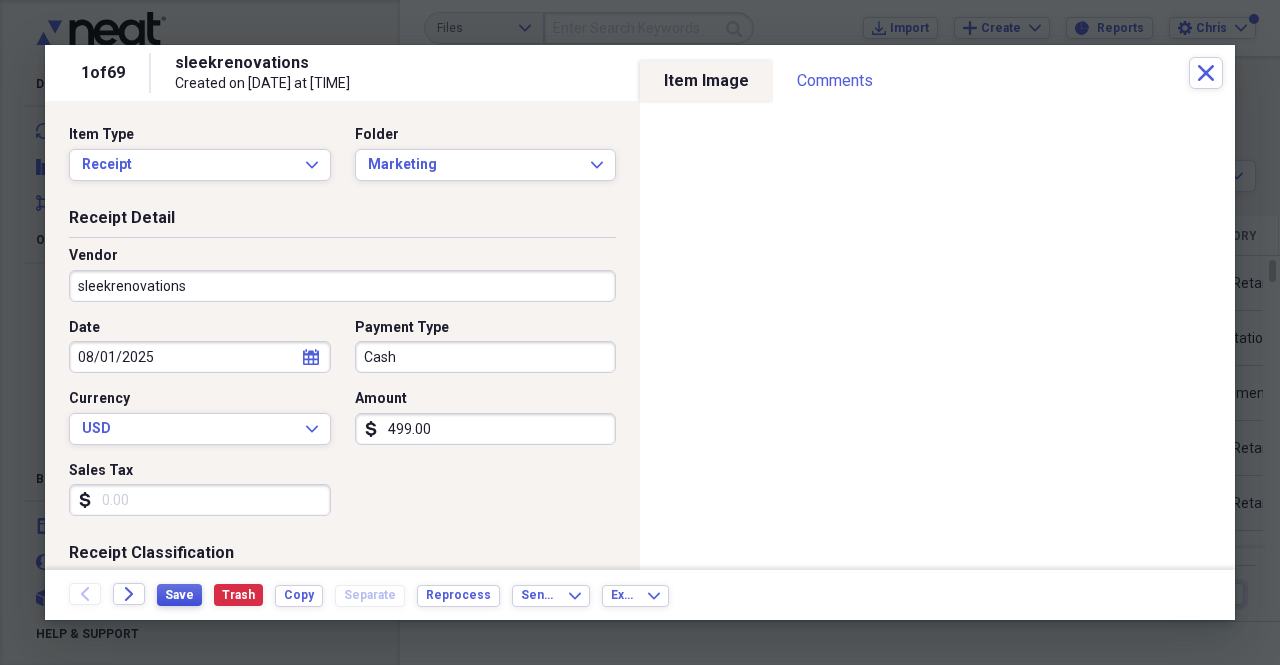 click on "Save" at bounding box center (179, 595) 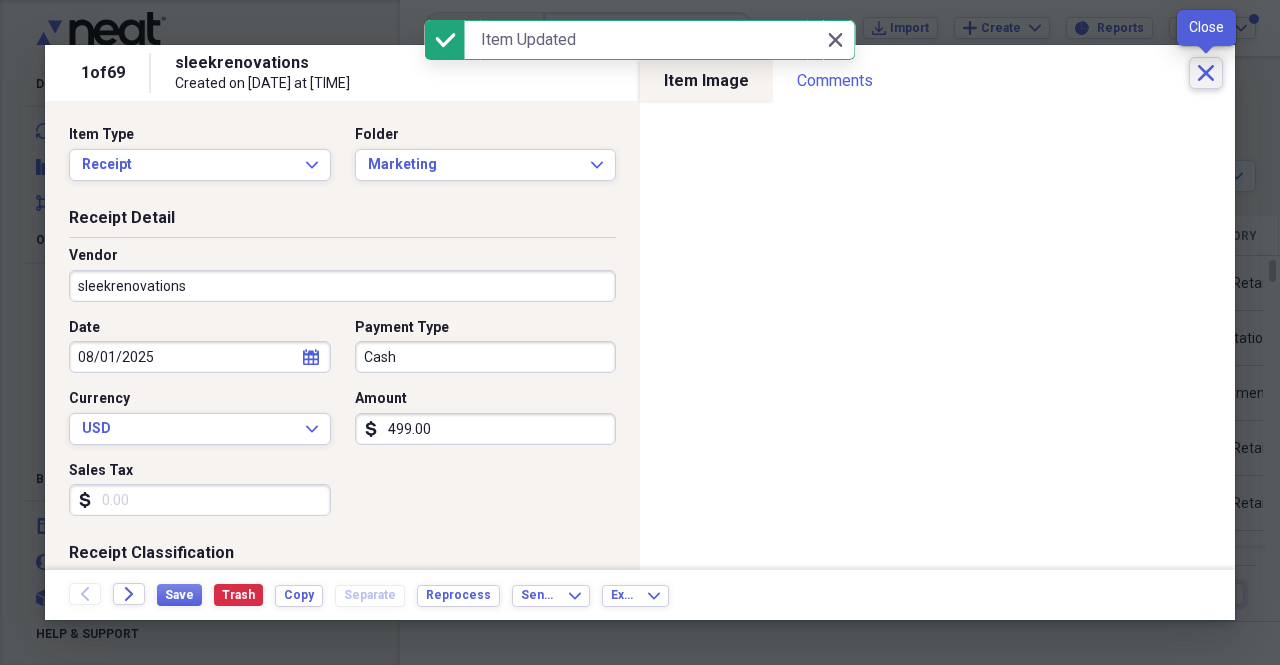click on "Close" at bounding box center (1206, 73) 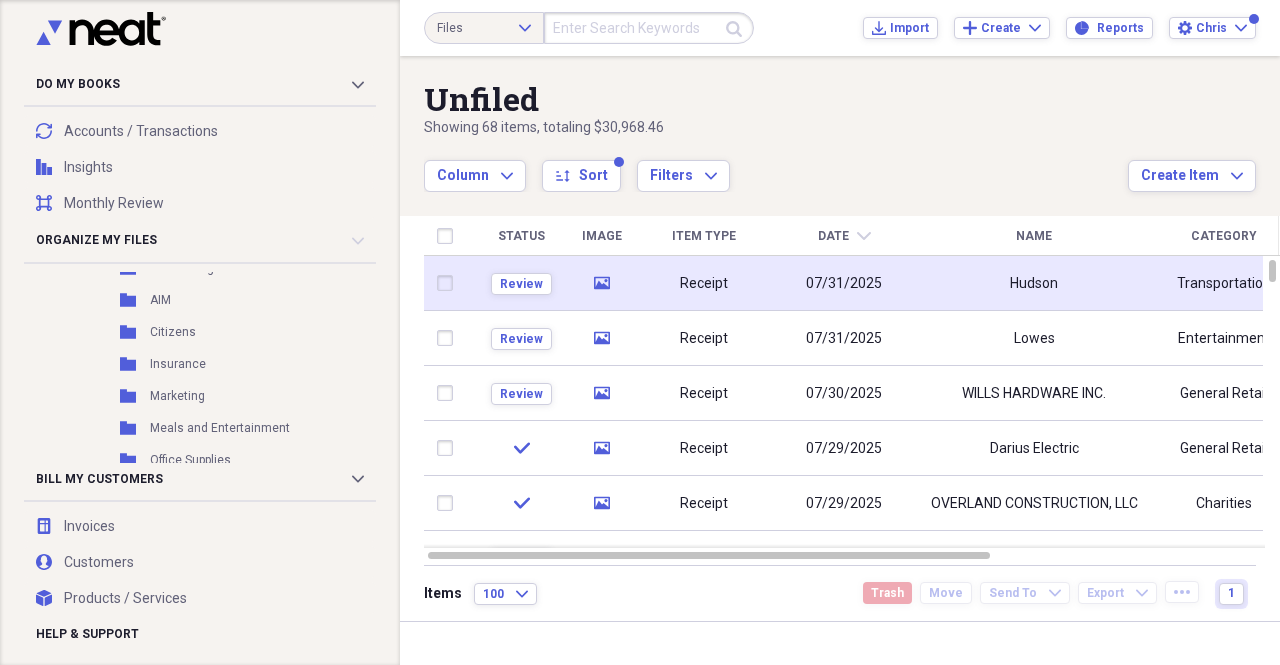 click on "Hudson" at bounding box center (1034, 284) 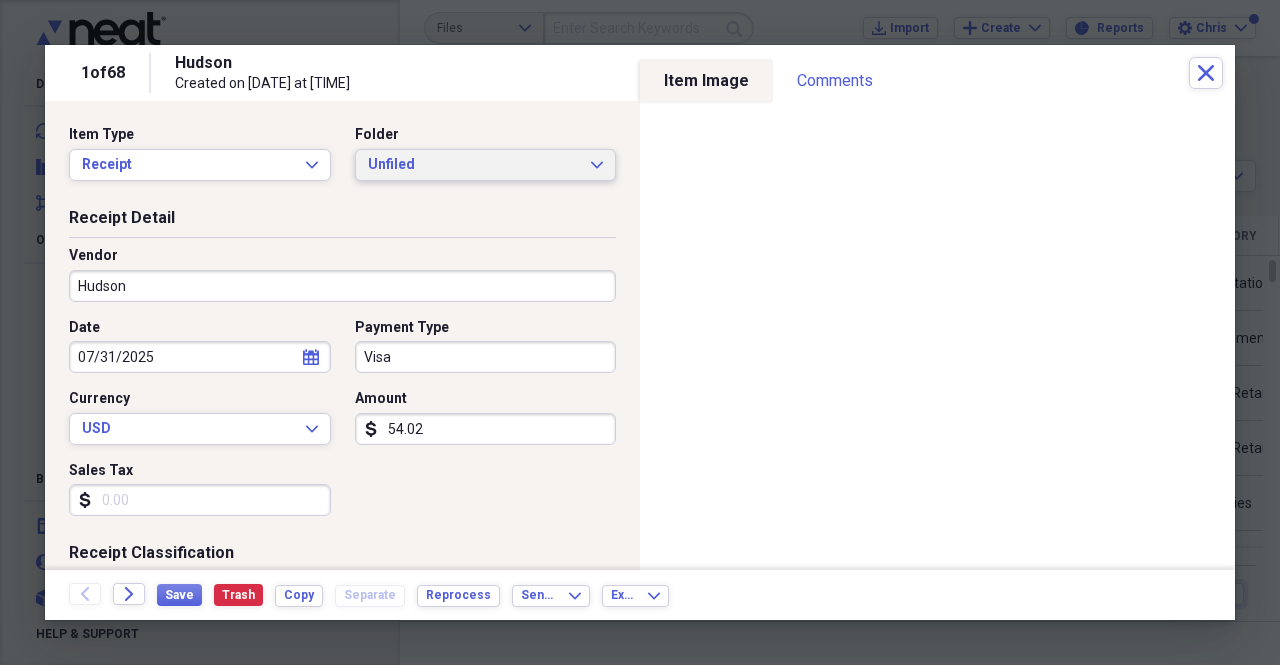 click on "Unfiled" at bounding box center [474, 165] 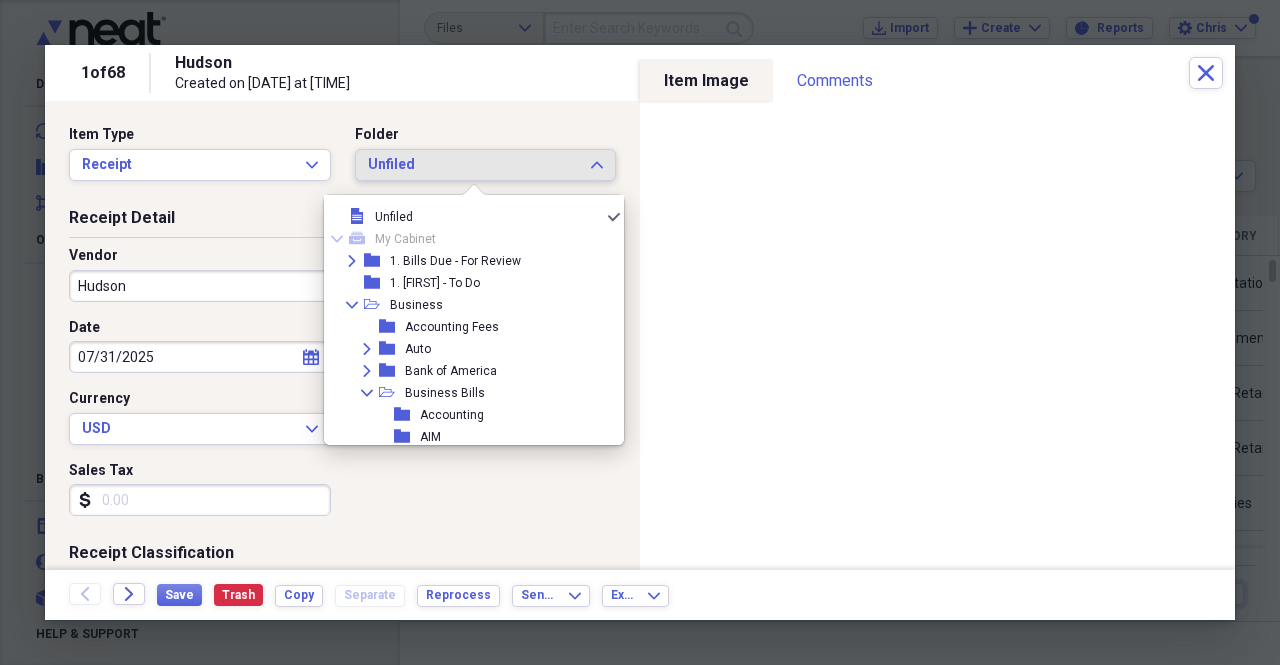 scroll, scrollTop: 0, scrollLeft: 0, axis: both 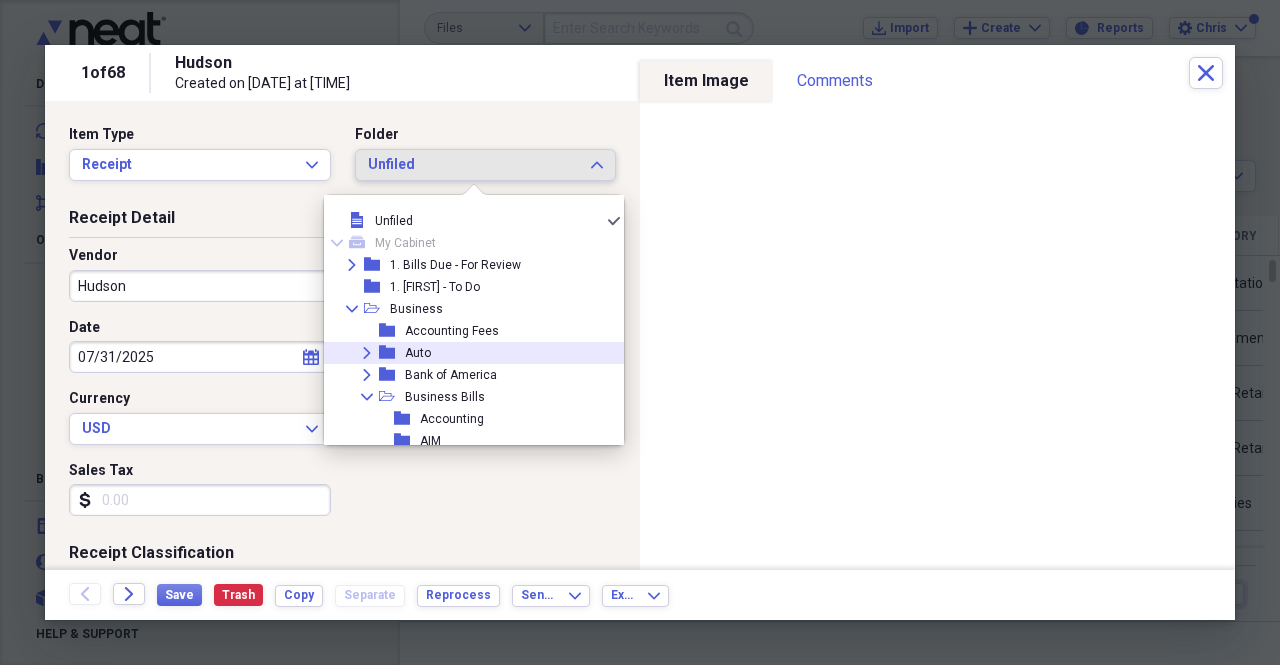 click 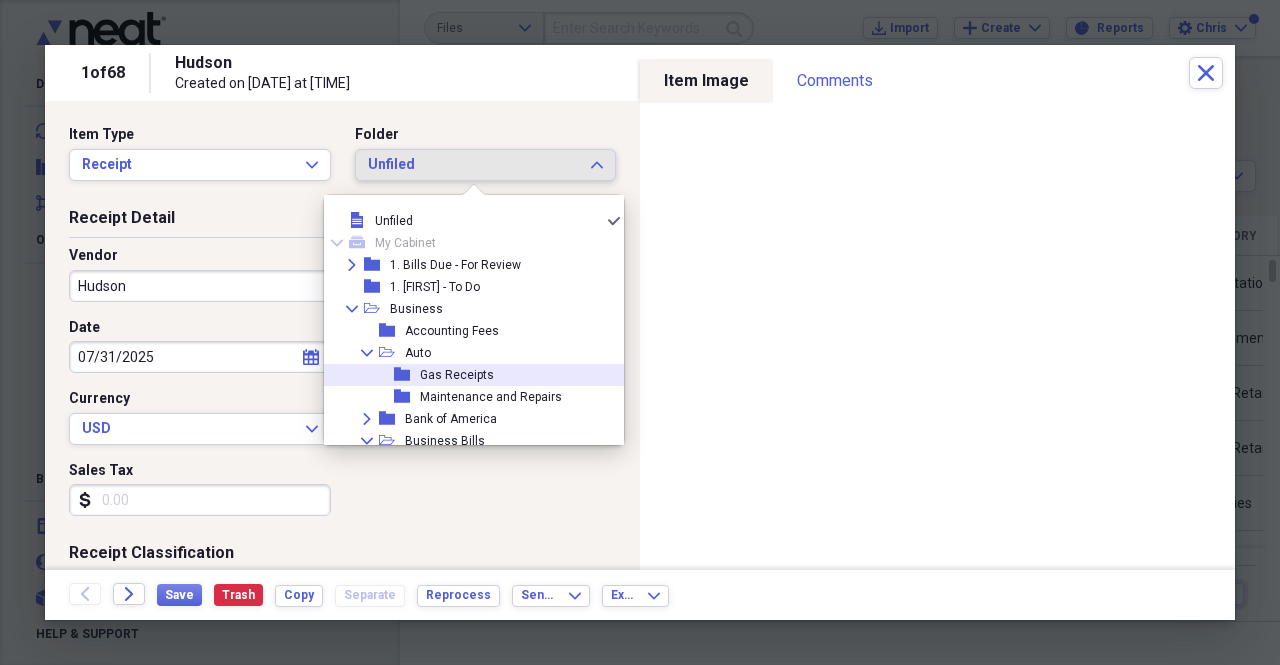 click on "Gas Receipts" at bounding box center (457, 375) 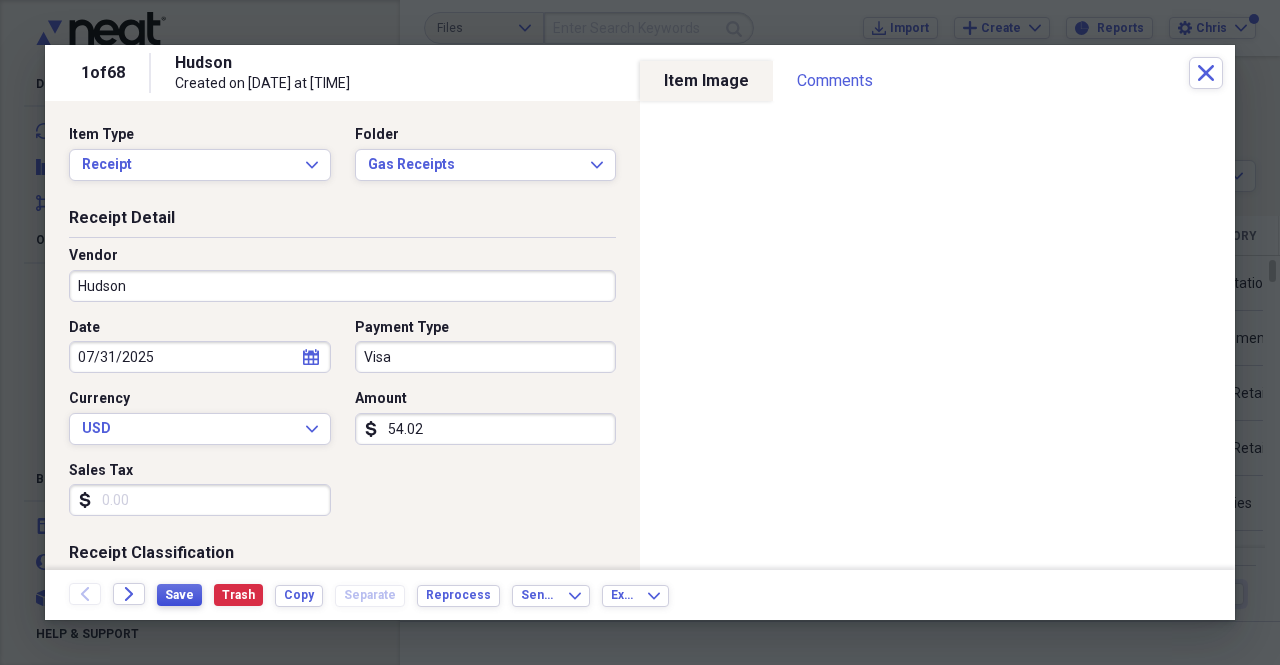 click on "Save" at bounding box center (179, 595) 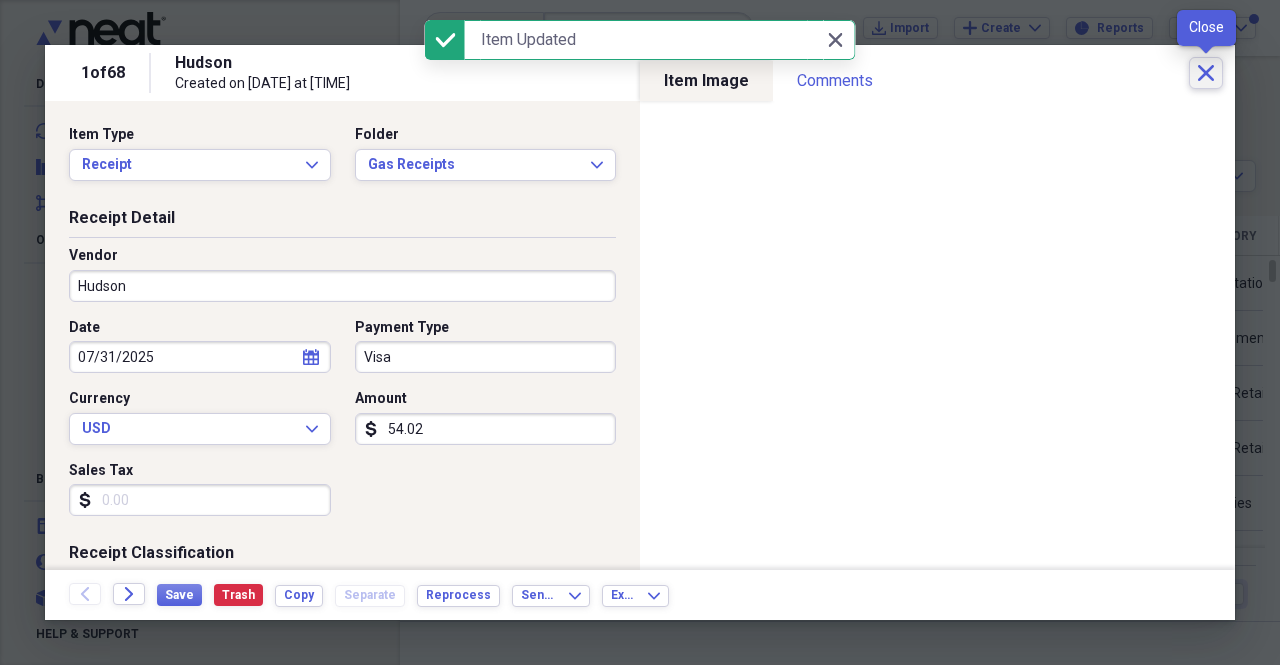 click 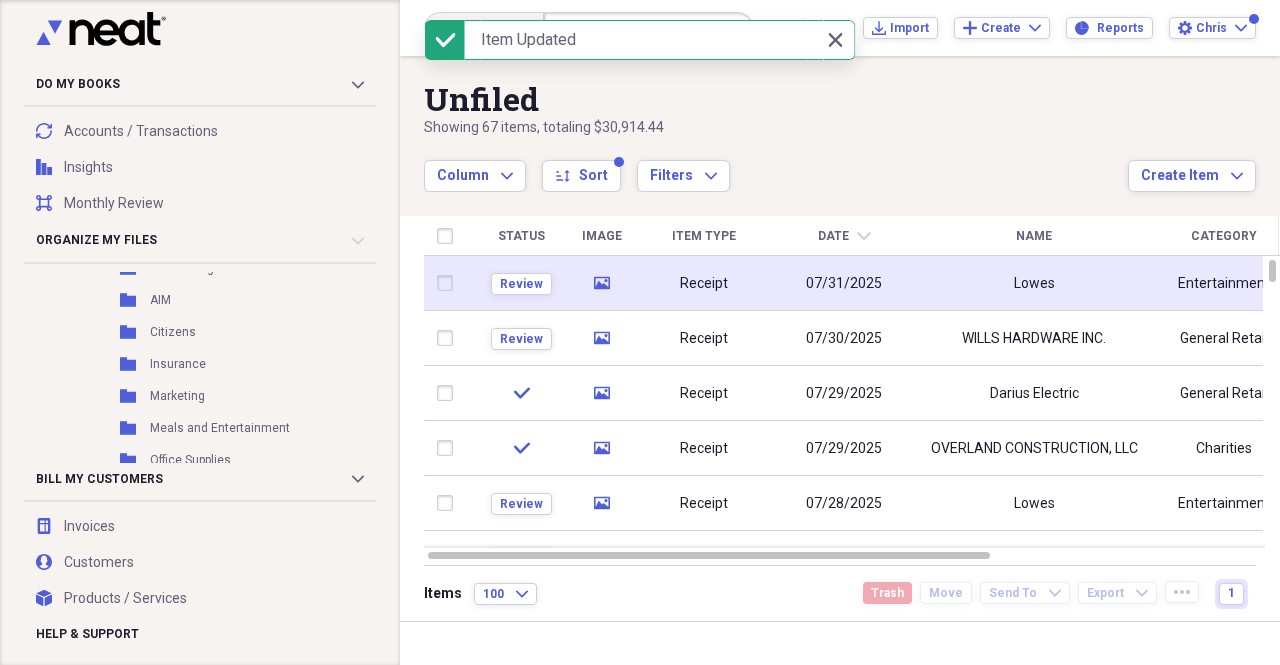 click on "07/31/2025" at bounding box center (844, 283) 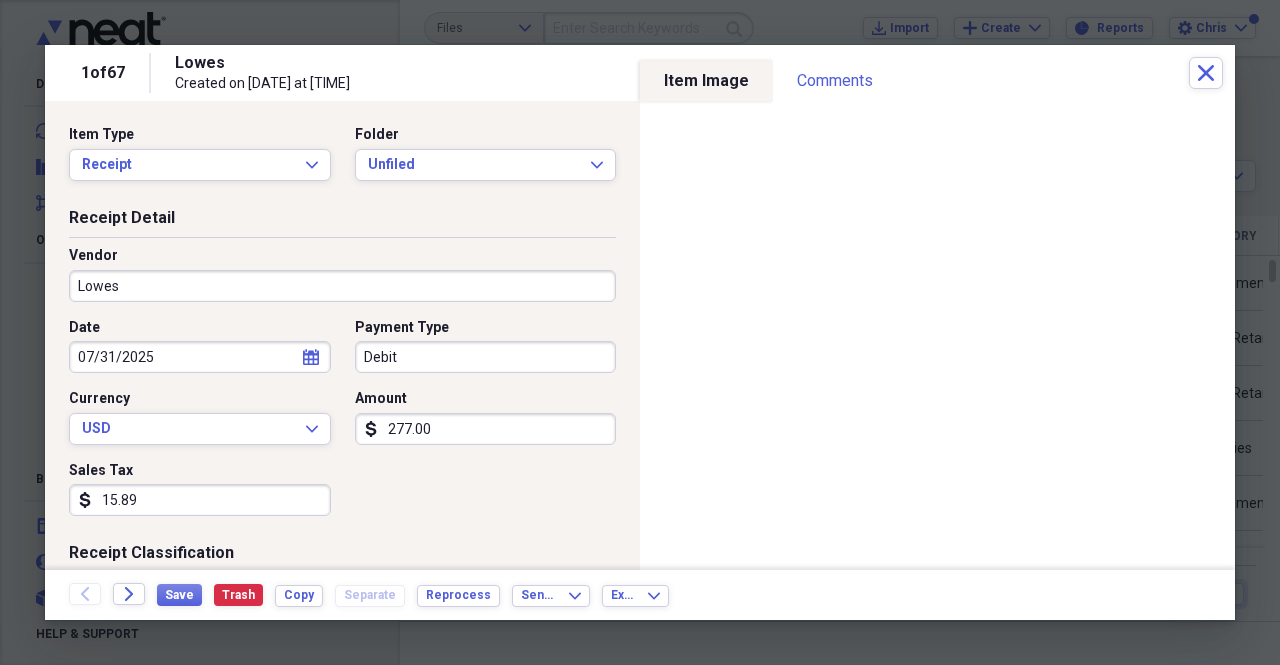 click on "Folder Unfiled Expand" at bounding box center [480, 153] 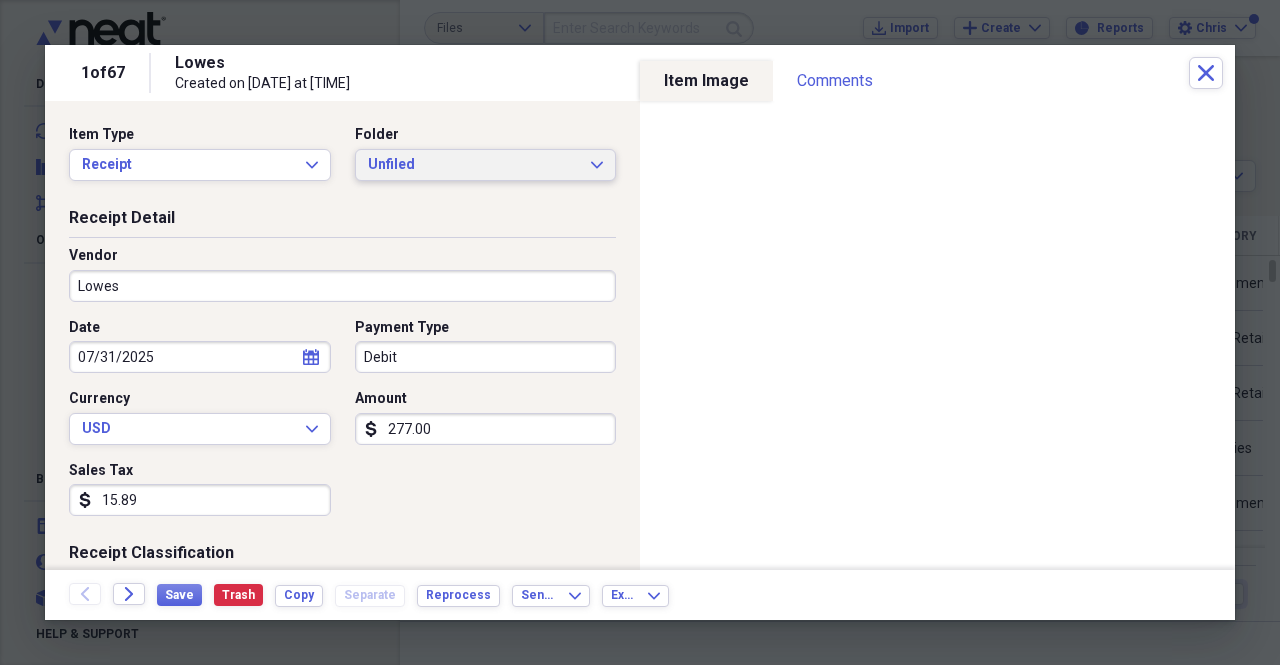 click on "Unfiled" at bounding box center [474, 165] 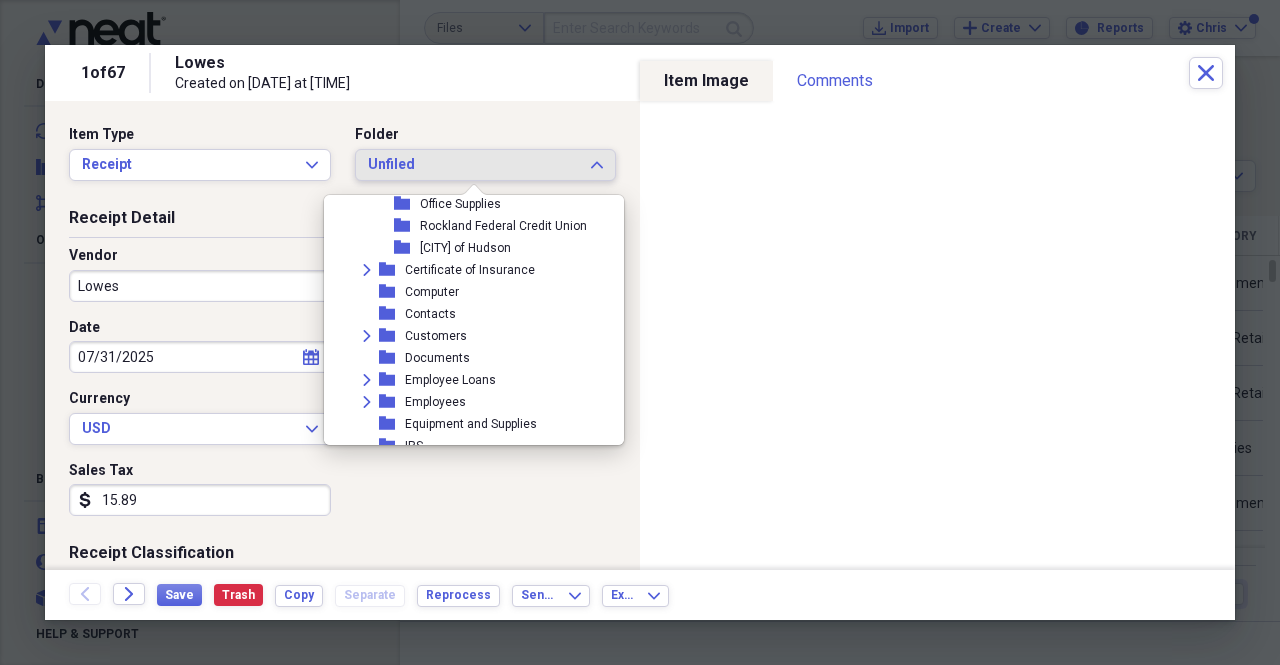 scroll, scrollTop: 500, scrollLeft: 0, axis: vertical 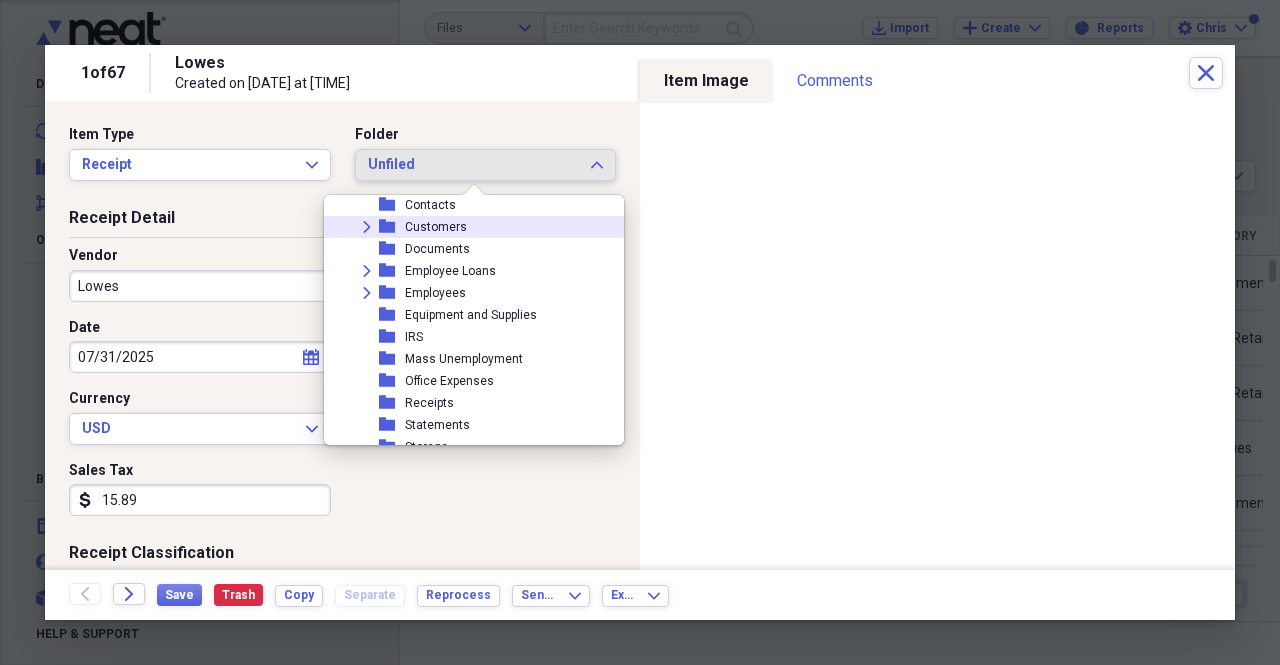 click on "Expand" 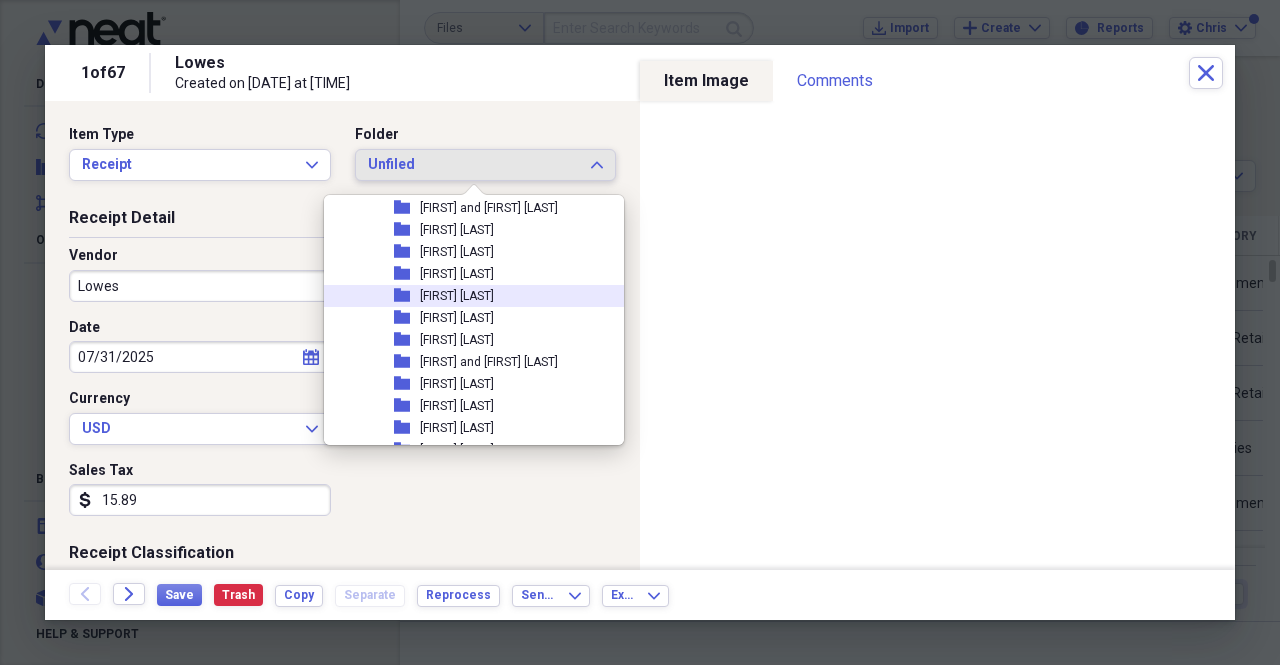 scroll, scrollTop: 900, scrollLeft: 0, axis: vertical 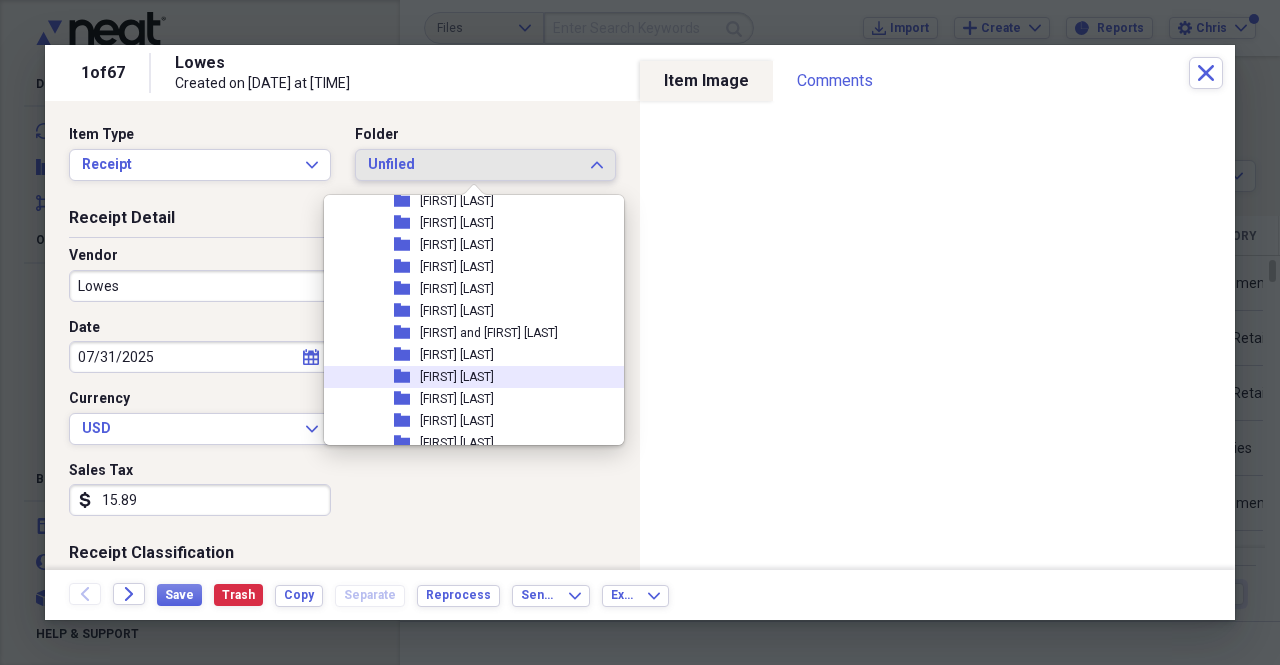 click on "Joseph Dimitridias" at bounding box center (457, 377) 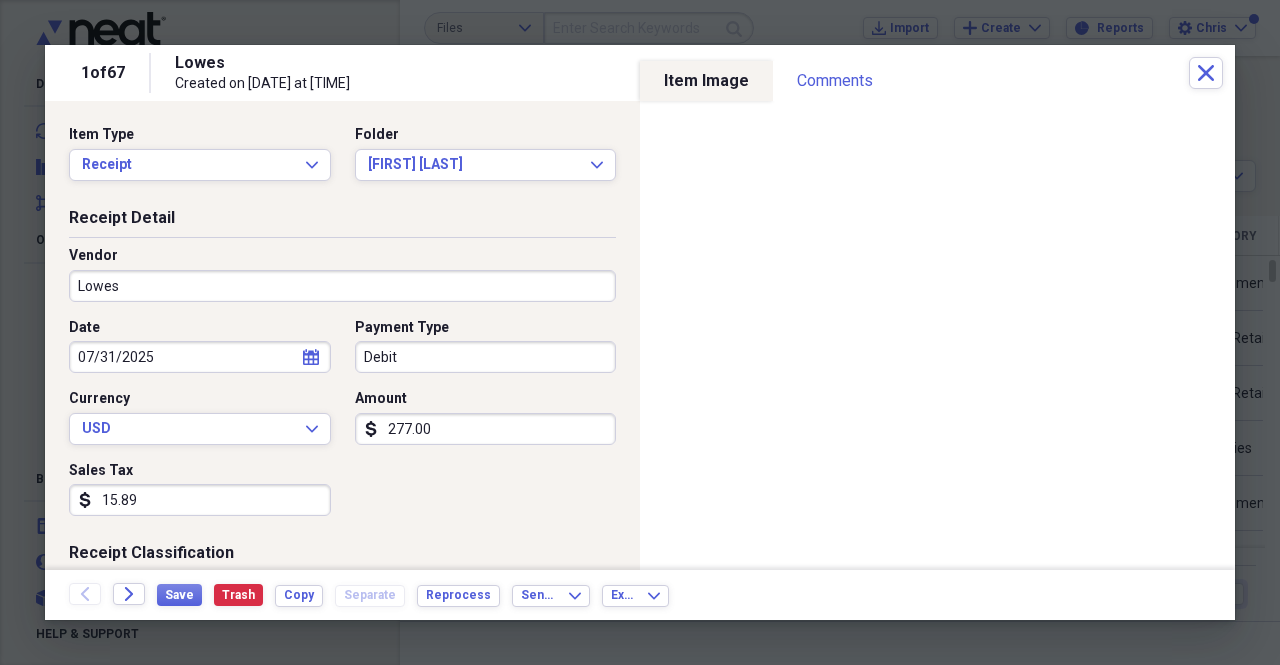 click on "Save Trash Copy Separate Reprocess" at bounding box center (334, 595) 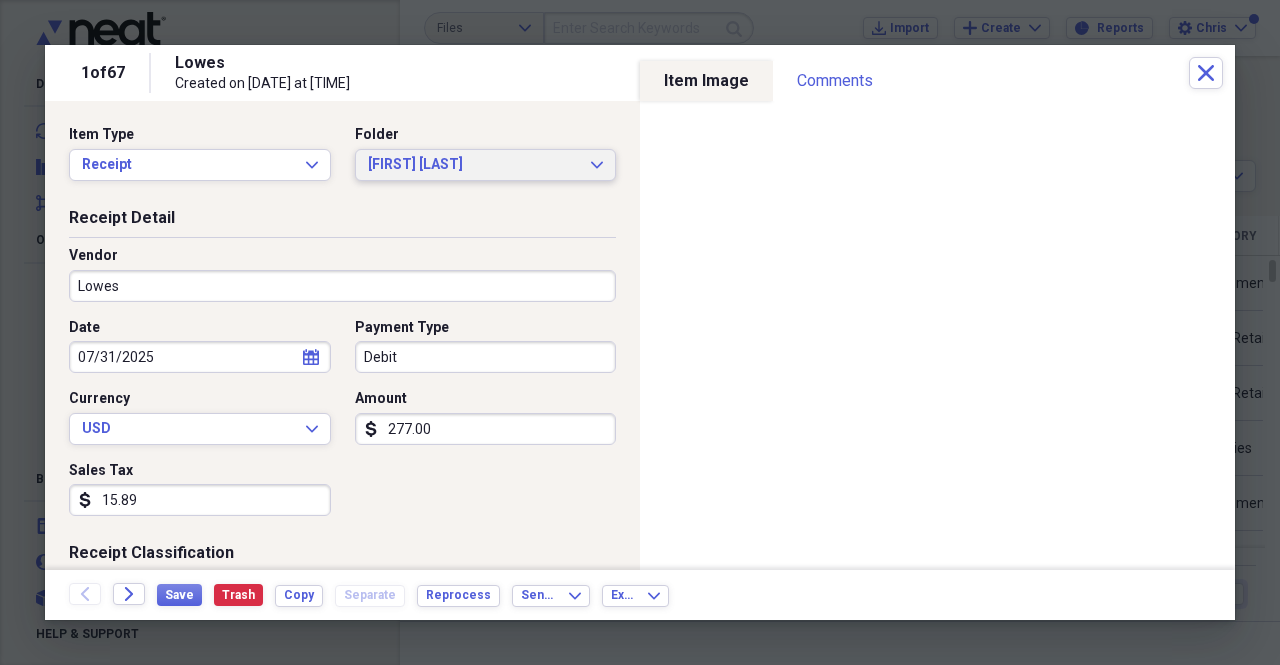 click on "Joseph Dimitridias" at bounding box center [474, 165] 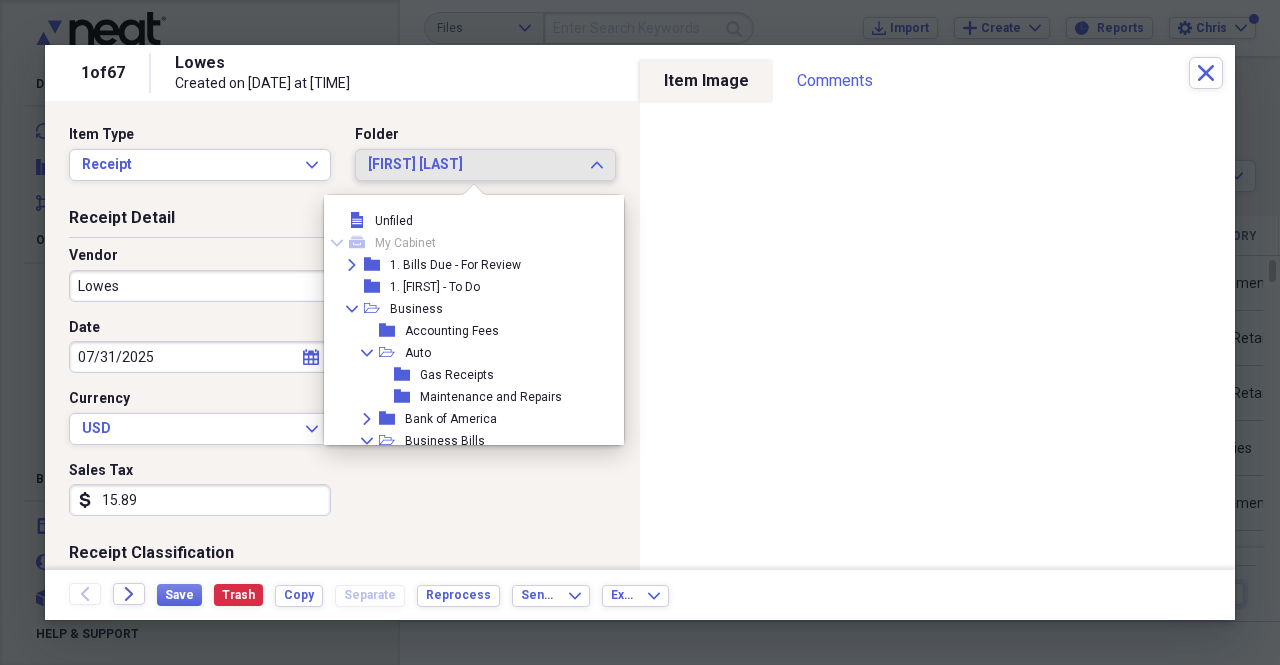 scroll, scrollTop: 957, scrollLeft: 0, axis: vertical 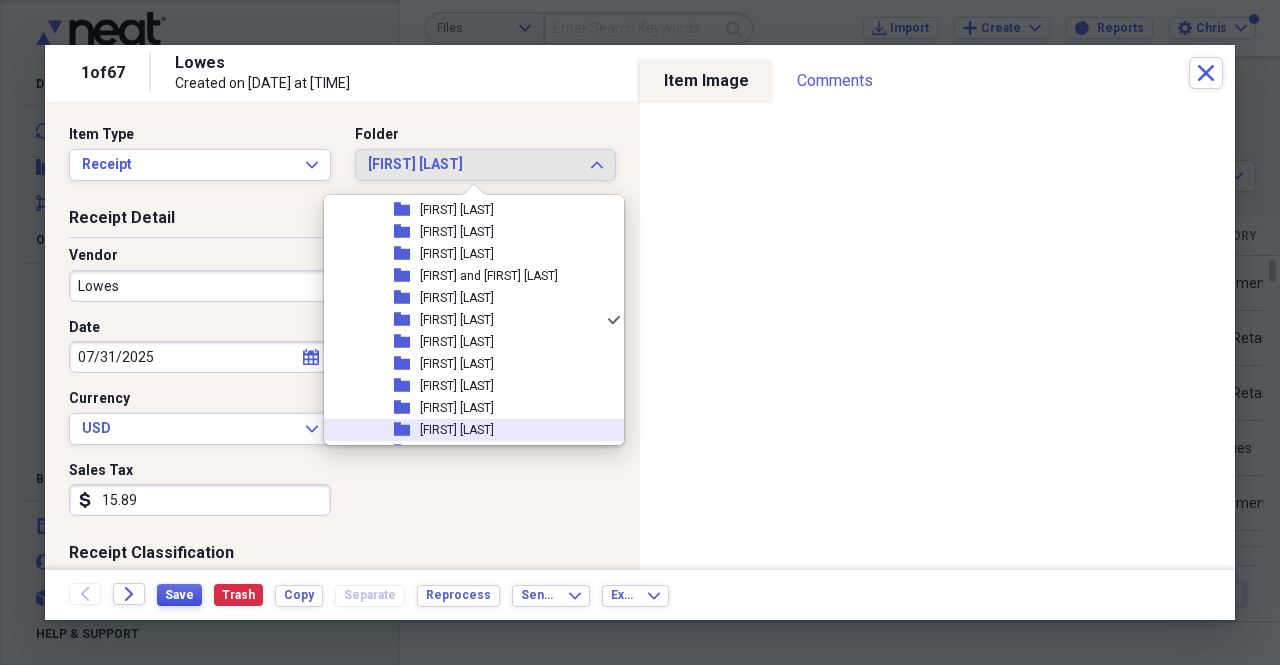 click on "Save" at bounding box center (179, 595) 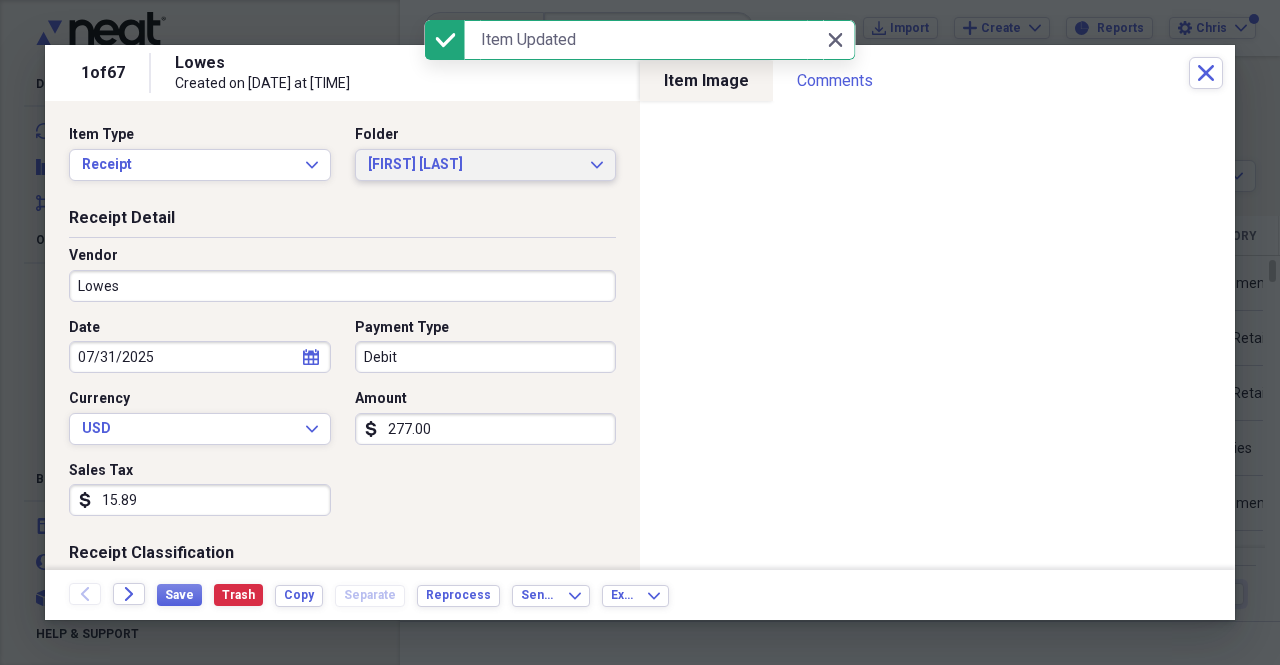 click on "Joseph Dimitridias" at bounding box center (474, 165) 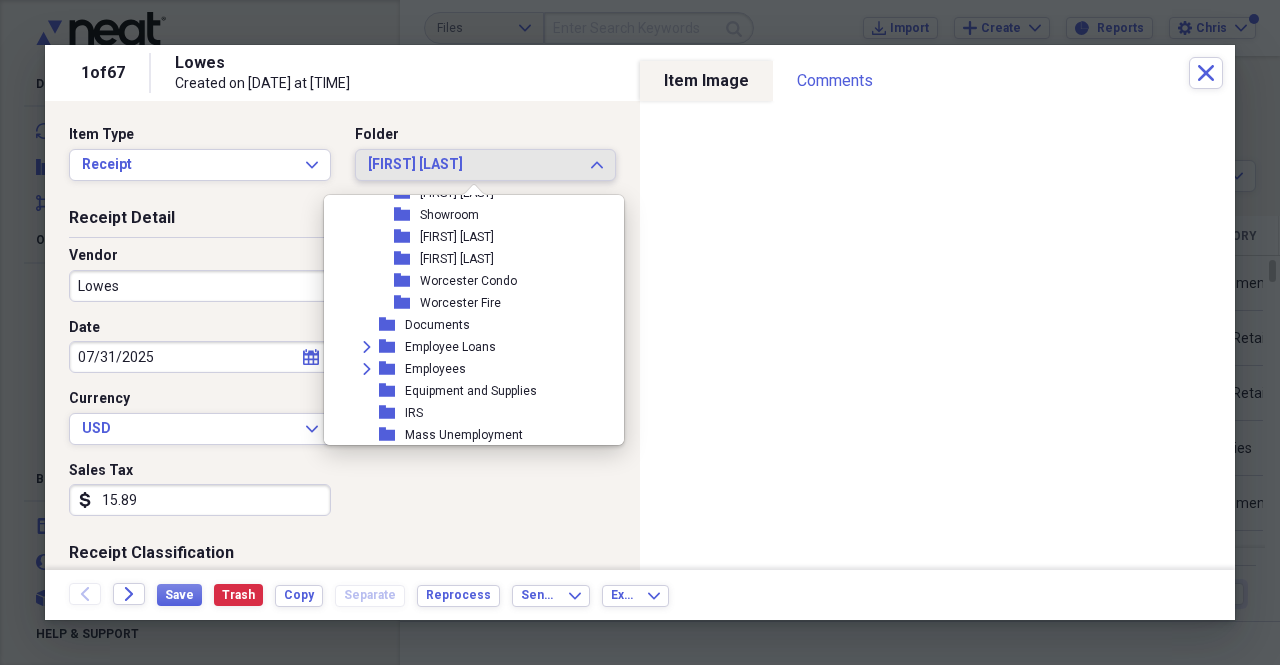 scroll, scrollTop: 1723, scrollLeft: 0, axis: vertical 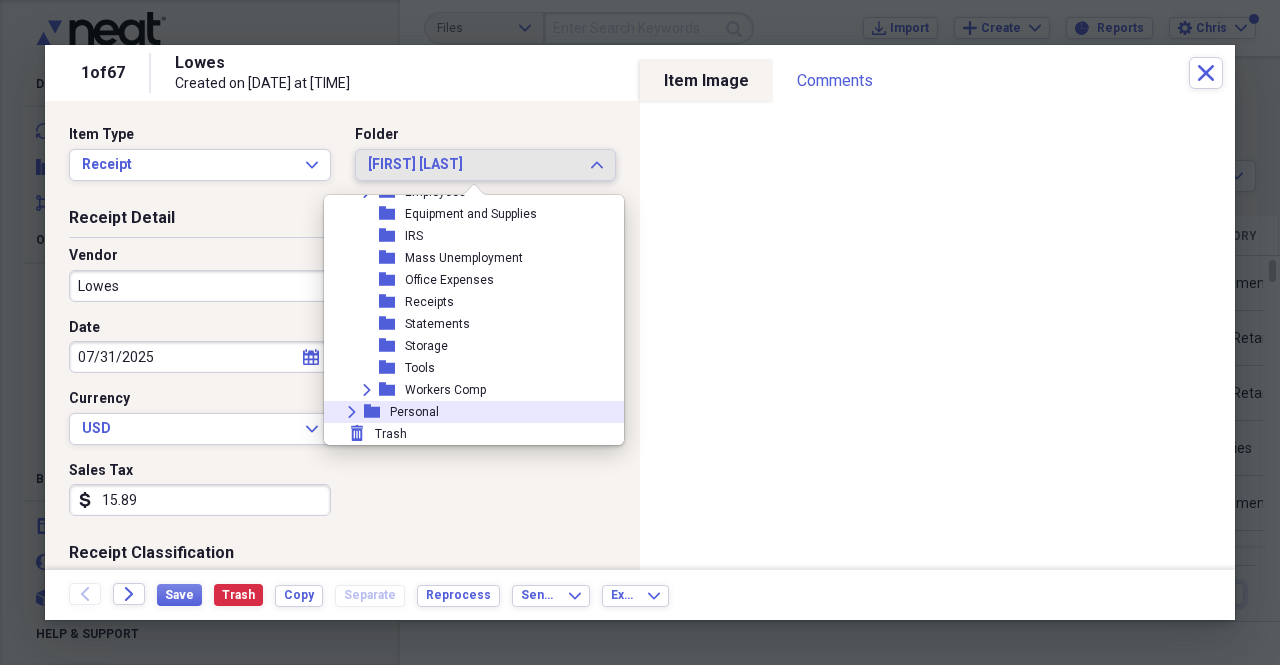 click on "Expand" at bounding box center (352, 412) 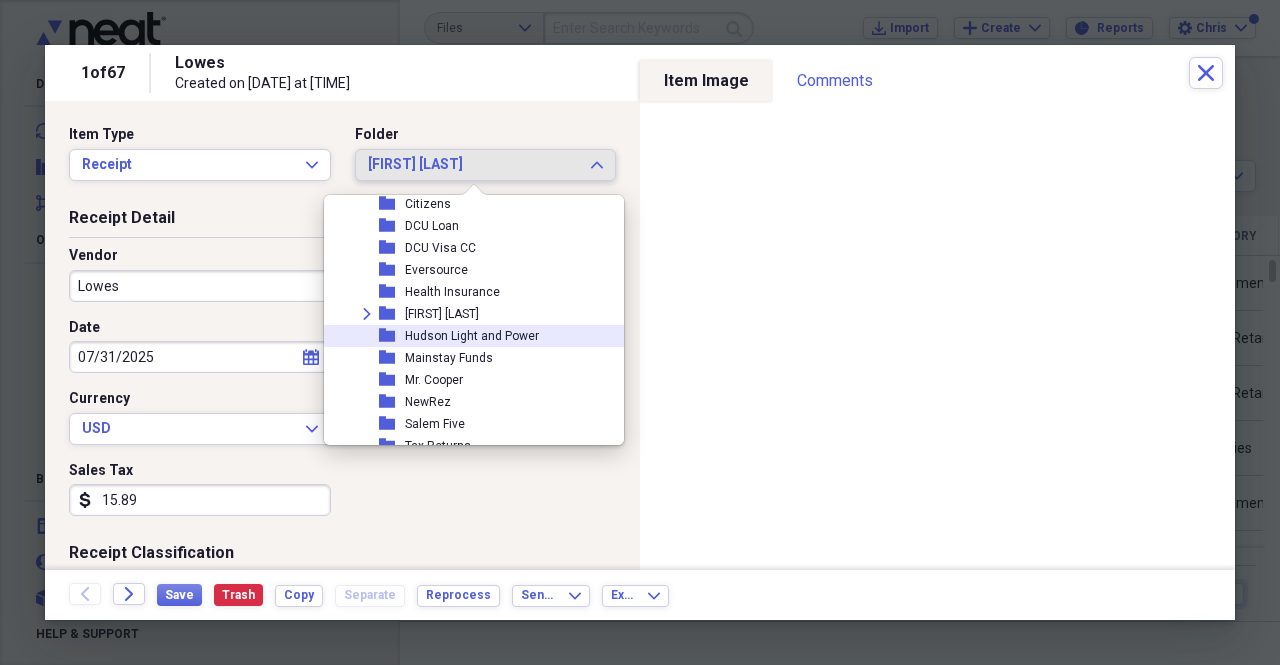 scroll, scrollTop: 1919, scrollLeft: 0, axis: vertical 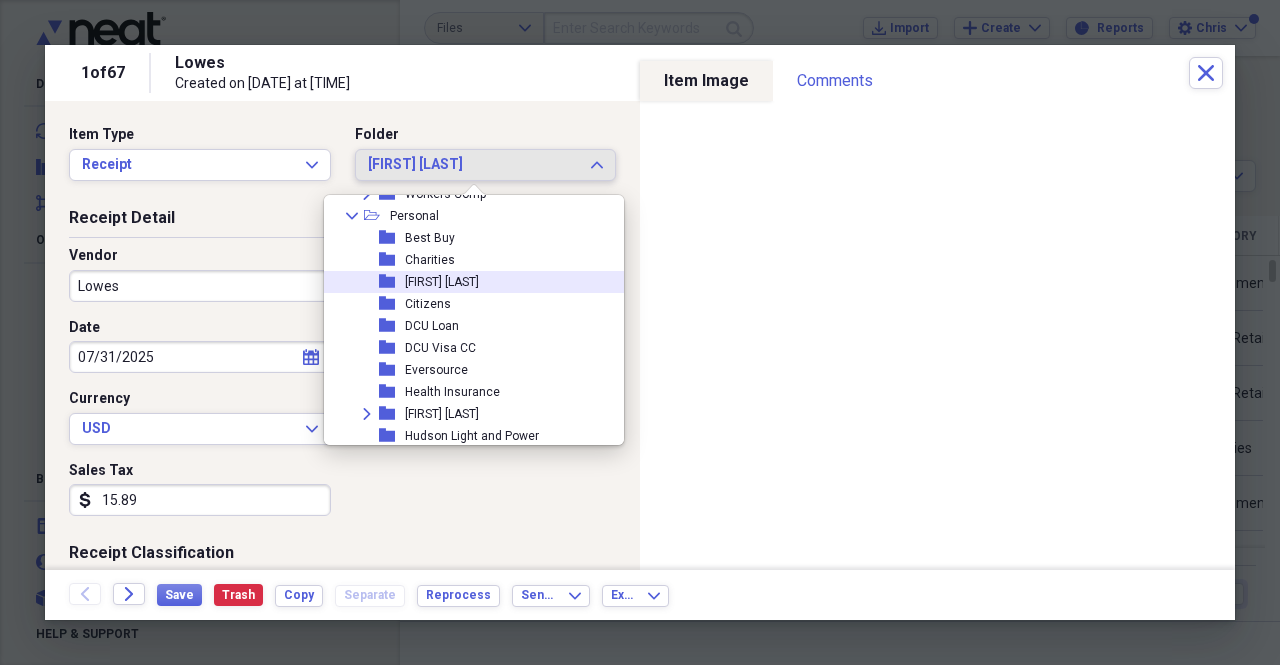 click on "Chris Pay" at bounding box center (442, 282) 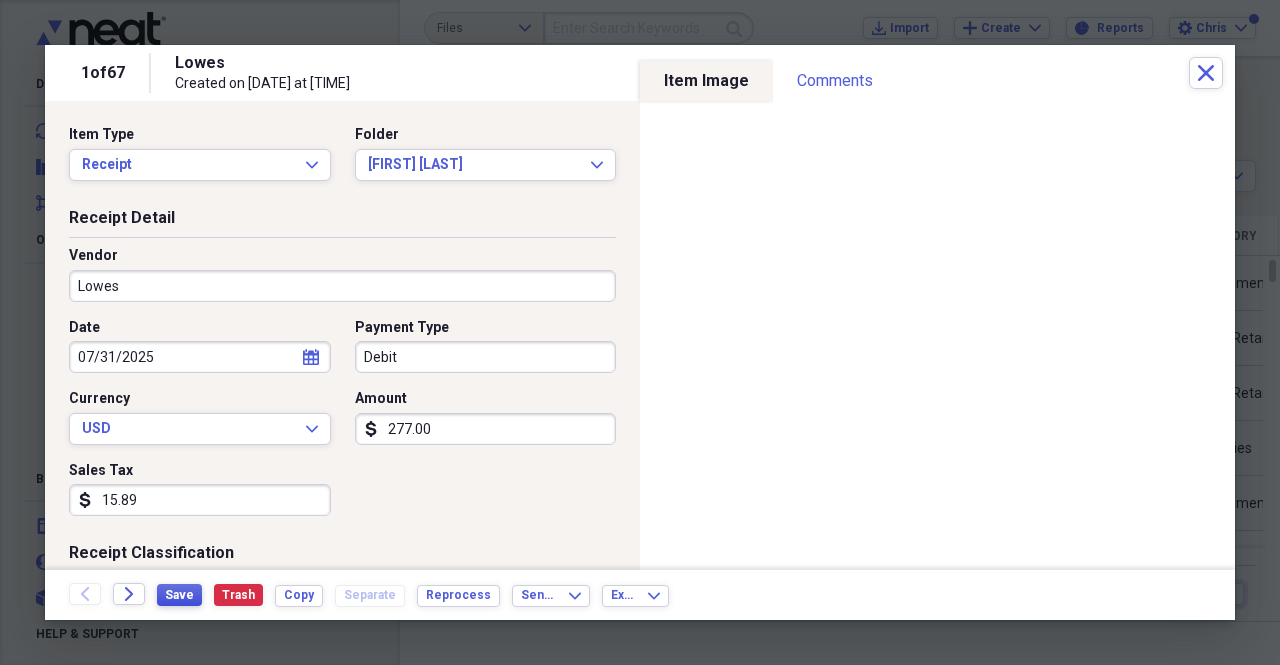 click on "Save" at bounding box center [179, 595] 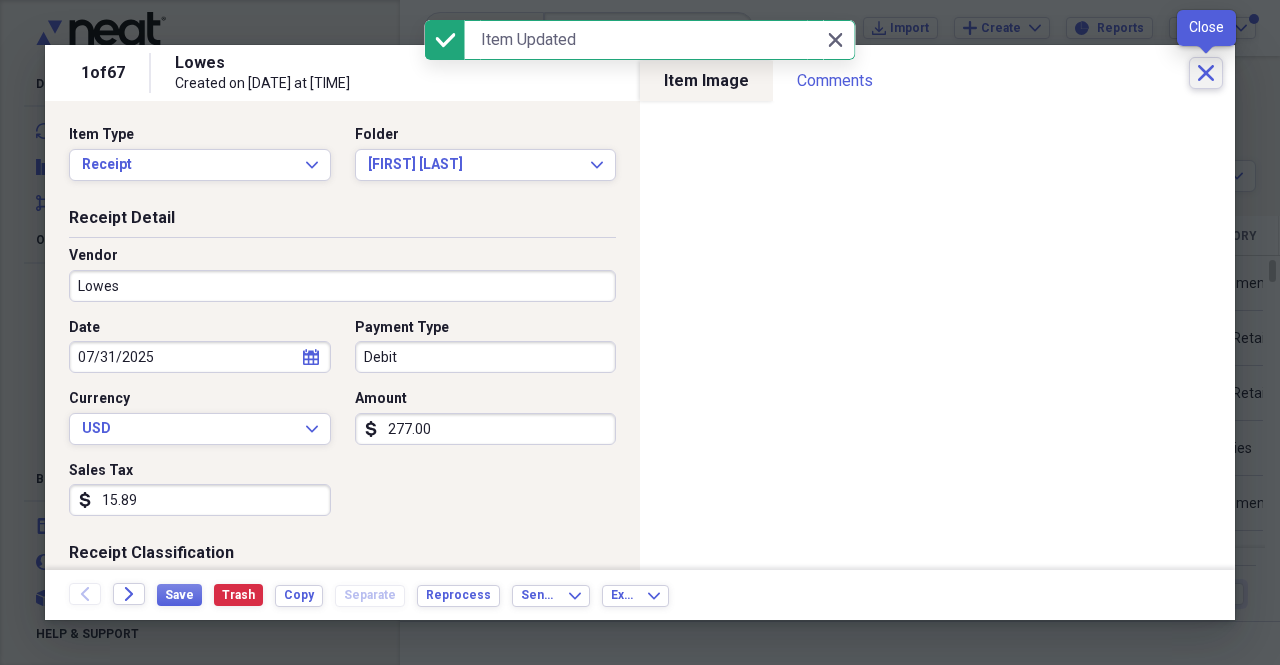 click 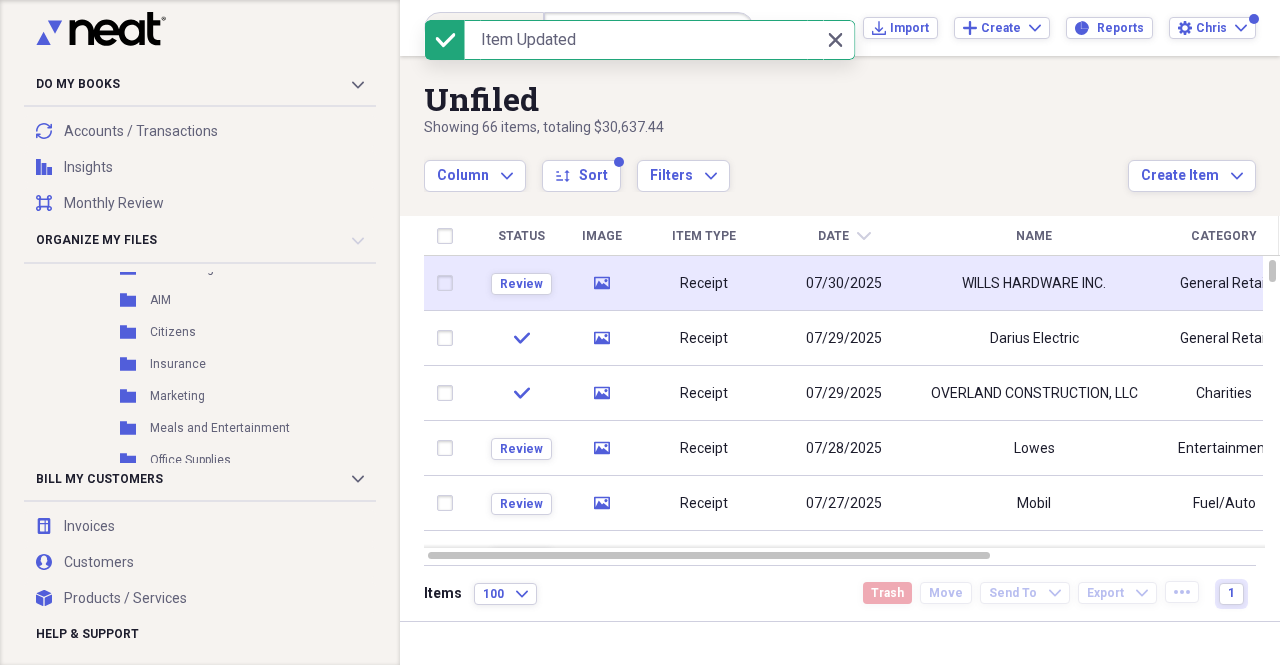 click on "07/30/2025" at bounding box center [844, 283] 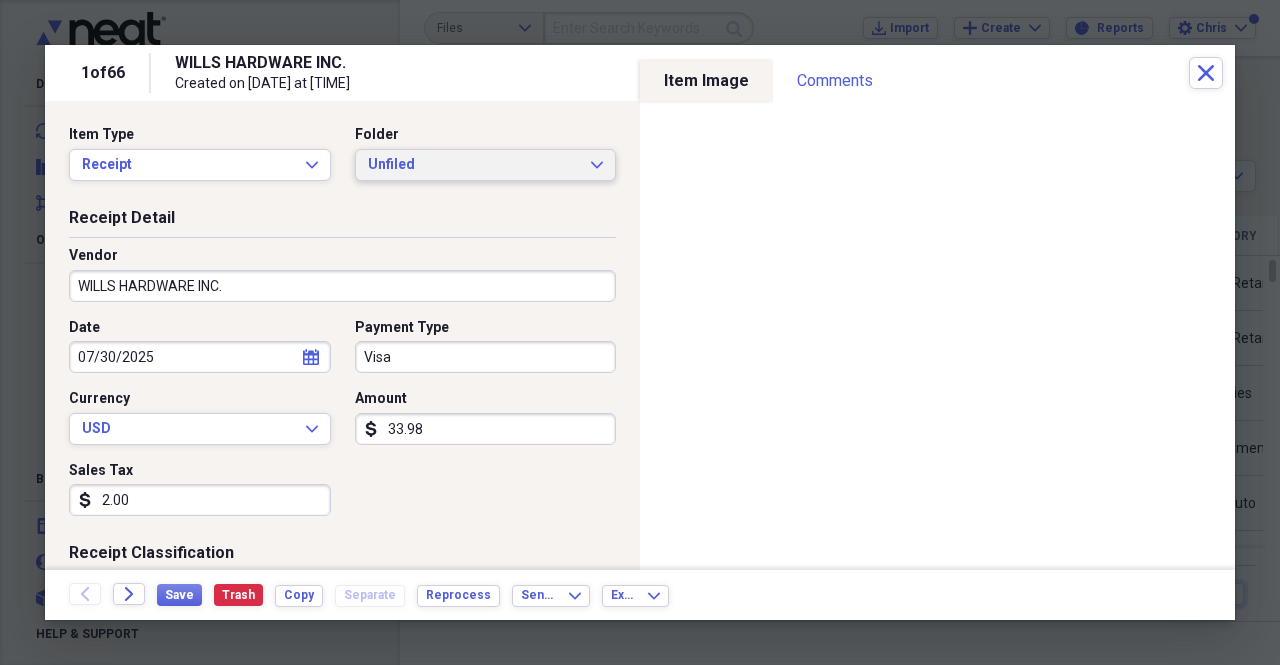 click on "Unfiled" at bounding box center [474, 165] 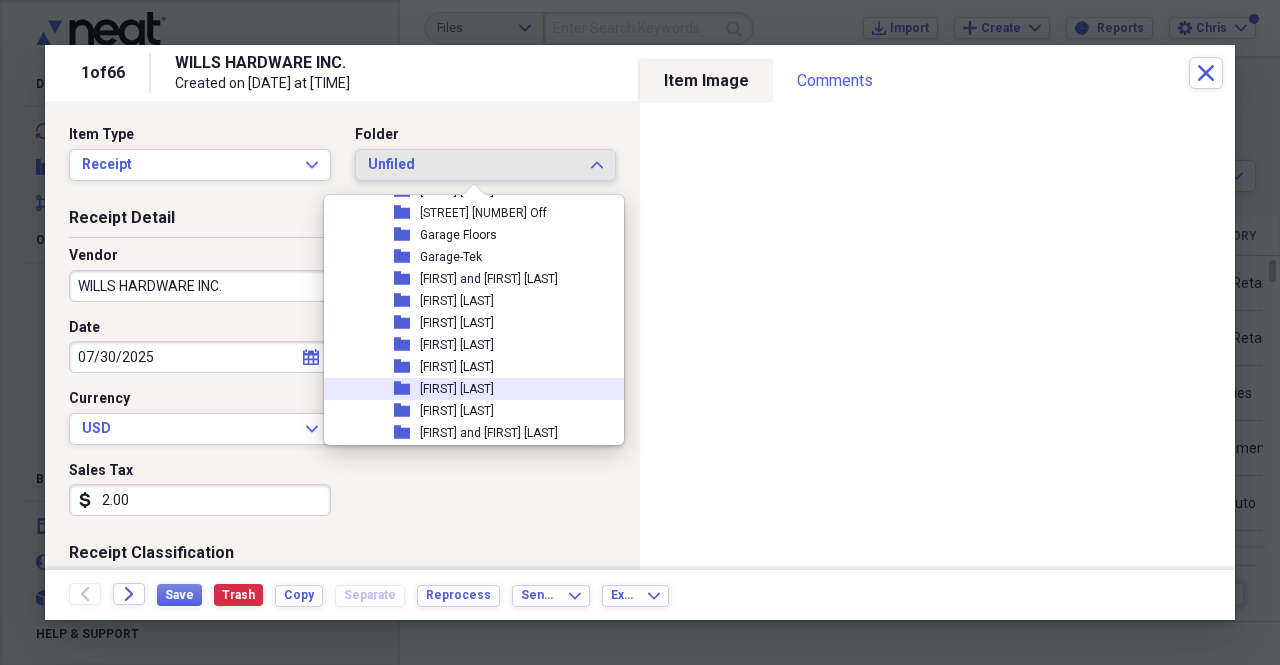 scroll, scrollTop: 900, scrollLeft: 0, axis: vertical 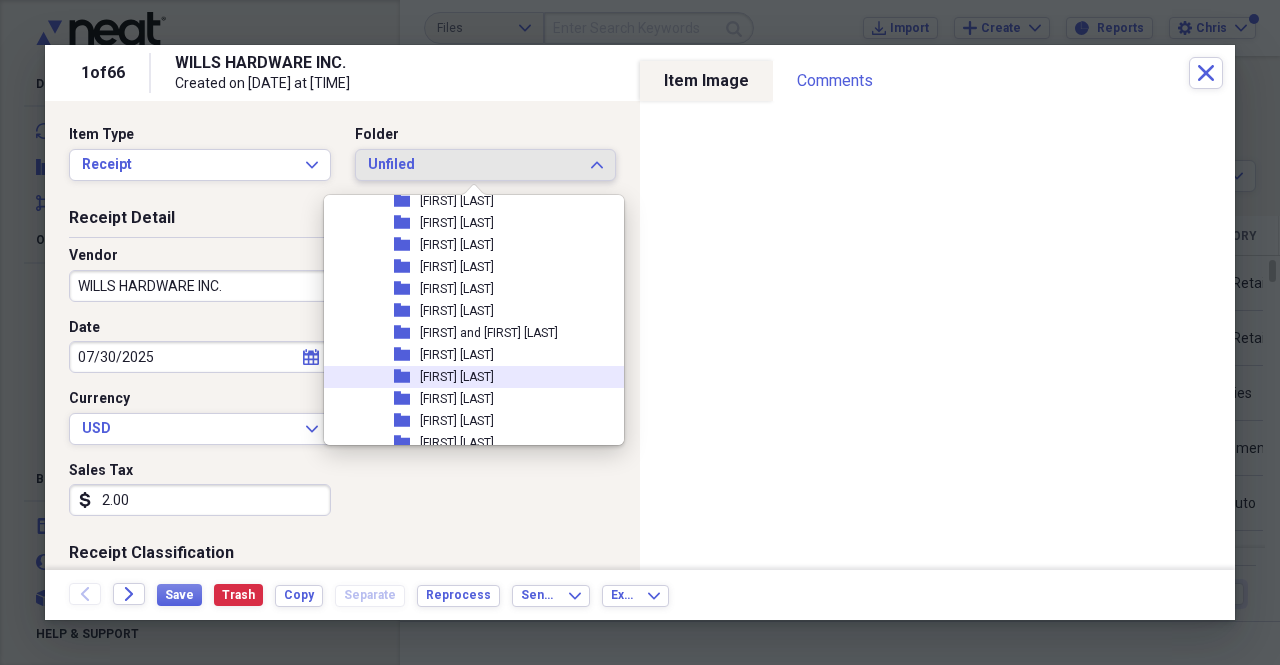 click on "Joseph Dimitridias" at bounding box center [457, 377] 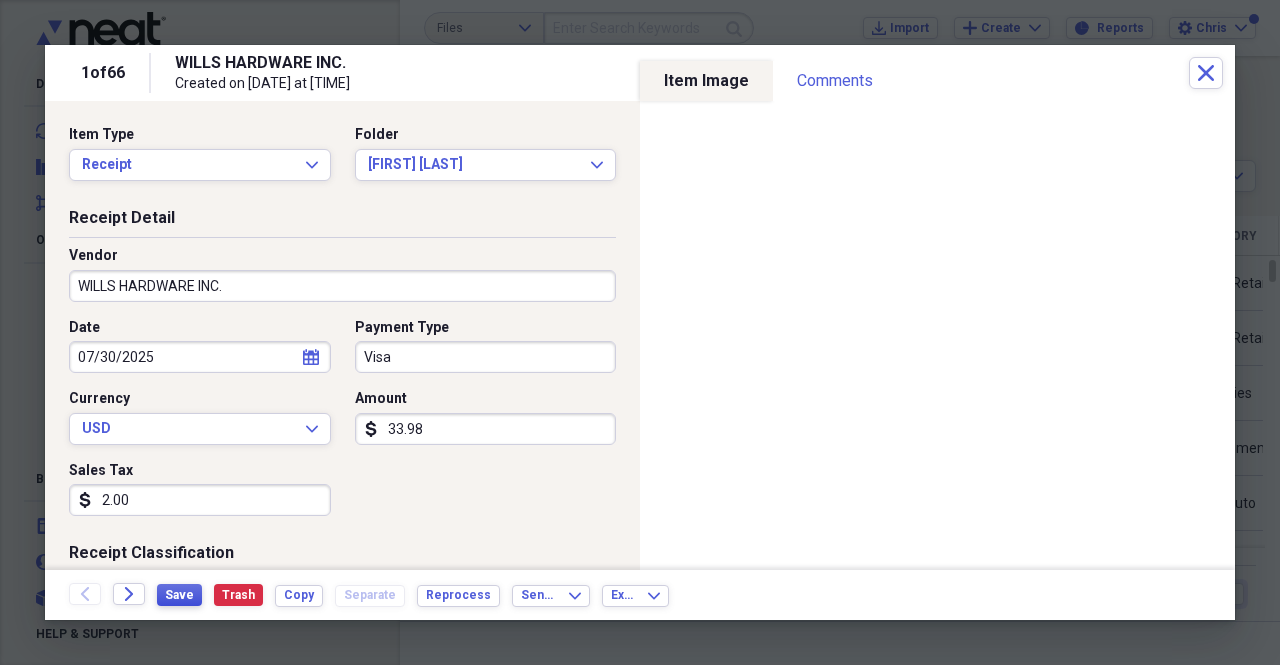 click on "Save" at bounding box center [179, 595] 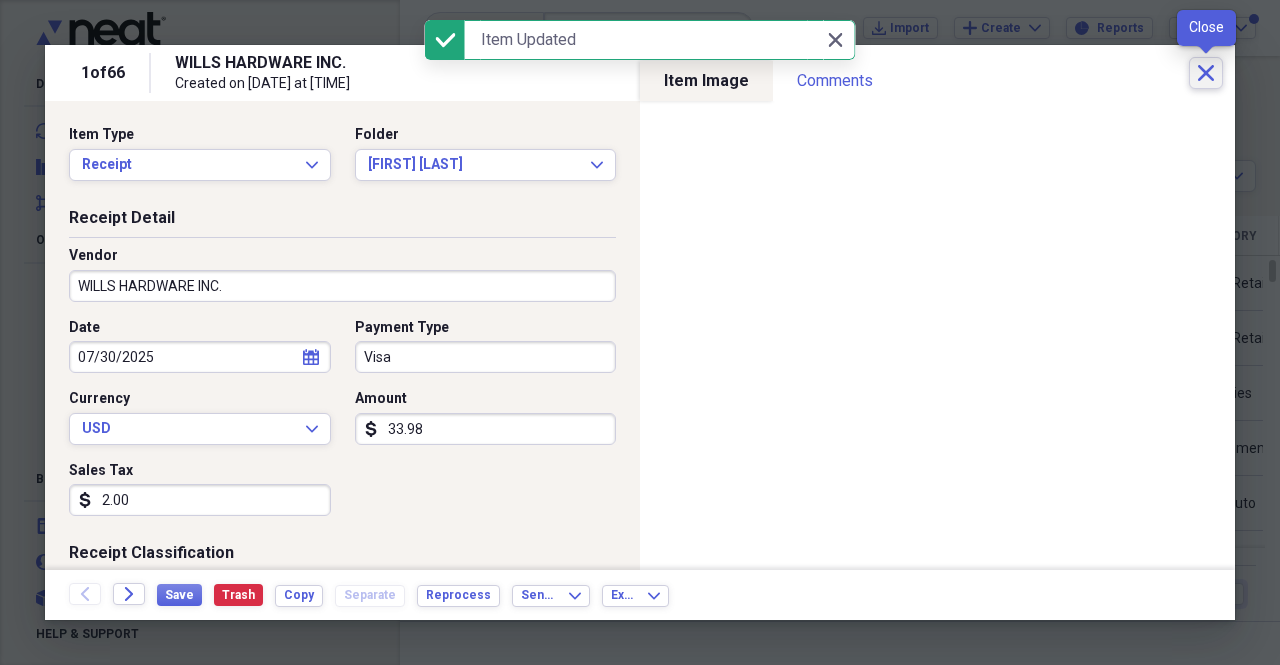 click on "Close" 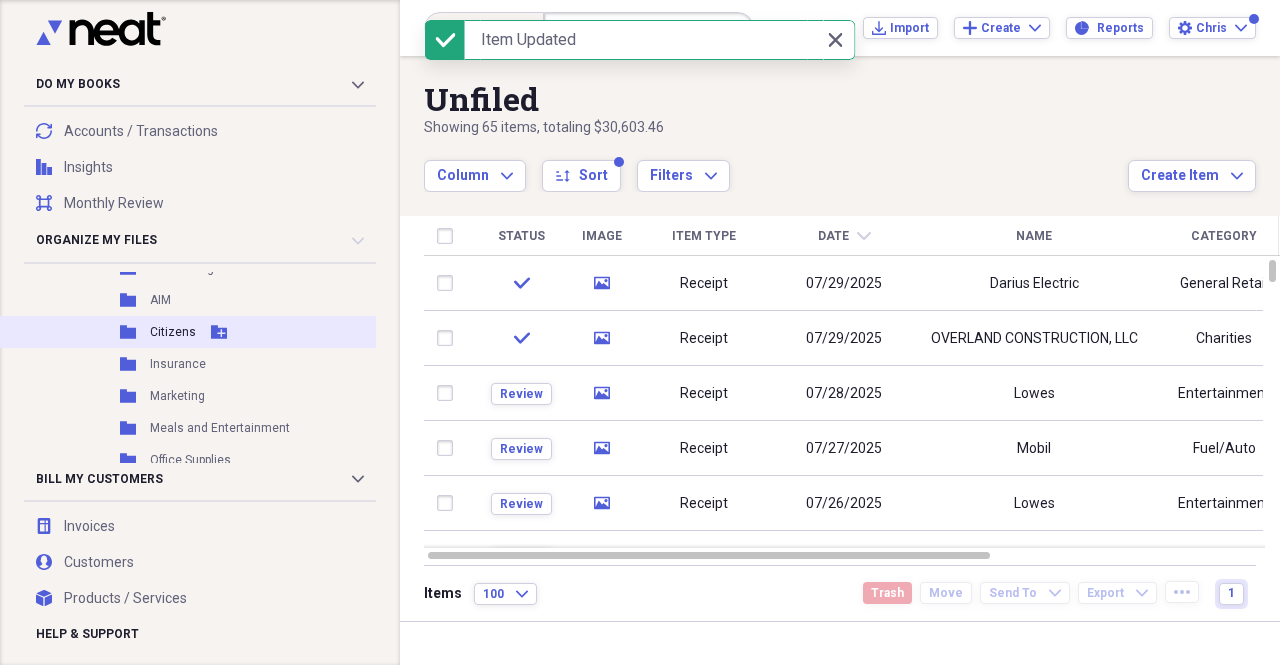 scroll, scrollTop: 0, scrollLeft: 0, axis: both 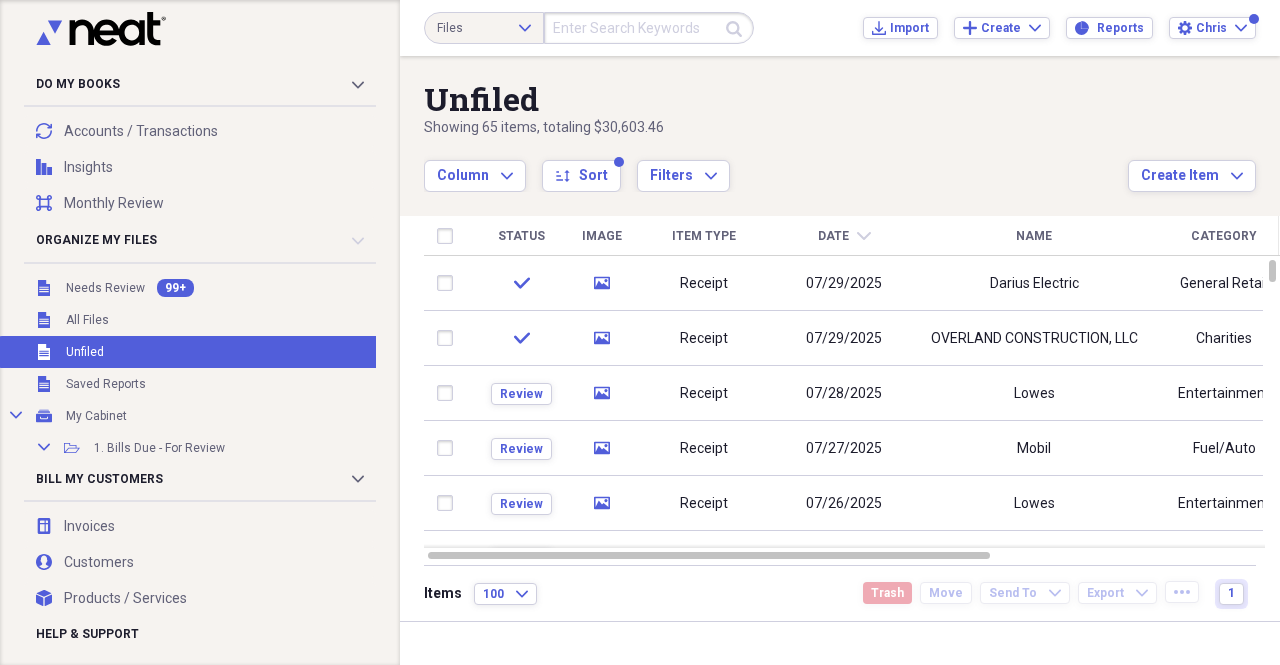 click on "Unfiled Unfiled" at bounding box center [189, 352] 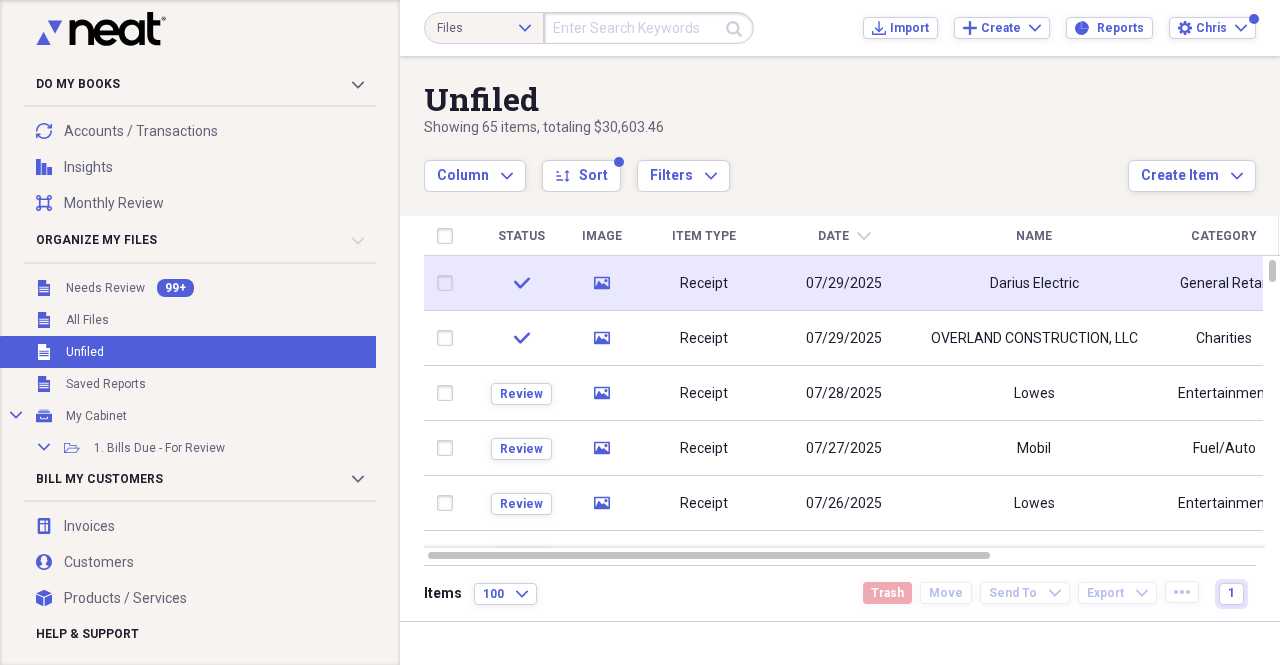 click on "Darius Electric" at bounding box center (1034, 283) 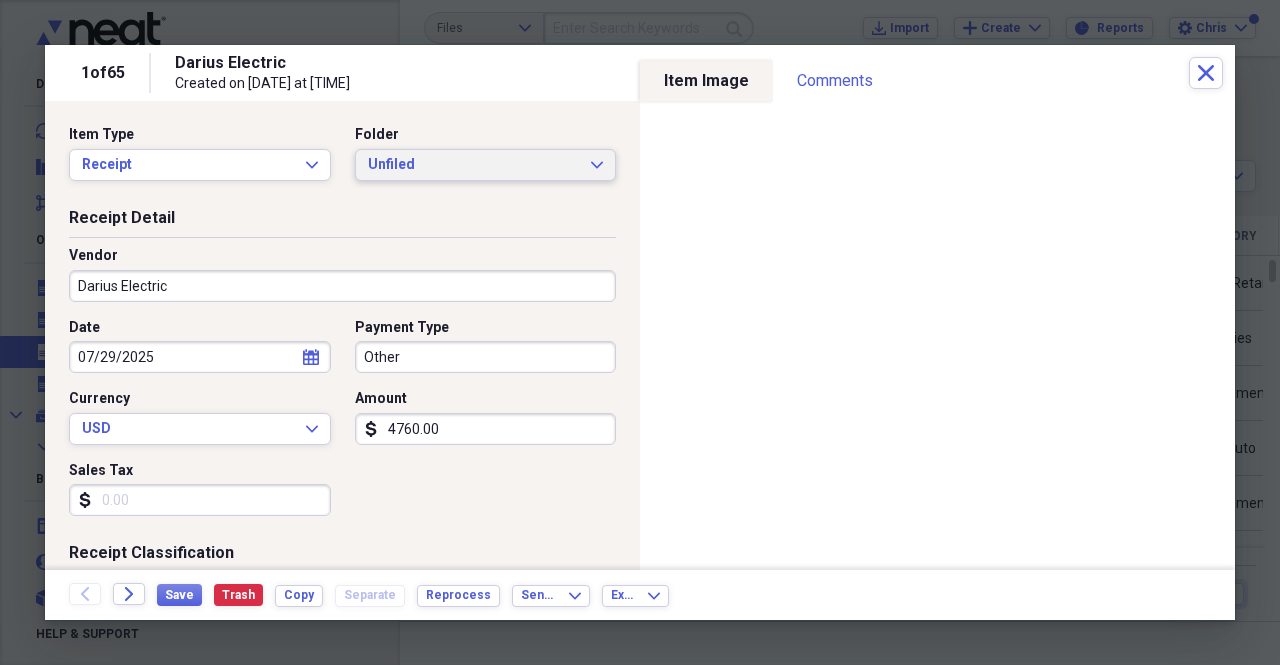 click on "Unfiled" at bounding box center [474, 165] 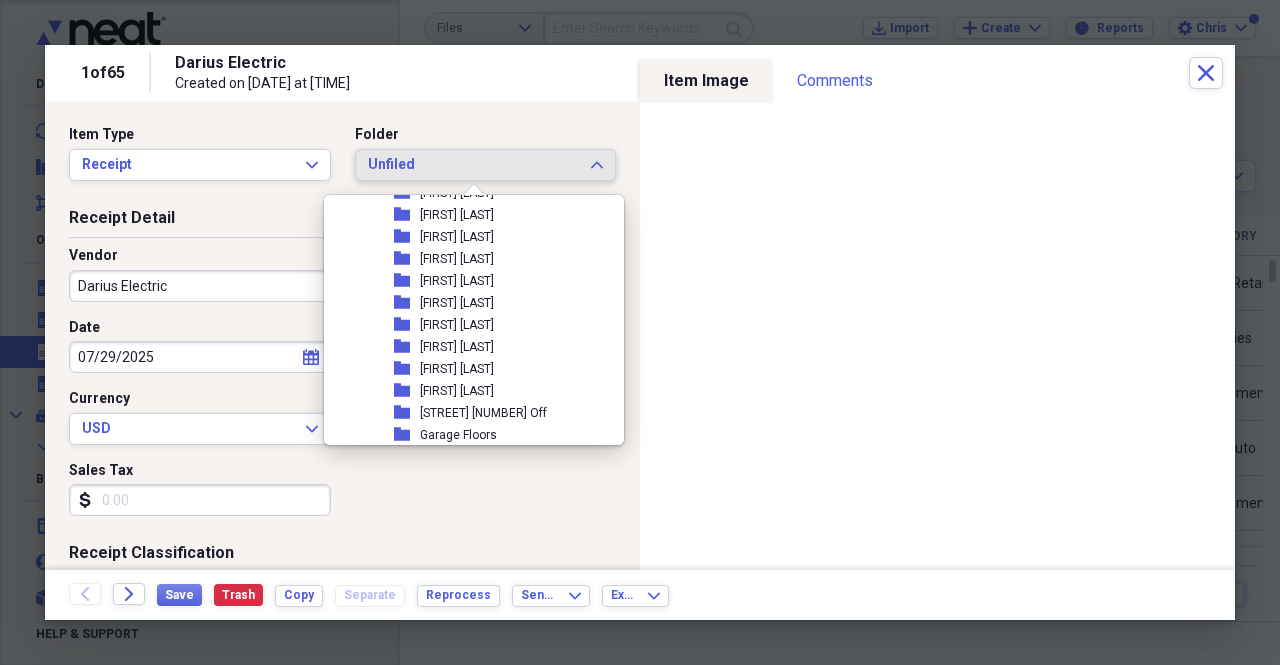 scroll, scrollTop: 700, scrollLeft: 0, axis: vertical 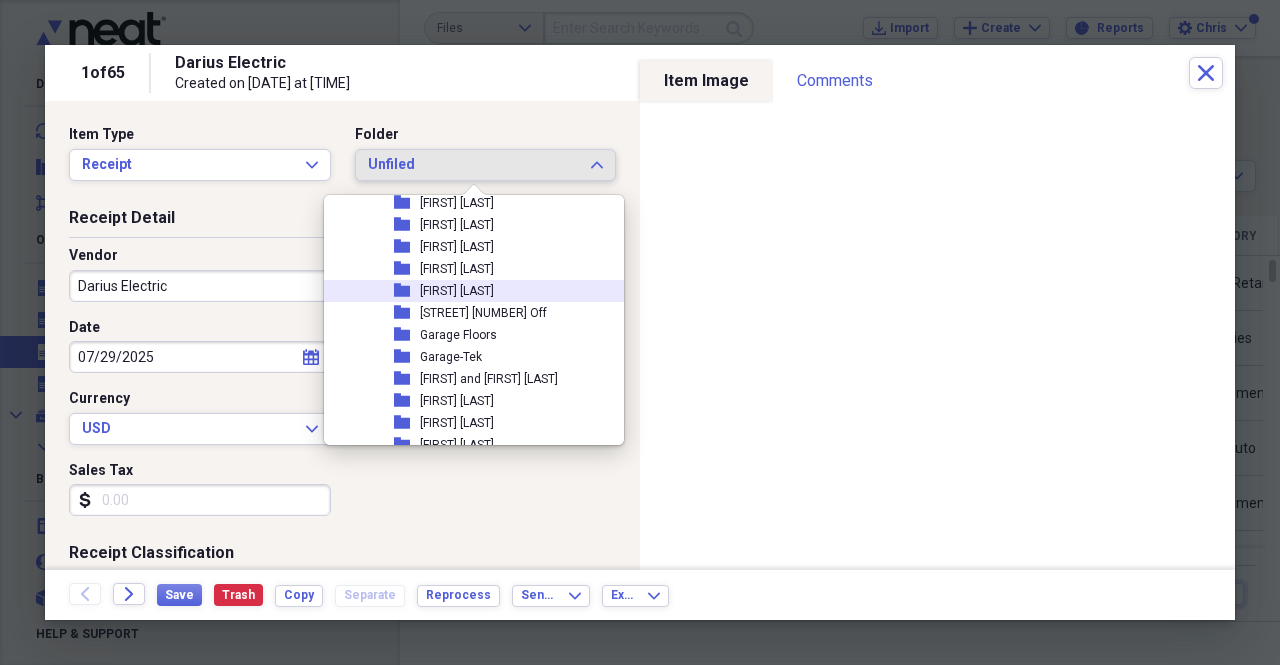 click on "Fran Burke" at bounding box center [457, 291] 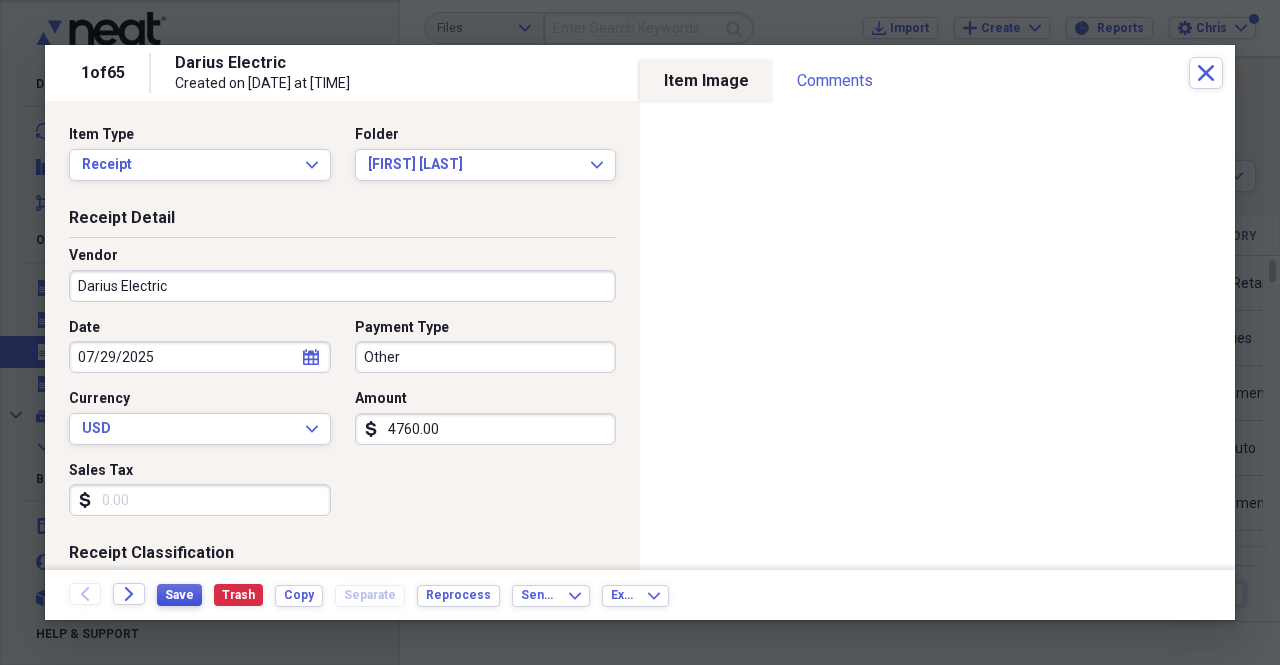 click on "Save" at bounding box center [179, 595] 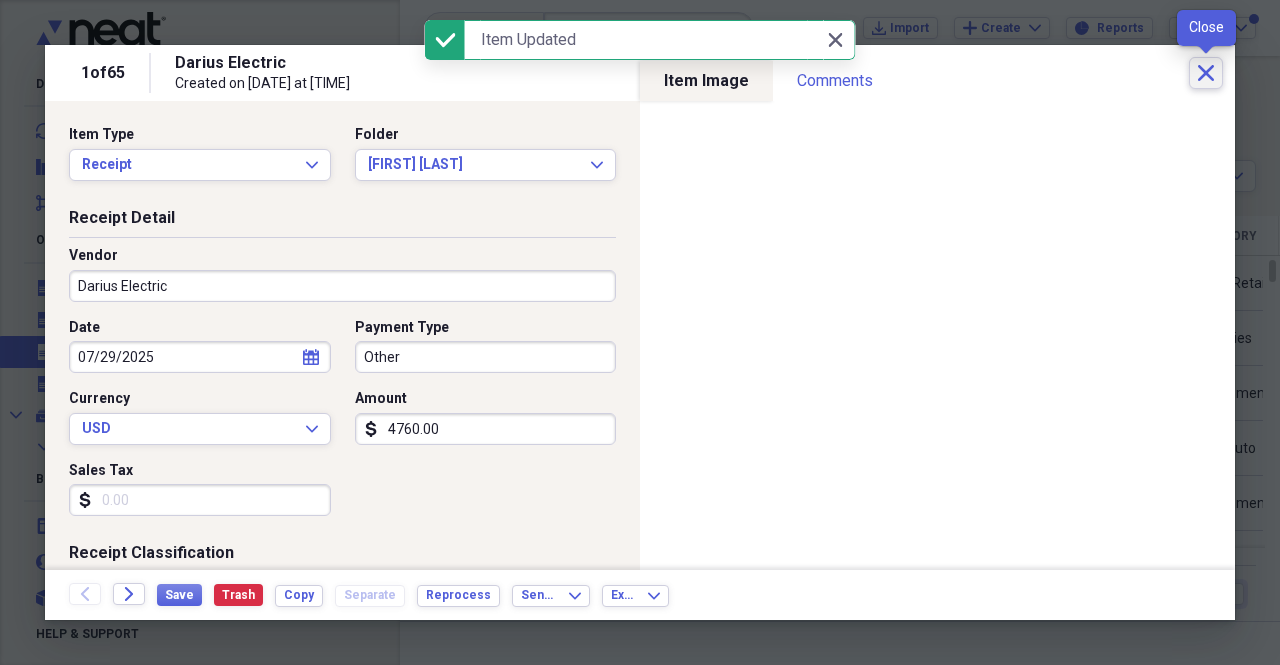 click on "Close" 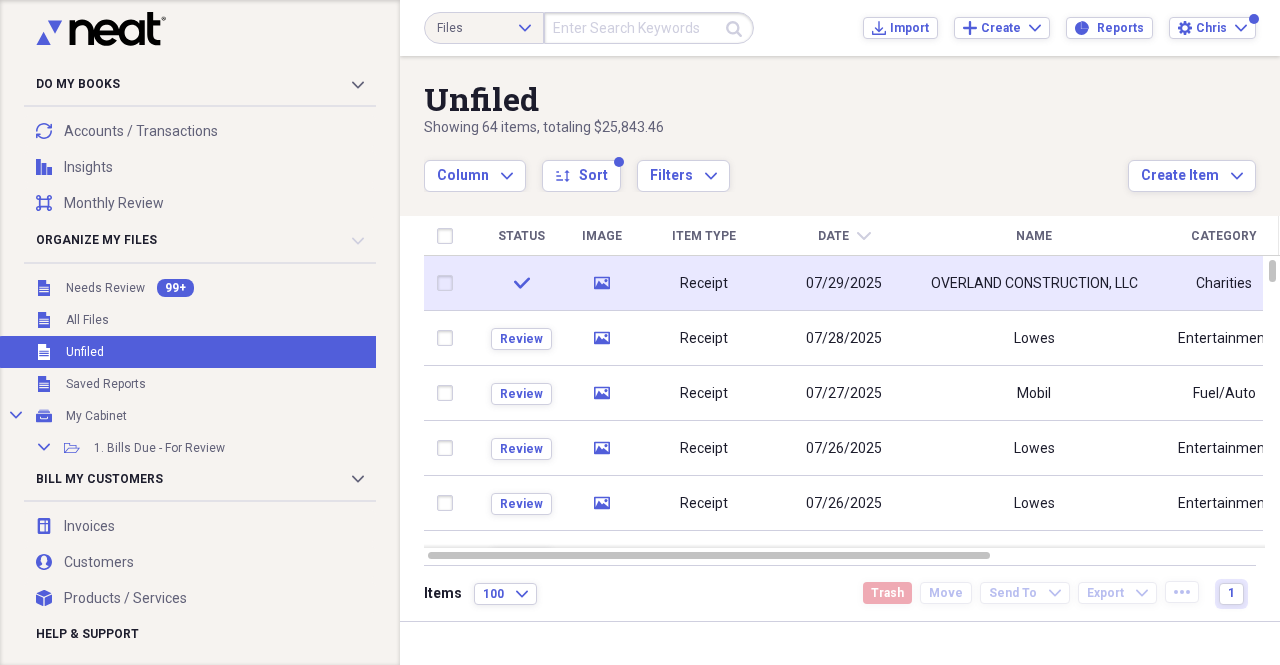 click on "Receipt" at bounding box center [704, 283] 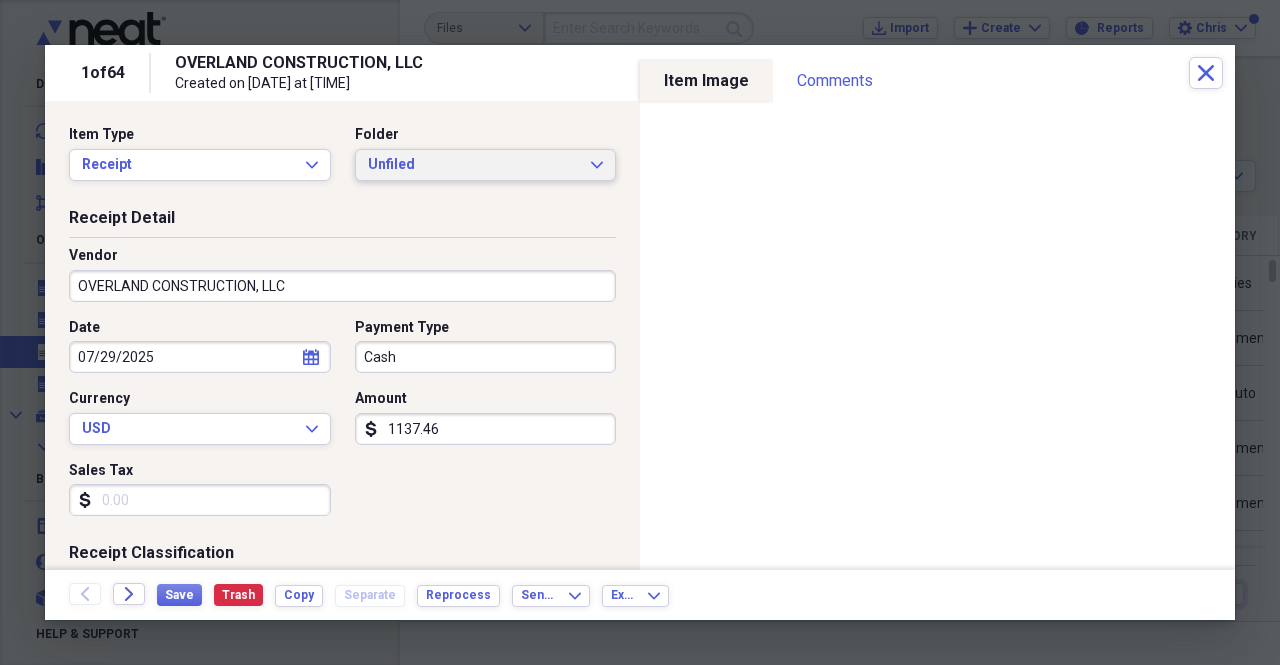 click on "Unfiled" at bounding box center [474, 165] 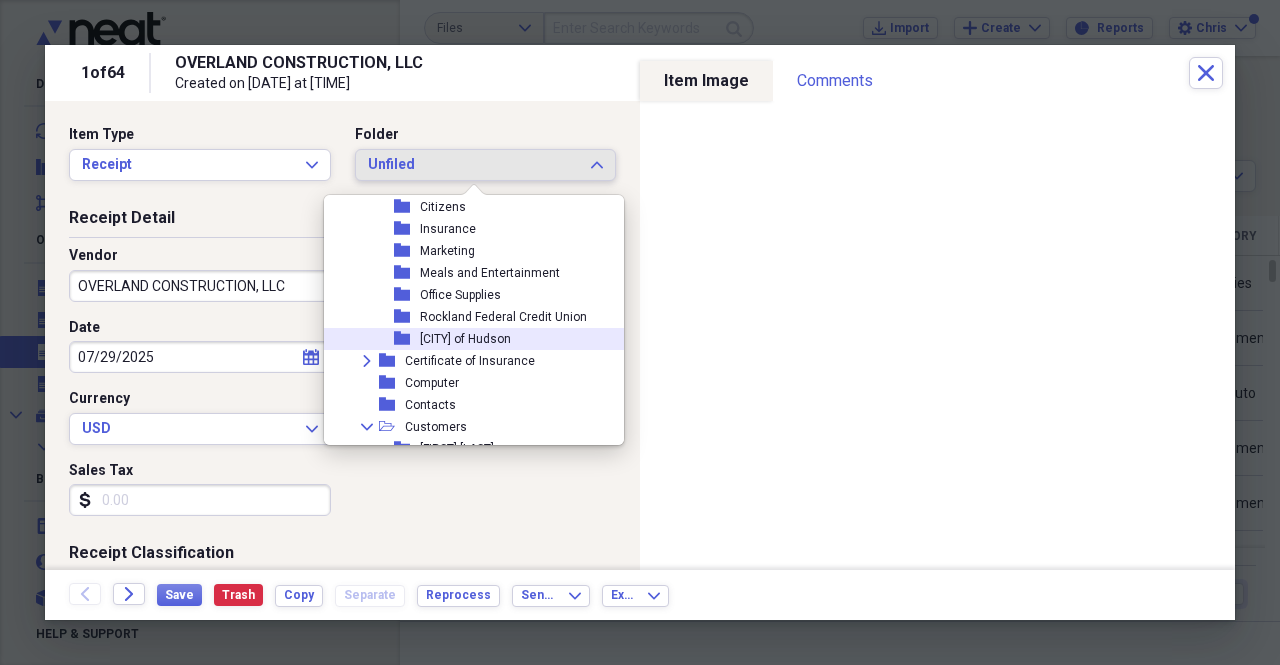 scroll, scrollTop: 500, scrollLeft: 0, axis: vertical 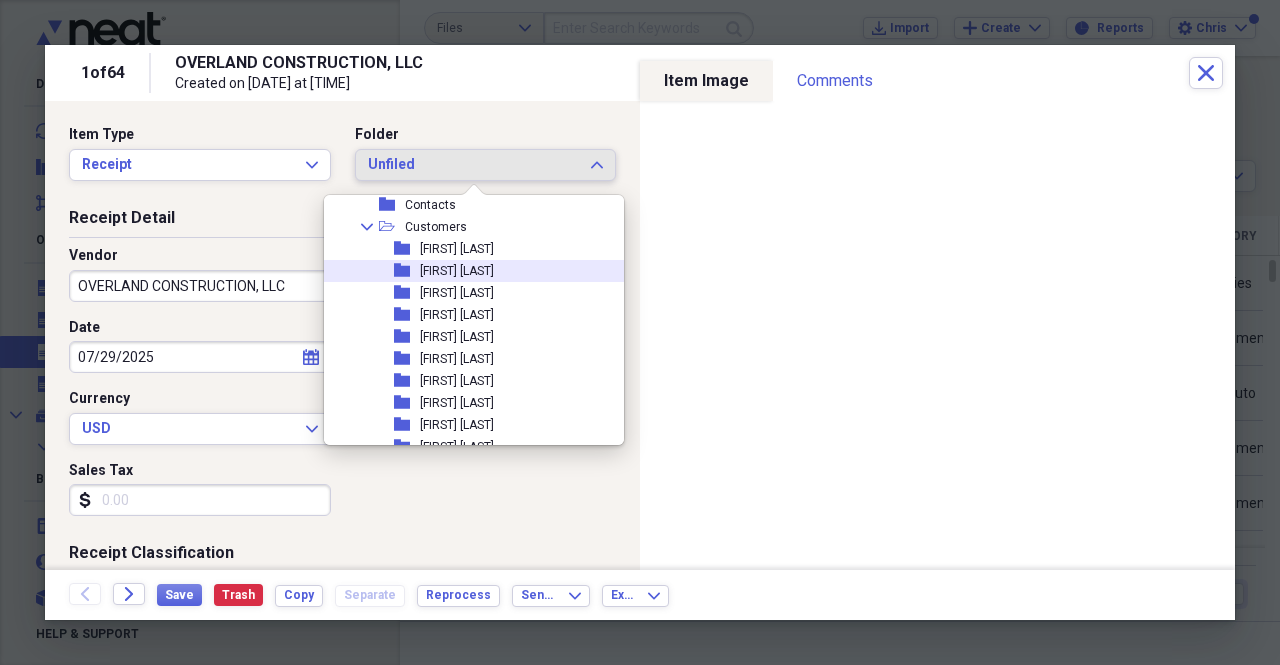 click on "Andrew Burton" at bounding box center [457, 271] 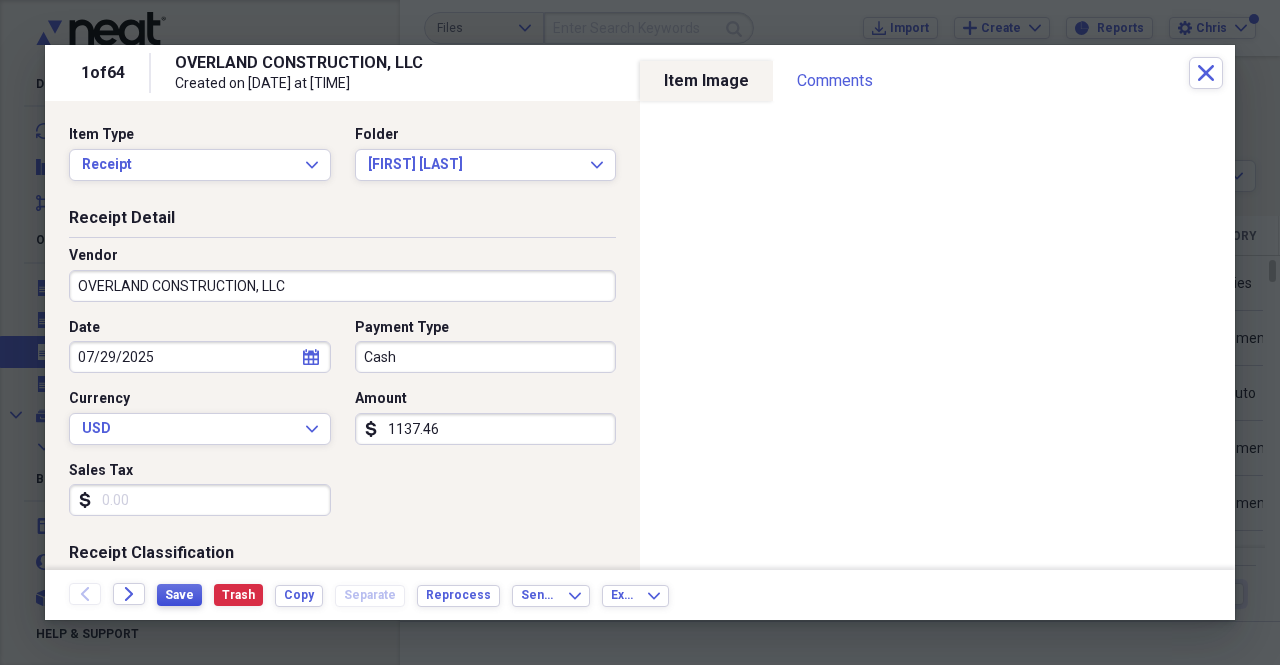 click on "Save" at bounding box center [179, 595] 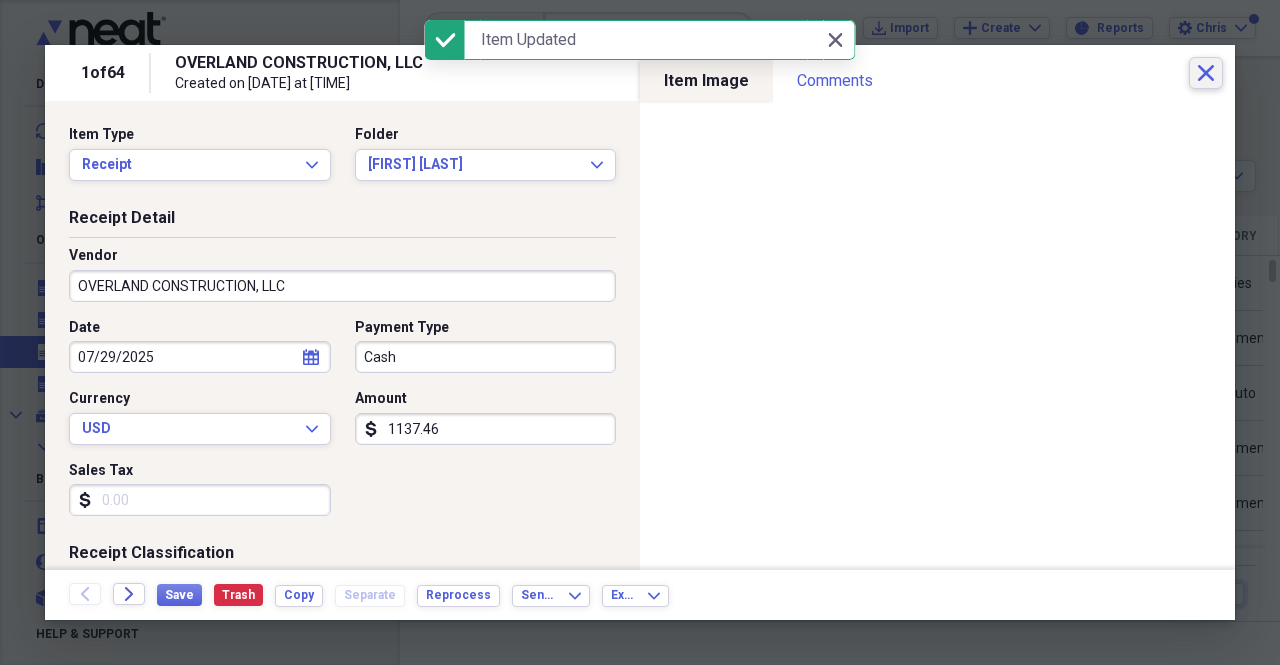 click on "Close" 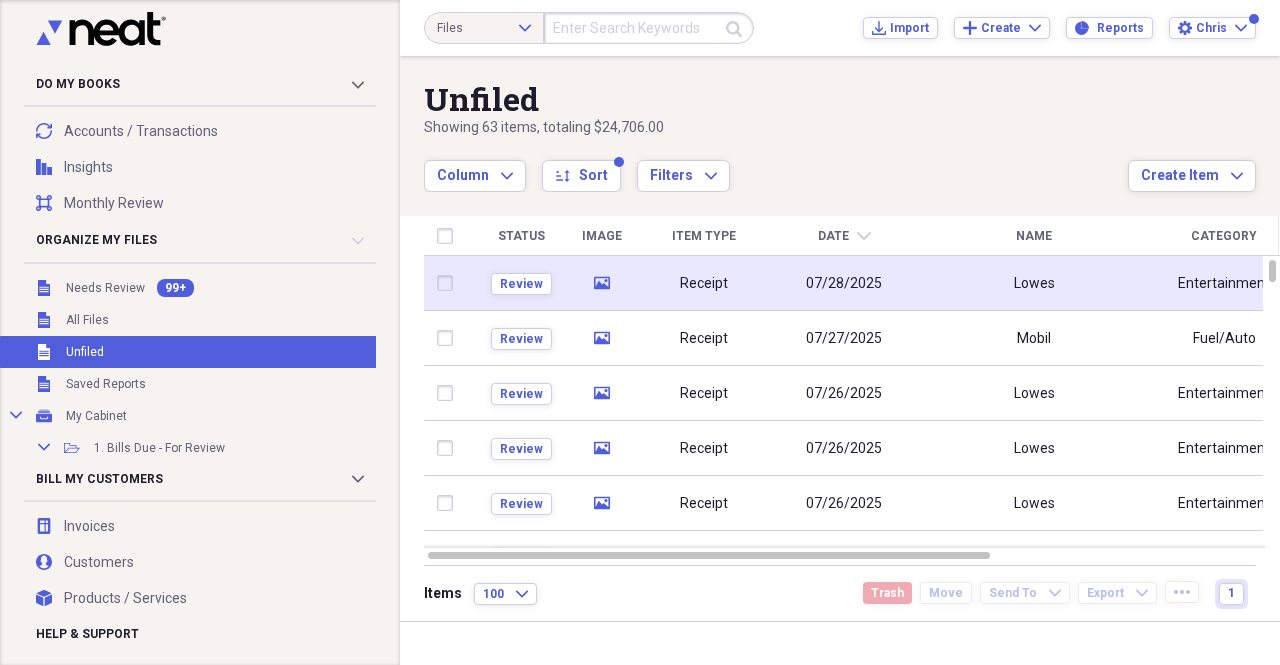 click on "Lowes" at bounding box center (1034, 283) 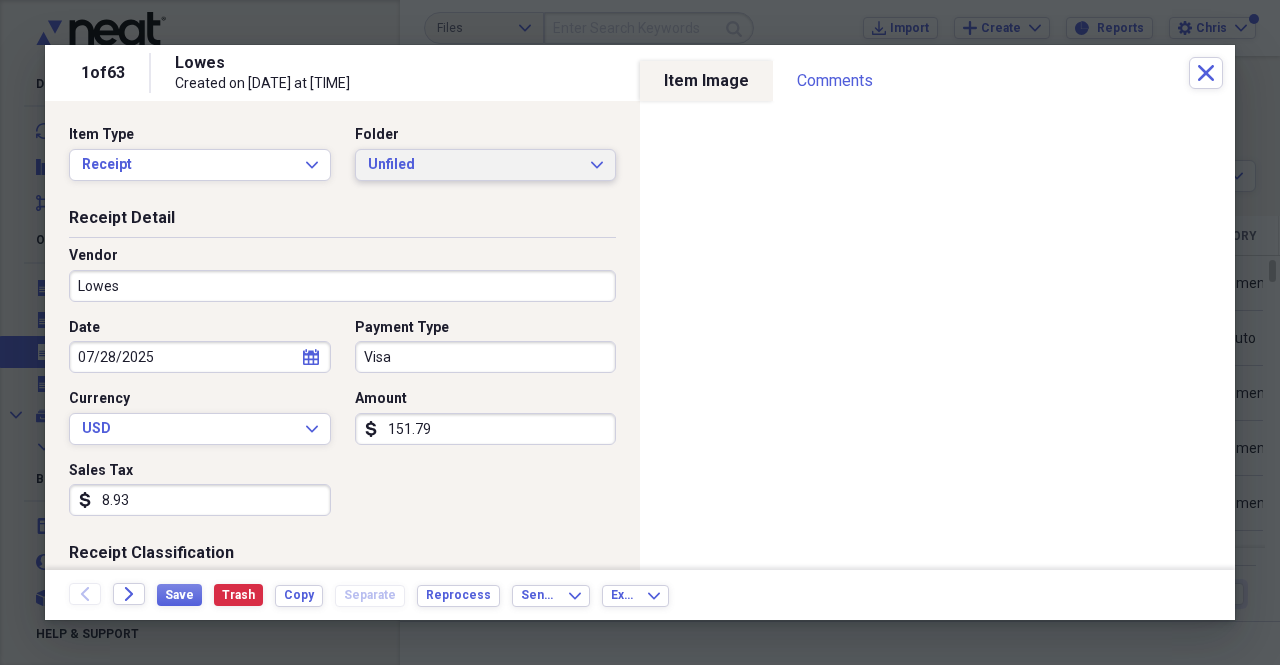click on "Unfiled" at bounding box center (474, 165) 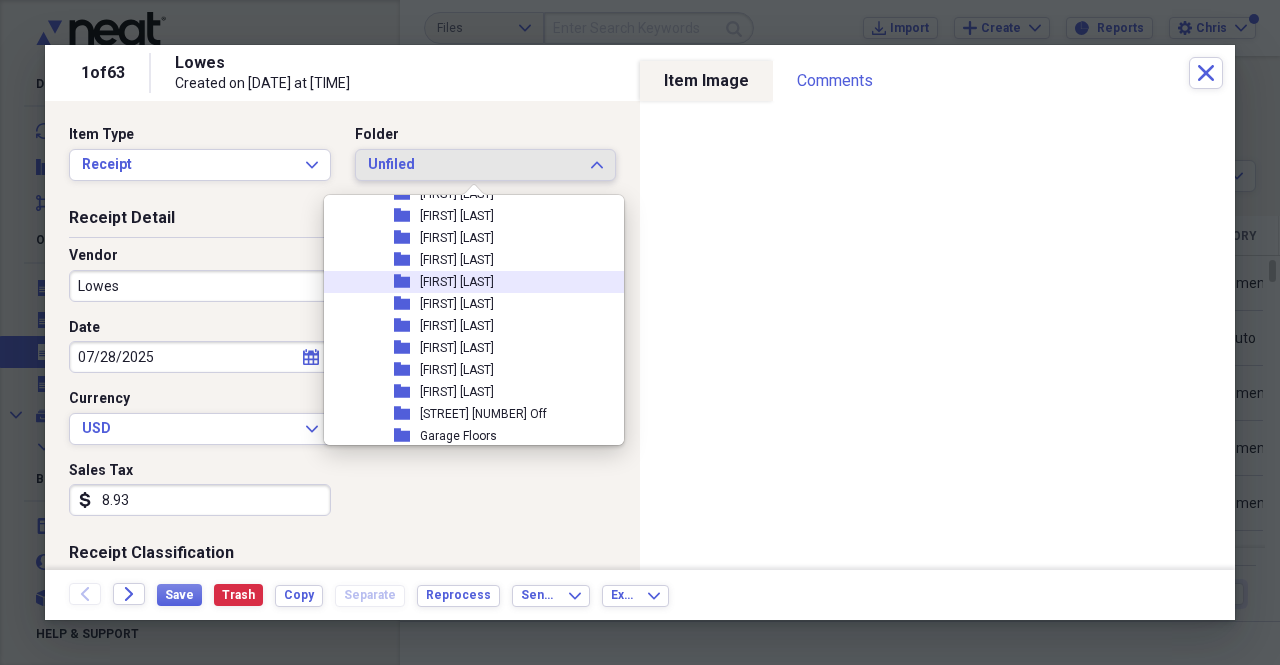 scroll, scrollTop: 600, scrollLeft: 0, axis: vertical 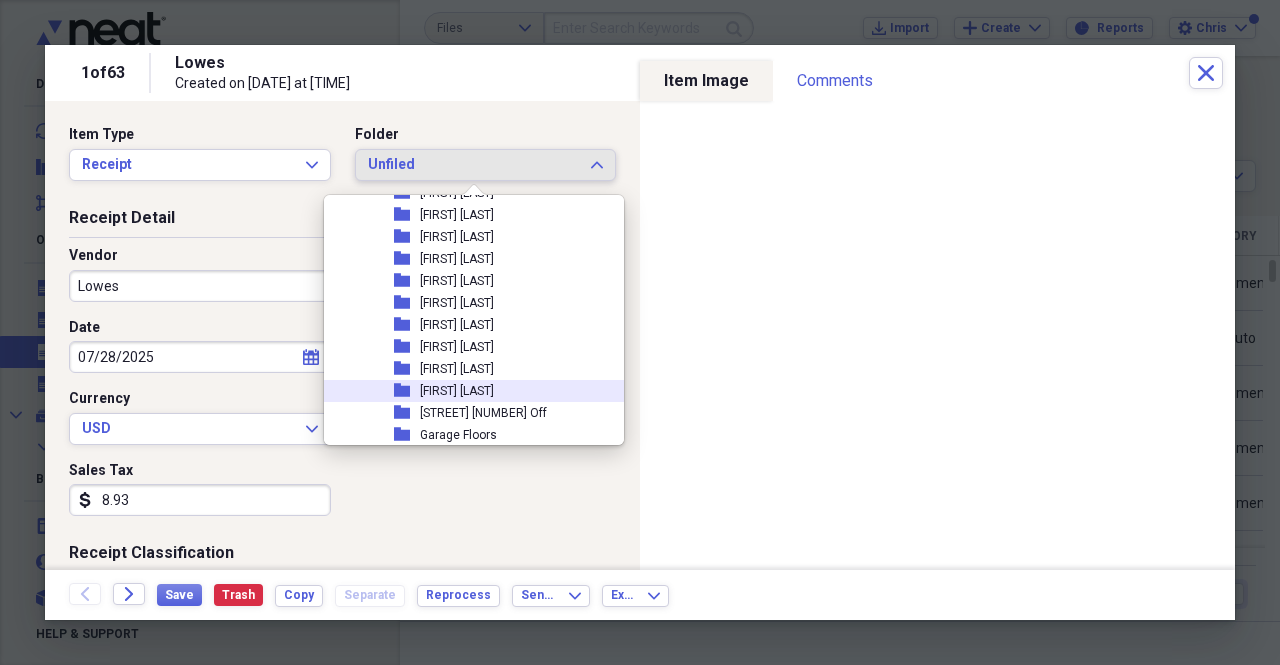 click on "Fran Burke" at bounding box center (457, 391) 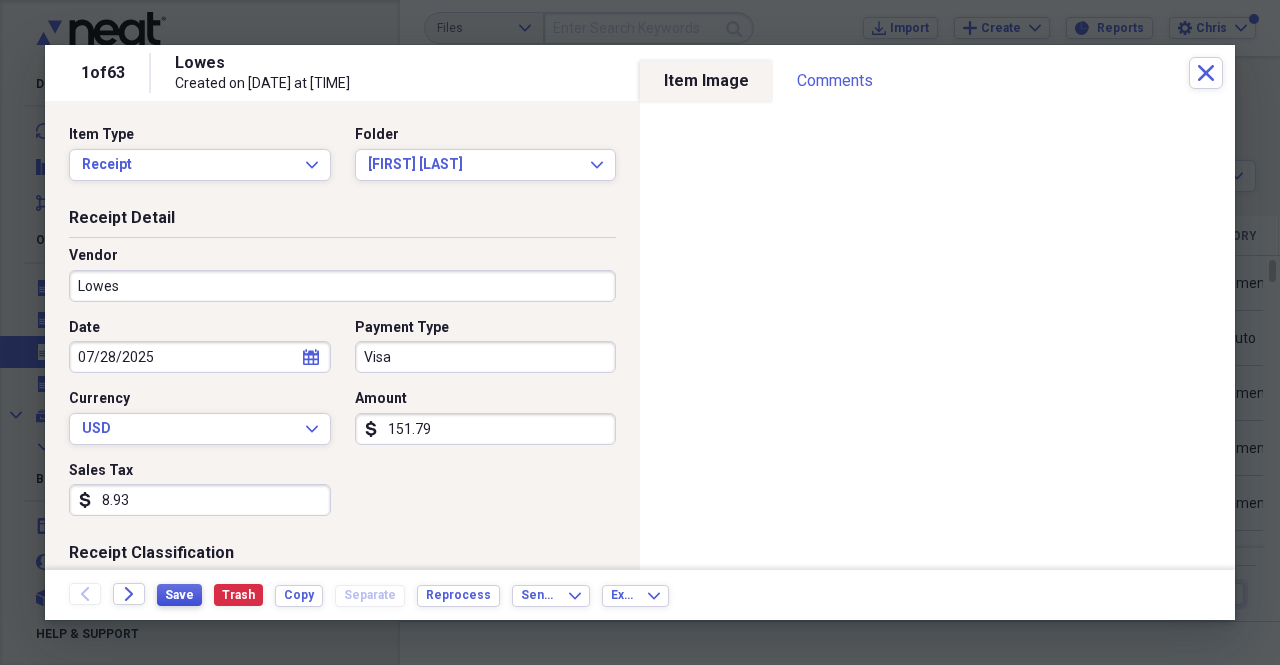 click on "Save" at bounding box center [179, 595] 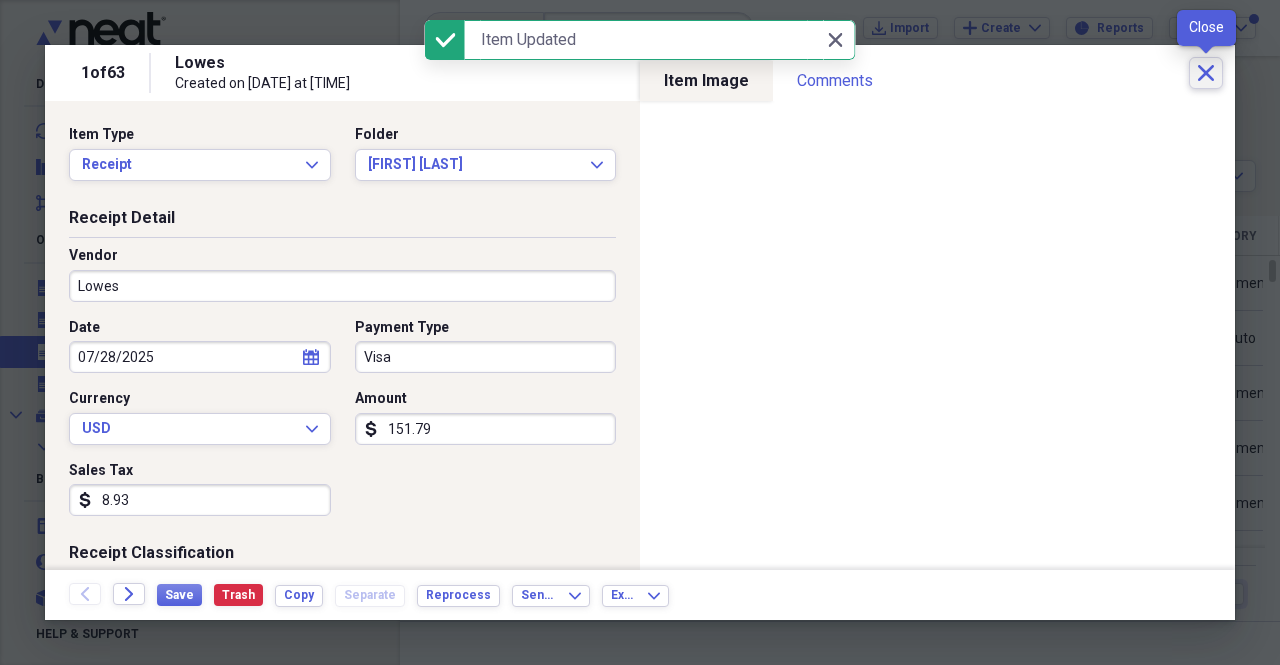 click on "Close" at bounding box center (1206, 73) 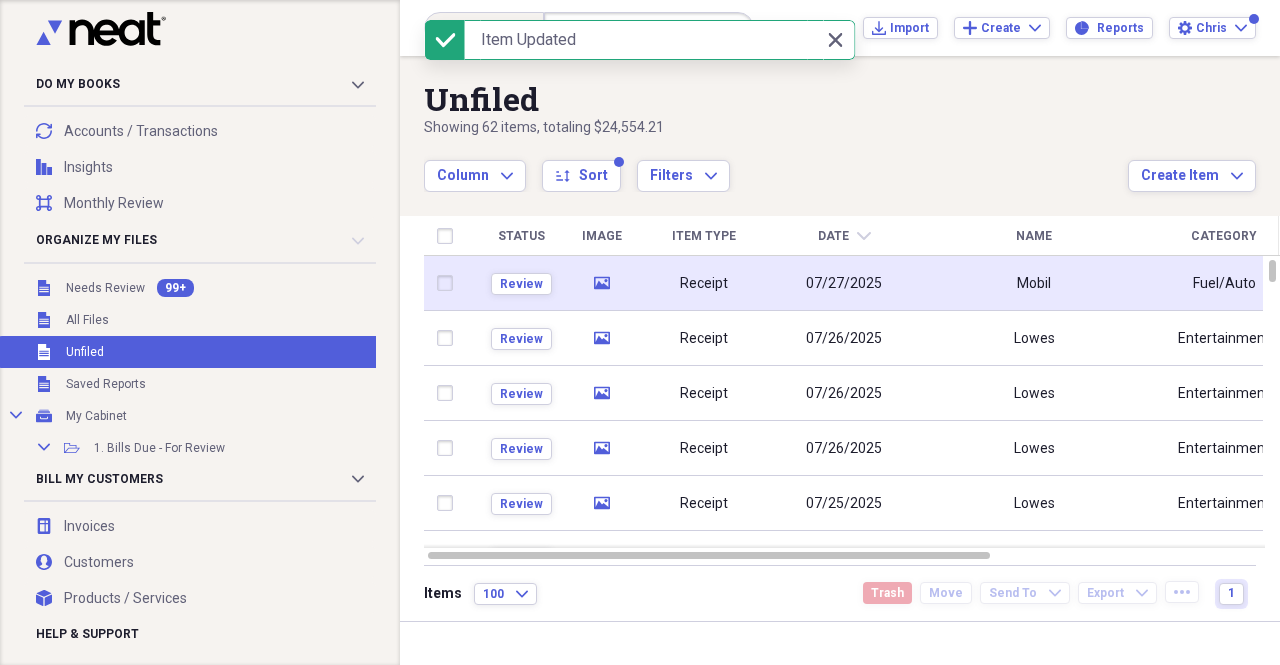 click on "Mobil" at bounding box center (1034, 283) 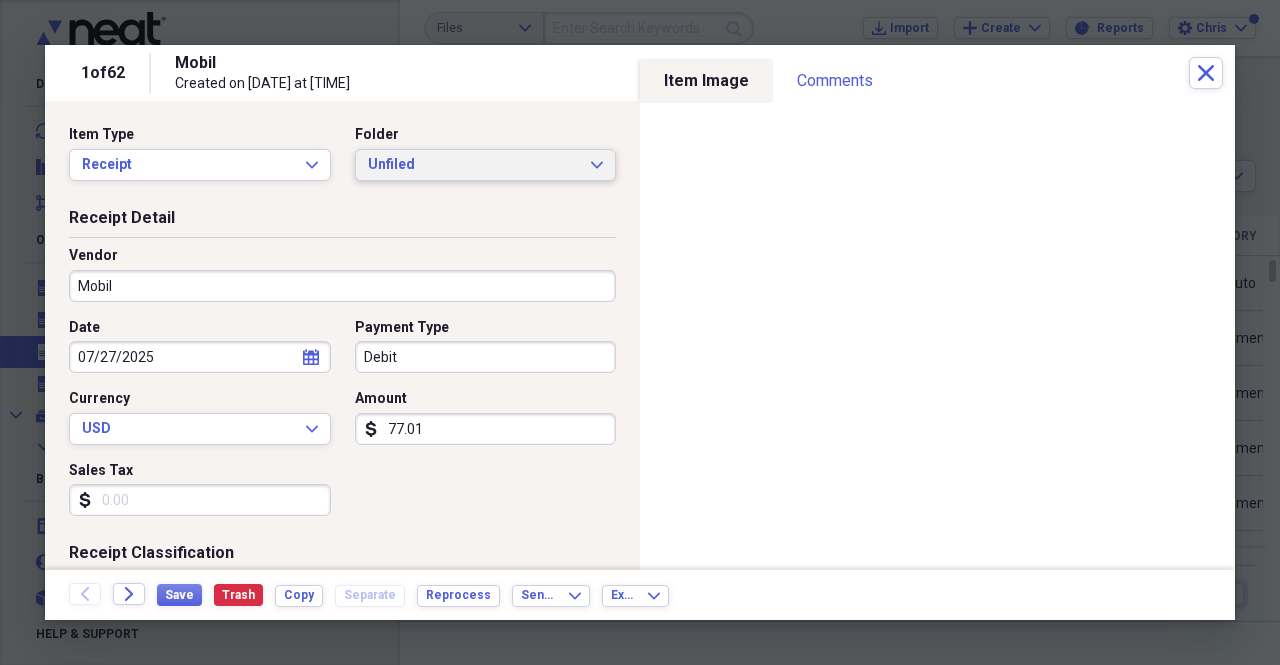 click on "Unfiled" at bounding box center [474, 165] 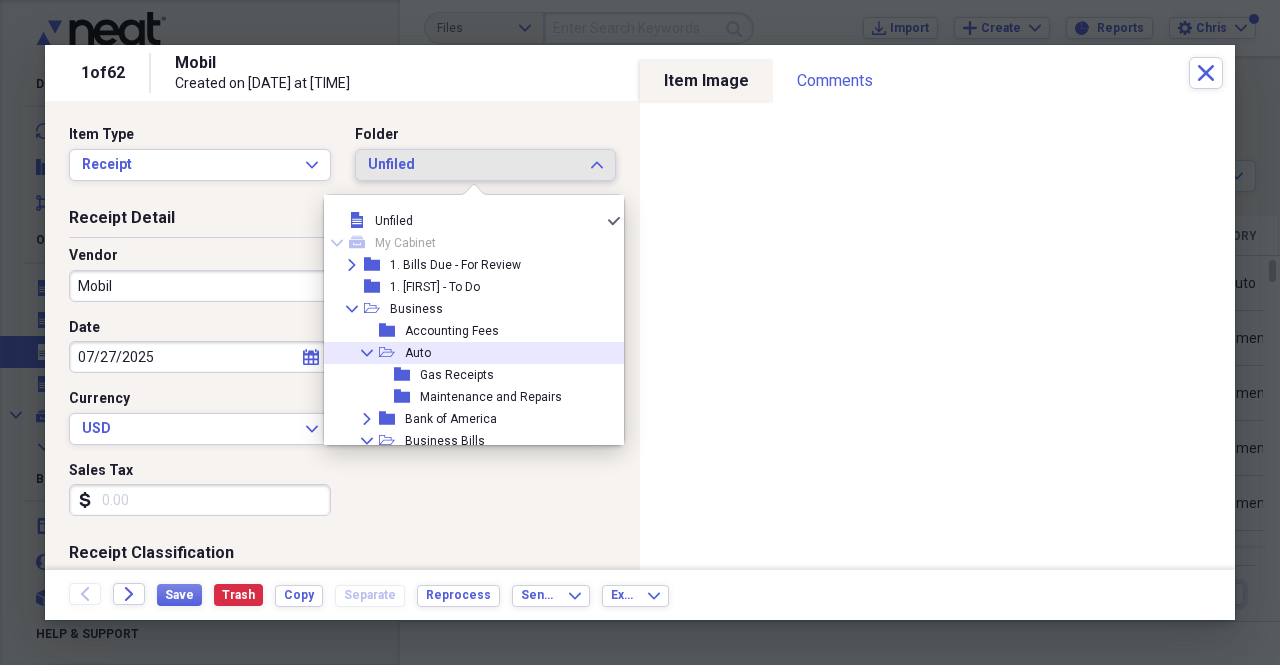 scroll, scrollTop: 100, scrollLeft: 0, axis: vertical 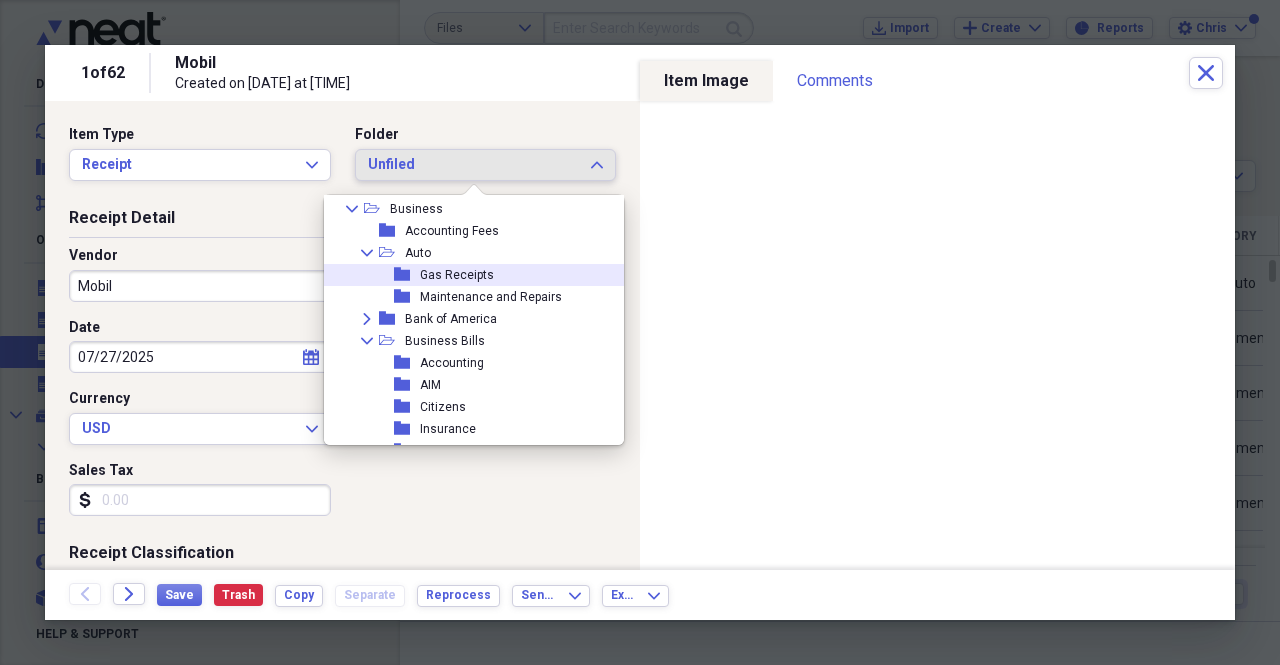 click on "Gas Receipts" at bounding box center (457, 275) 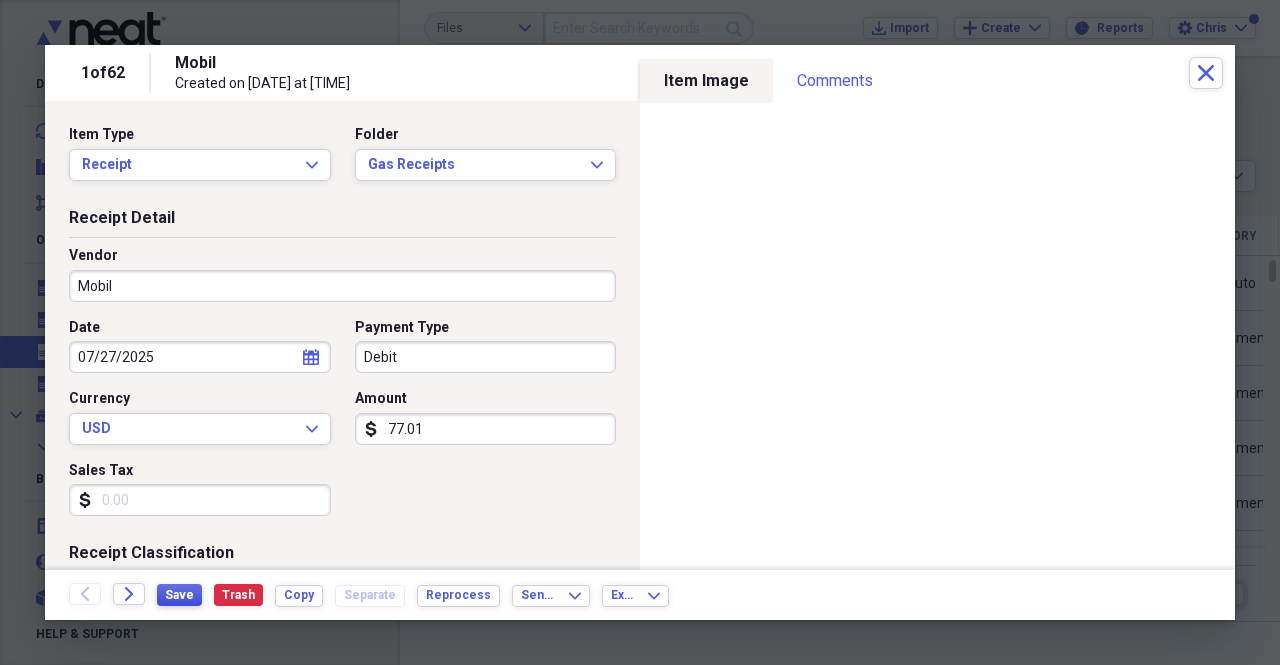 click on "Save" at bounding box center [179, 595] 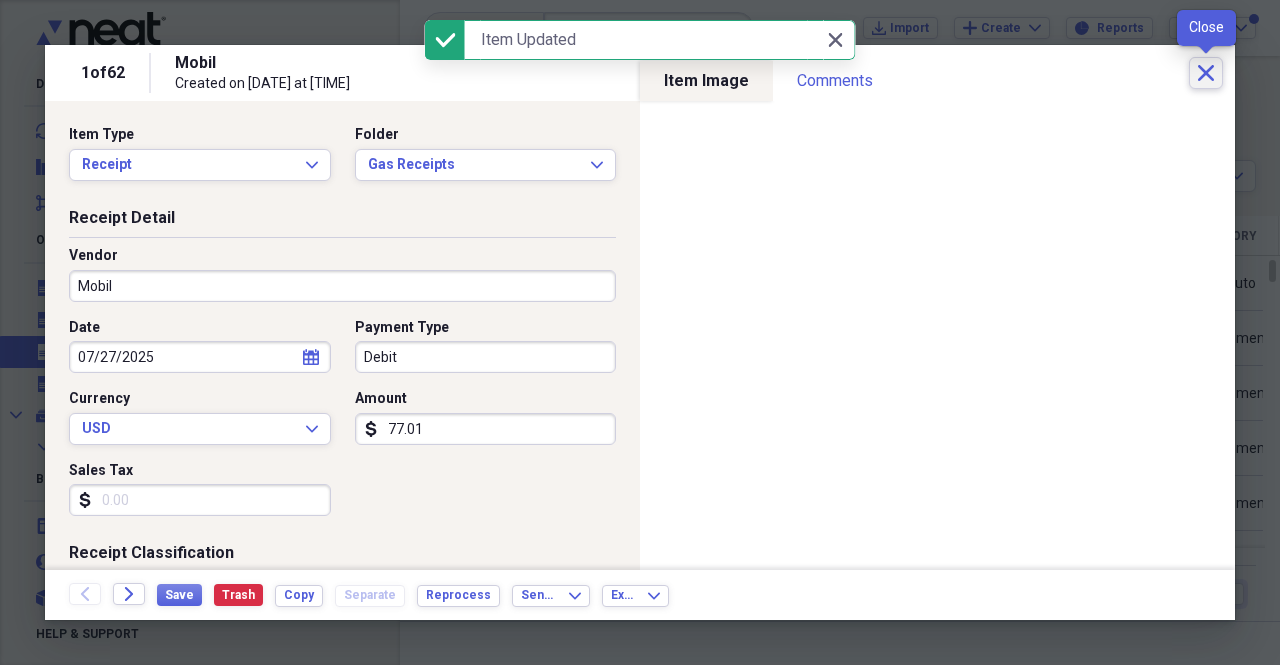 click on "Close" 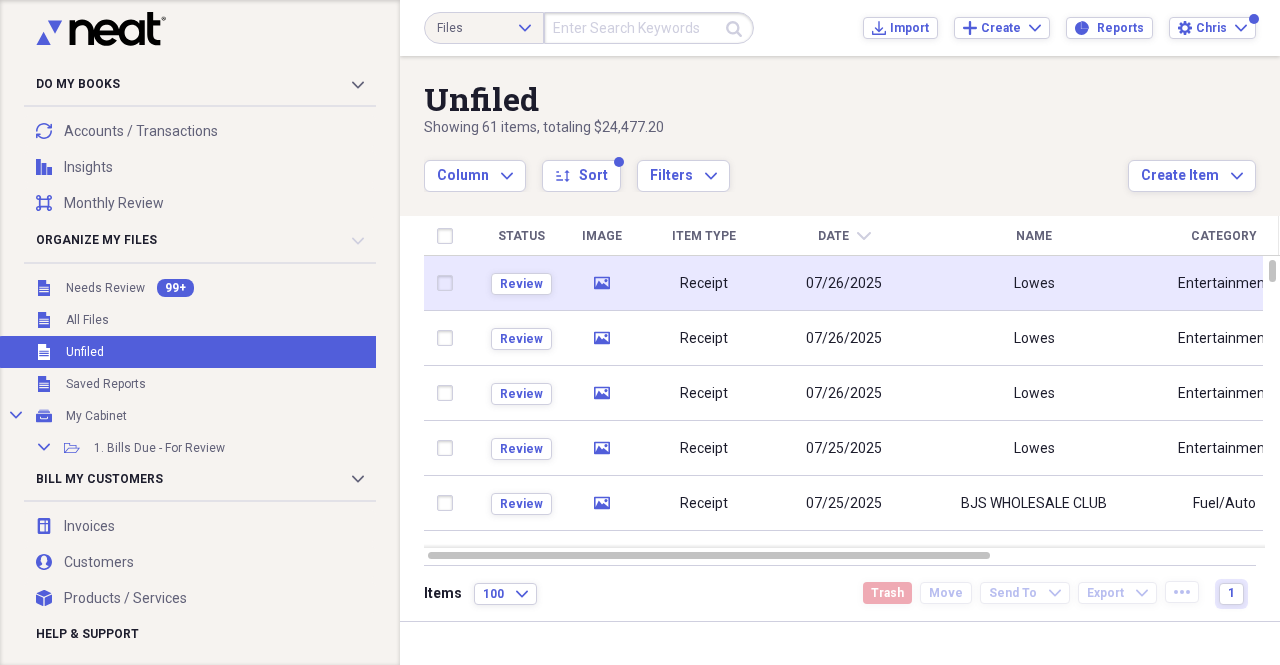 click on "Lowes" at bounding box center [1034, 283] 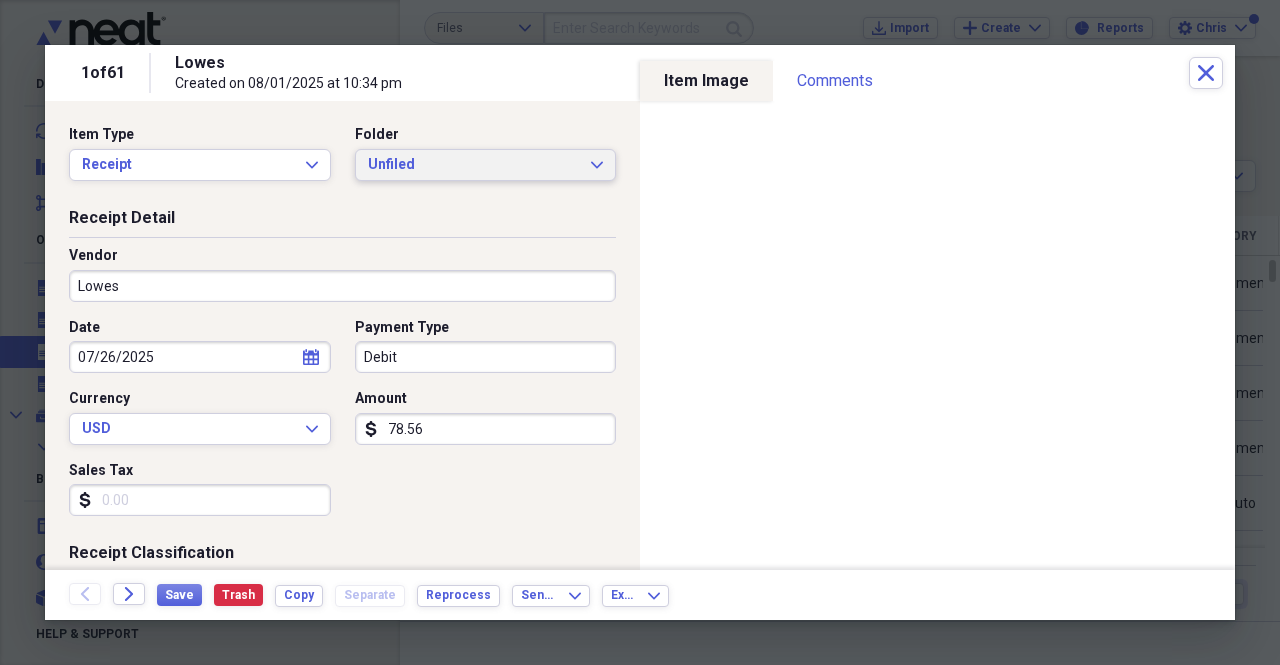 click on "Unfiled" at bounding box center (474, 165) 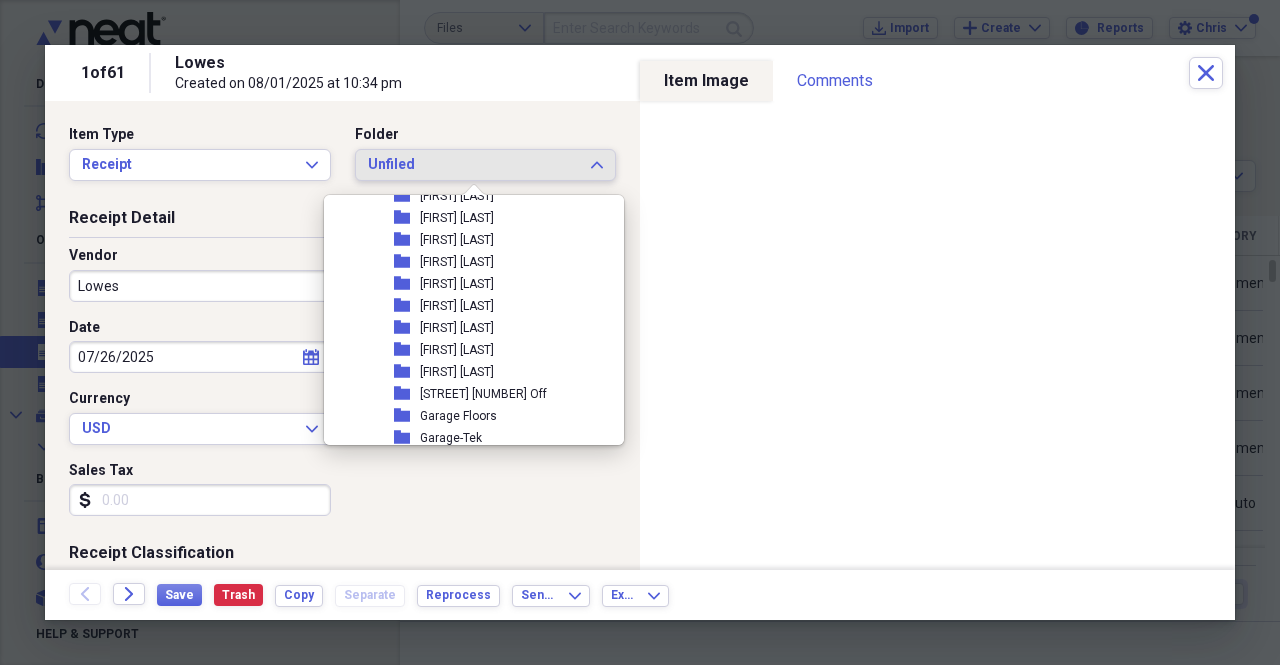 scroll, scrollTop: 419, scrollLeft: 0, axis: vertical 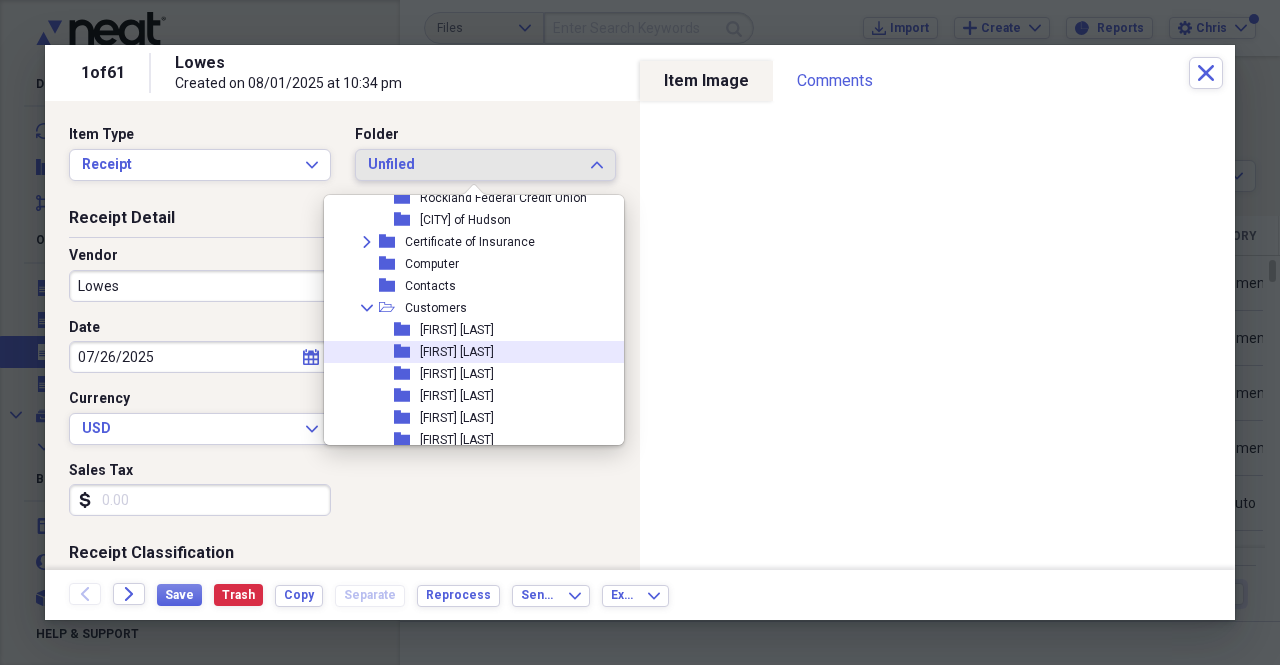click on "Andrew Burton" at bounding box center (457, 352) 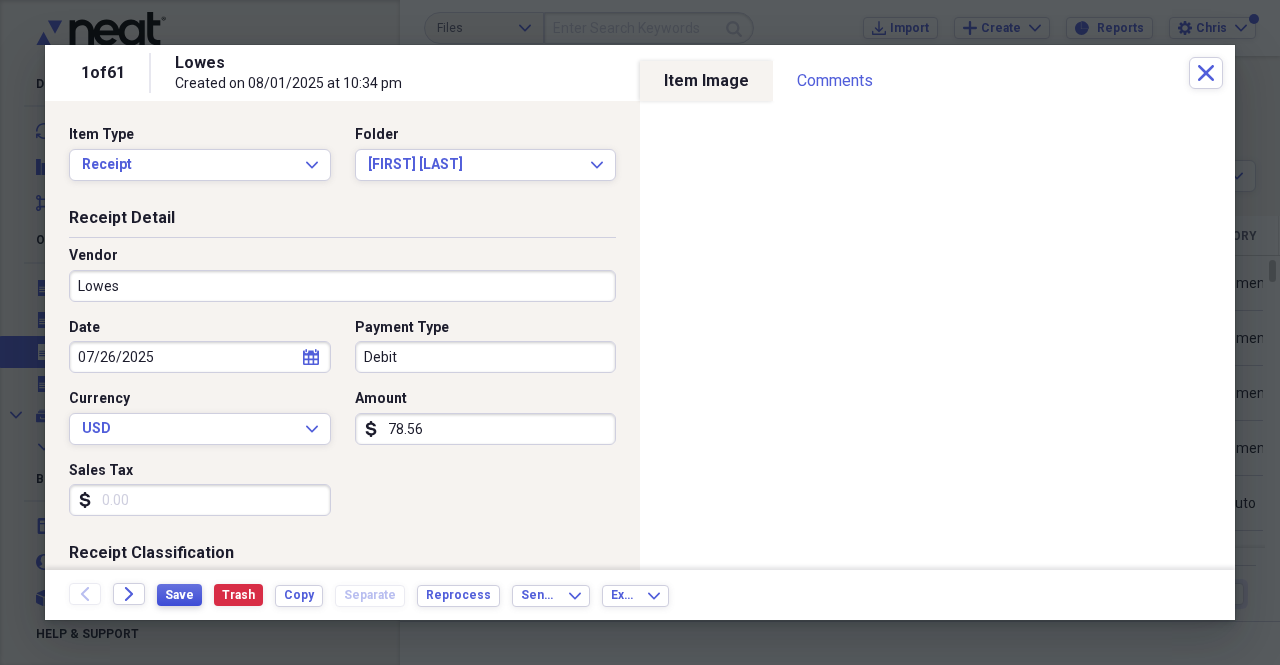 click on "Save" at bounding box center (179, 595) 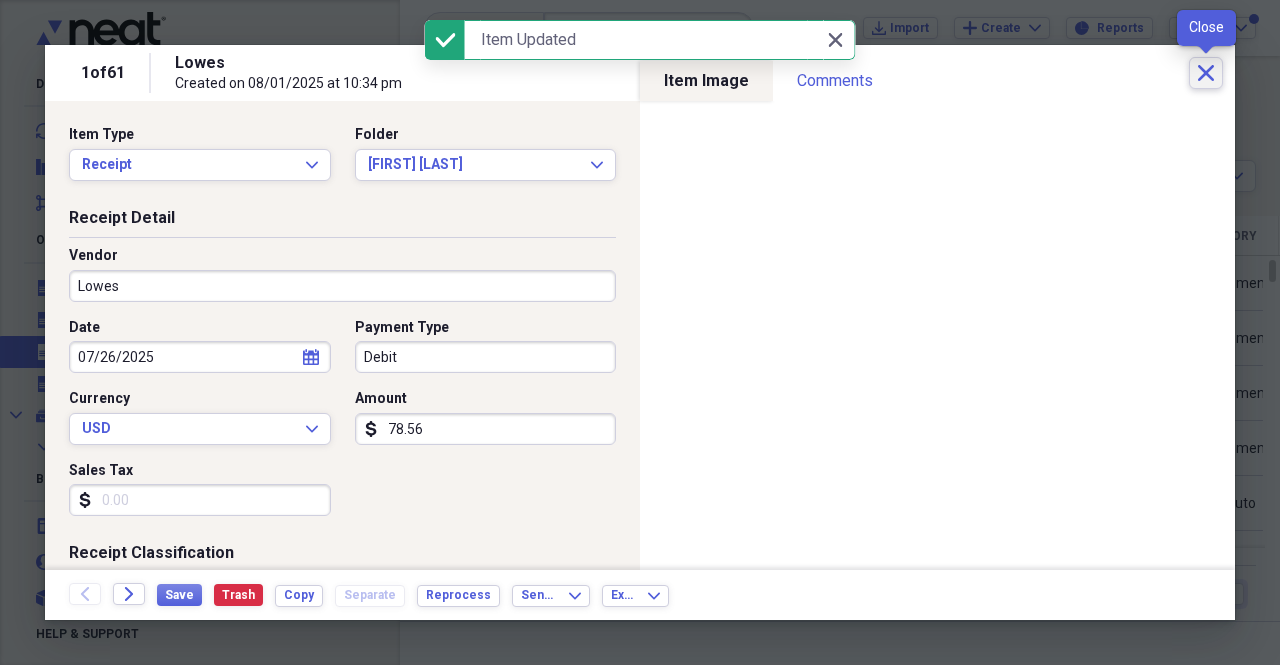 click on "Close" 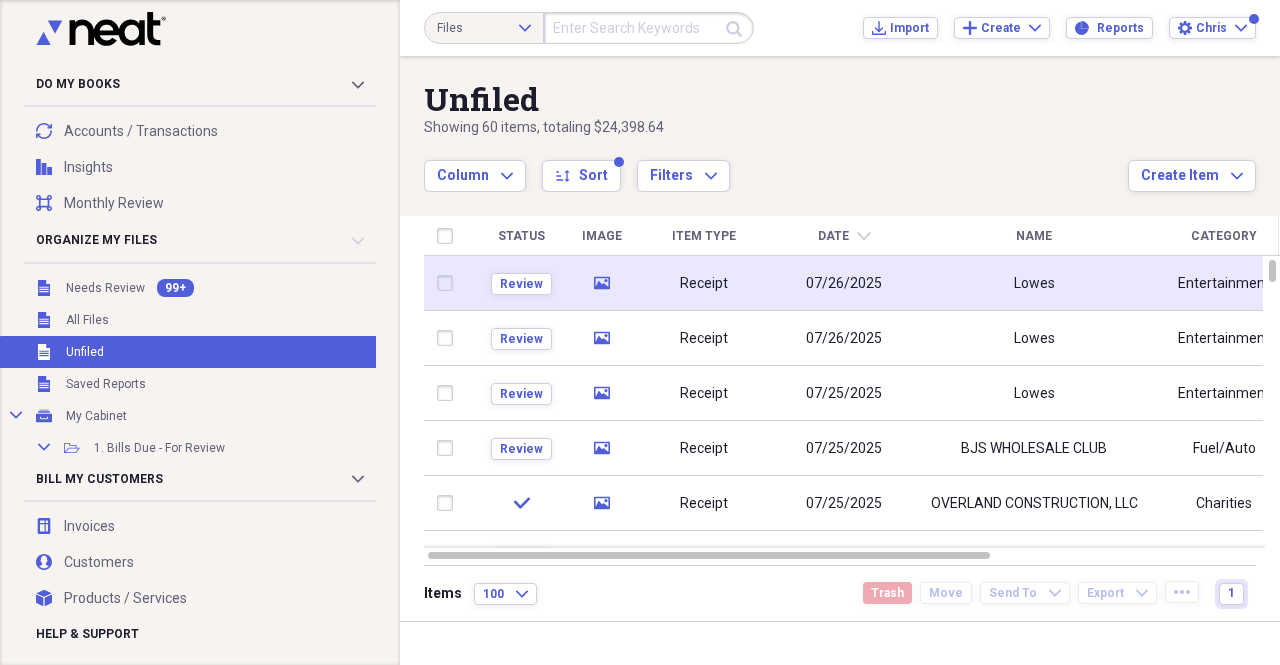 click on "Lowes" at bounding box center (1034, 283) 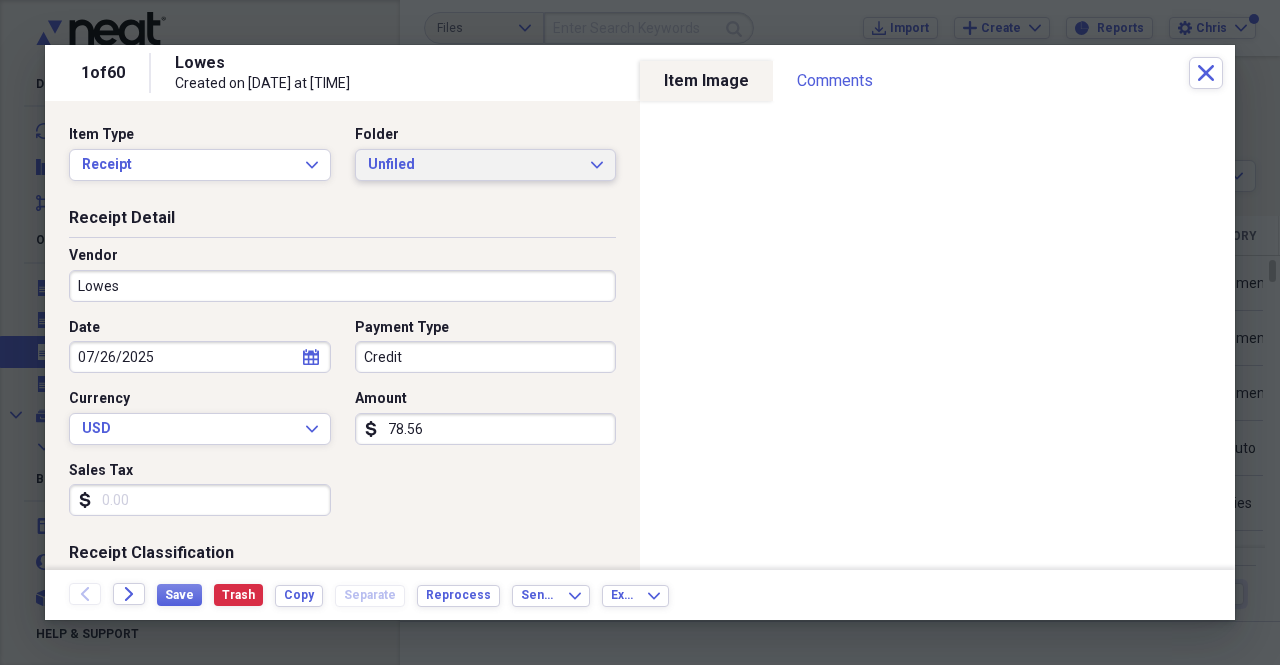 click on "Unfiled Expand" at bounding box center [486, 165] 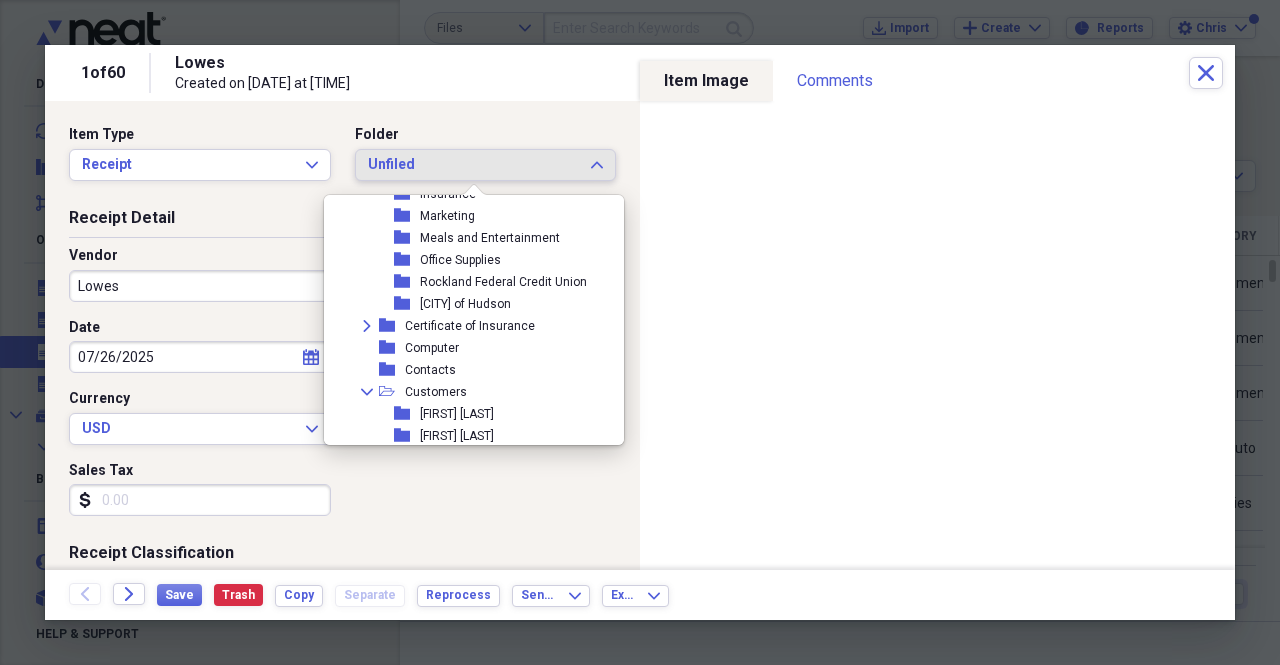 scroll, scrollTop: 400, scrollLeft: 0, axis: vertical 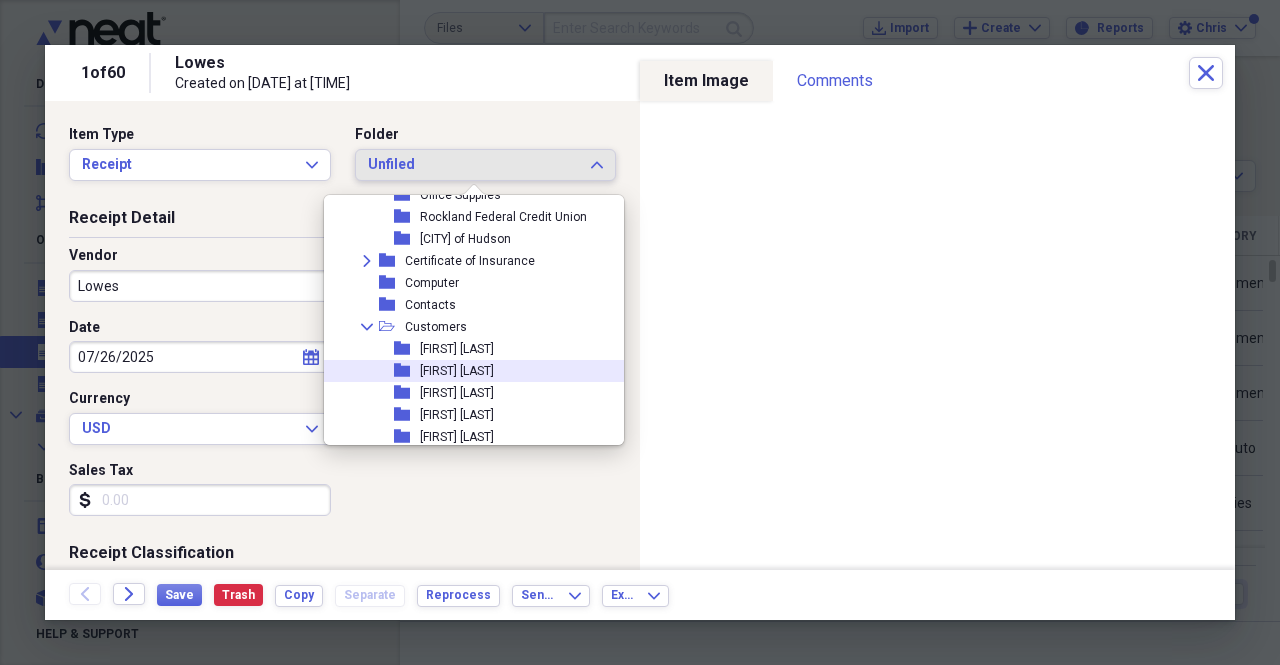 click on "Andrew Burton" at bounding box center [457, 371] 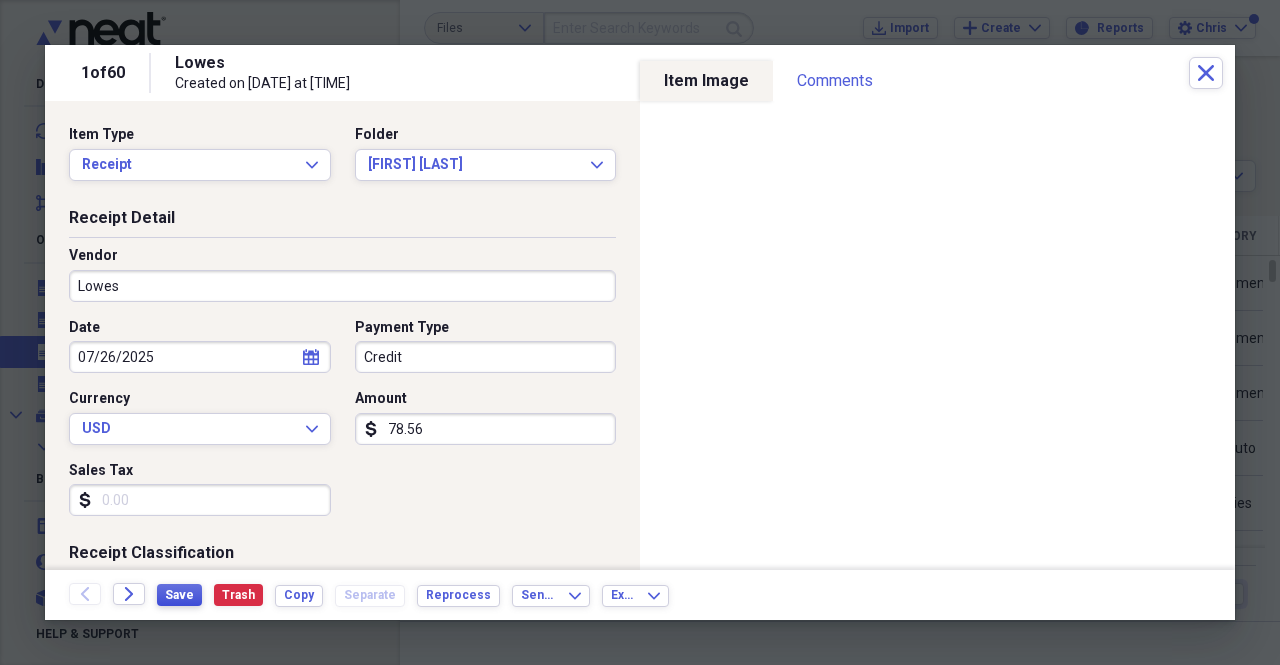 click on "Save" at bounding box center (179, 595) 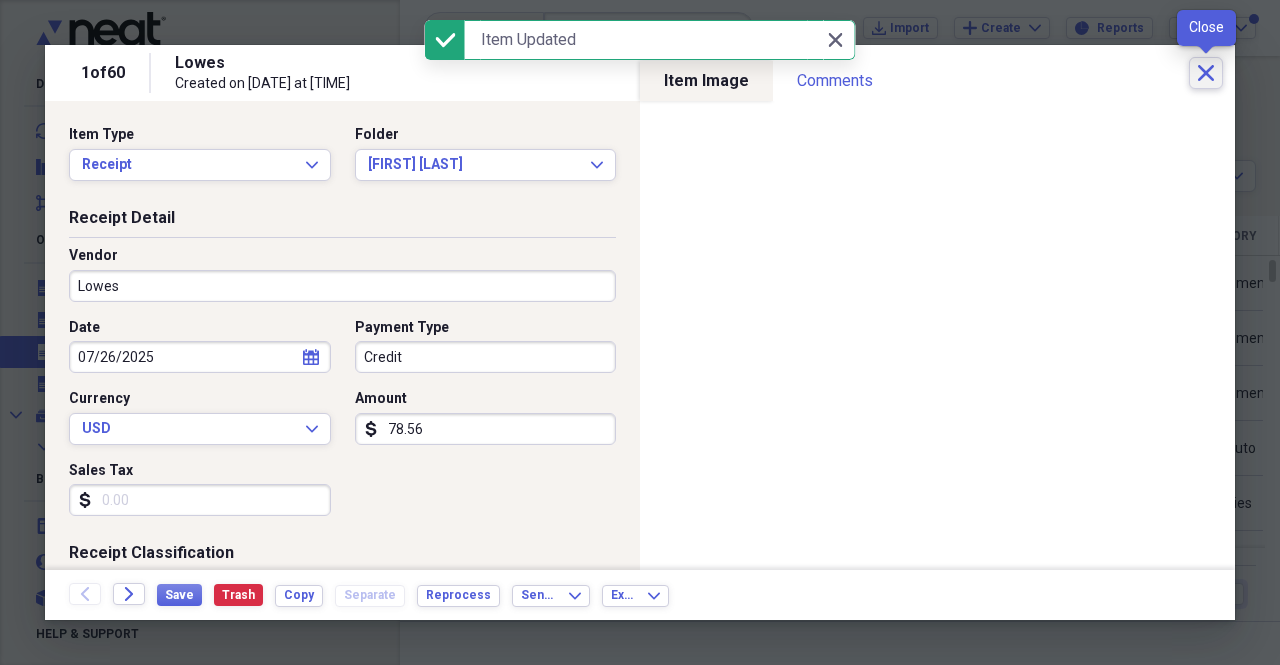 click on "Close" at bounding box center (1206, 73) 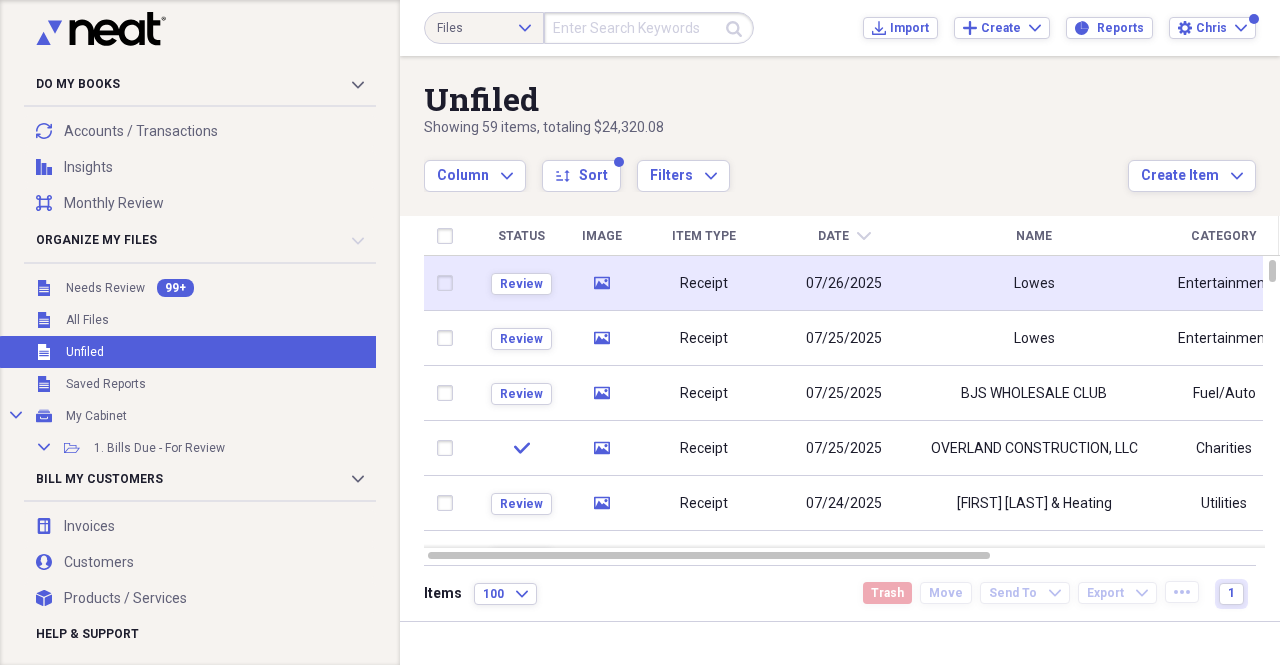 click on "07/26/2025" at bounding box center [844, 283] 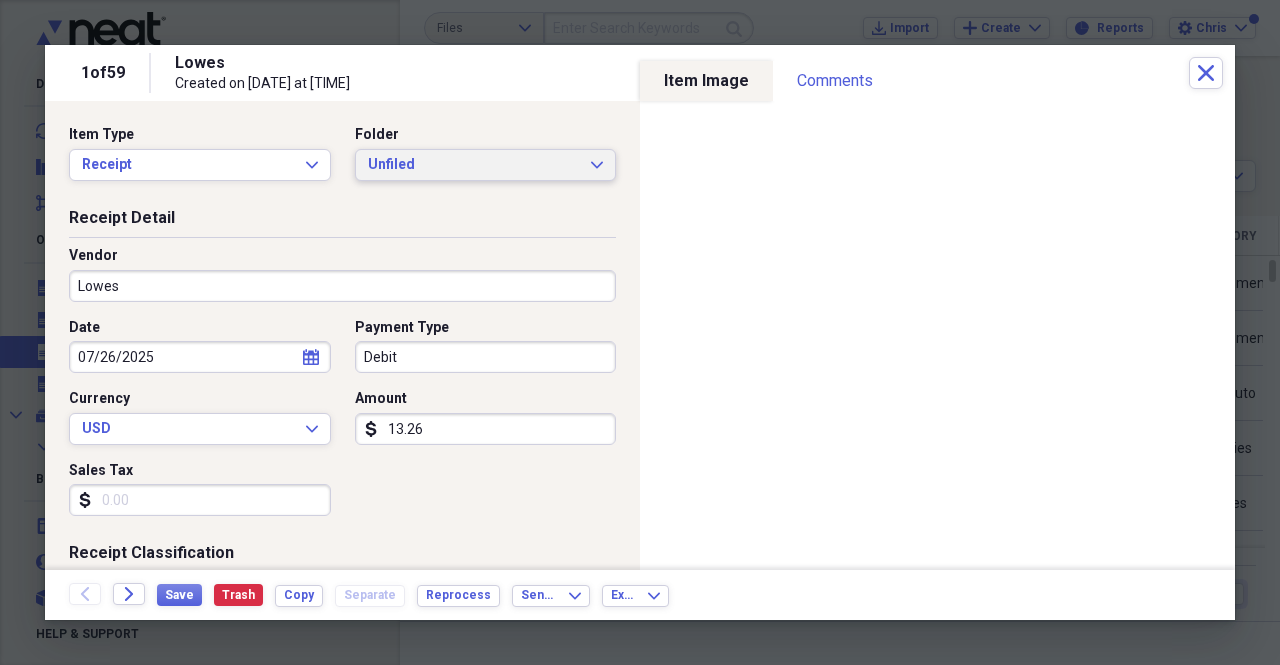 click on "Unfiled" at bounding box center [474, 165] 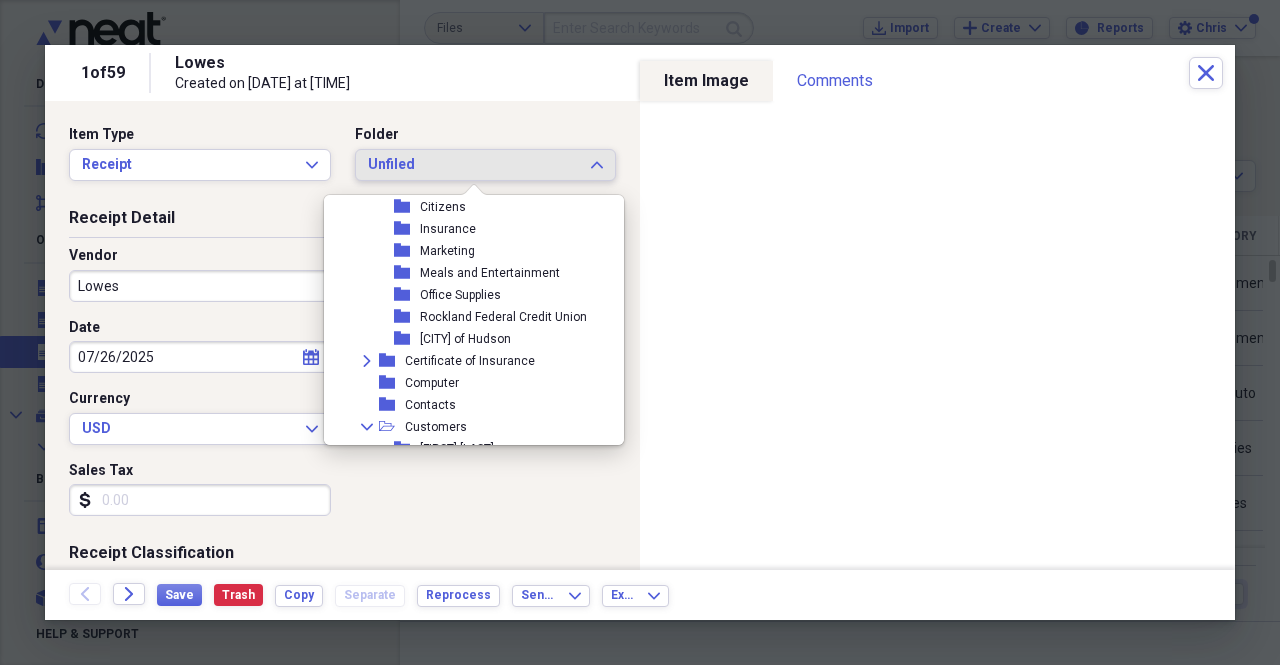 scroll, scrollTop: 400, scrollLeft: 0, axis: vertical 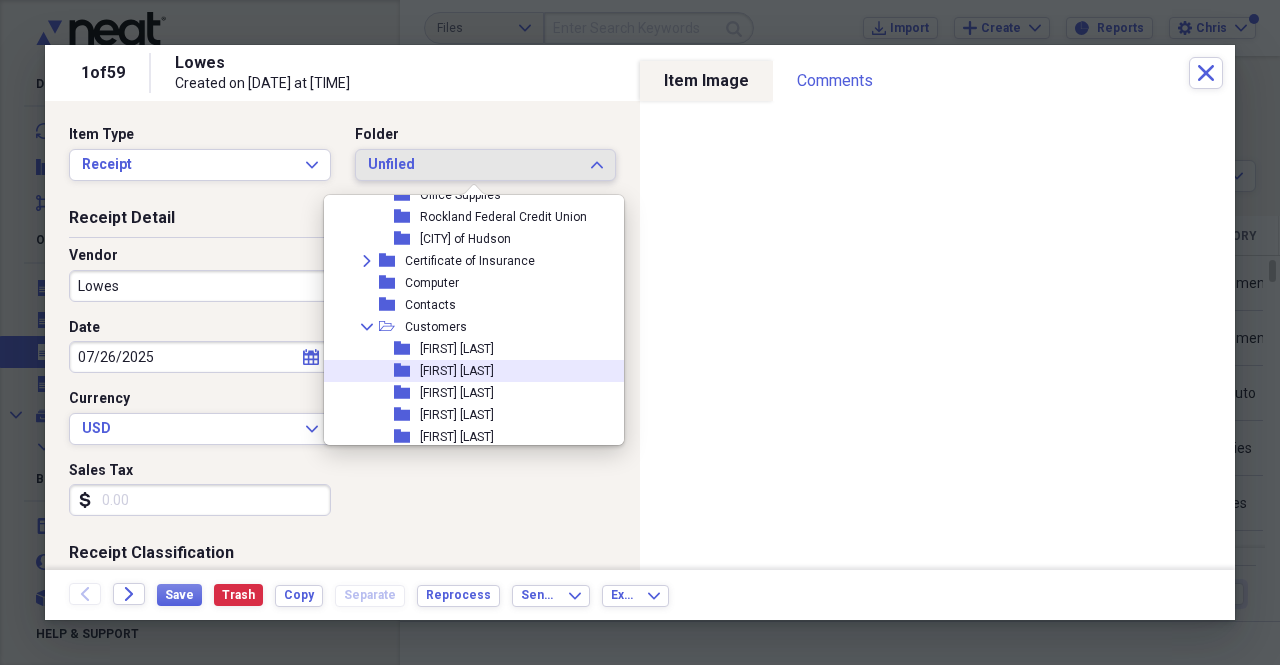 click on "folder Andrew Burton" at bounding box center (466, 371) 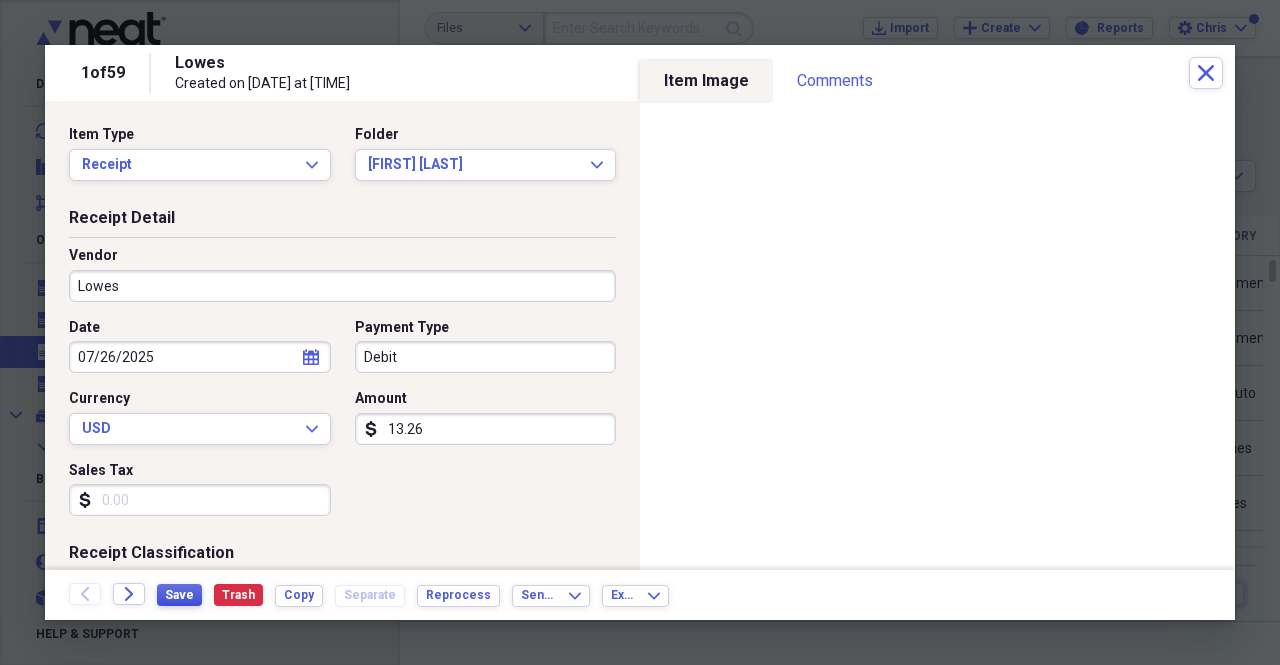 click on "Save" at bounding box center [179, 595] 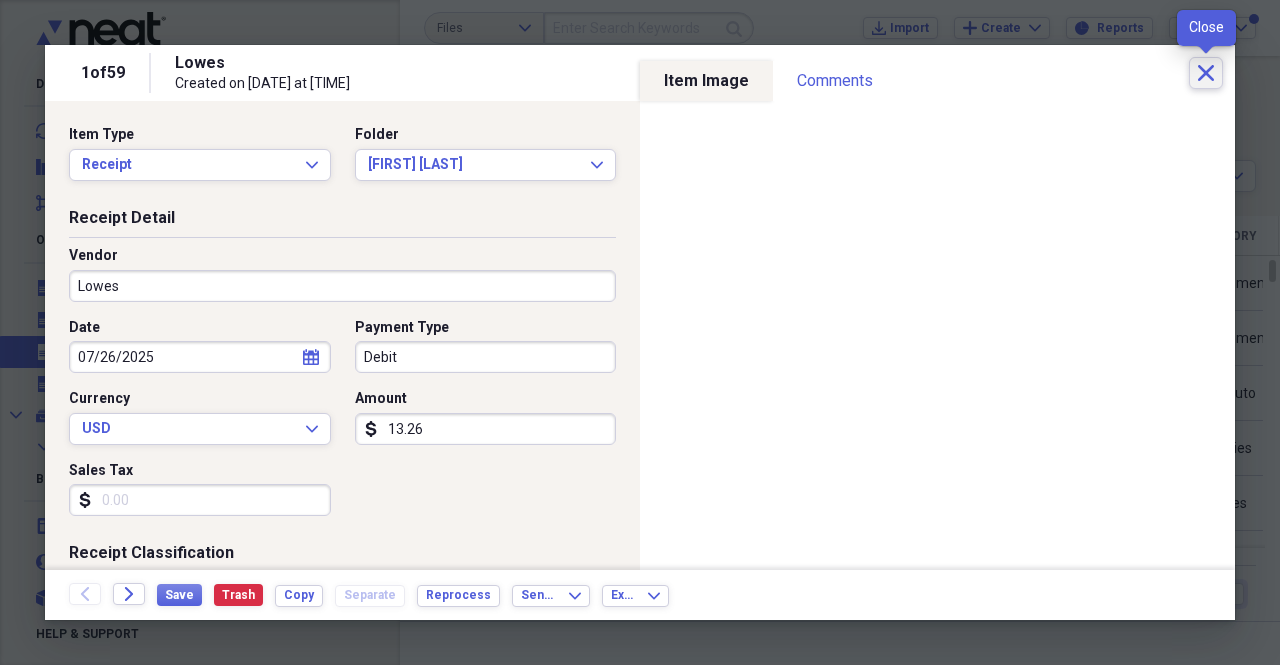 click 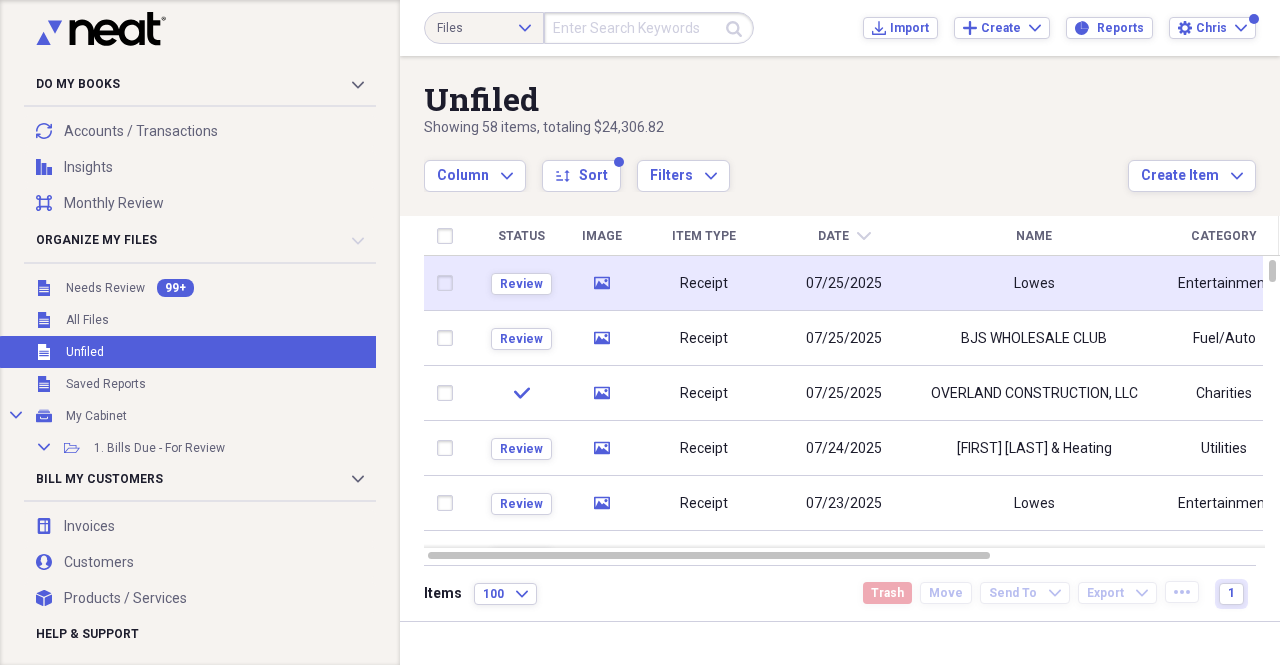 click on "Lowes" at bounding box center (1034, 283) 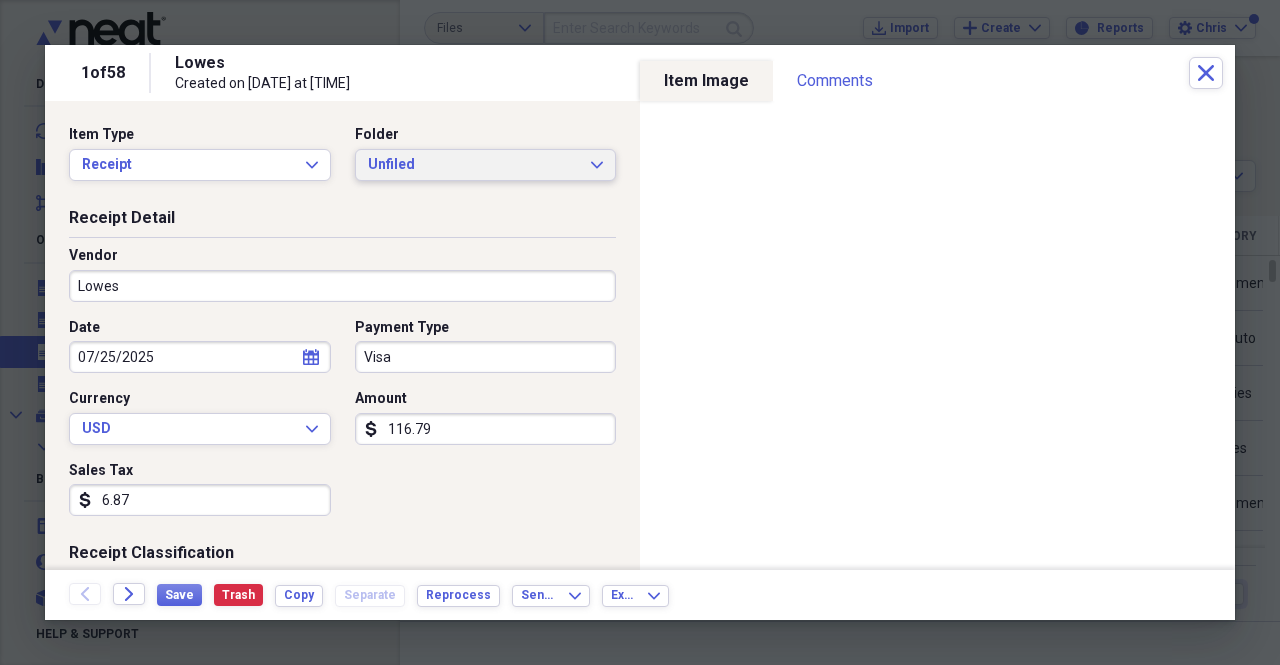 click on "Unfiled Expand" at bounding box center (486, 165) 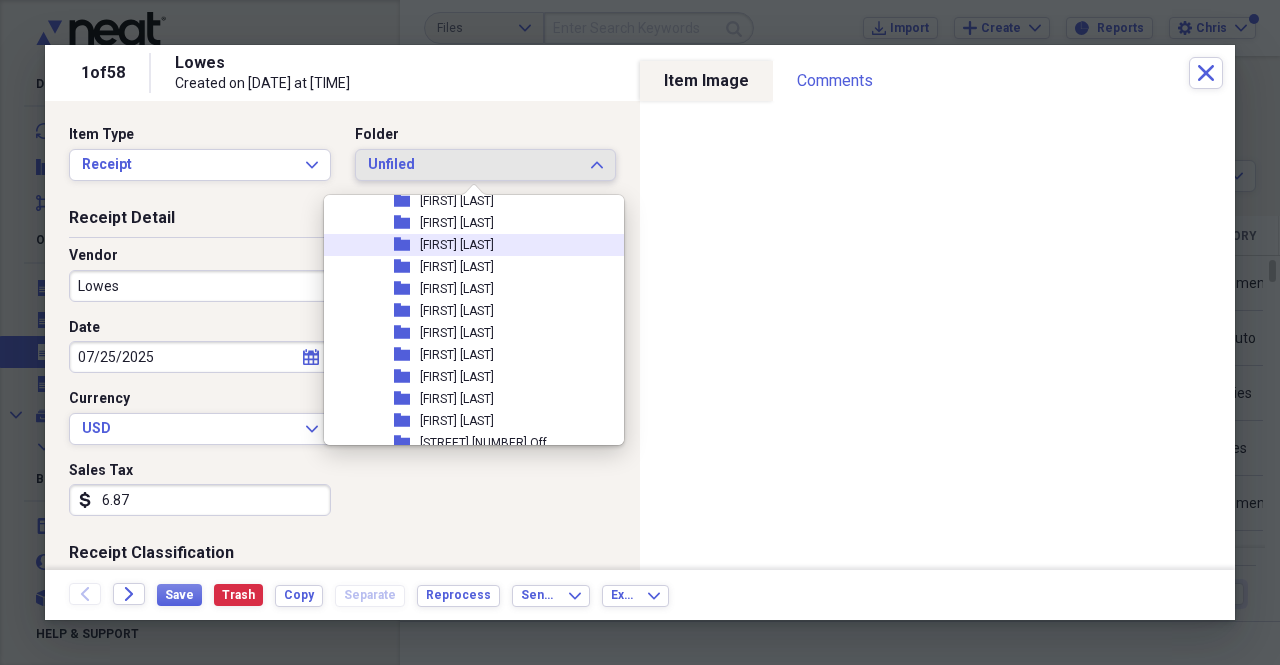 scroll, scrollTop: 600, scrollLeft: 0, axis: vertical 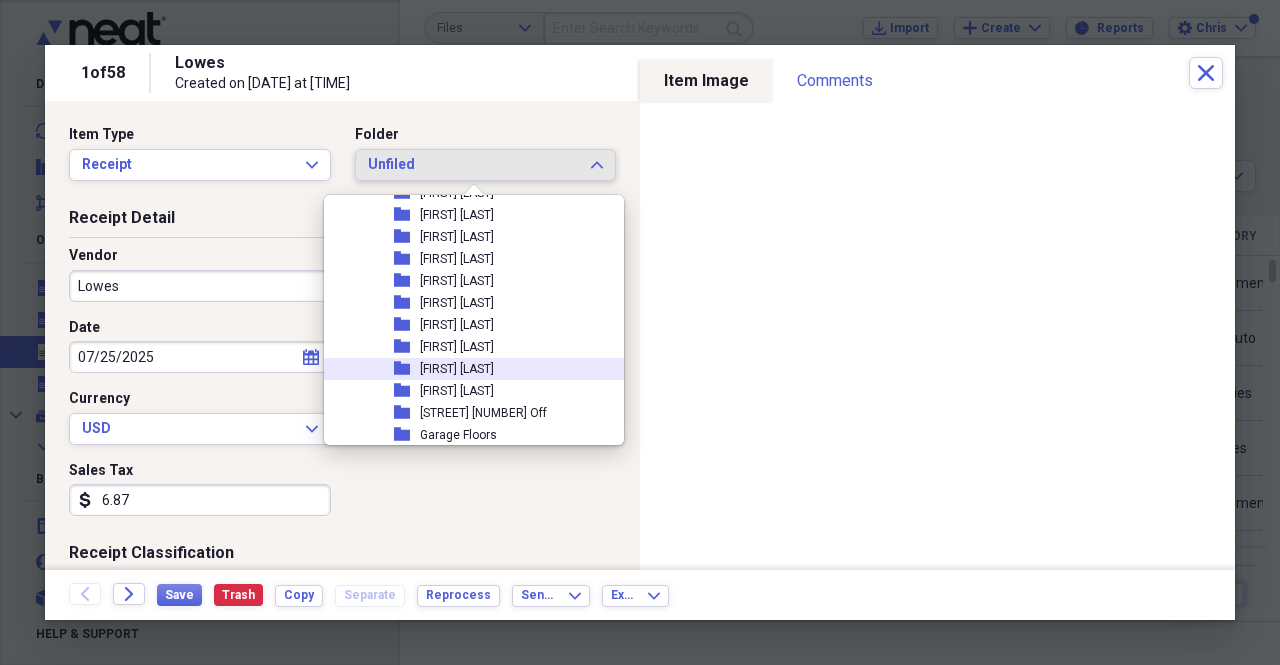 click on "folder Erin Piro" at bounding box center (466, 369) 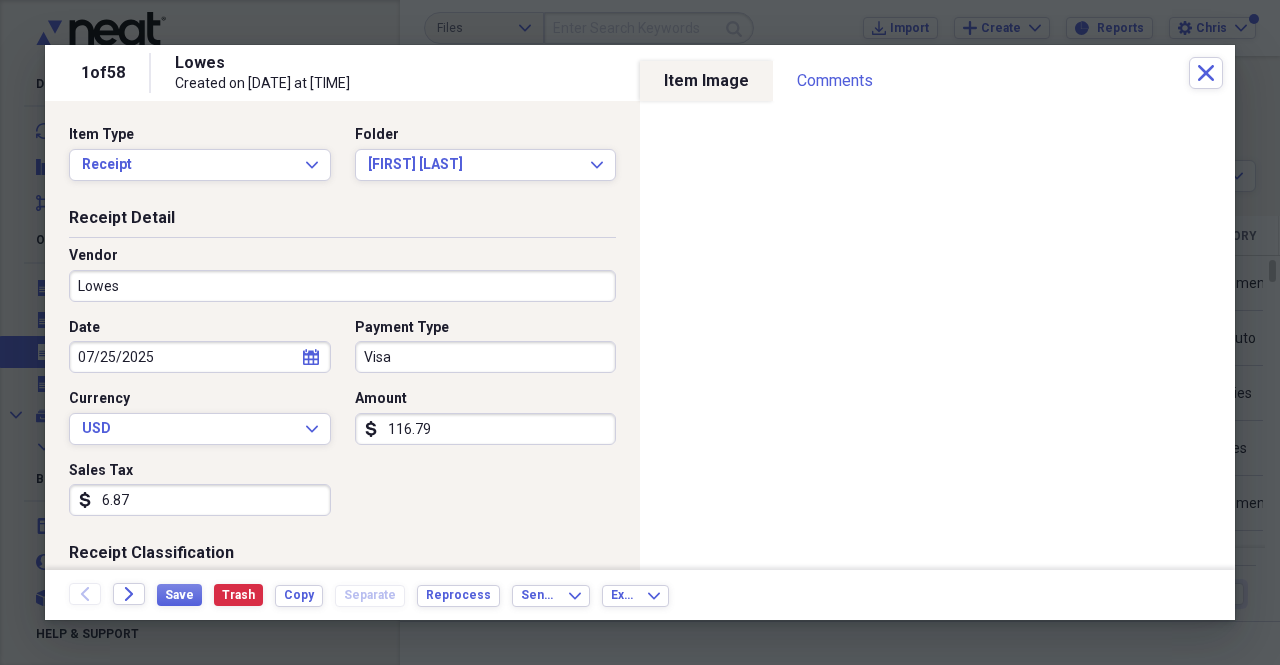click on "Folder" at bounding box center (486, 135) 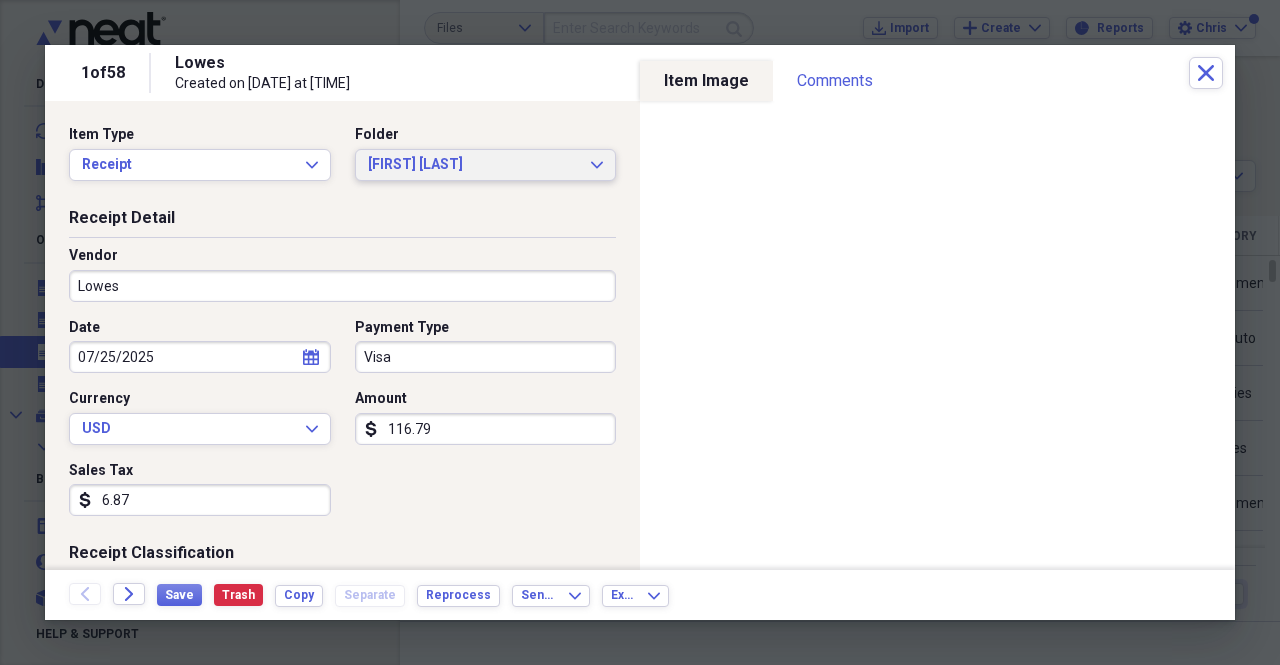 click on "Erin Piro" at bounding box center [474, 165] 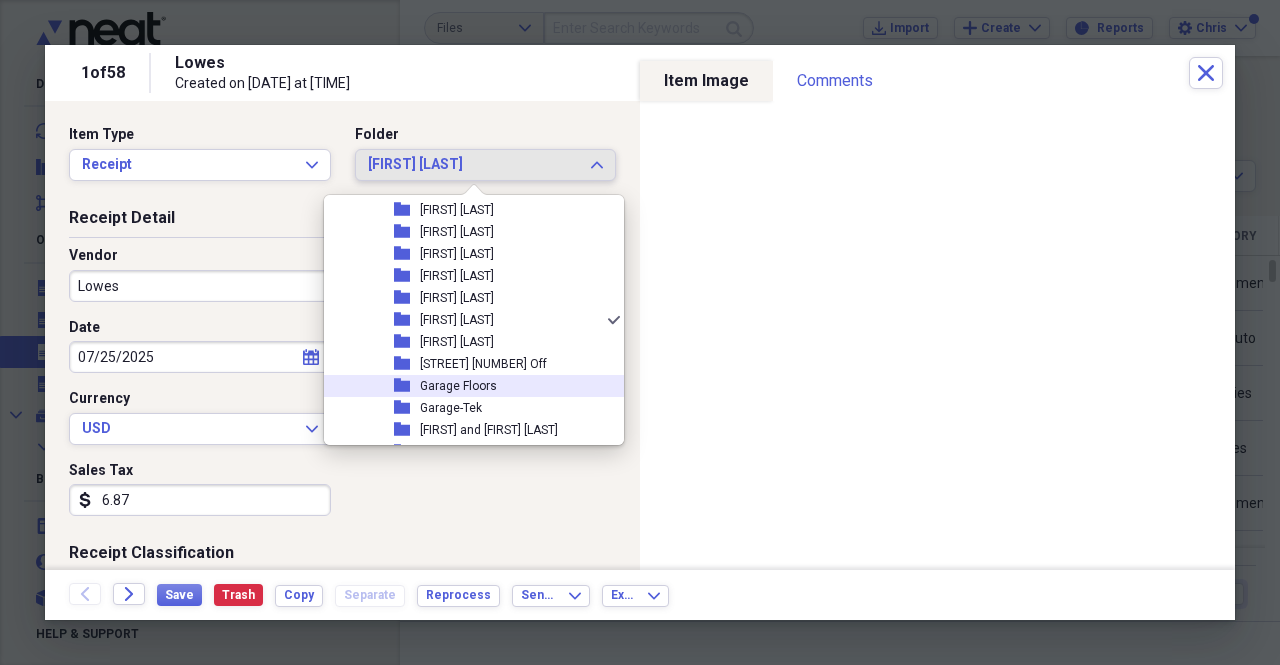 scroll, scrollTop: 749, scrollLeft: 0, axis: vertical 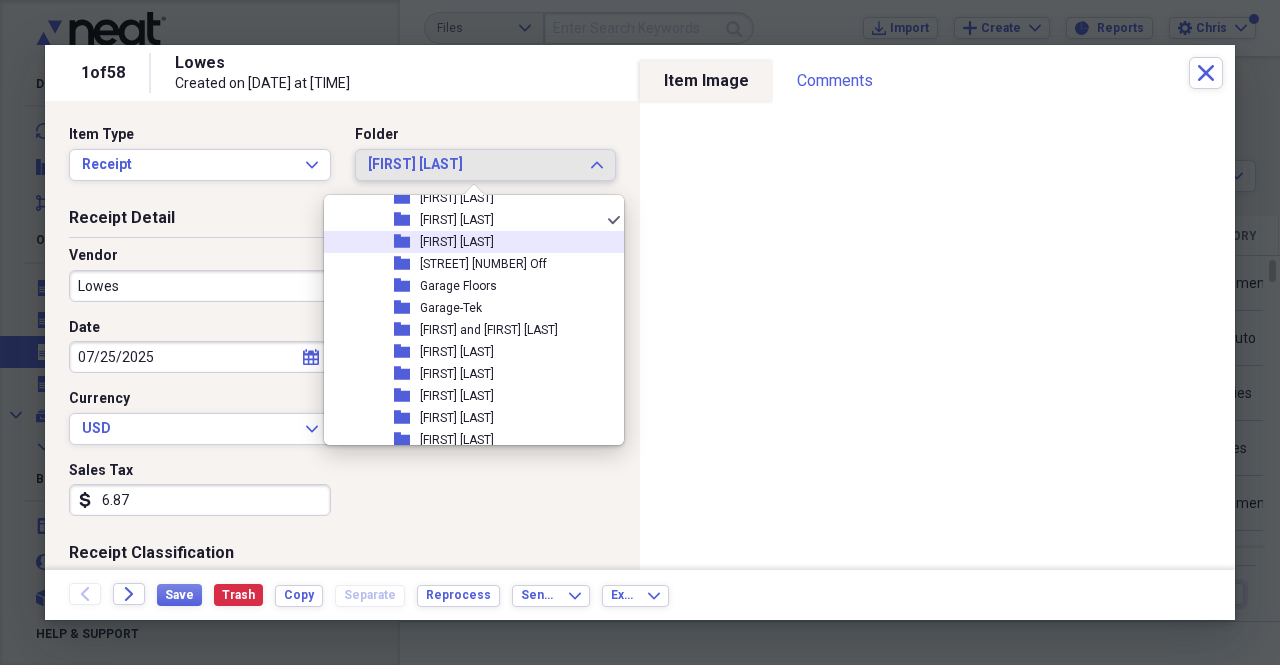 click on "Fran Burke" at bounding box center [457, 242] 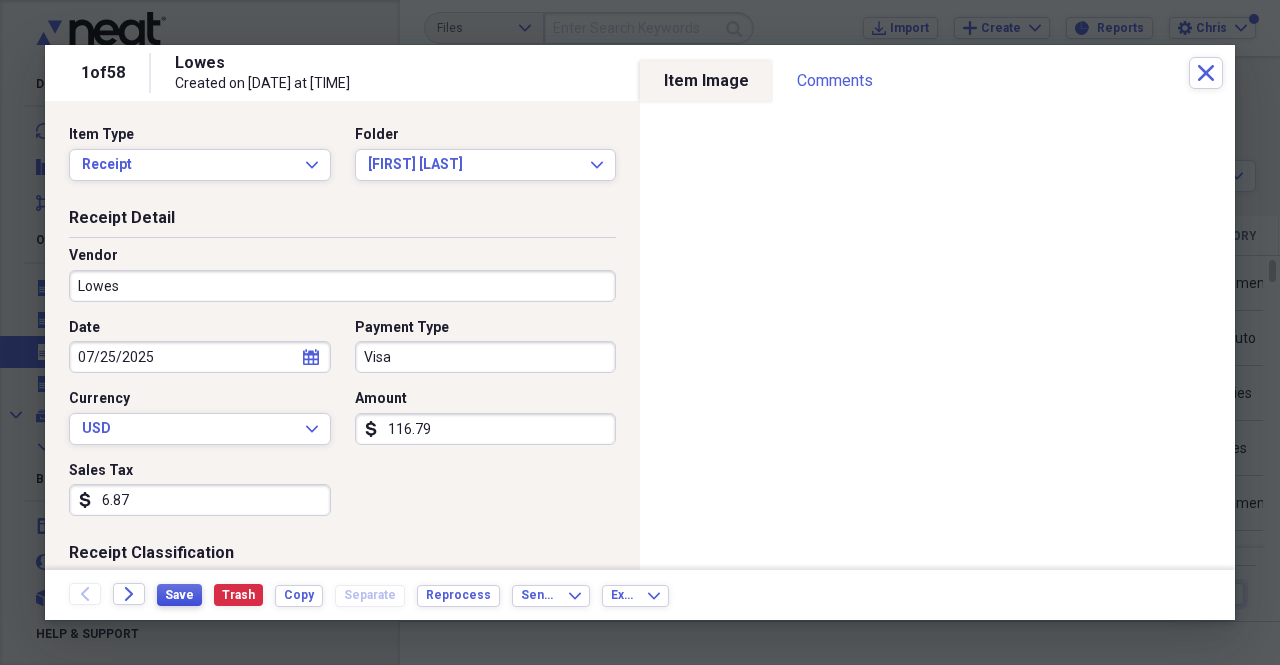 click on "Save" at bounding box center (179, 595) 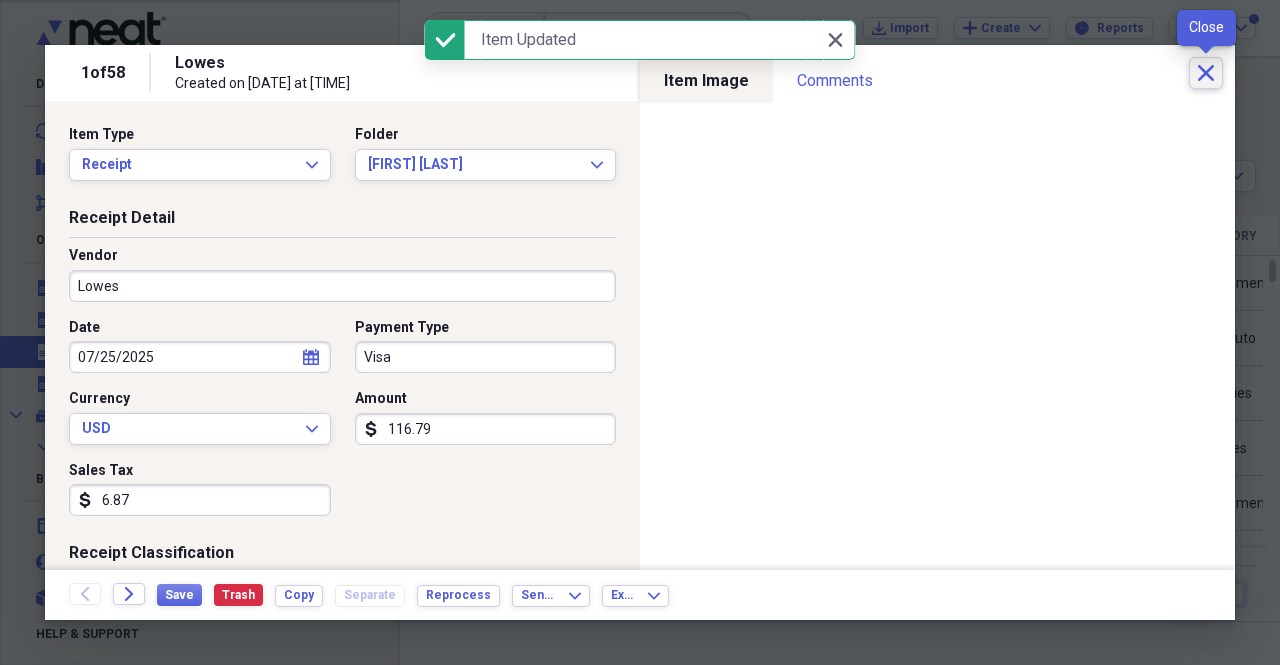 click on "Close" at bounding box center [1206, 73] 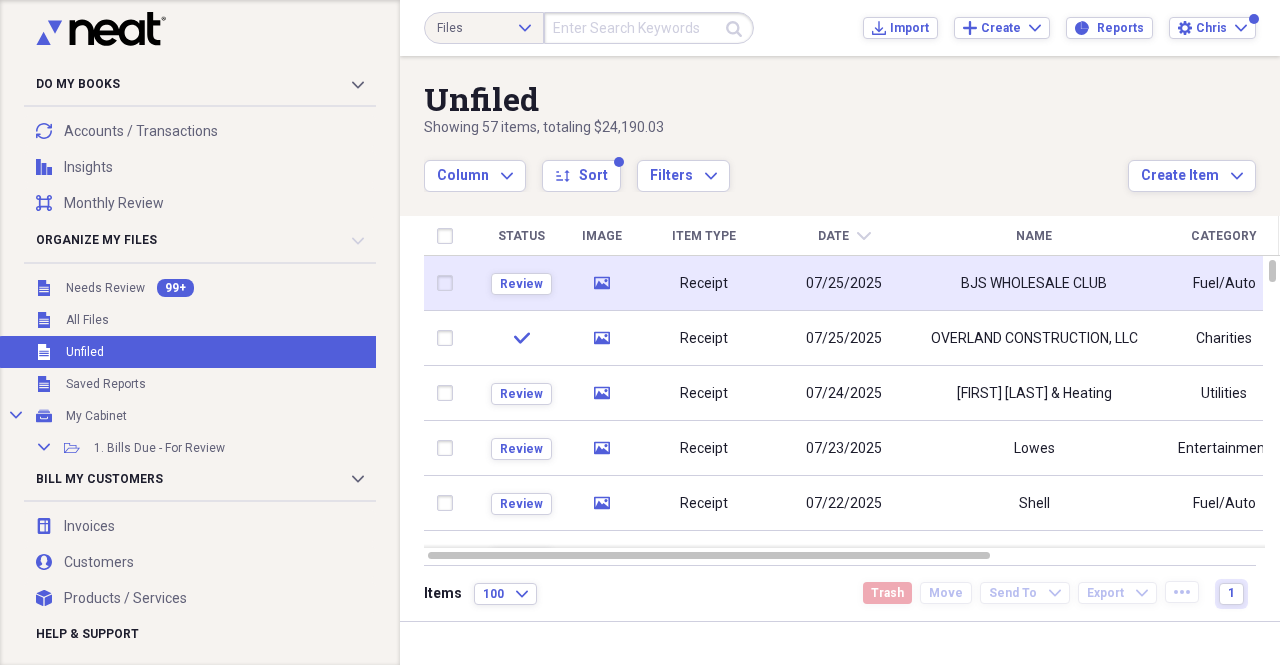 click on "BJS WHOLESALE CLUB" at bounding box center (1034, 283) 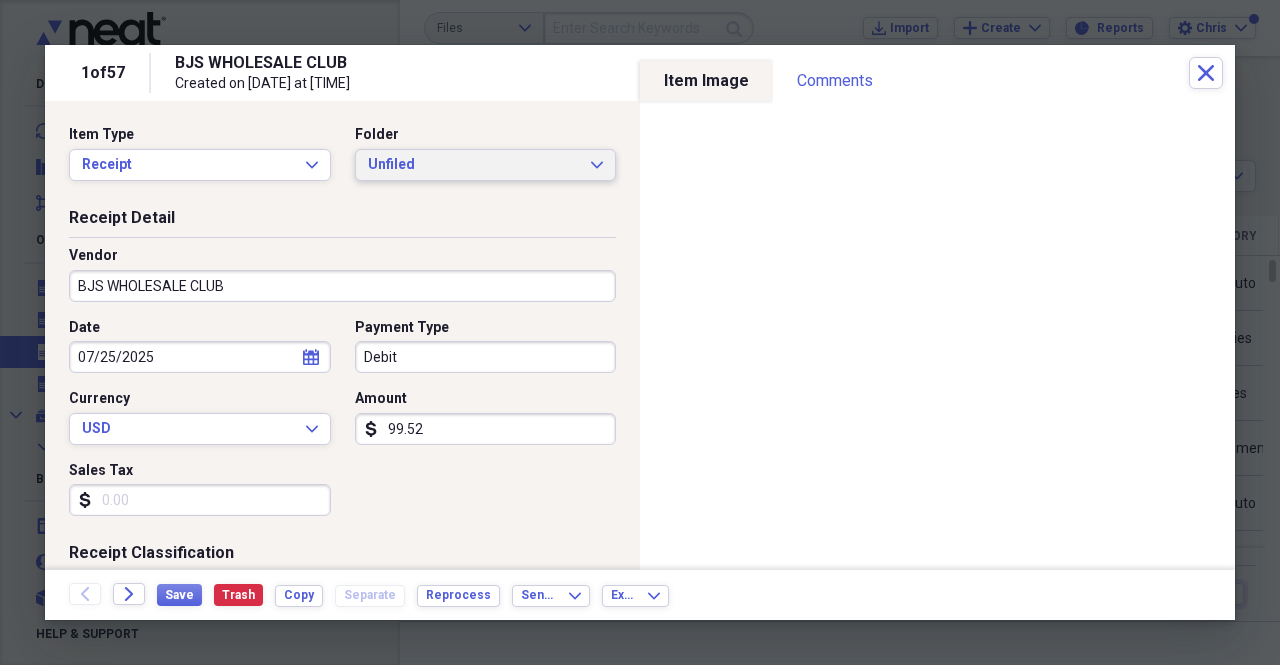 click on "Unfiled" at bounding box center (474, 165) 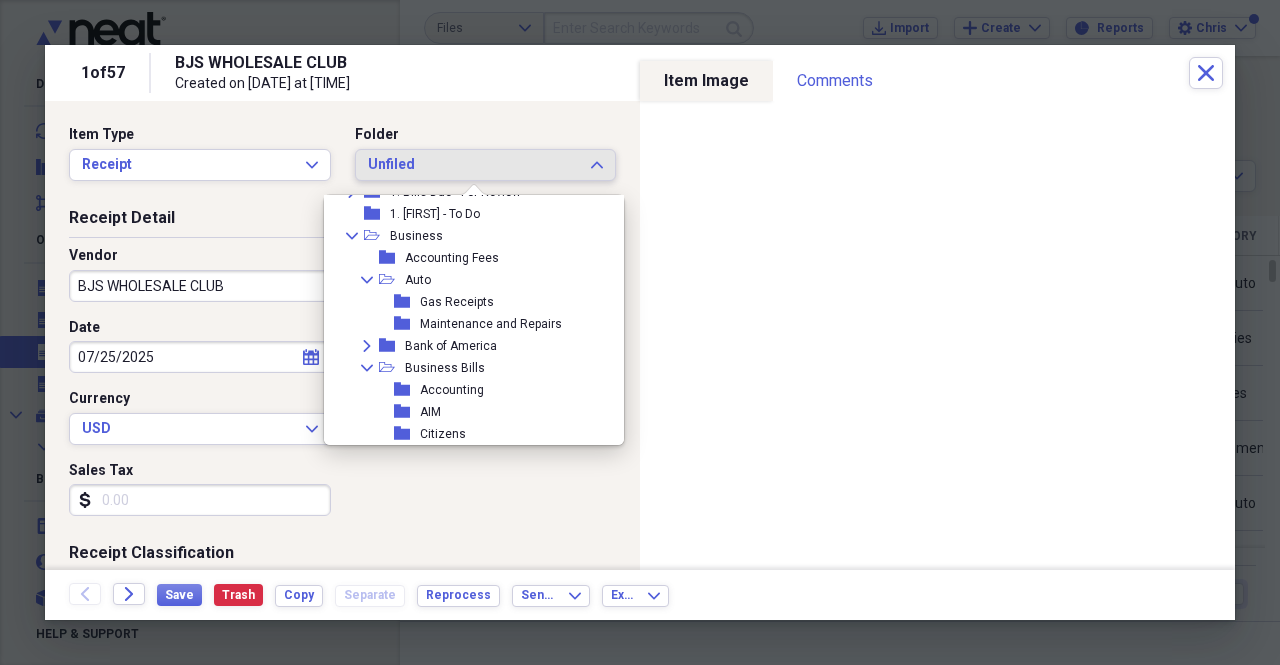 scroll, scrollTop: 19, scrollLeft: 0, axis: vertical 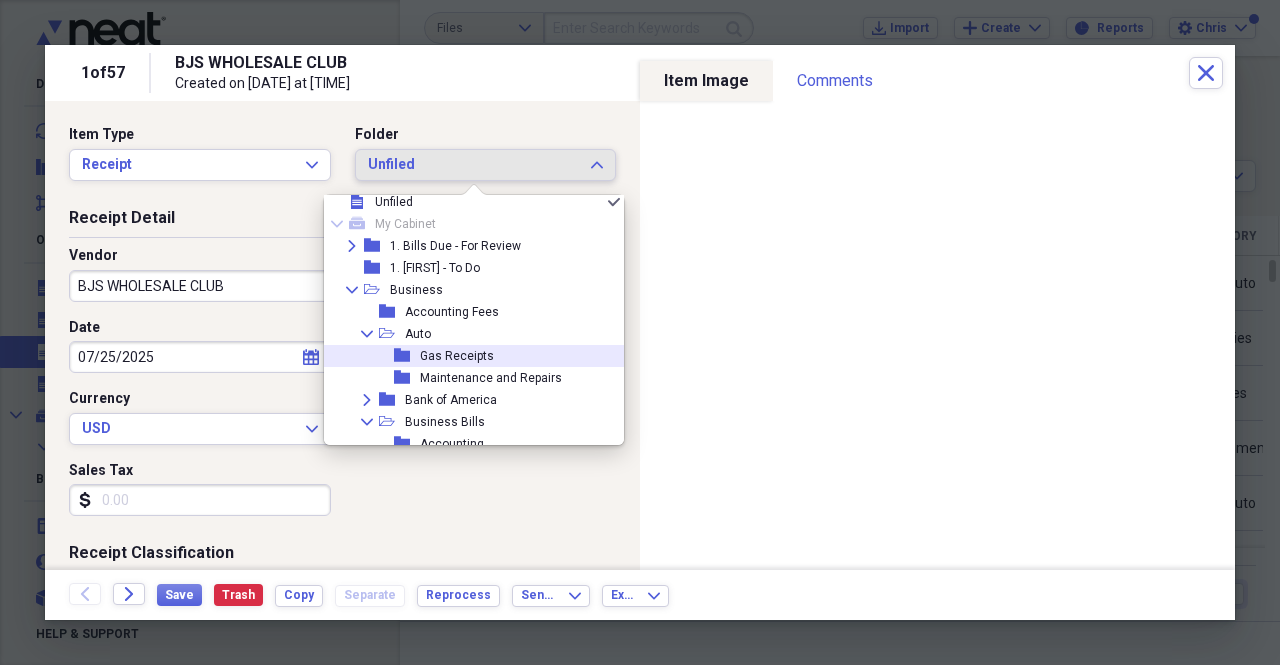 click on "Gas Receipts" at bounding box center (457, 356) 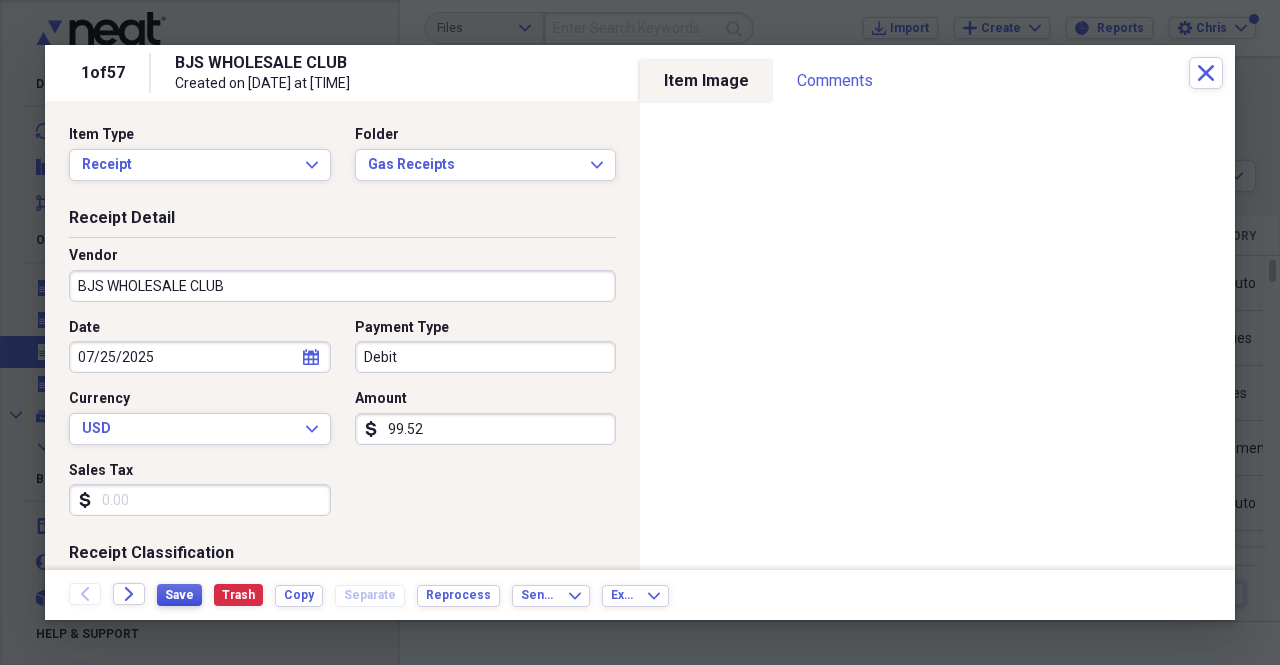 click on "Save" at bounding box center [179, 595] 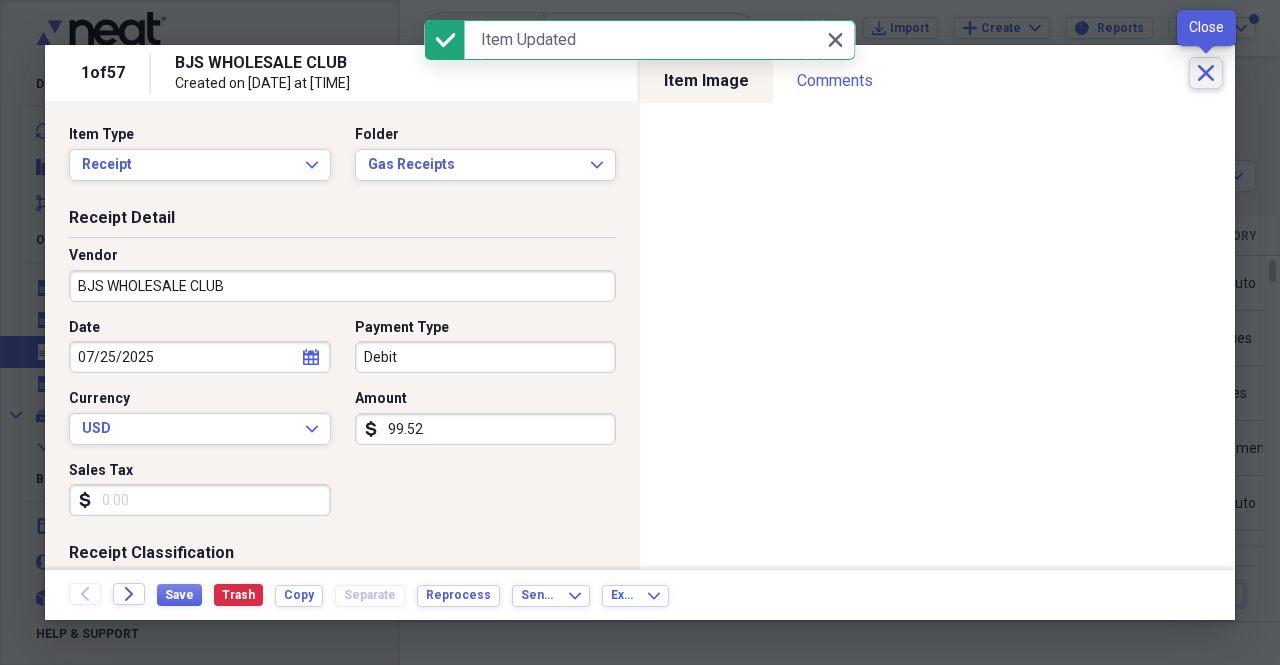 click on "Close" at bounding box center [1206, 73] 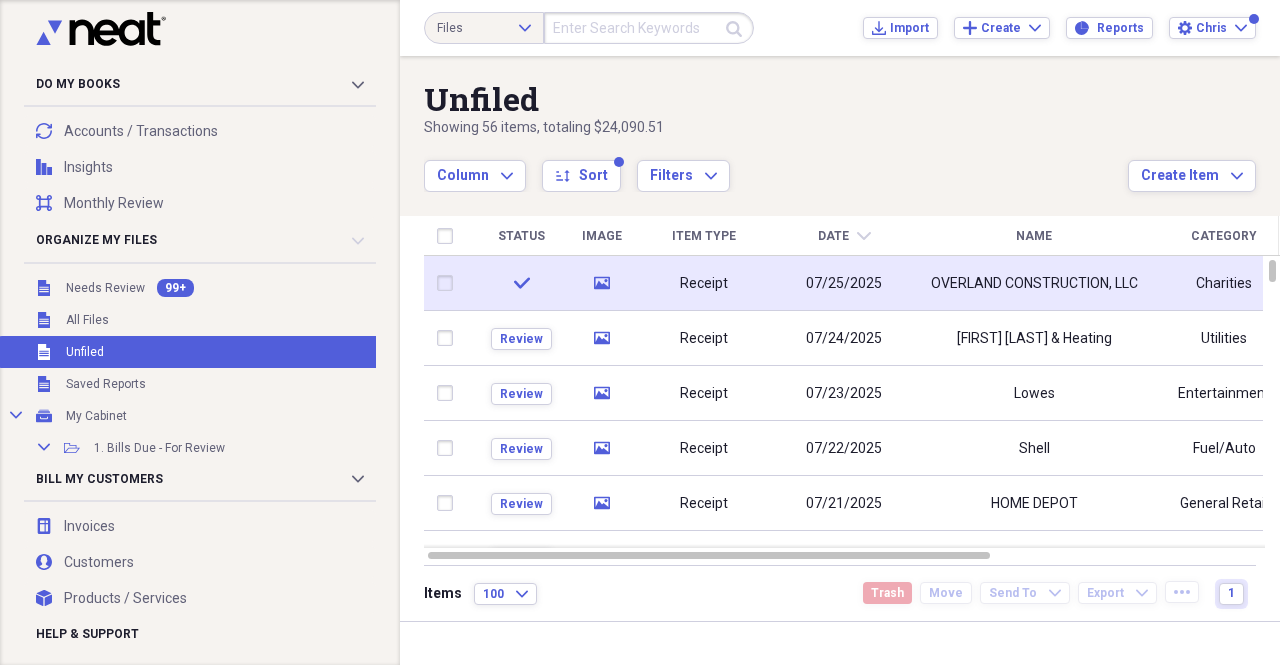 click on "OVERLAND CONSTRUCTION, LLC" at bounding box center (1034, 284) 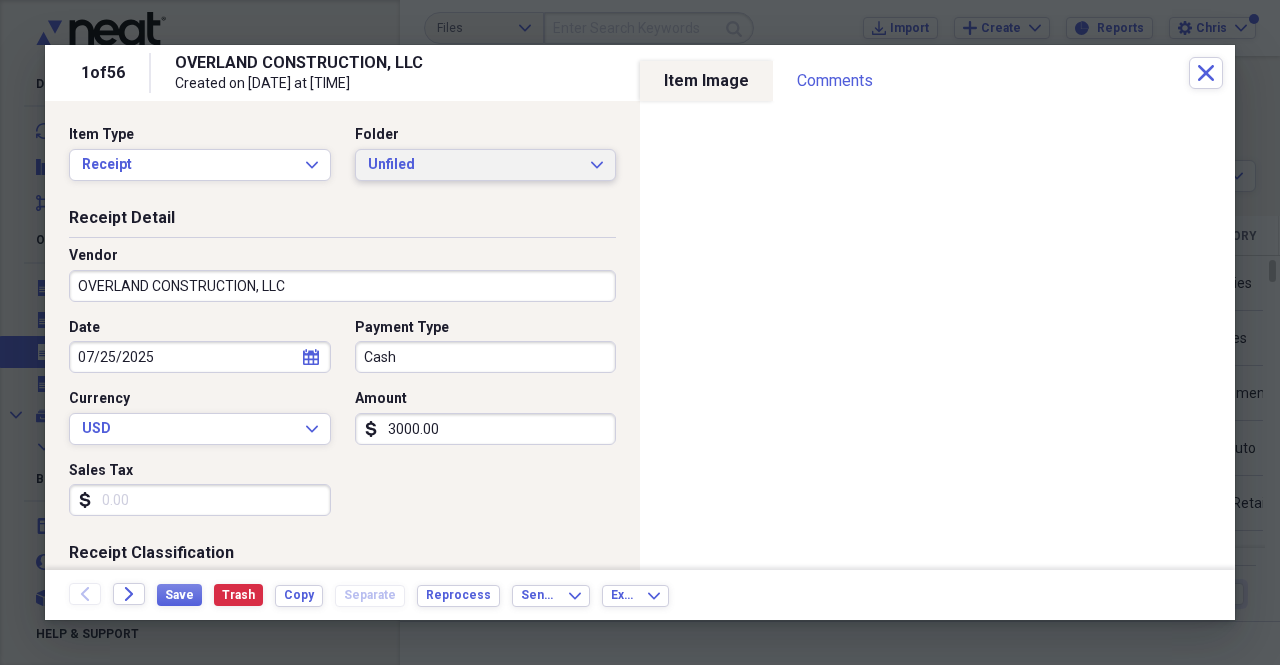 click on "Unfiled" at bounding box center (474, 165) 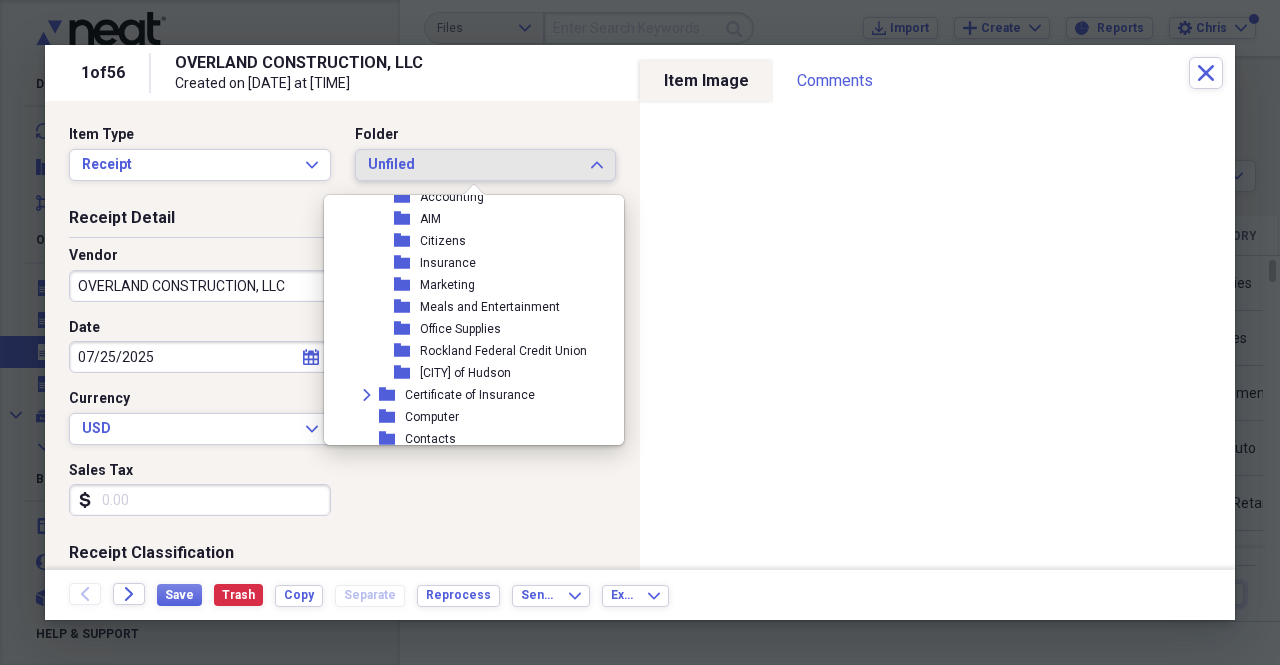 scroll, scrollTop: 400, scrollLeft: 0, axis: vertical 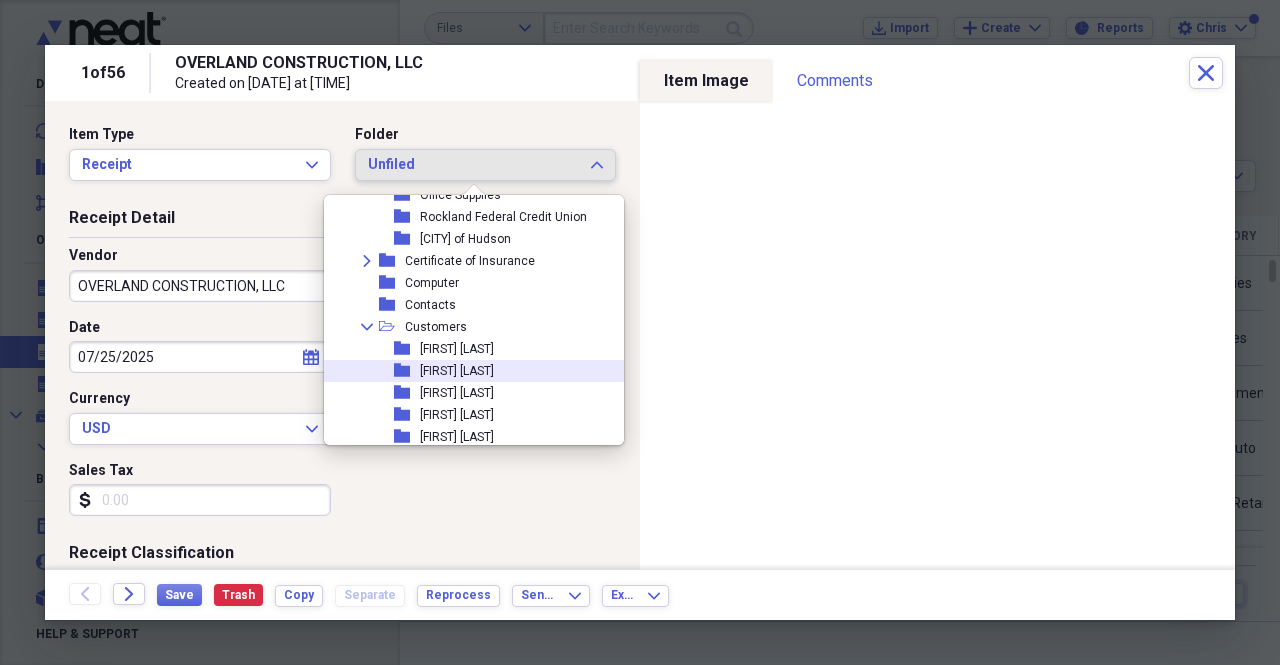 click on "Andrew Burton" at bounding box center (457, 371) 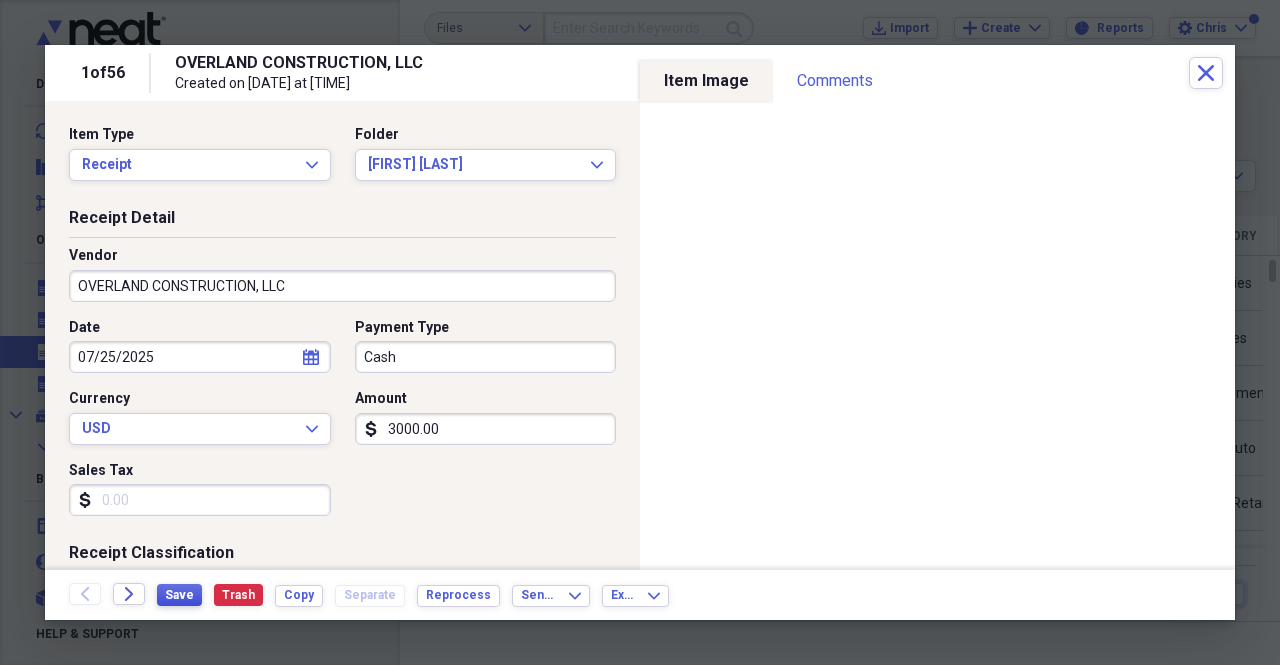 click on "Save" at bounding box center (179, 595) 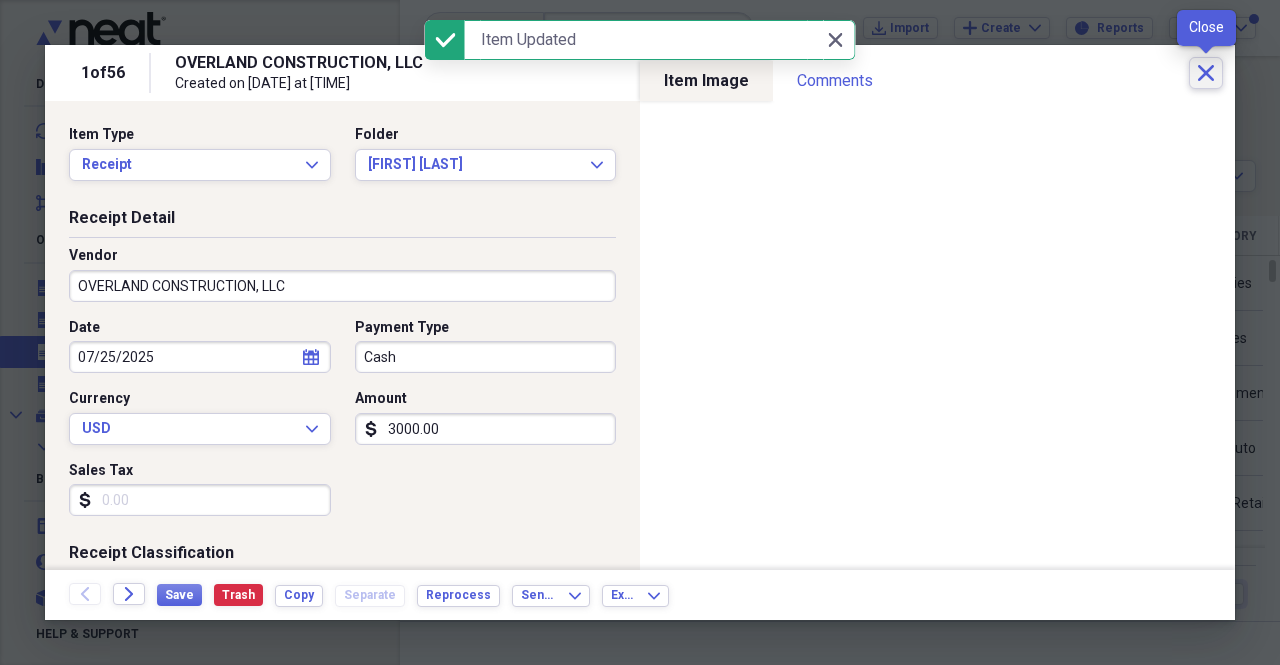 click on "Close" 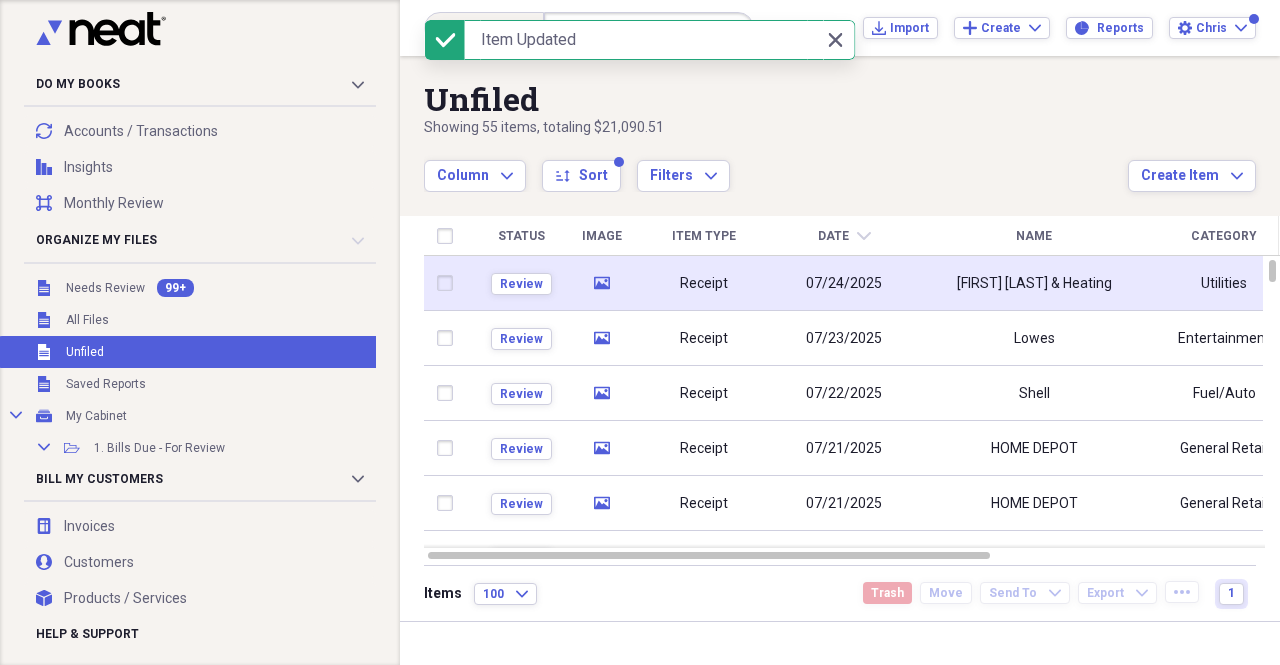 click on "07/24/2025" at bounding box center [844, 283] 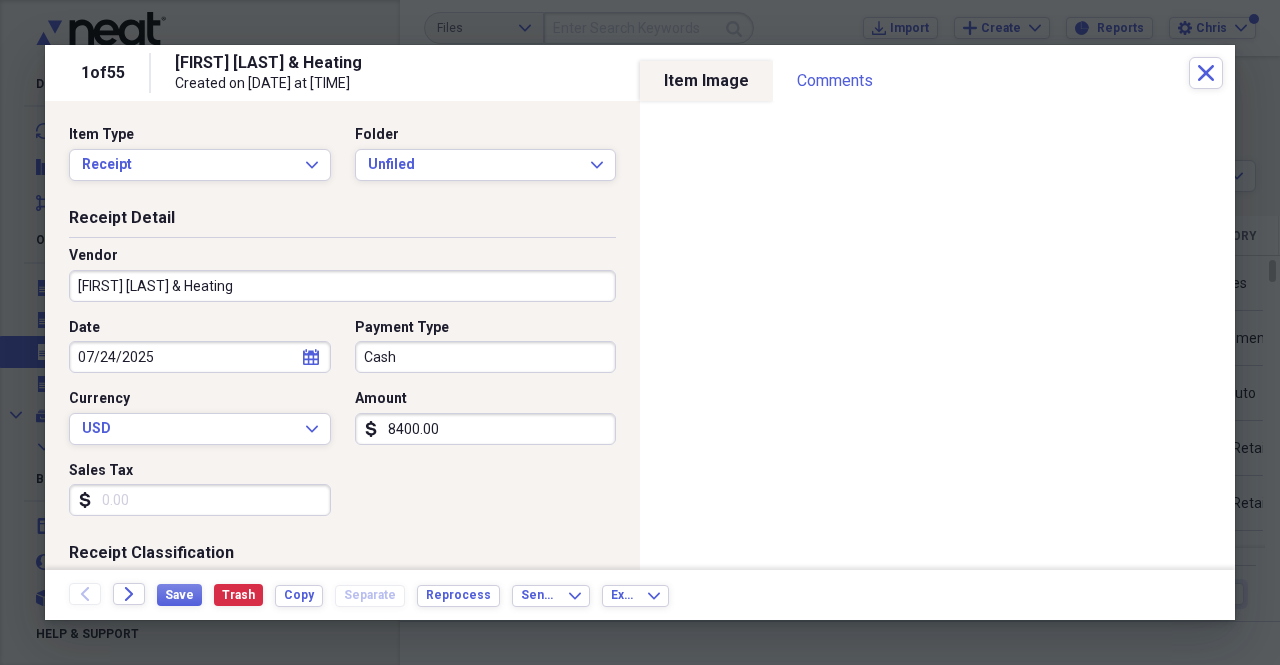 click on "Folder" at bounding box center (486, 135) 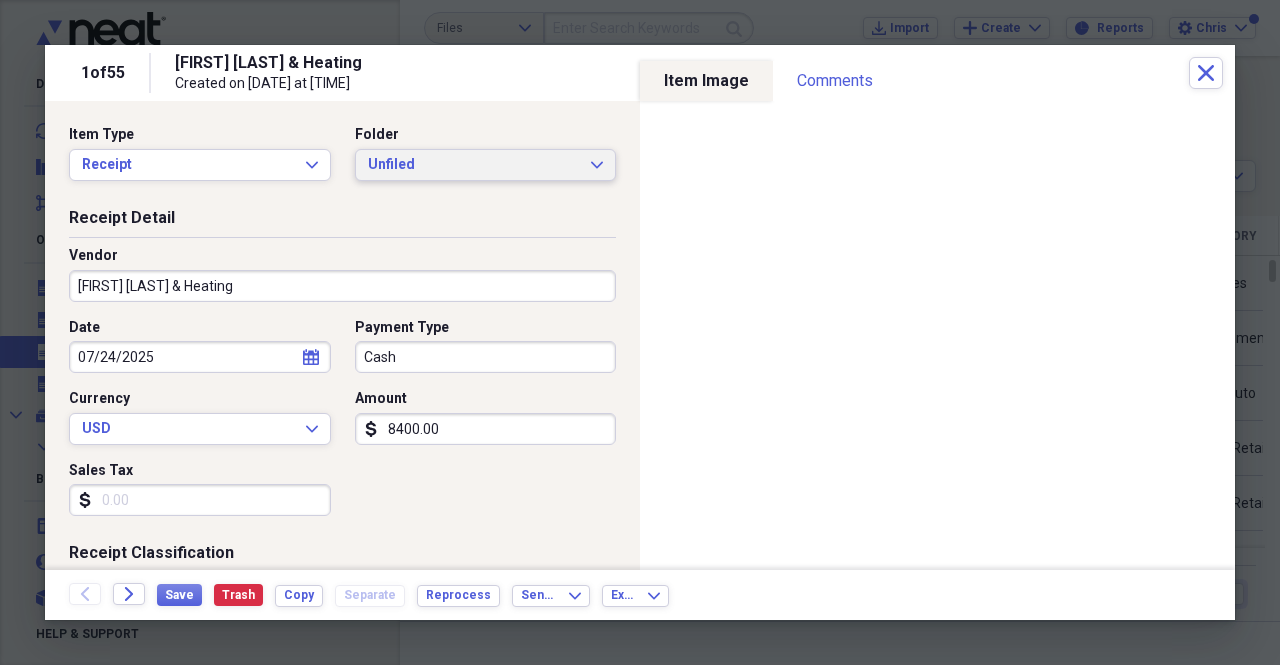 click on "Unfiled" at bounding box center (474, 165) 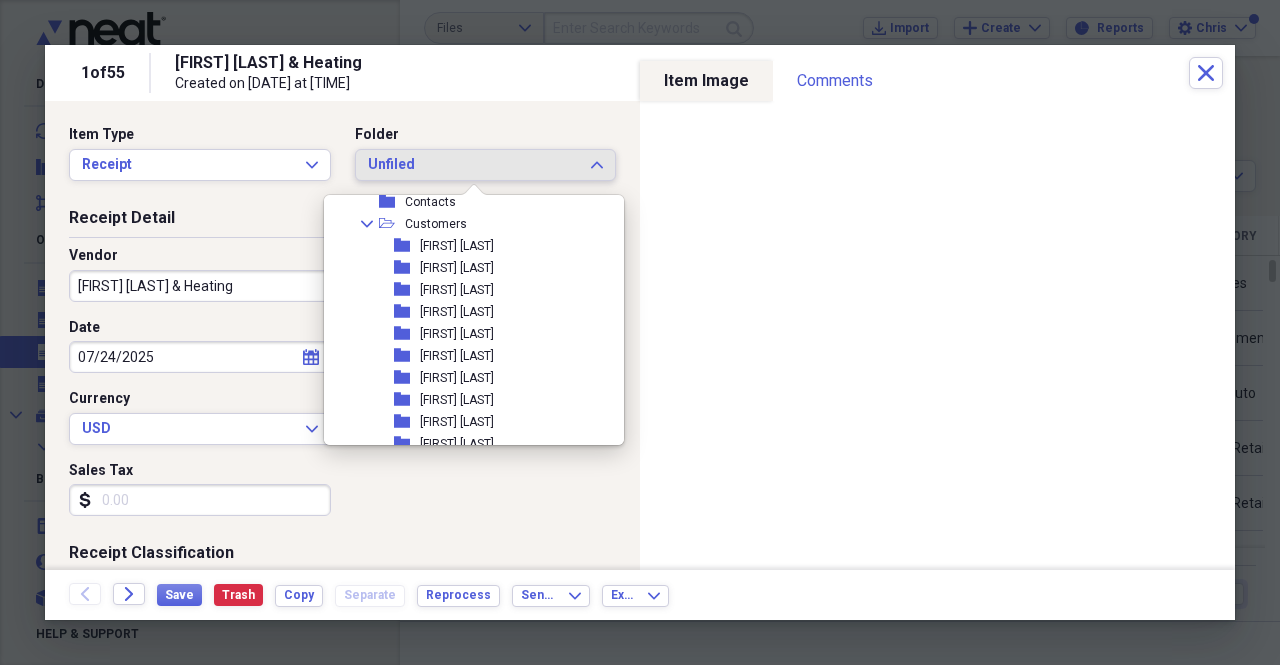 scroll, scrollTop: 500, scrollLeft: 0, axis: vertical 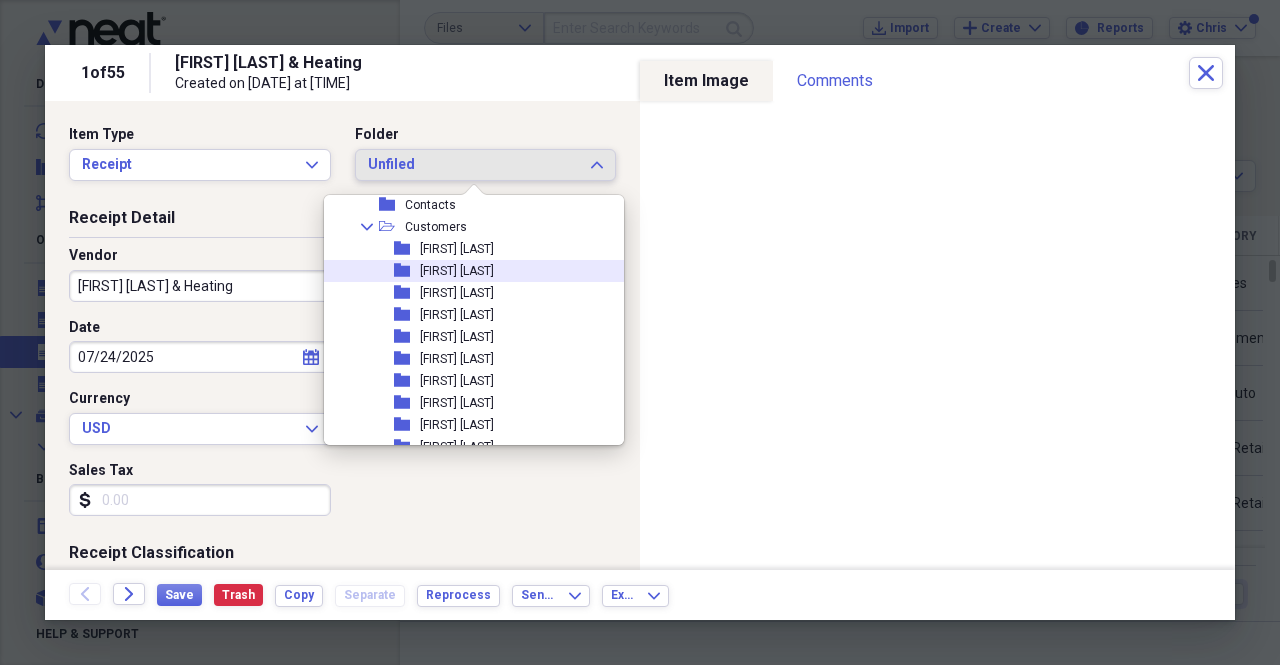 click on "Andrew Burton" at bounding box center (457, 271) 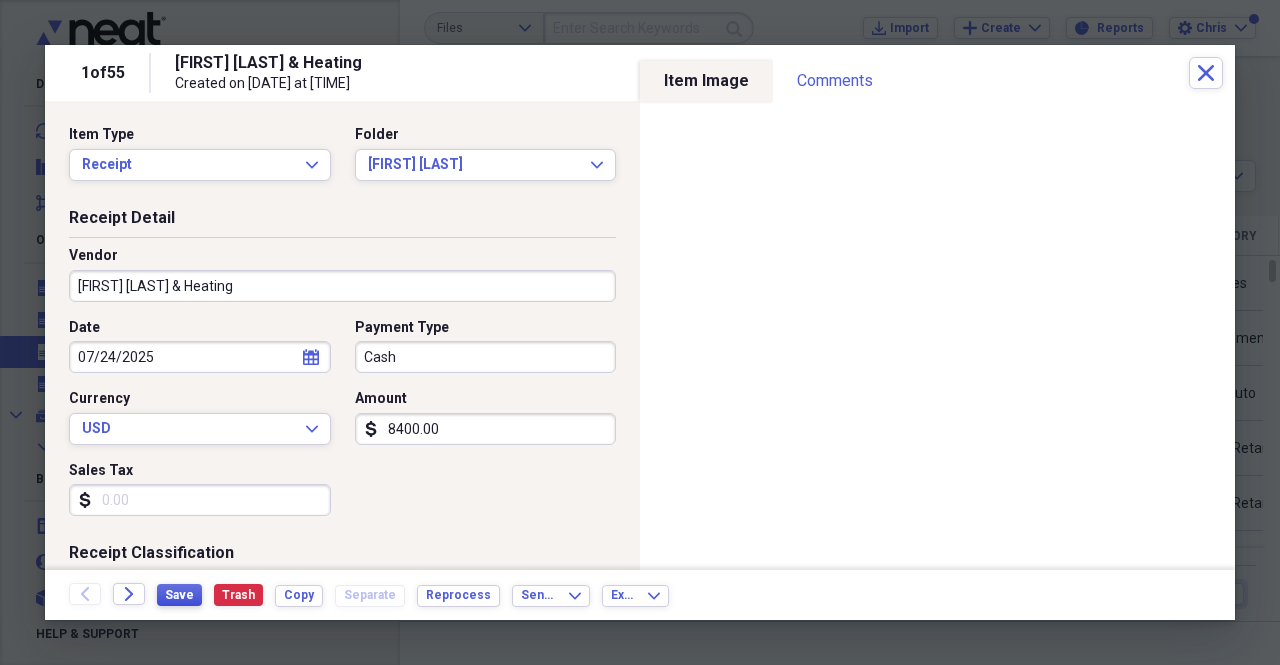click on "Save" at bounding box center [179, 595] 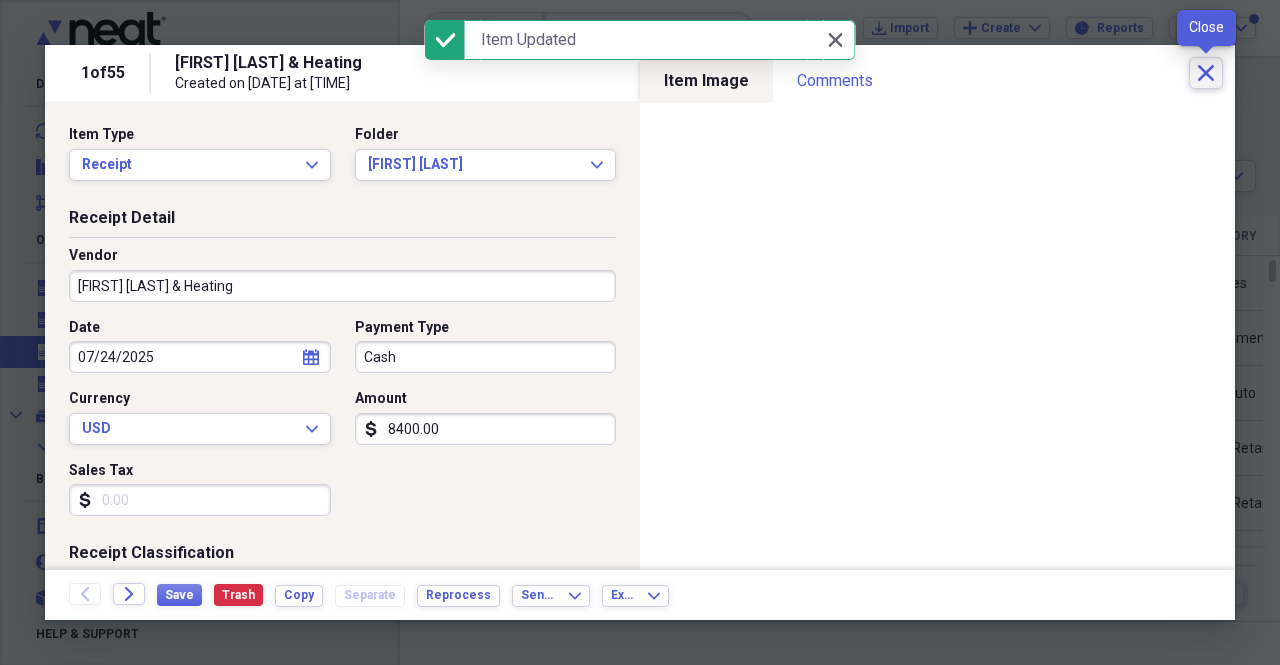 click on "Close" at bounding box center (1206, 73) 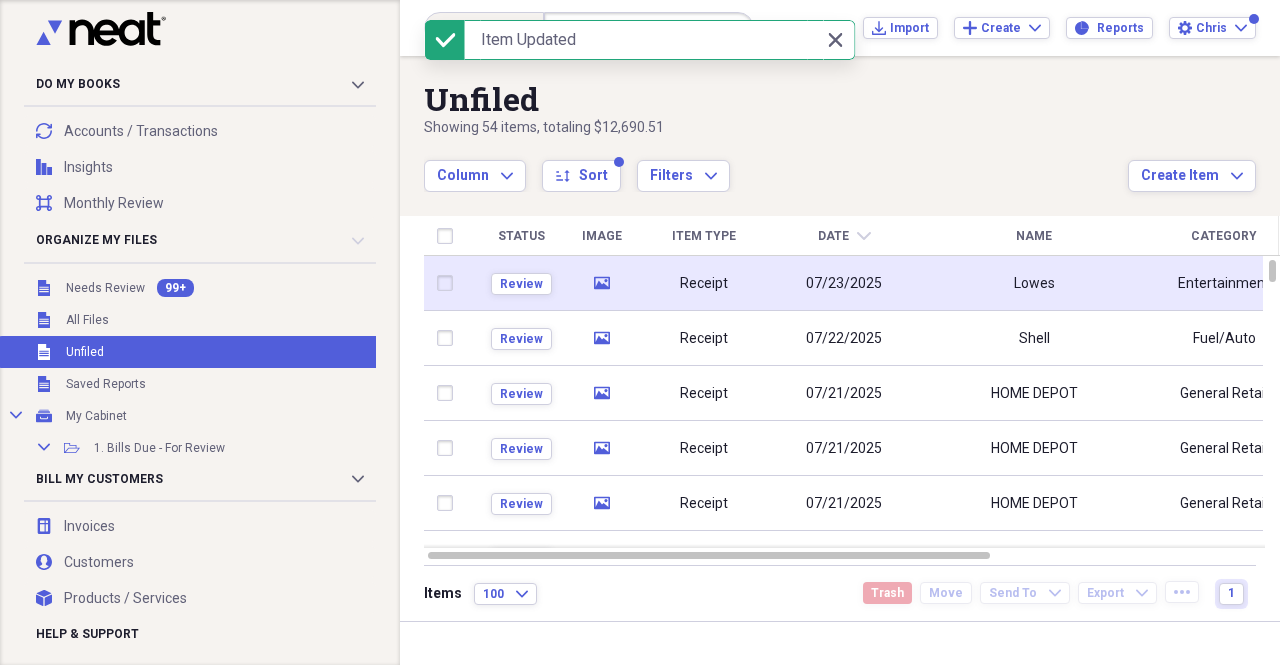 click on "Receipt" at bounding box center (704, 283) 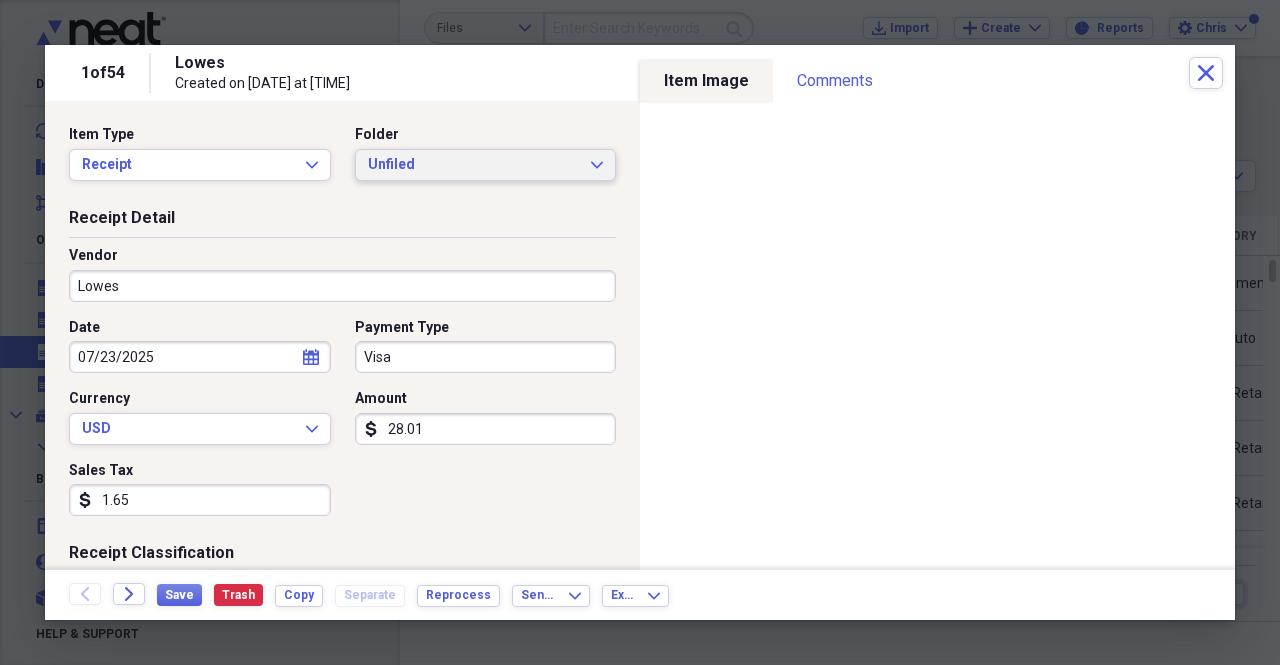 click on "Unfiled Expand" at bounding box center (486, 165) 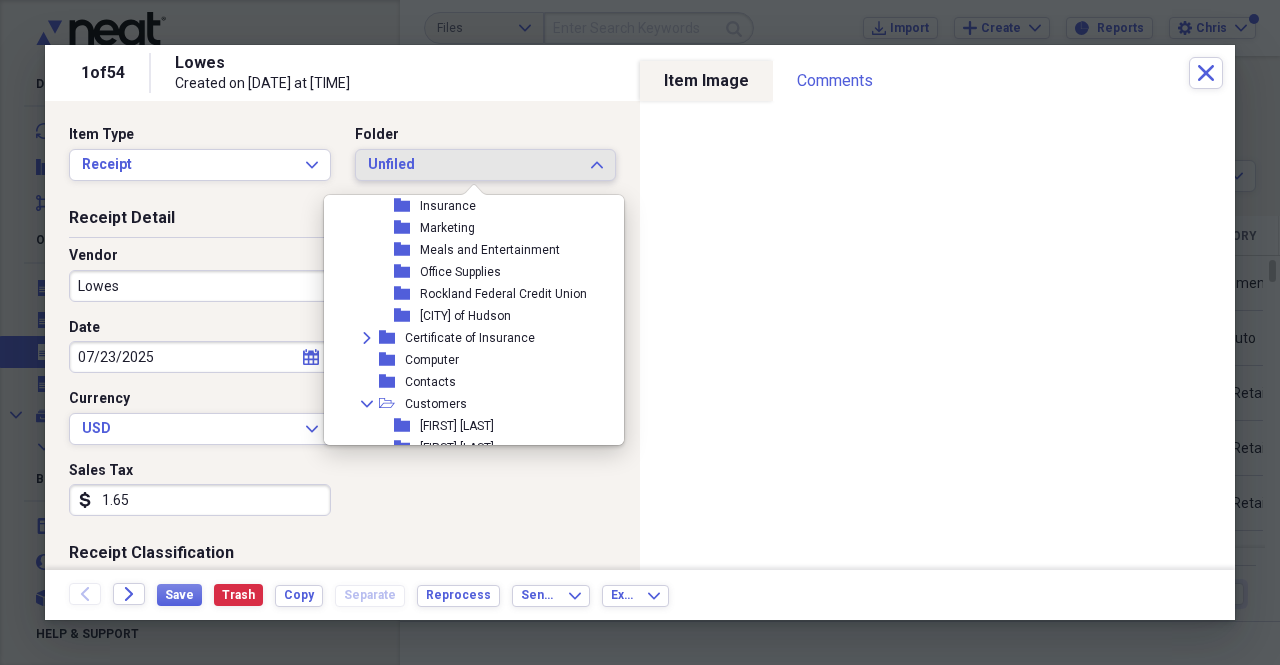 scroll, scrollTop: 400, scrollLeft: 0, axis: vertical 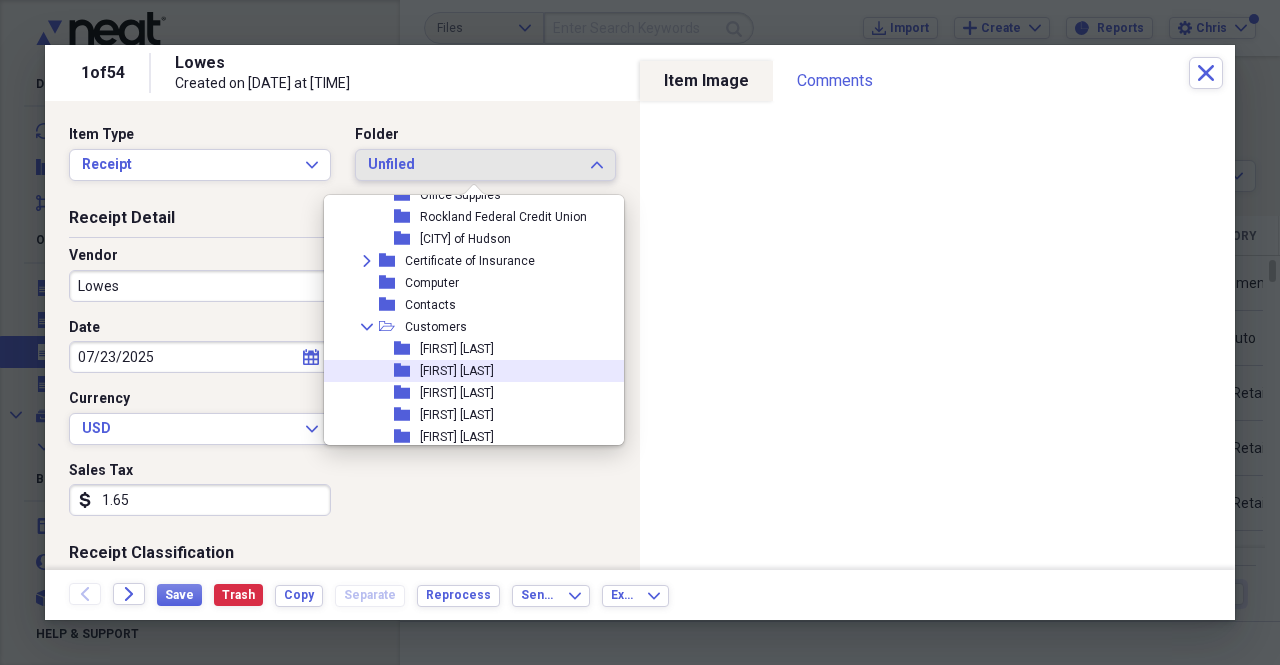 click on "Andrew Burton" at bounding box center (457, 371) 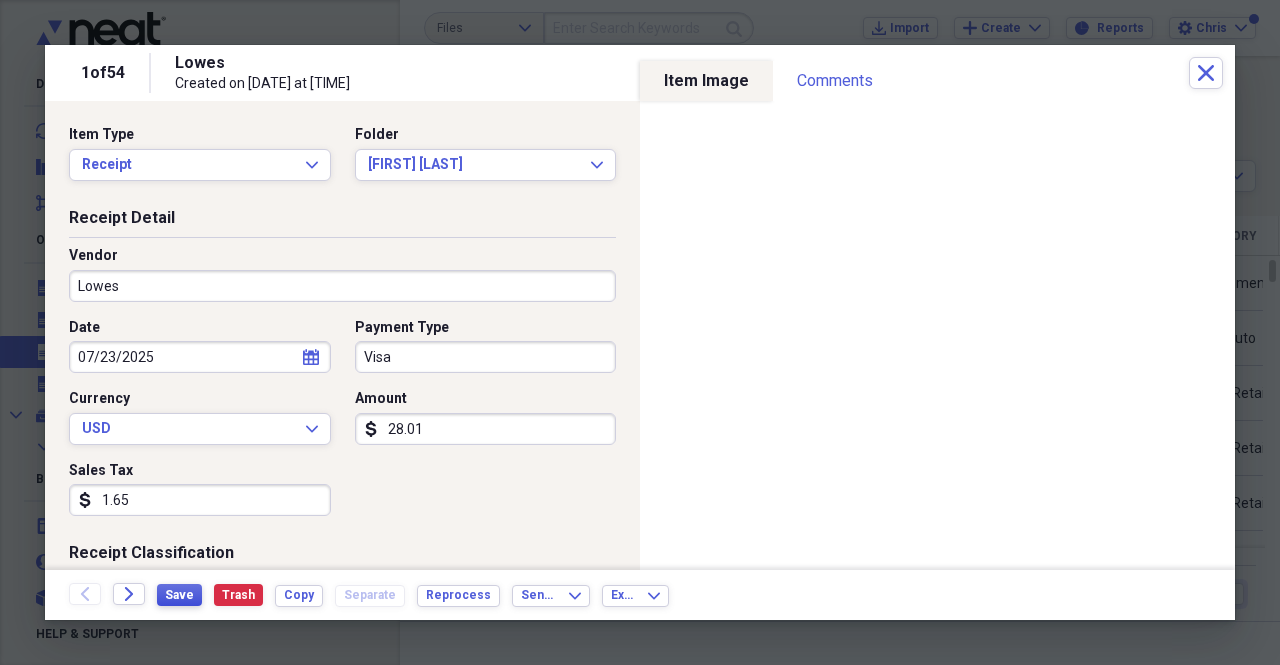 click on "Save" at bounding box center [179, 595] 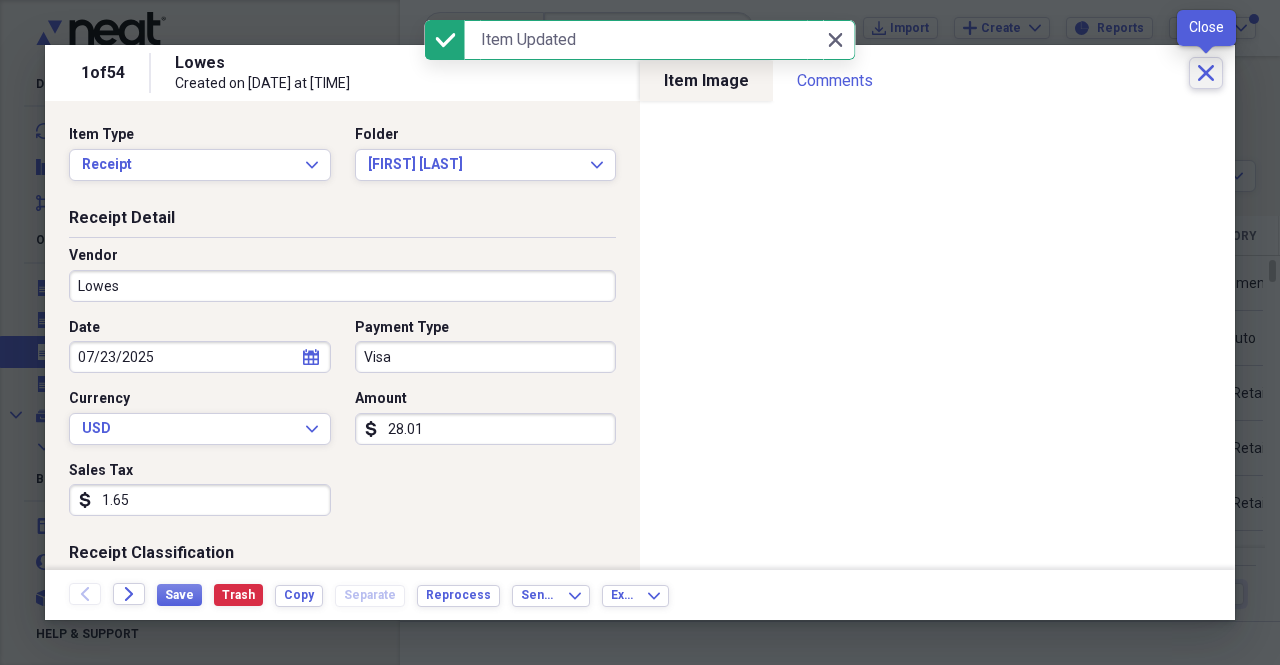 click 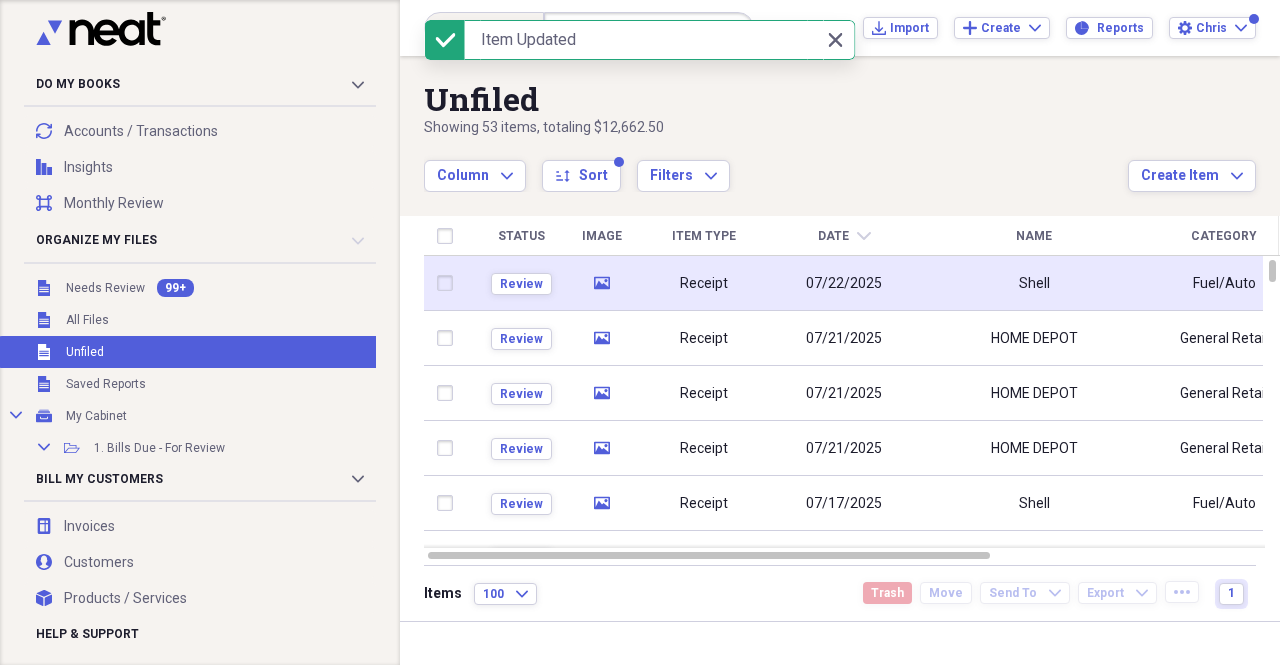 click on "Shell" at bounding box center [1034, 283] 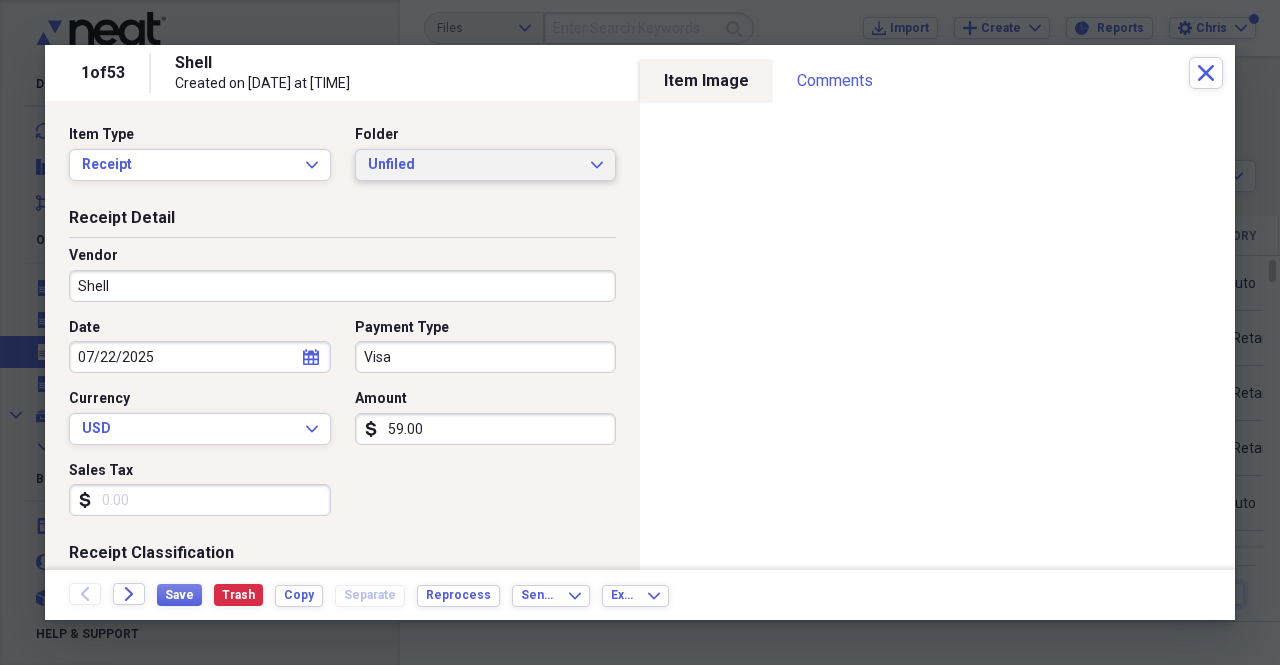 click on "Unfiled" at bounding box center (474, 165) 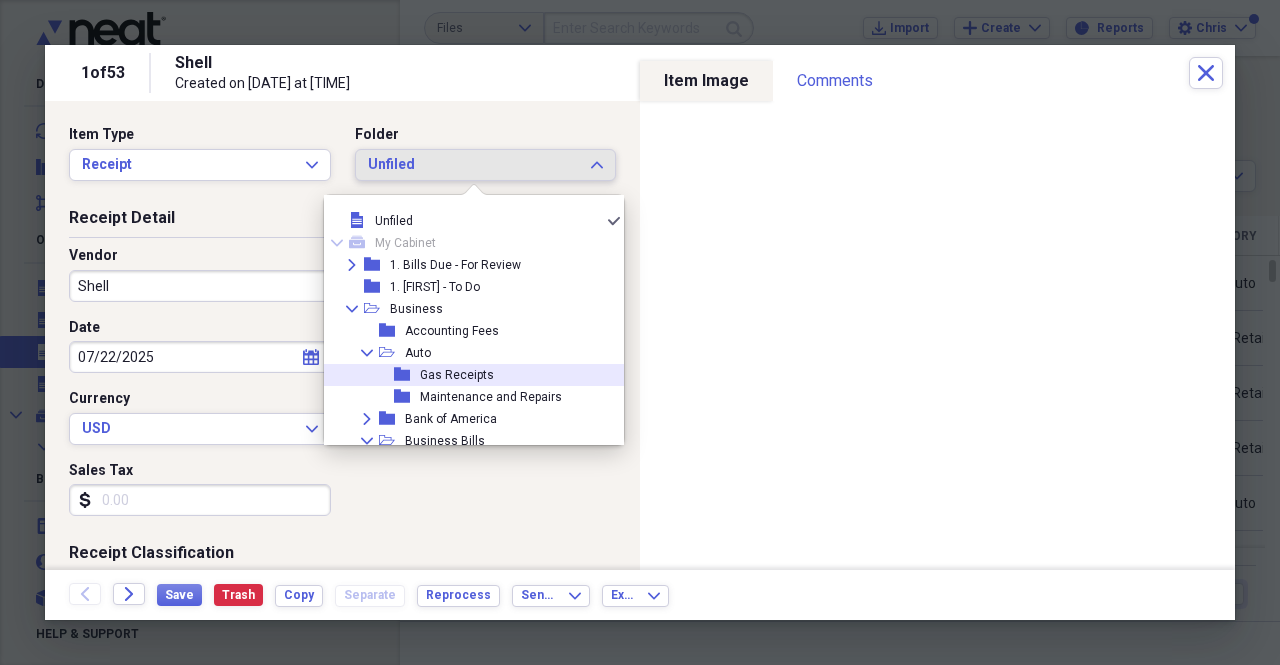click on "folder Gas Receipts" at bounding box center [466, 375] 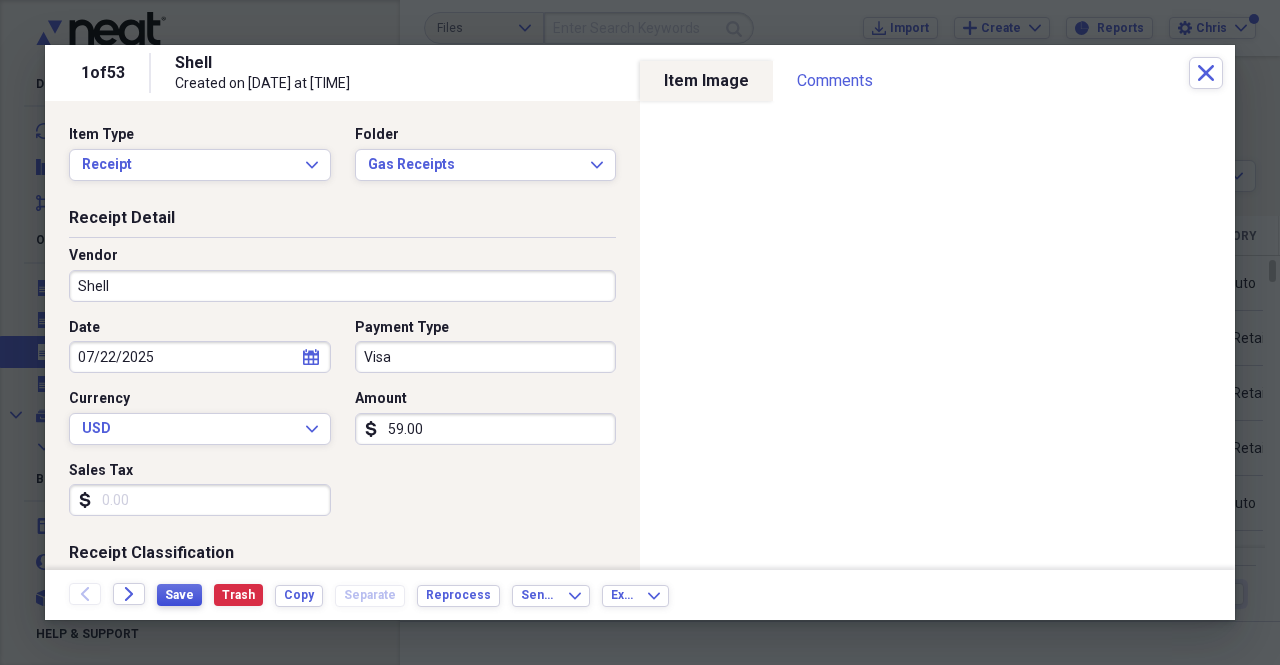 click on "Save" at bounding box center (179, 595) 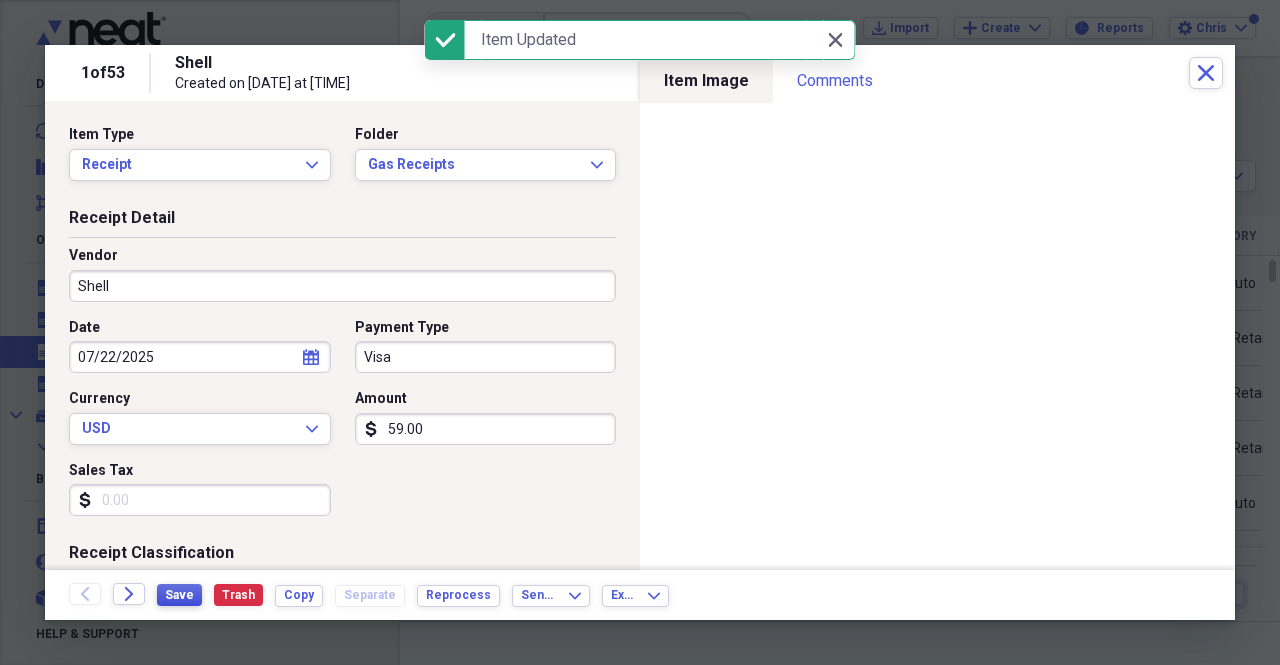 click on "Save" at bounding box center [179, 595] 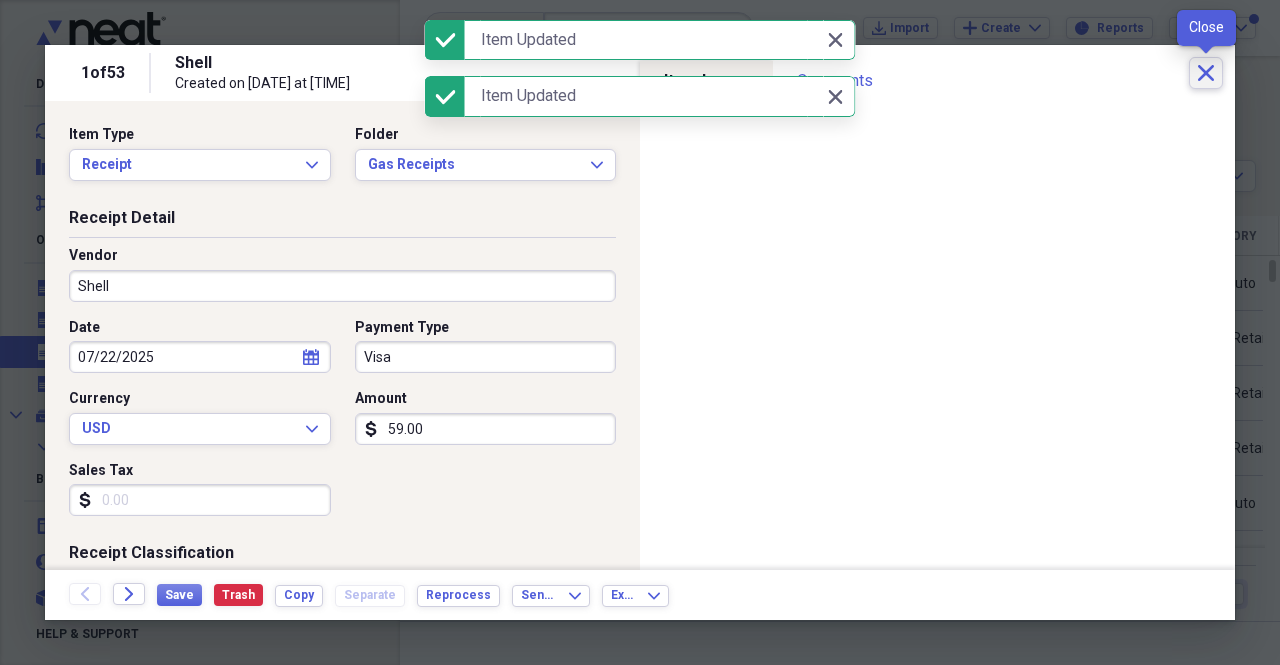 click 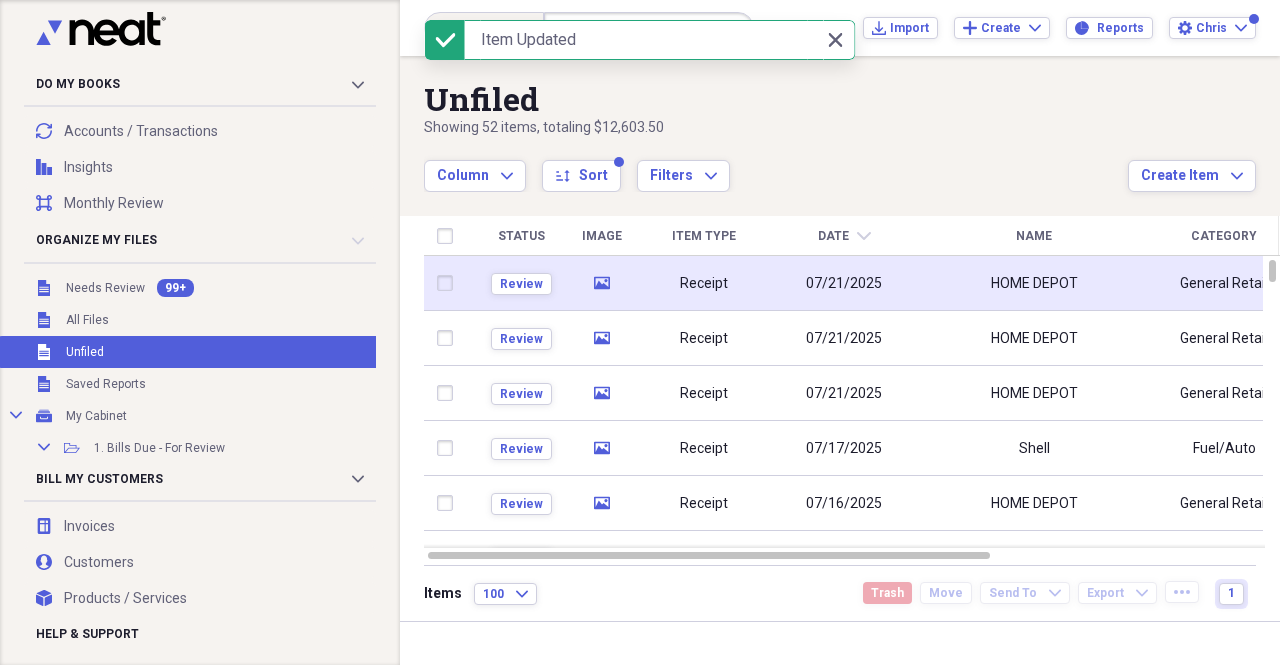 click on "HOME DEPOT" at bounding box center [1034, 283] 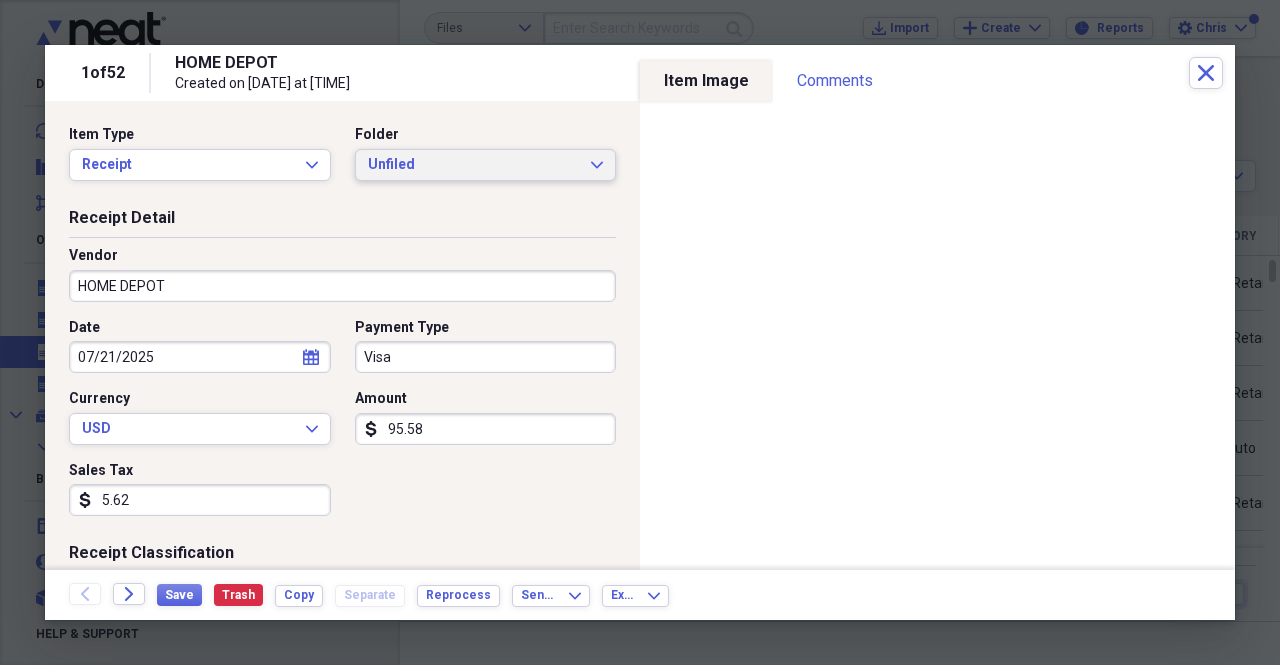 click on "Unfiled" at bounding box center [474, 165] 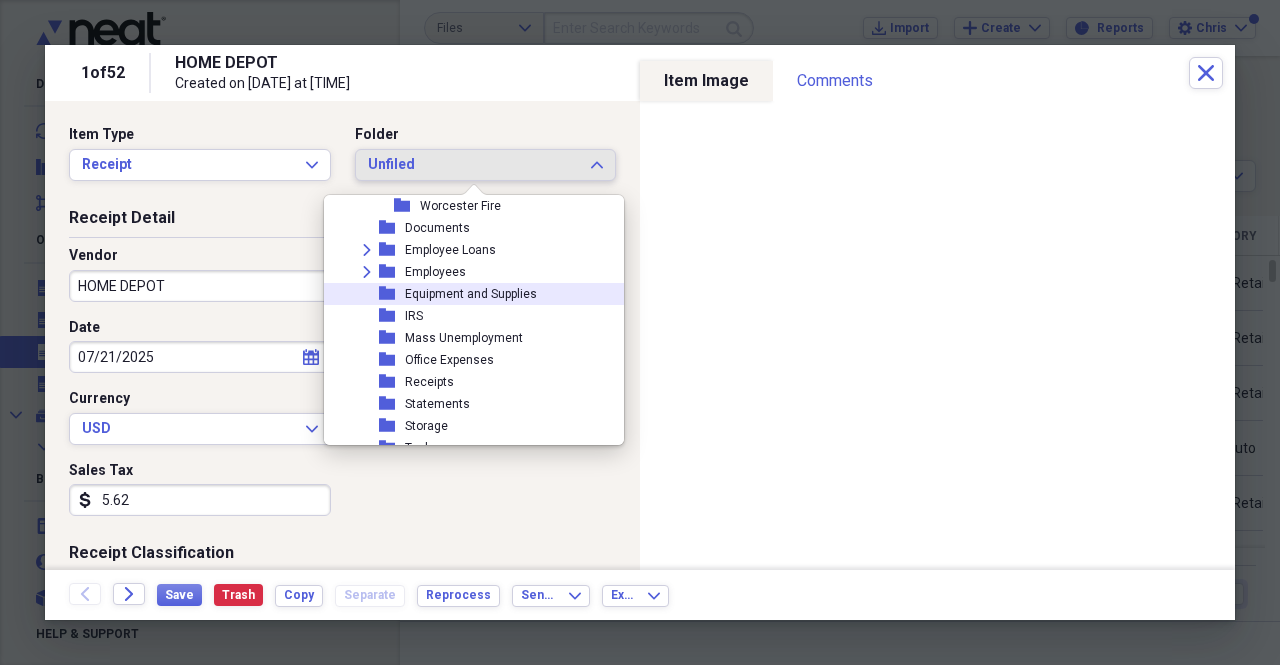 scroll, scrollTop: 1619, scrollLeft: 0, axis: vertical 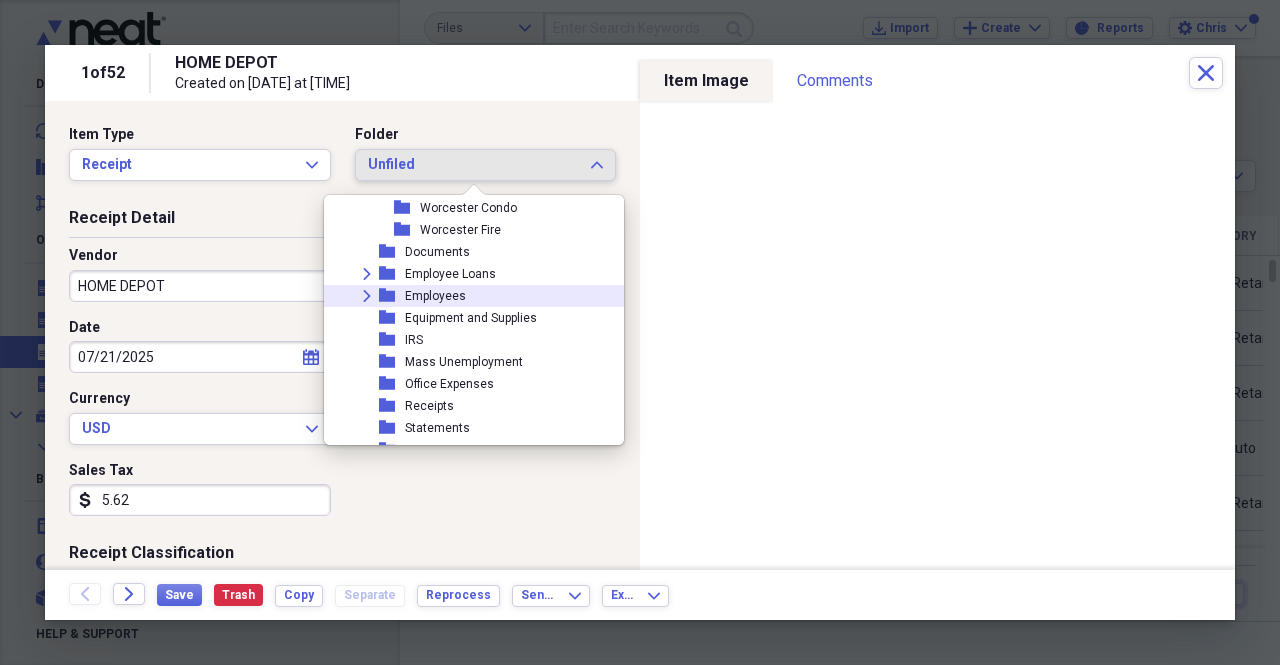 click on "Expand" 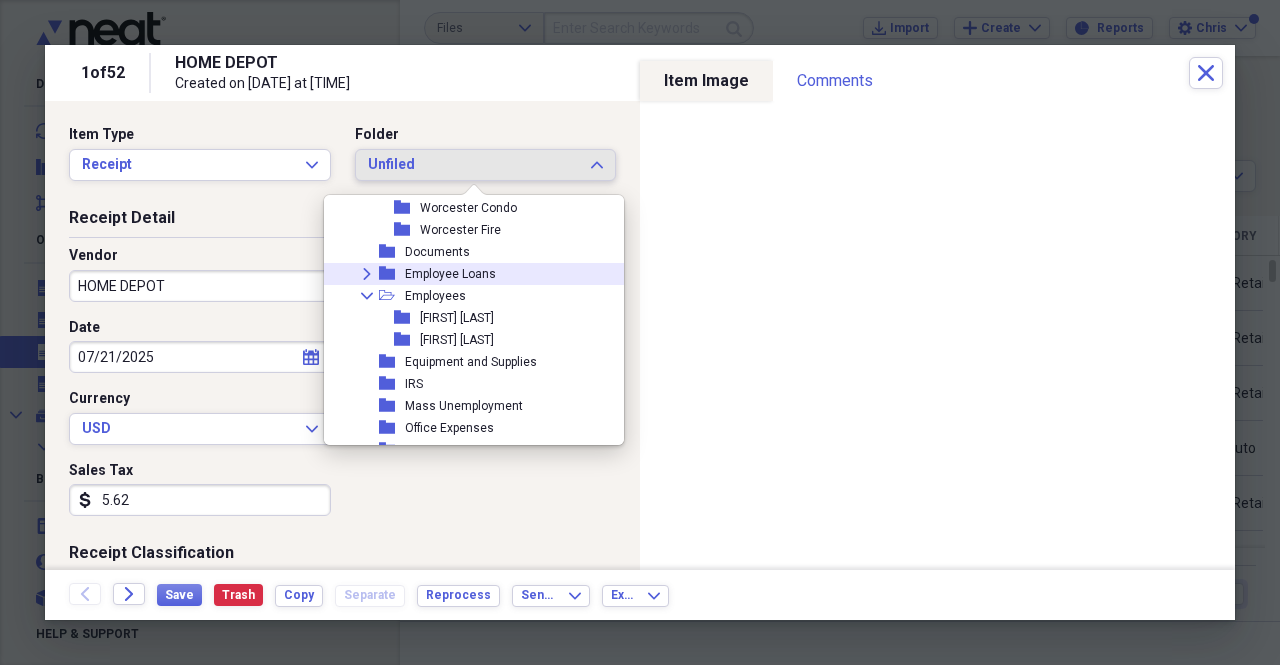 click on "Expand" 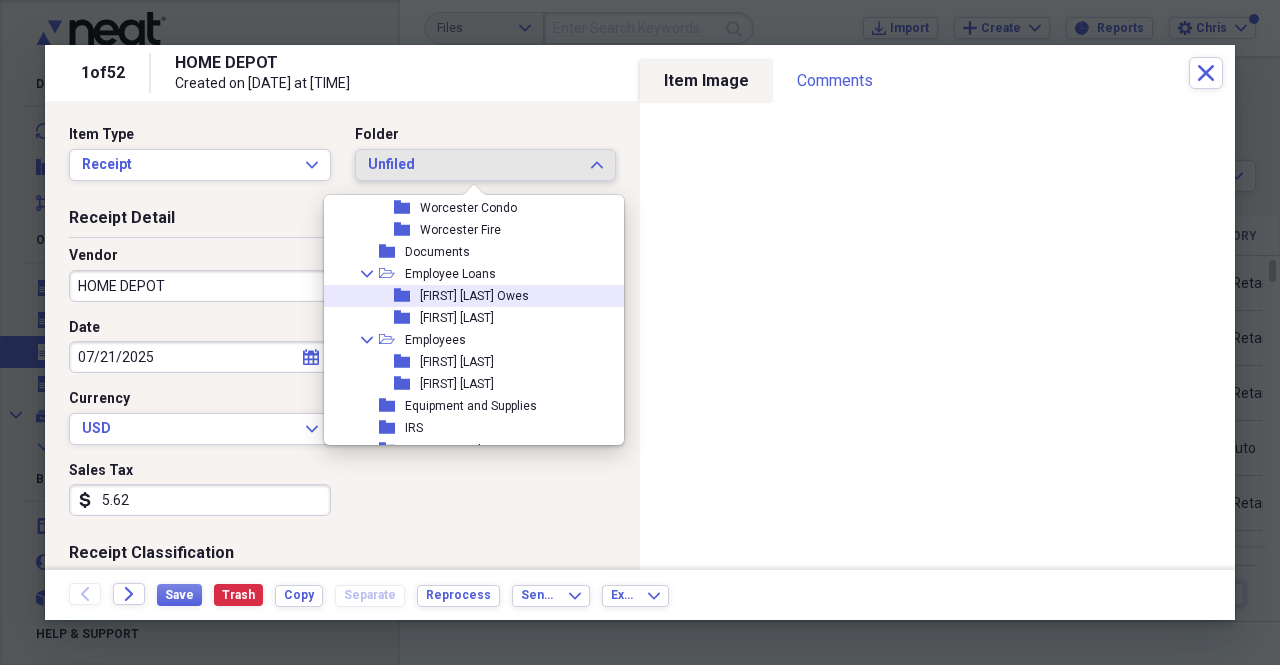 click on "Brian Lundberg Owes" at bounding box center (474, 296) 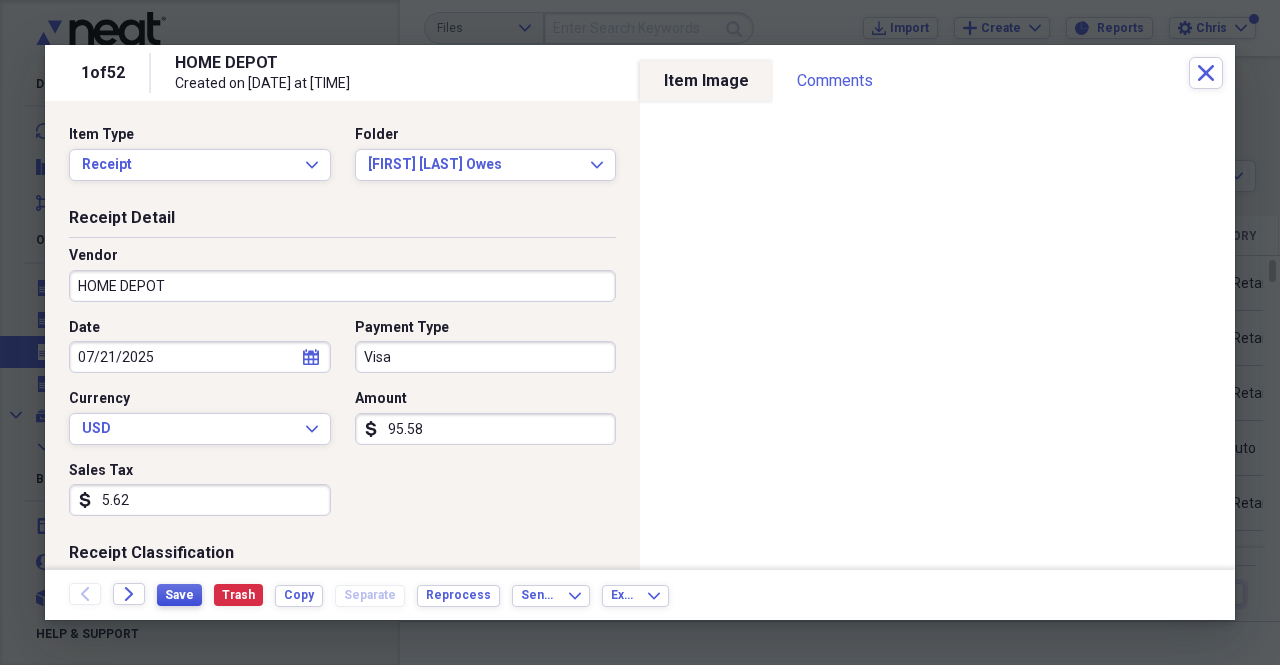click on "Save" at bounding box center (179, 595) 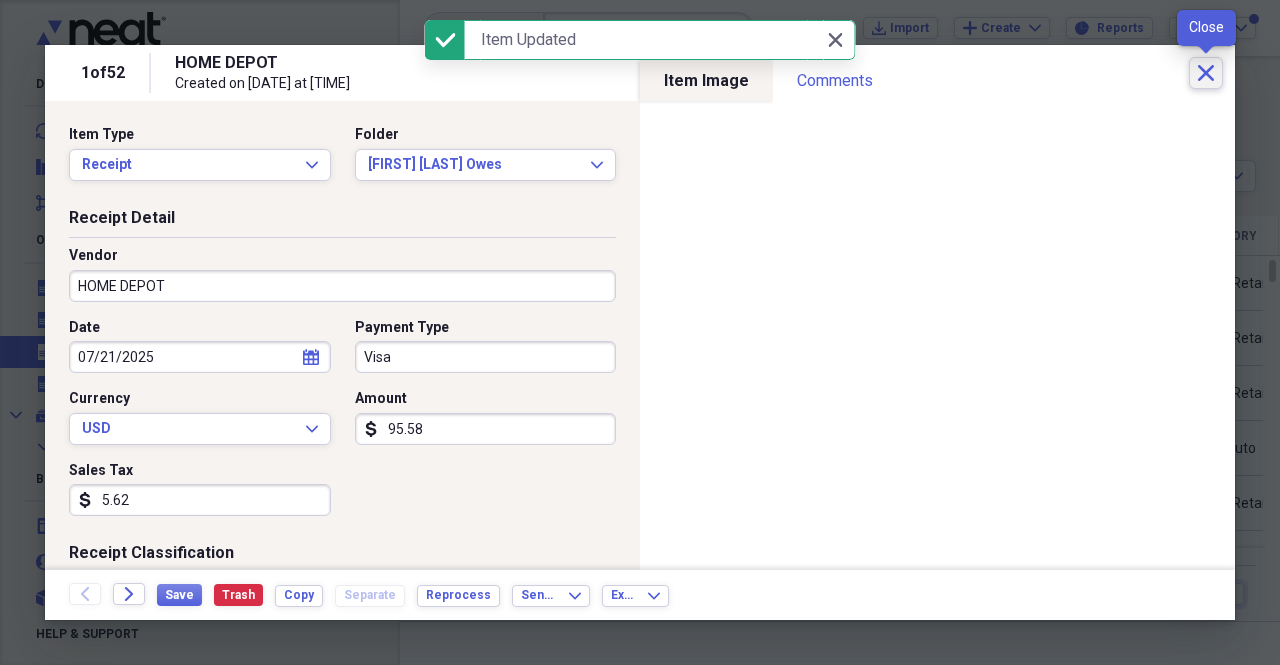 click on "Close" 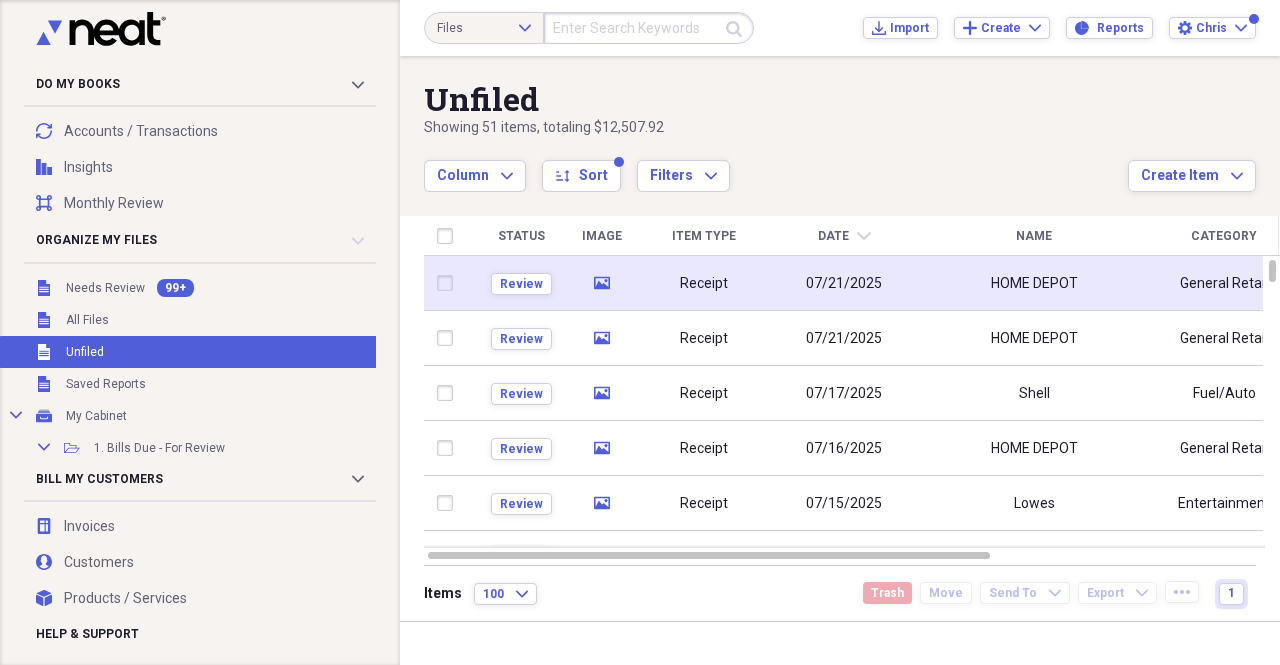 click on "07/21/2025" at bounding box center [844, 284] 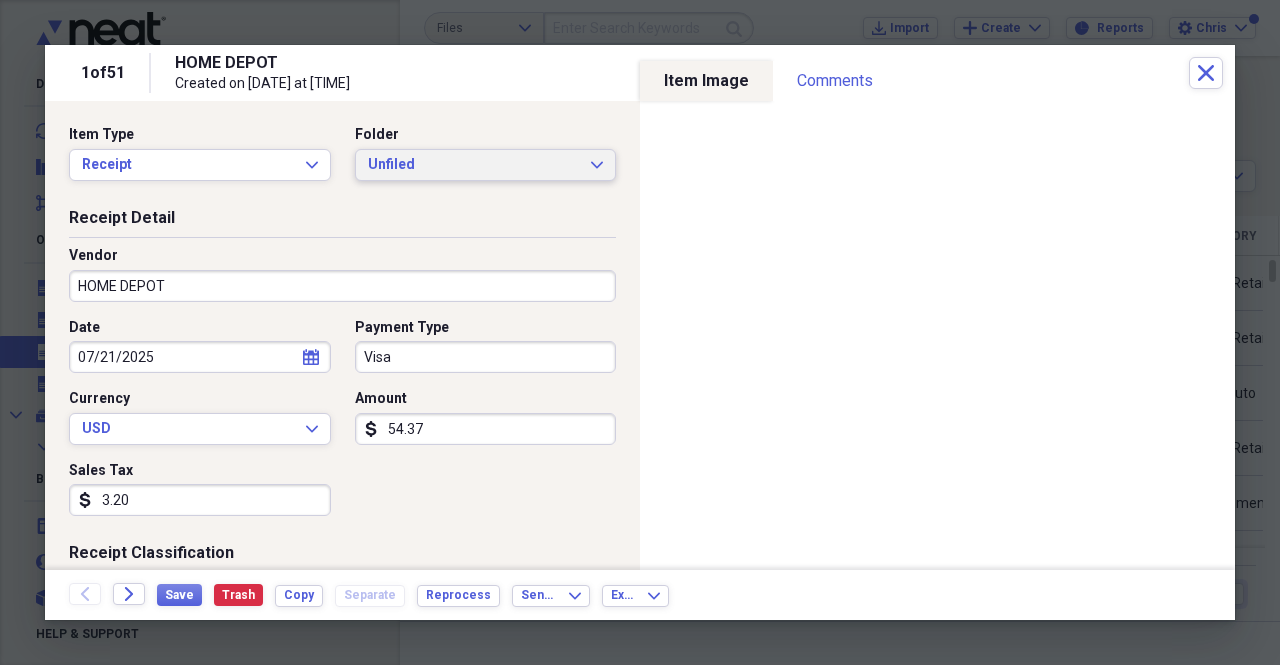 click on "Unfiled" at bounding box center [474, 165] 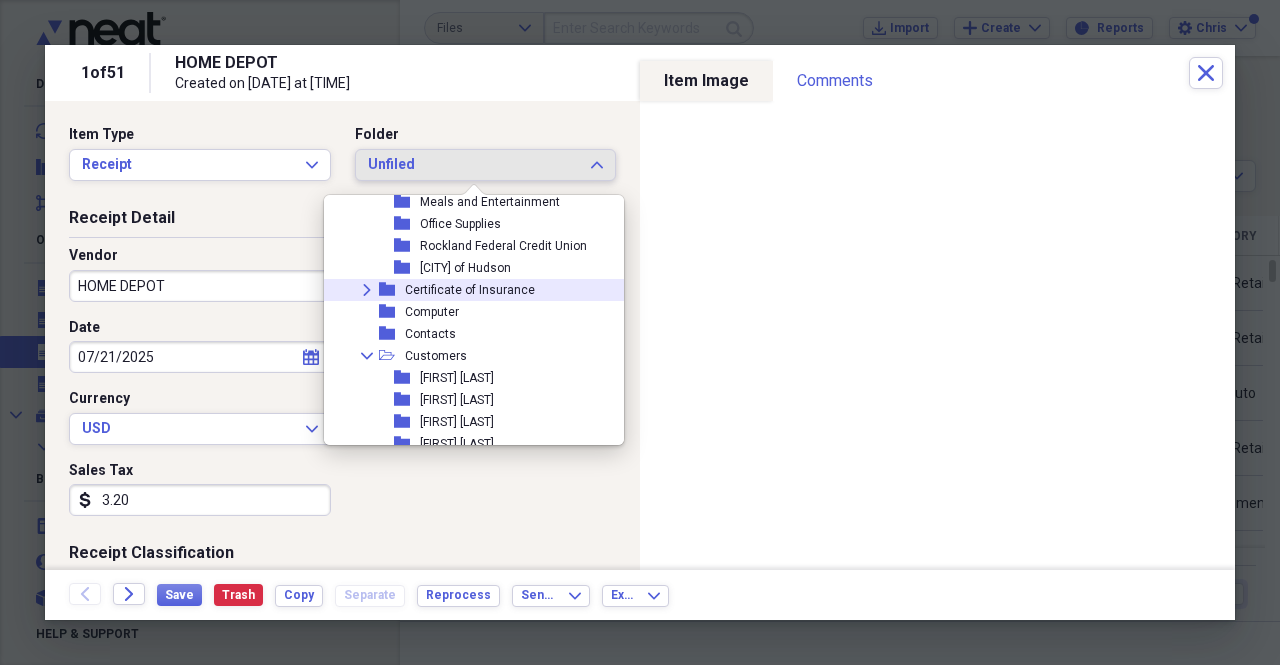 scroll, scrollTop: 400, scrollLeft: 0, axis: vertical 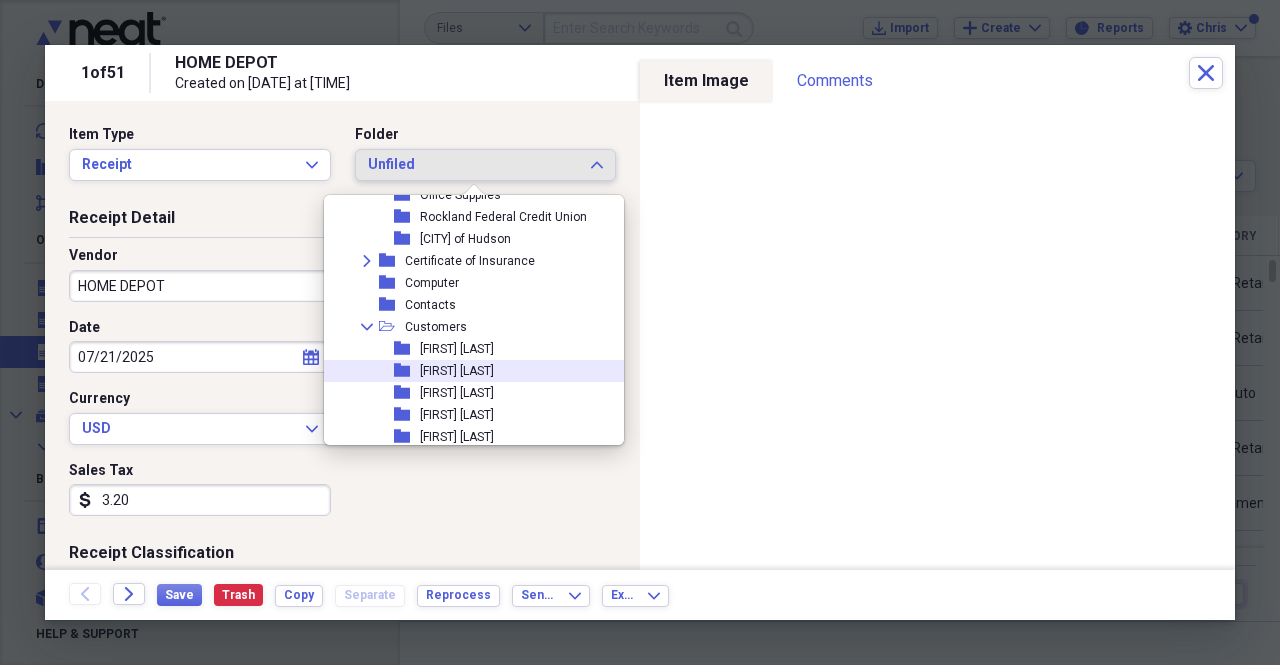 click on "Andrew Burton" at bounding box center [457, 371] 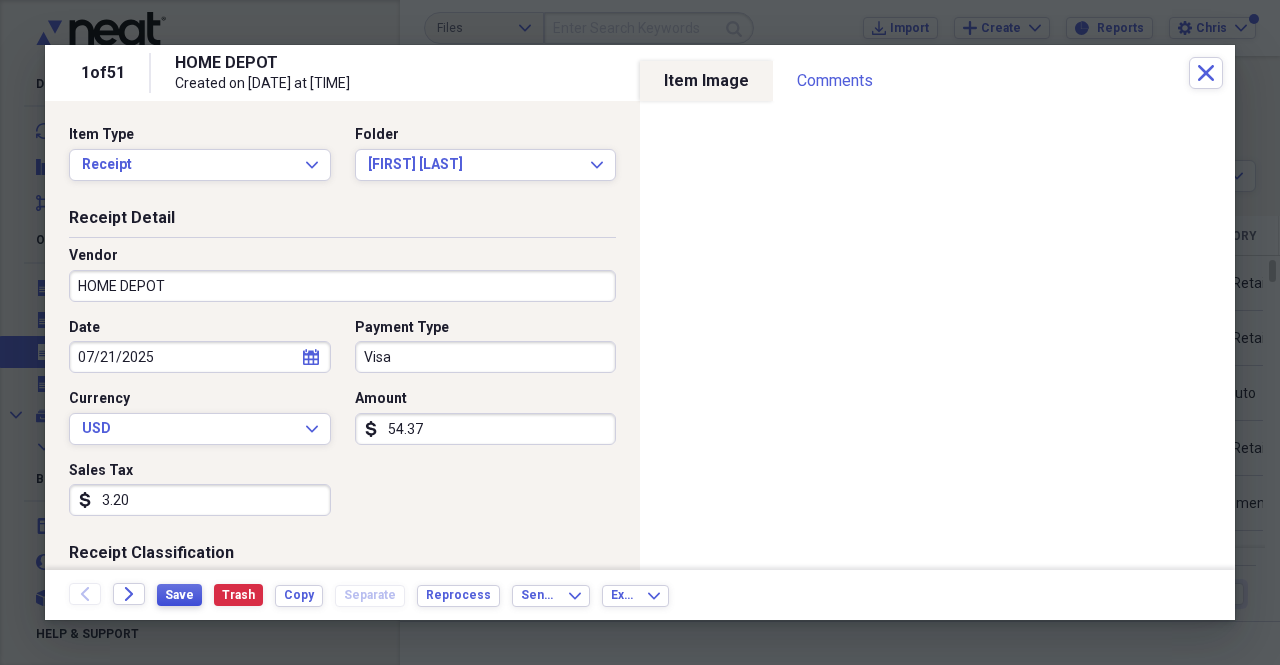 click on "Save" at bounding box center (179, 595) 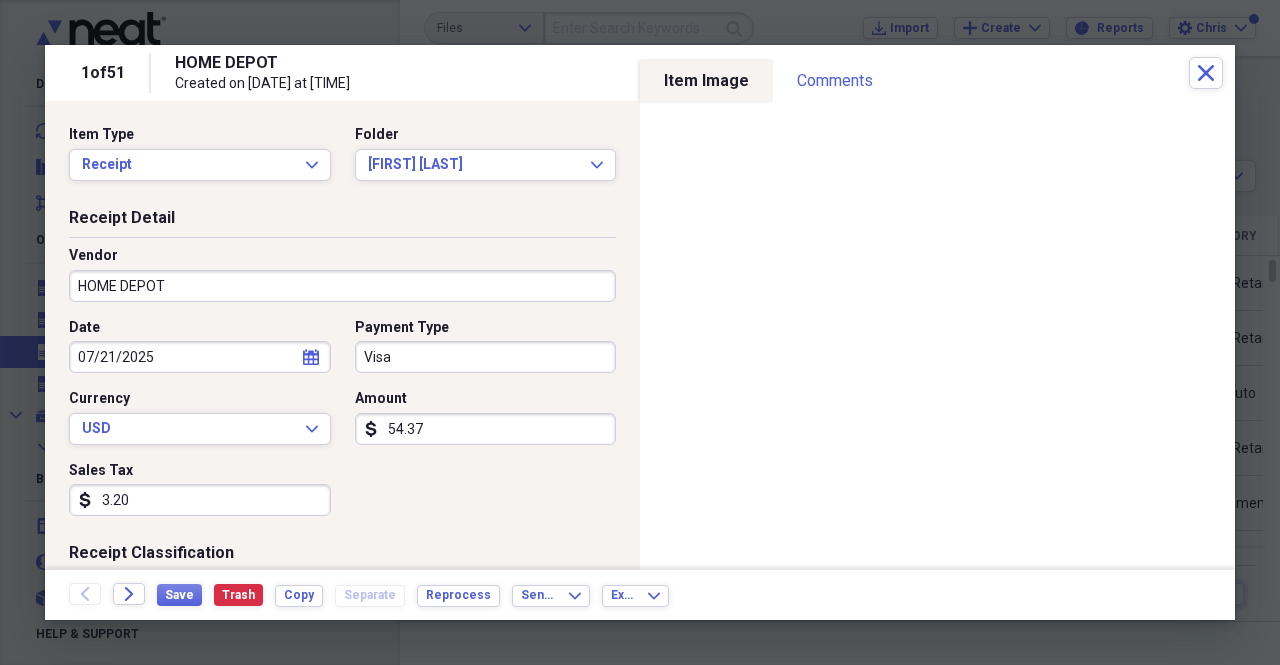 click on "1  of  51 HOME DEPOT Created on 08/01/2025 at 10:39 pm Close" at bounding box center (640, 73) 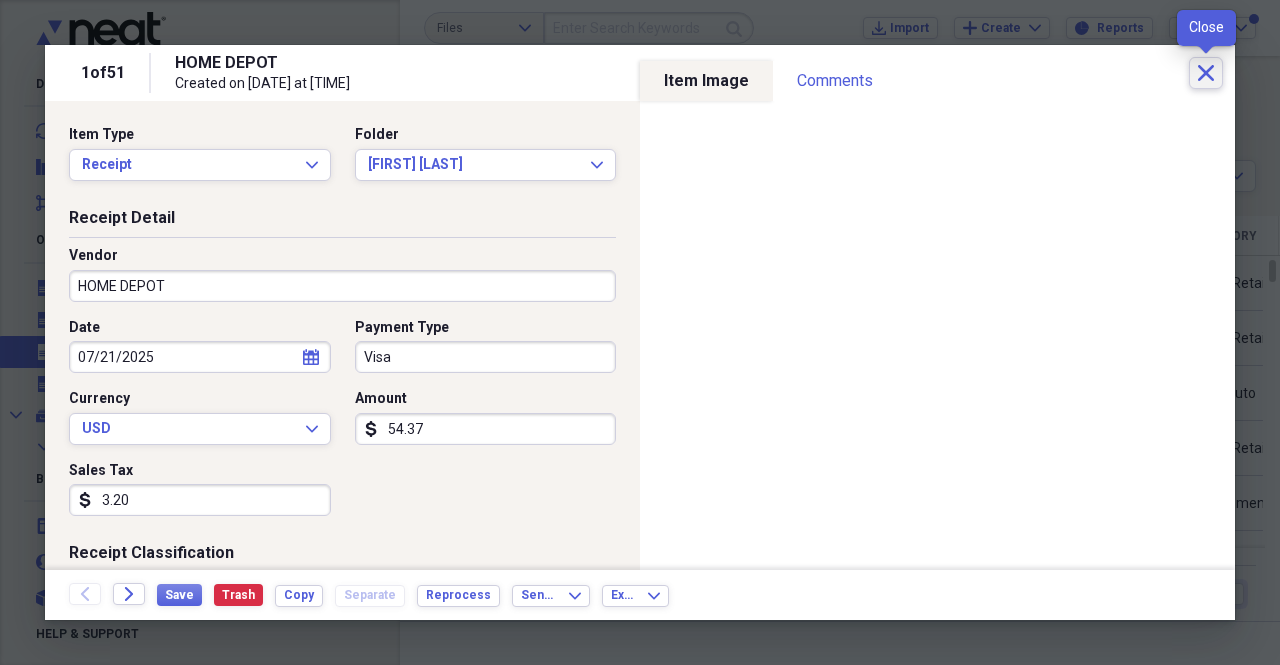 click on "Close" at bounding box center [1206, 73] 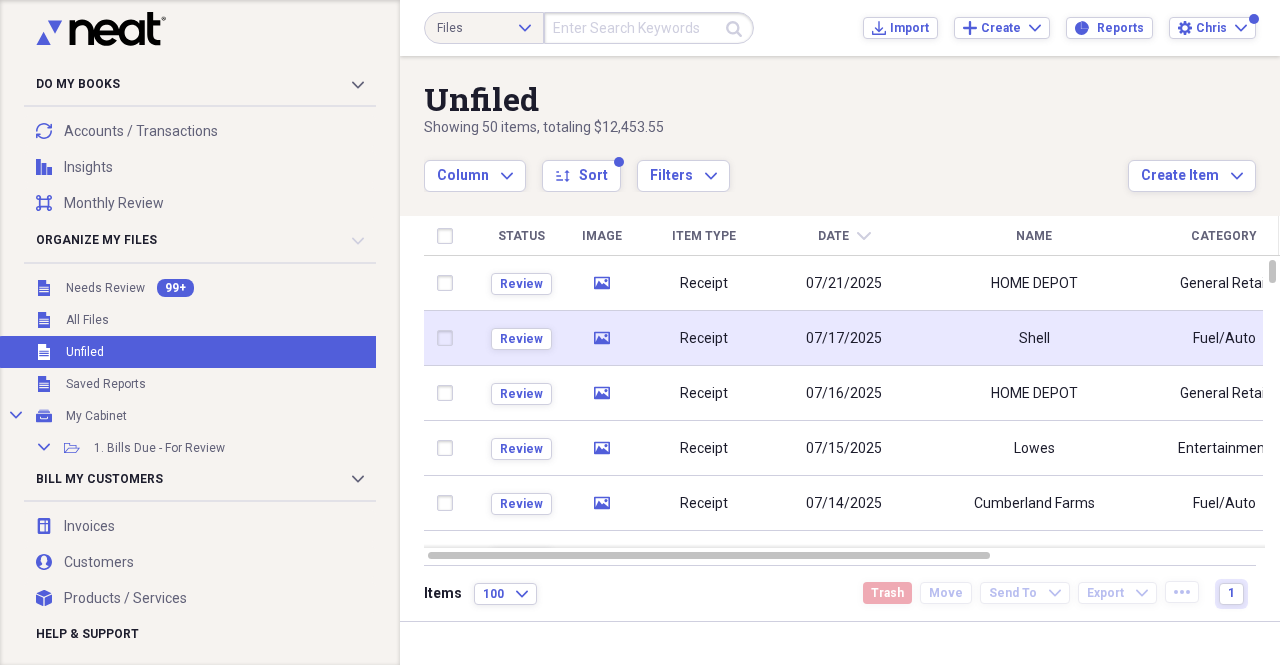 click on "Shell" at bounding box center [1034, 338] 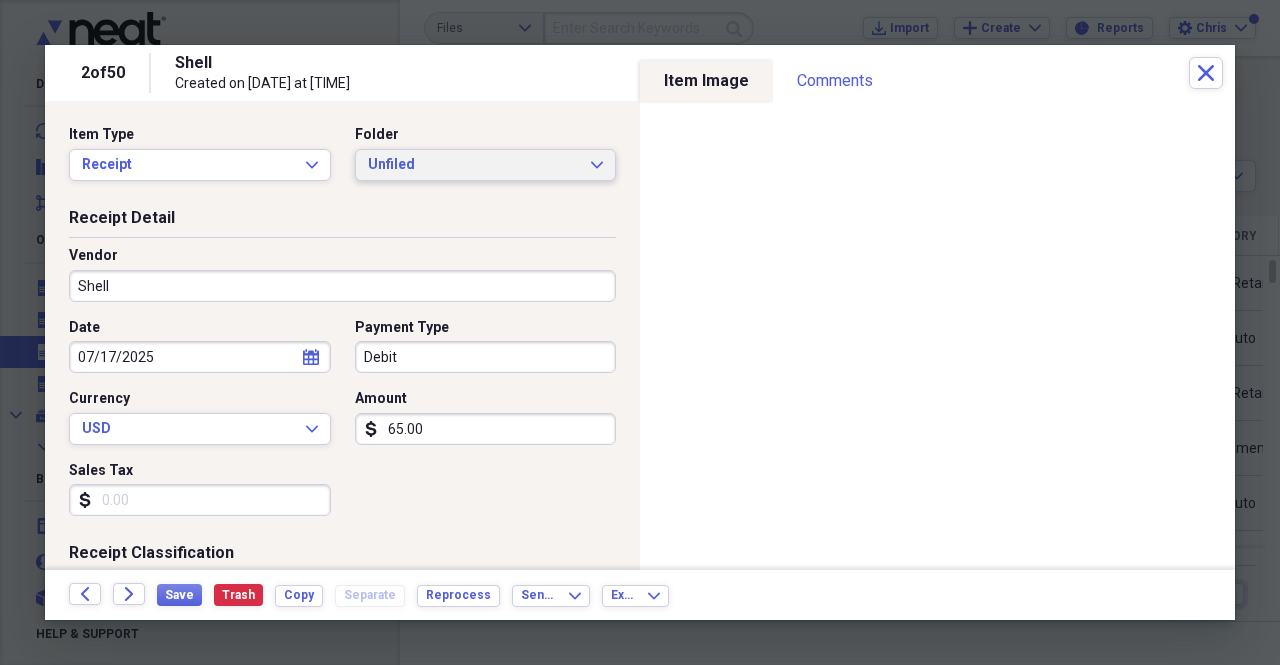 click on "Unfiled" at bounding box center [474, 165] 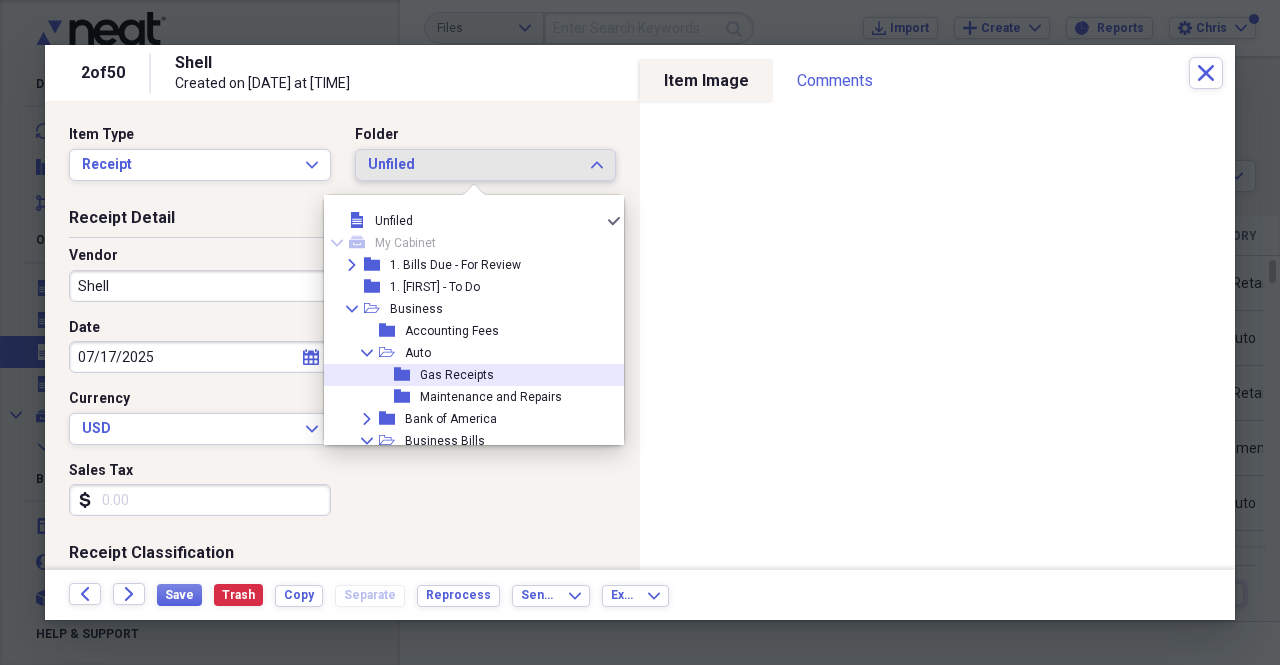 click on "Gas Receipts" at bounding box center (457, 375) 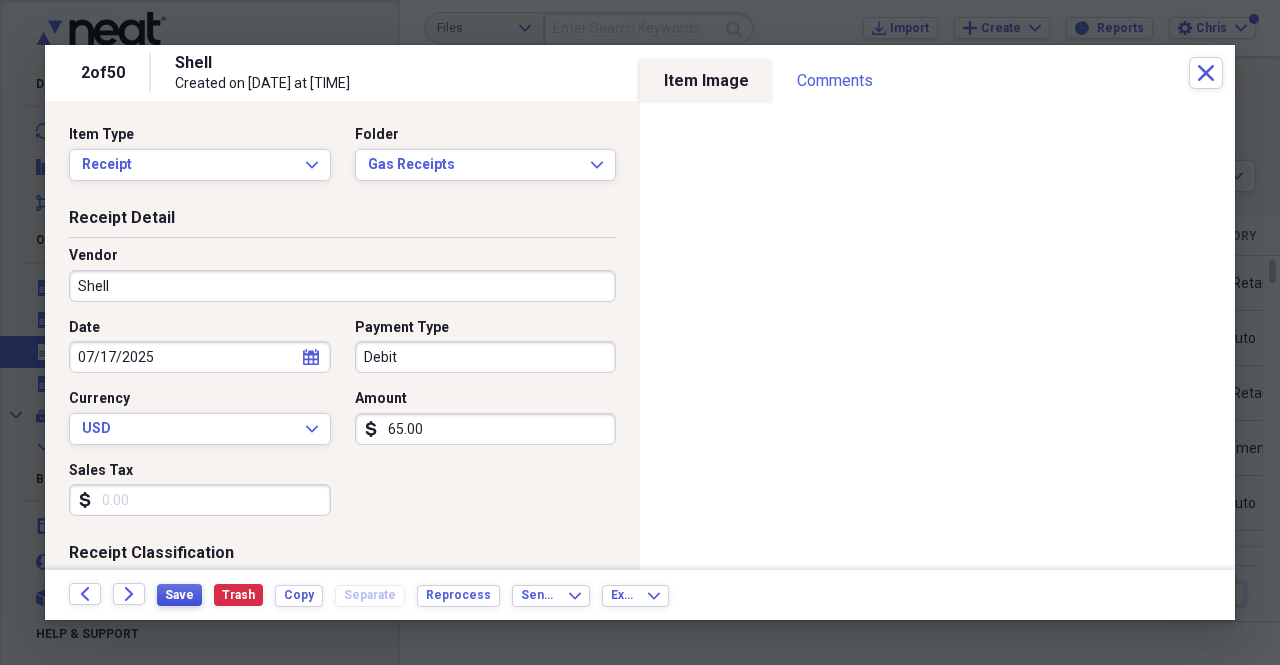 click on "Save" at bounding box center (179, 595) 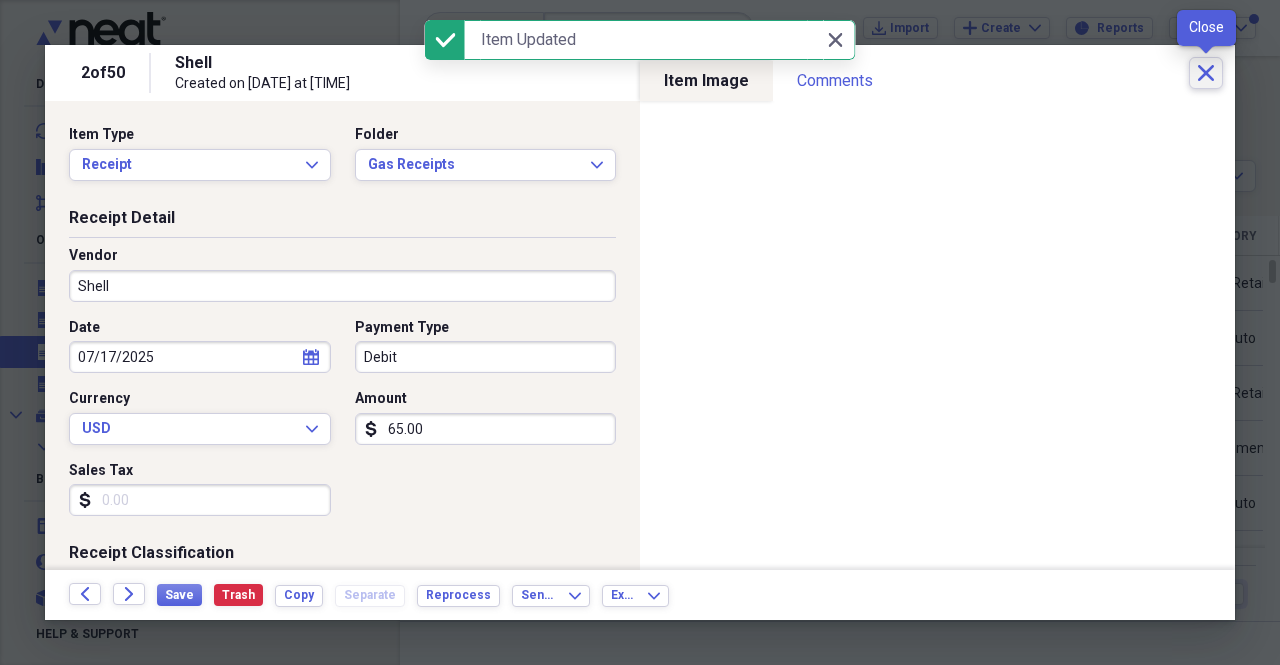 click on "Close" 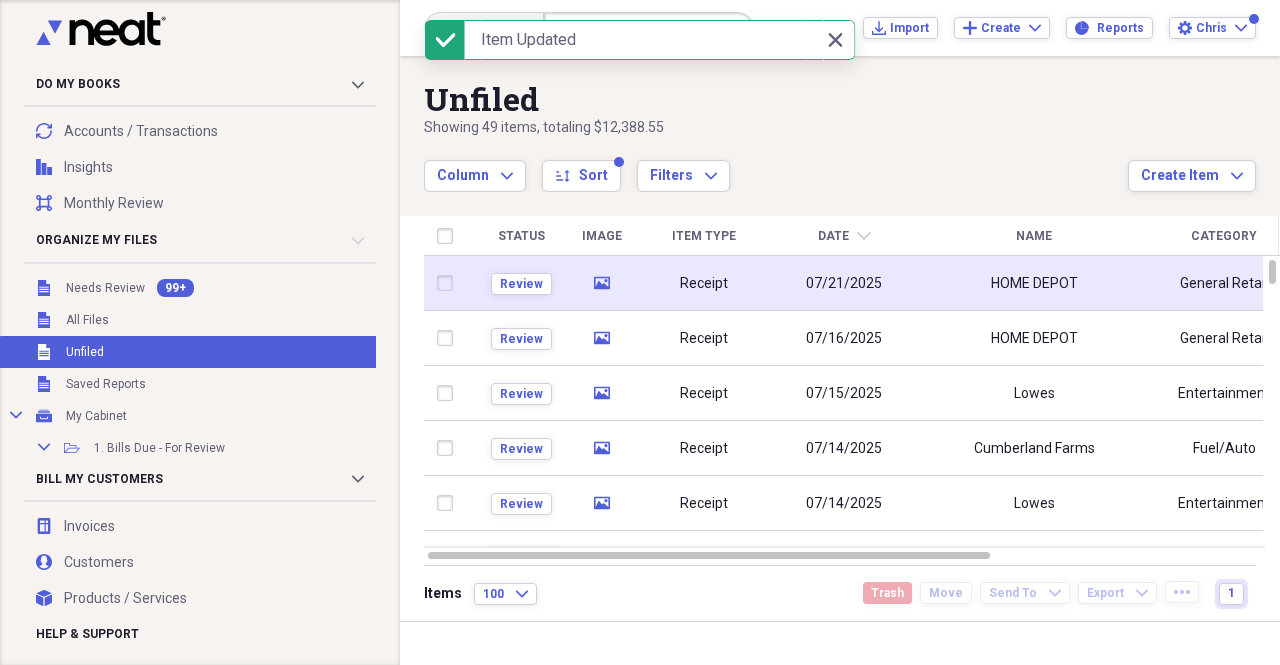 click on "07/21/2025" at bounding box center [844, 284] 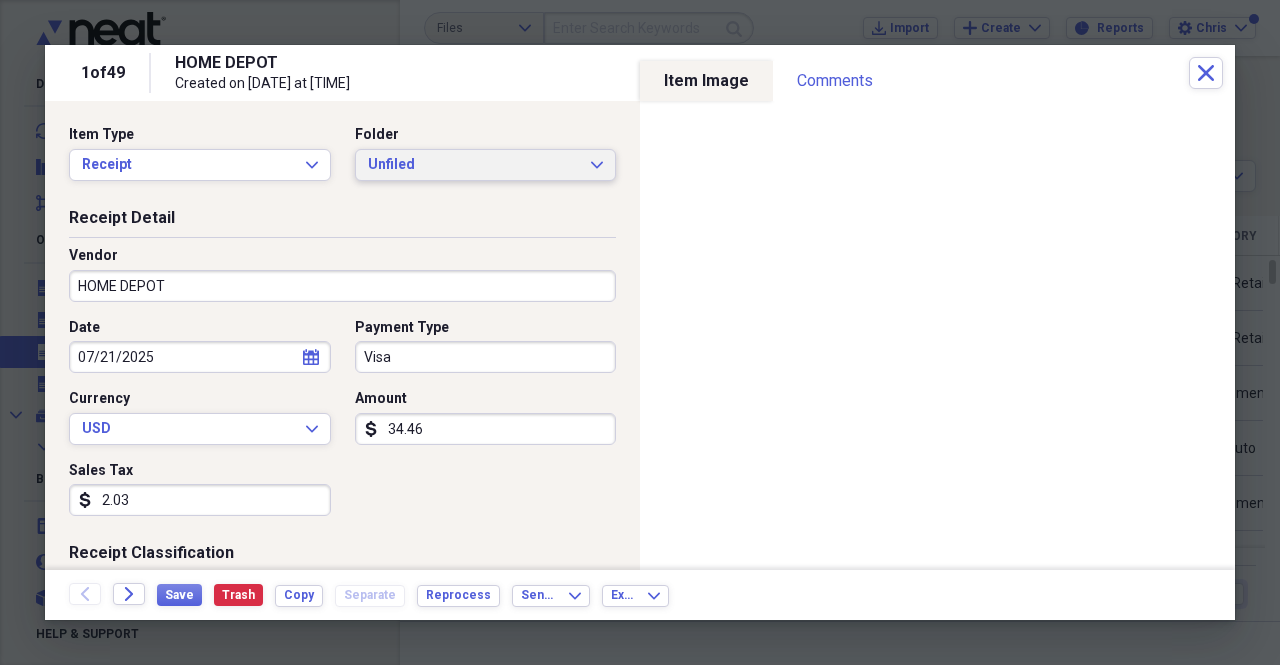 click on "Unfiled" at bounding box center [474, 165] 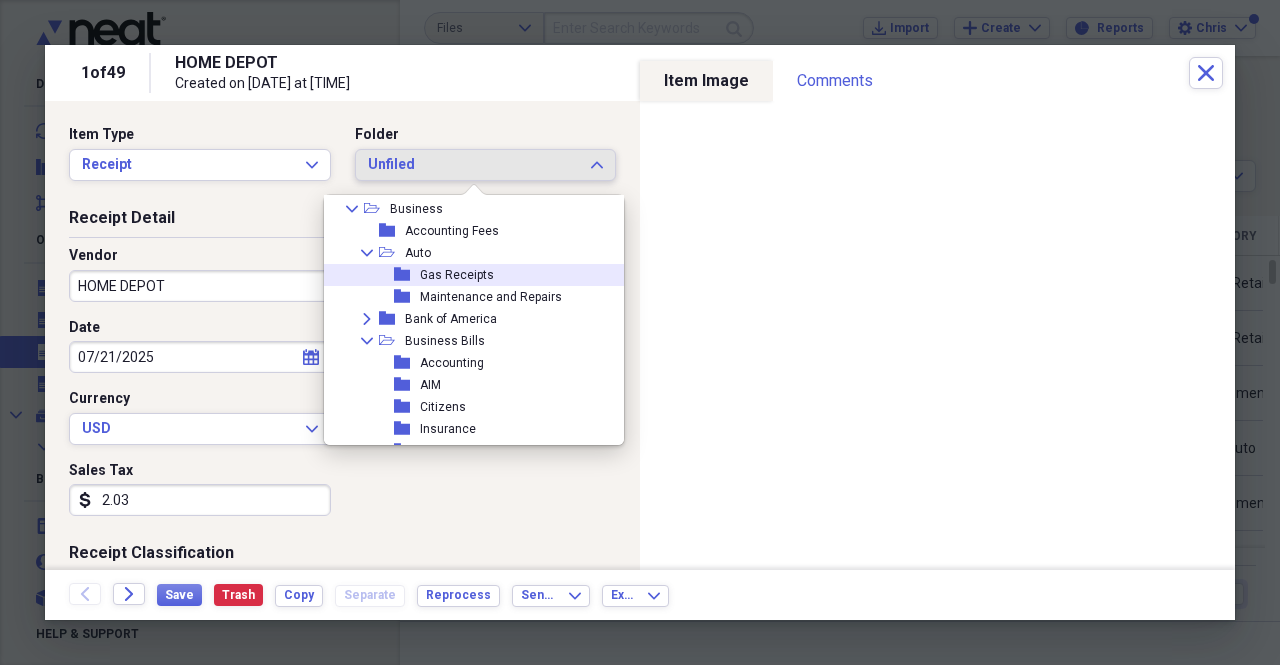 scroll, scrollTop: 400, scrollLeft: 0, axis: vertical 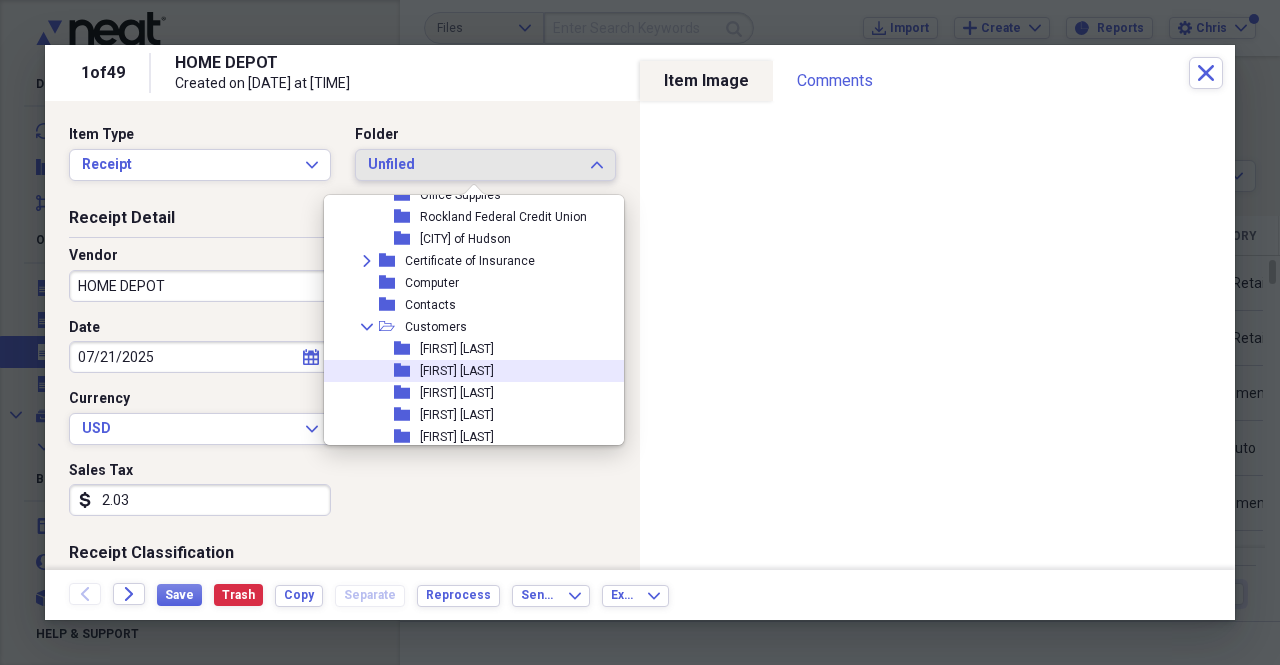 click on "Andrew Burton" at bounding box center [457, 371] 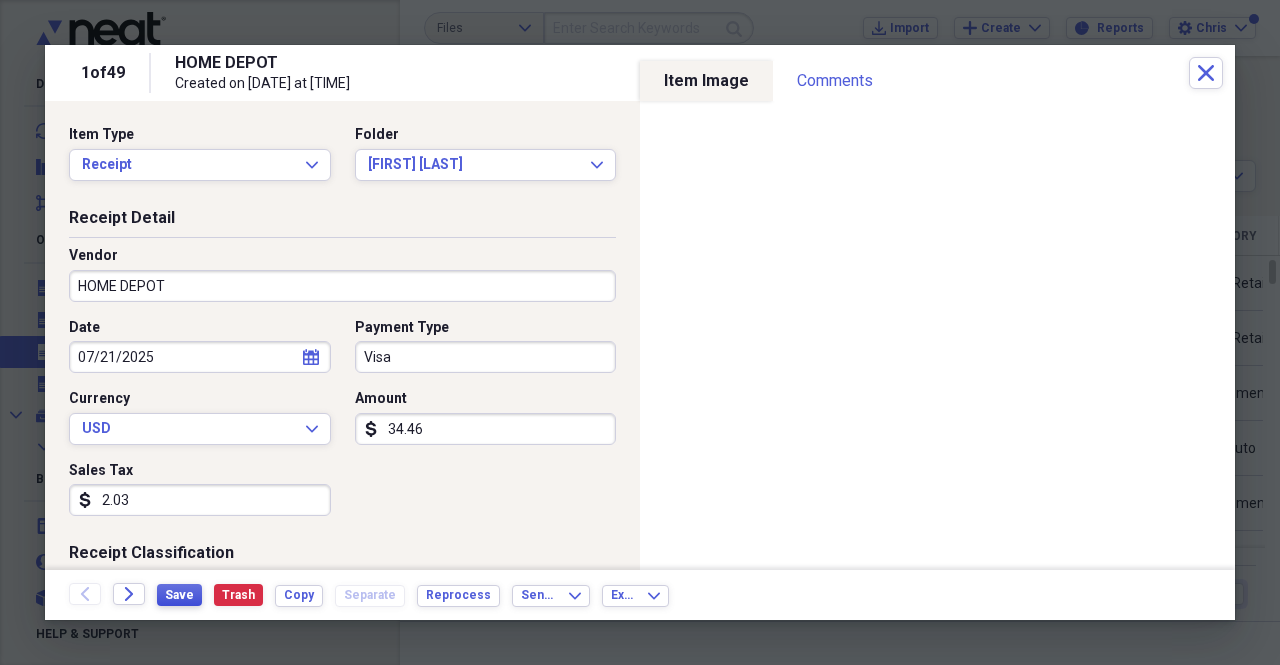 click on "Save" at bounding box center [179, 595] 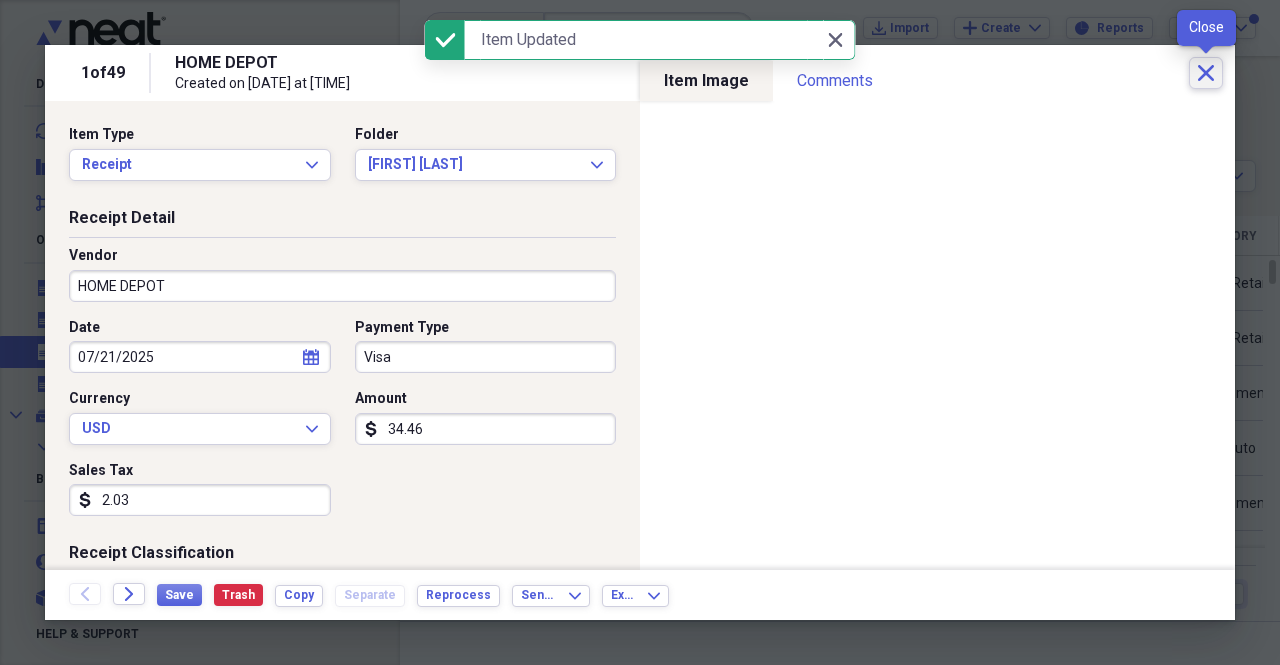 click 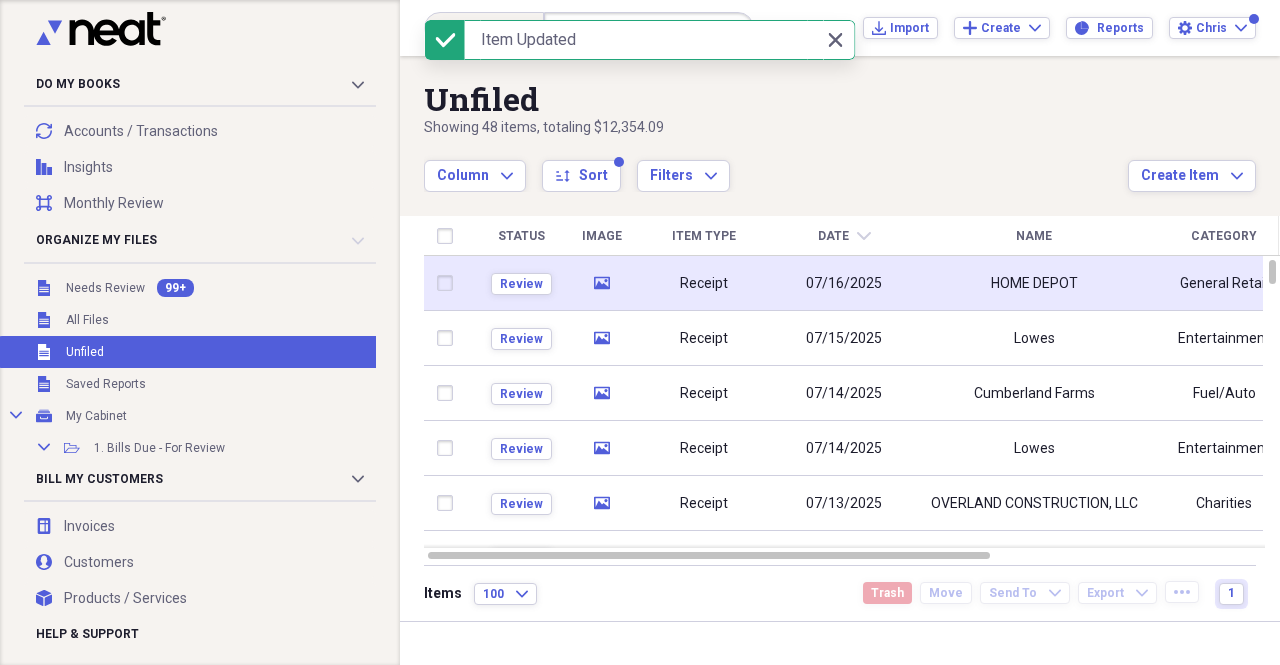 click on "HOME DEPOT" at bounding box center [1034, 283] 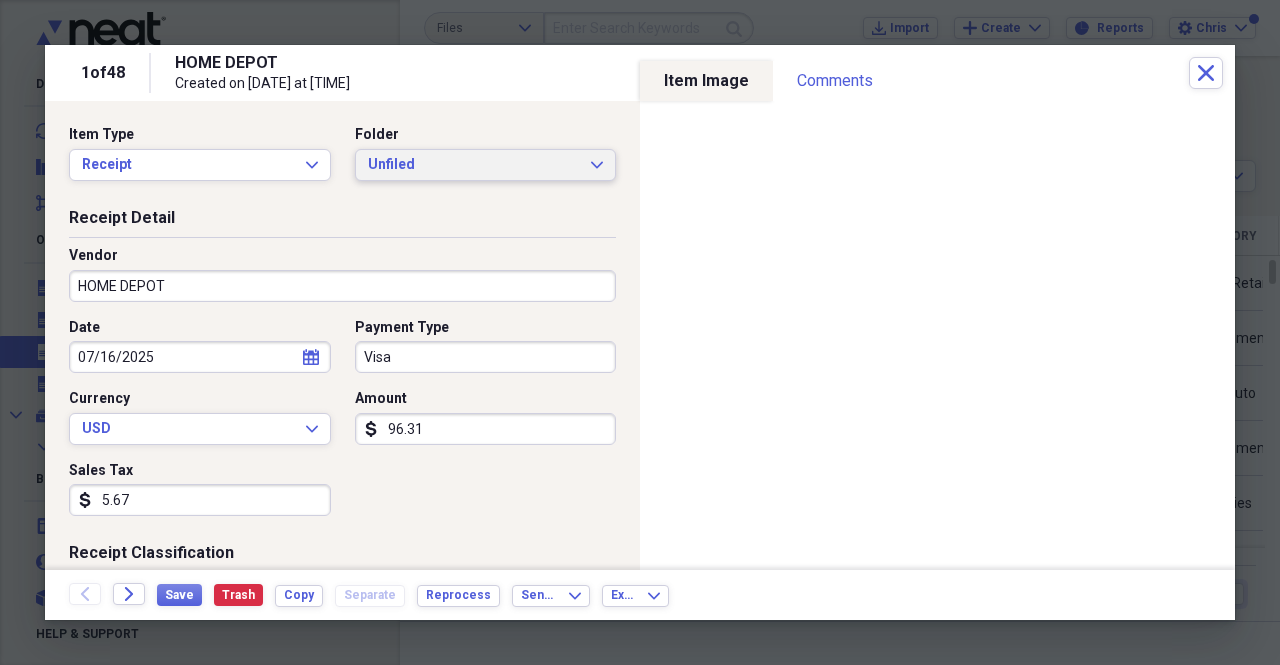 click on "Unfiled" at bounding box center [474, 165] 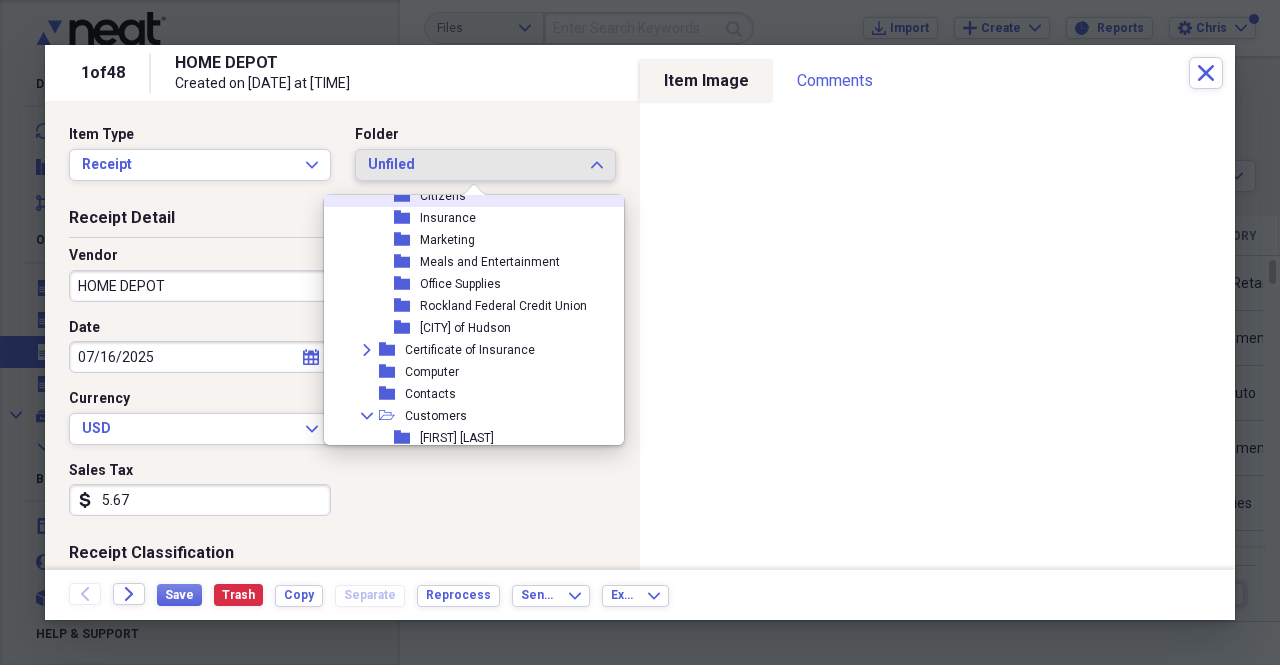 scroll, scrollTop: 400, scrollLeft: 0, axis: vertical 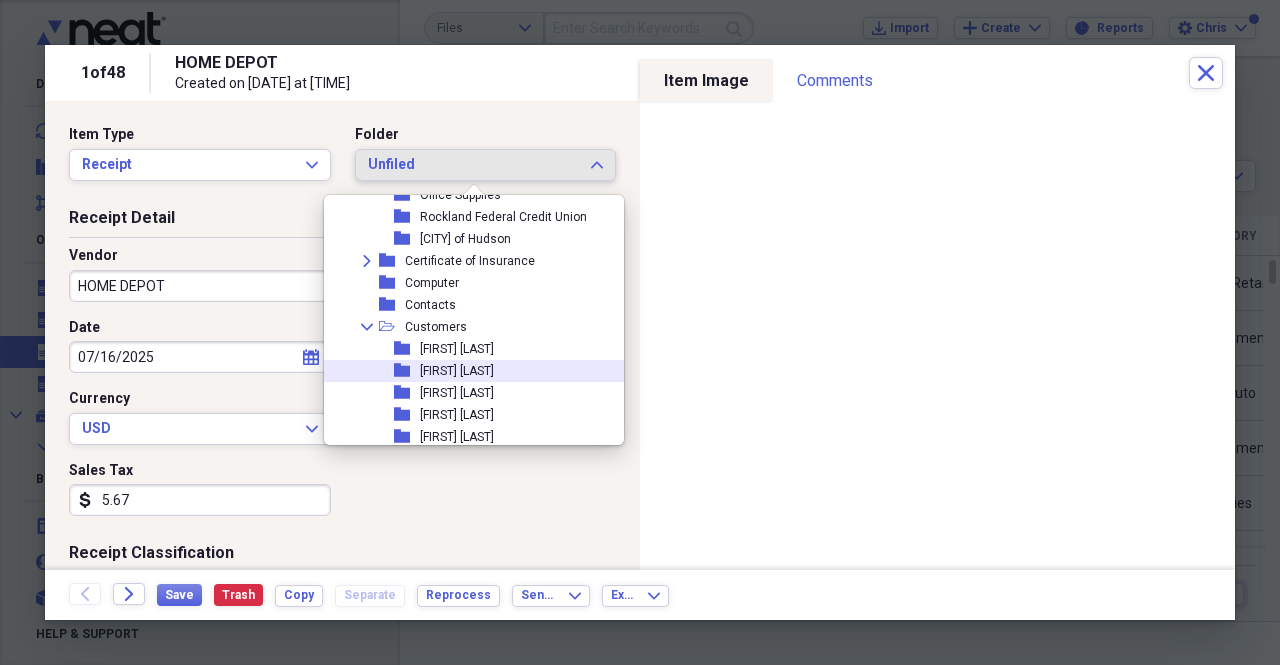 click on "Andrew Burton" at bounding box center (457, 371) 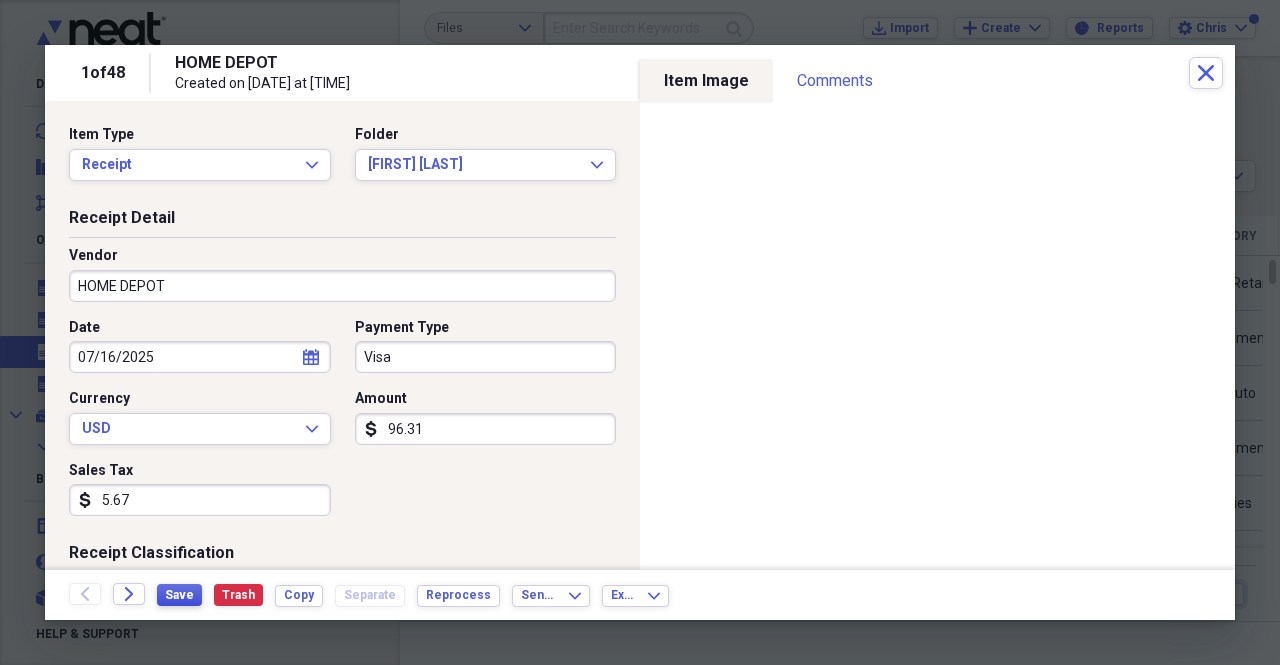click on "Save" at bounding box center (179, 595) 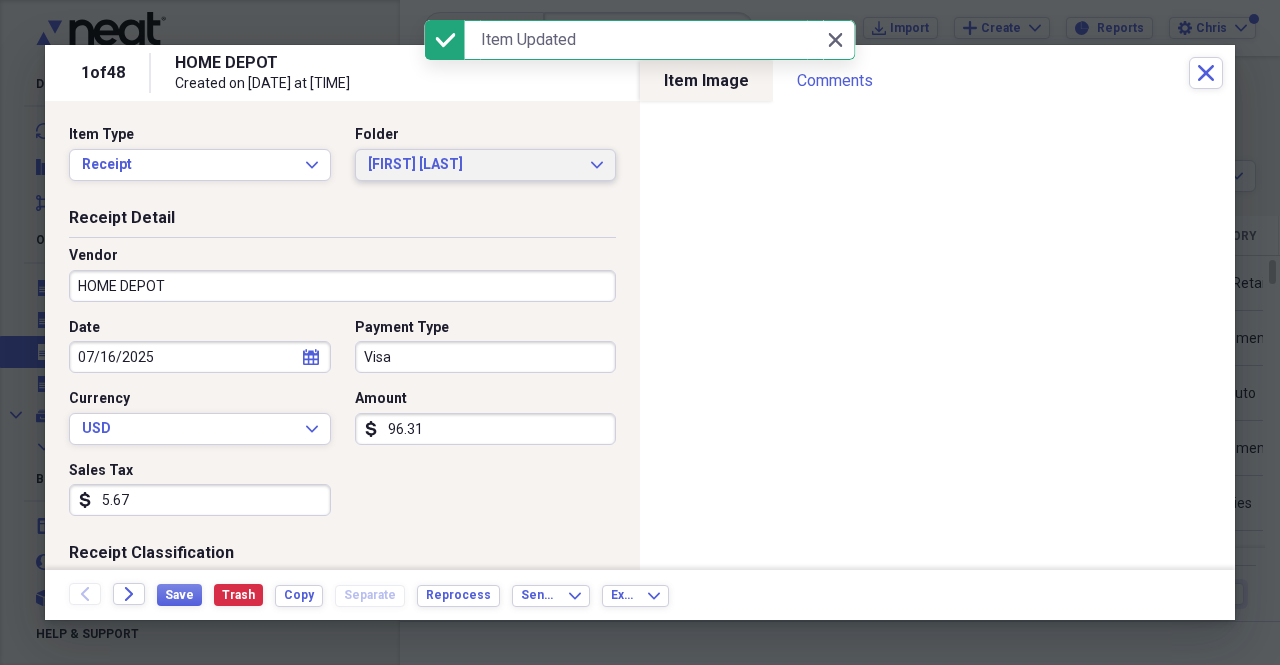 click on "Andrew Burton" at bounding box center [474, 165] 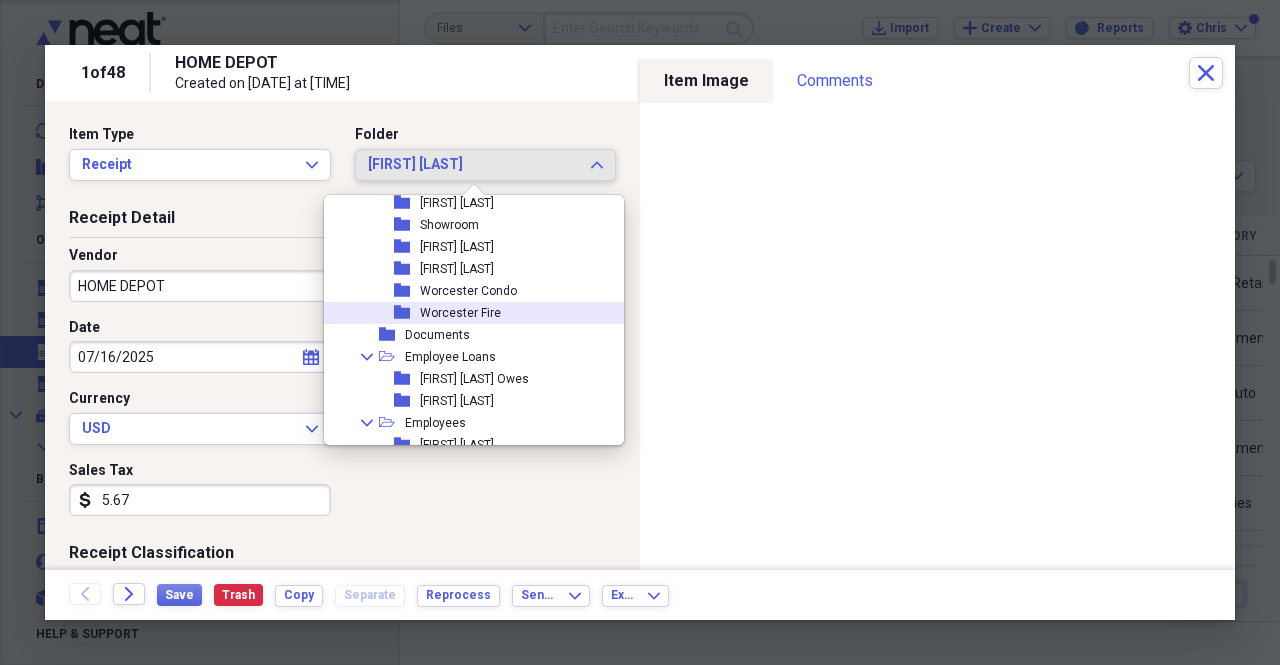 scroll, scrollTop: 1551, scrollLeft: 0, axis: vertical 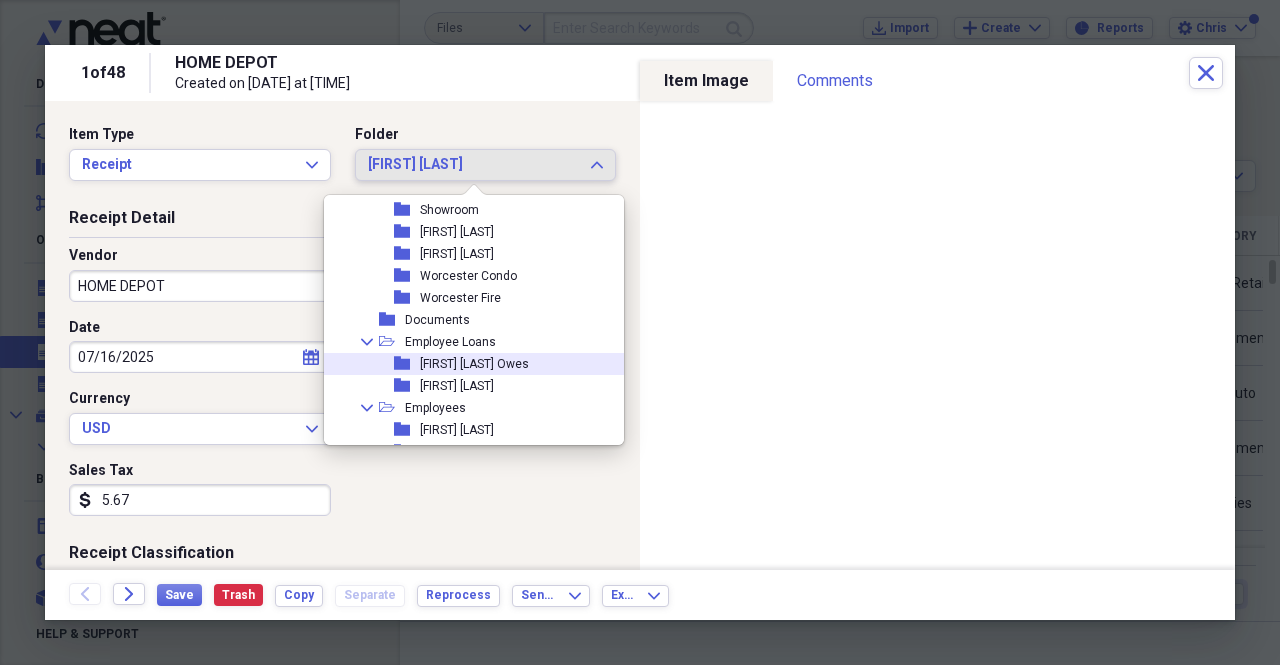 click on "Brian Lundberg Owes" at bounding box center (474, 364) 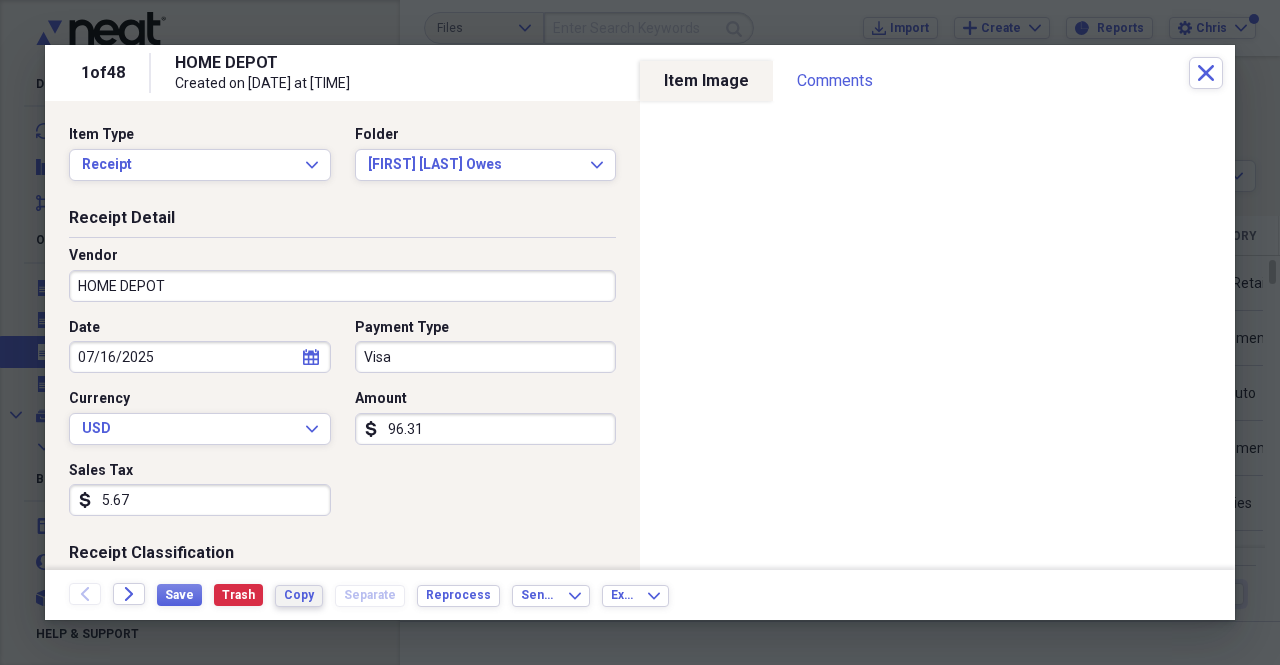 click on "Copy" at bounding box center [299, 595] 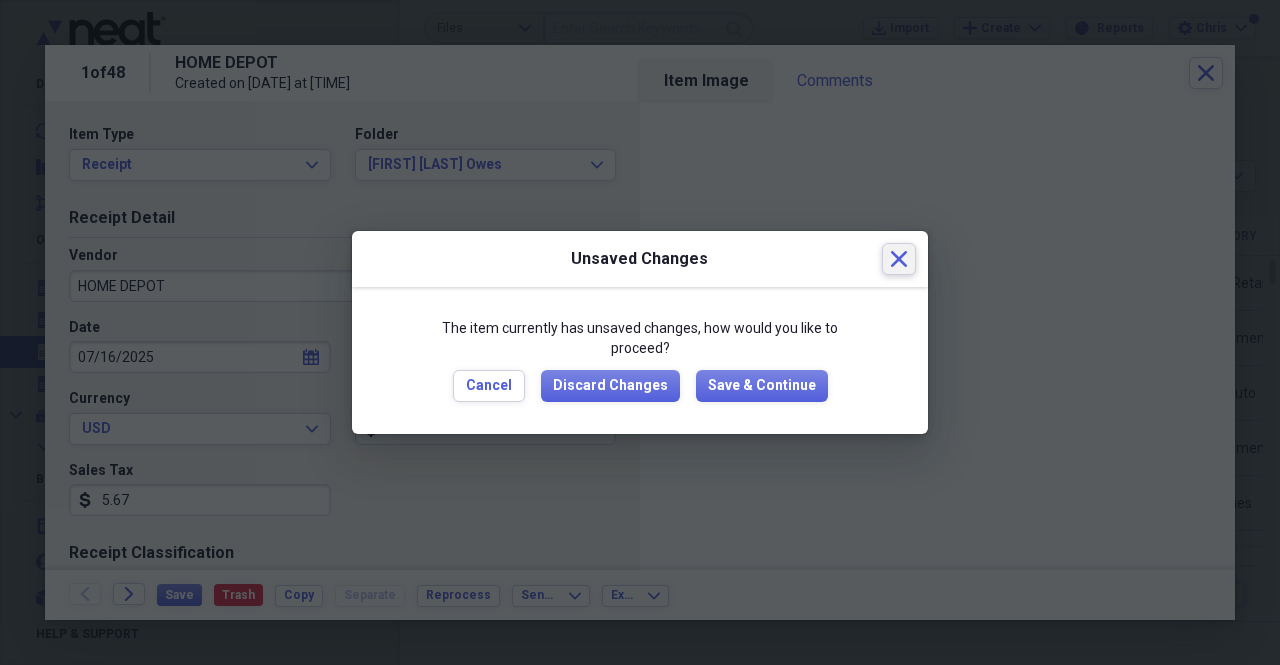 drag, startPoint x: 900, startPoint y: 255, endPoint x: 842, endPoint y: 237, distance: 60.728905 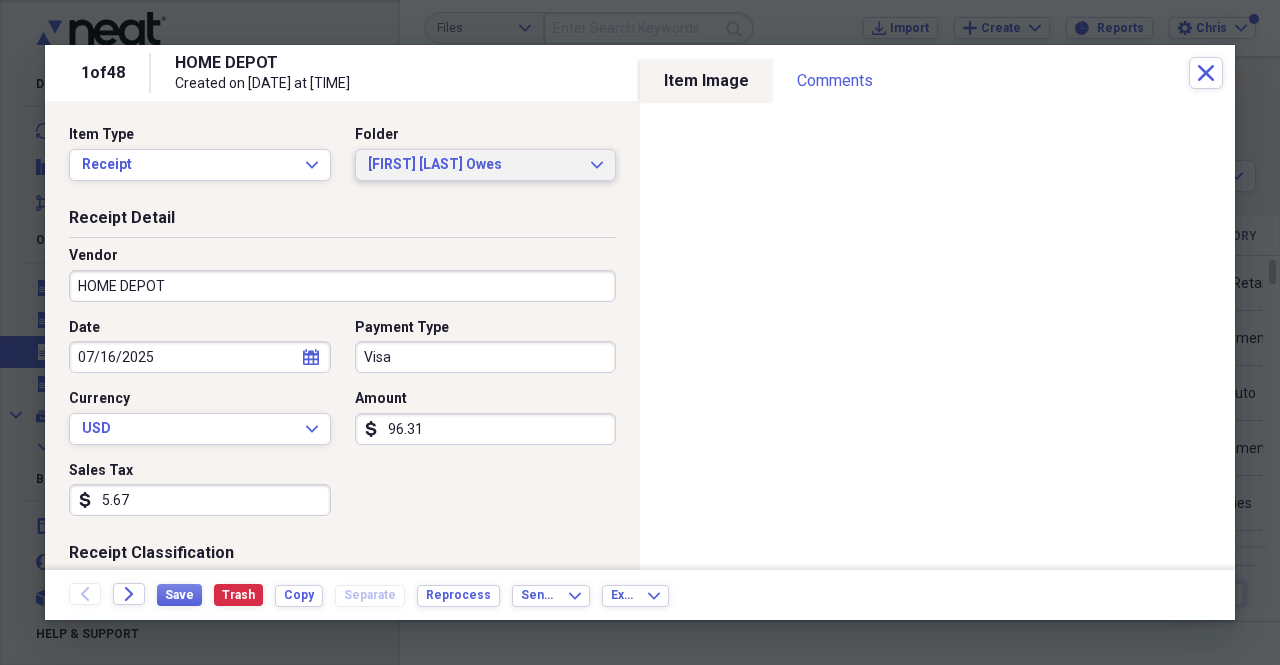 click 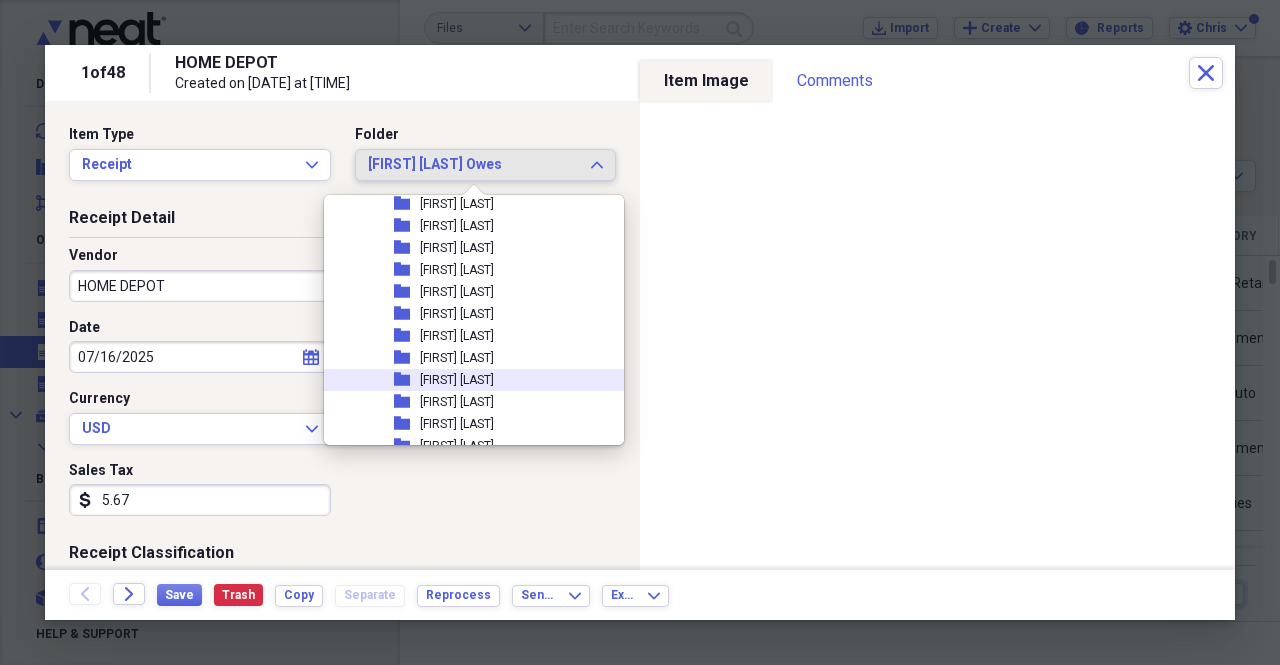 scroll, scrollTop: 595, scrollLeft: 0, axis: vertical 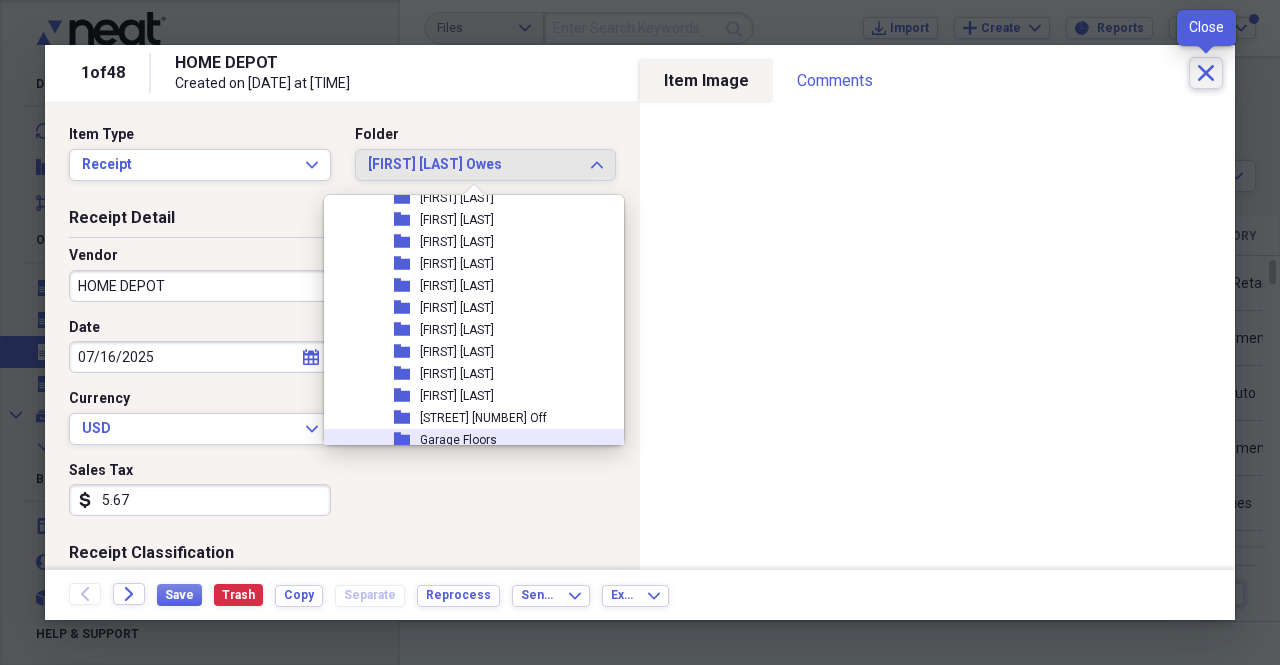 click 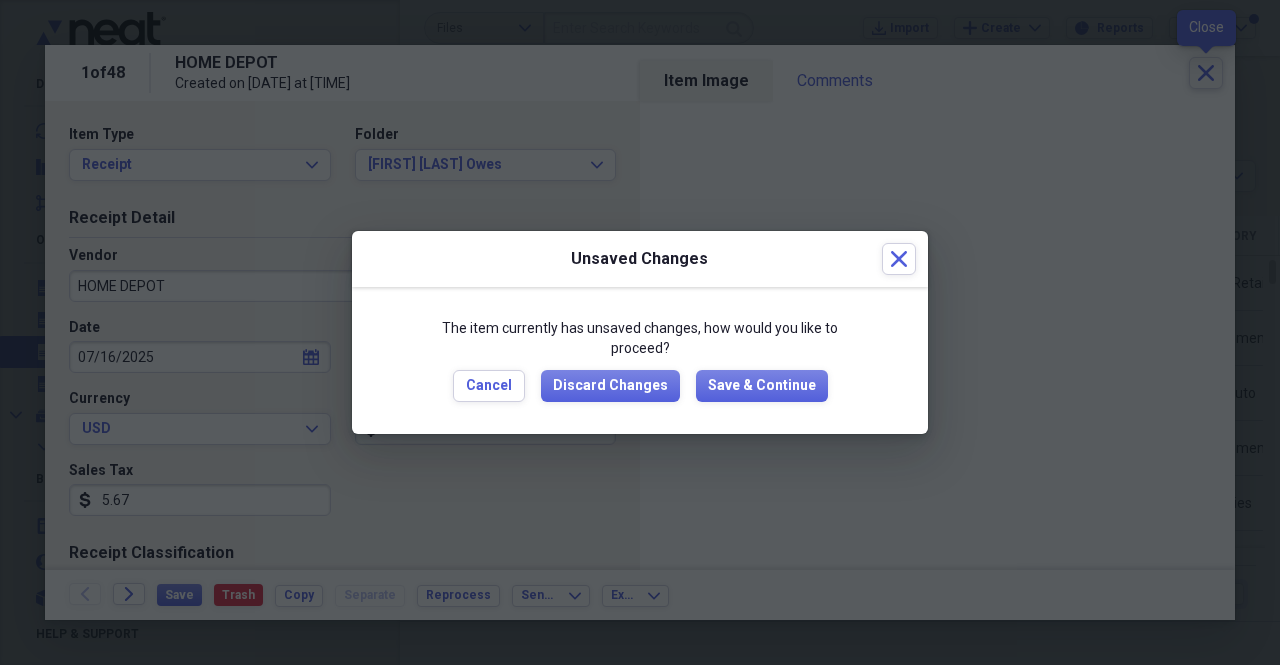 scroll, scrollTop: 1595, scrollLeft: 0, axis: vertical 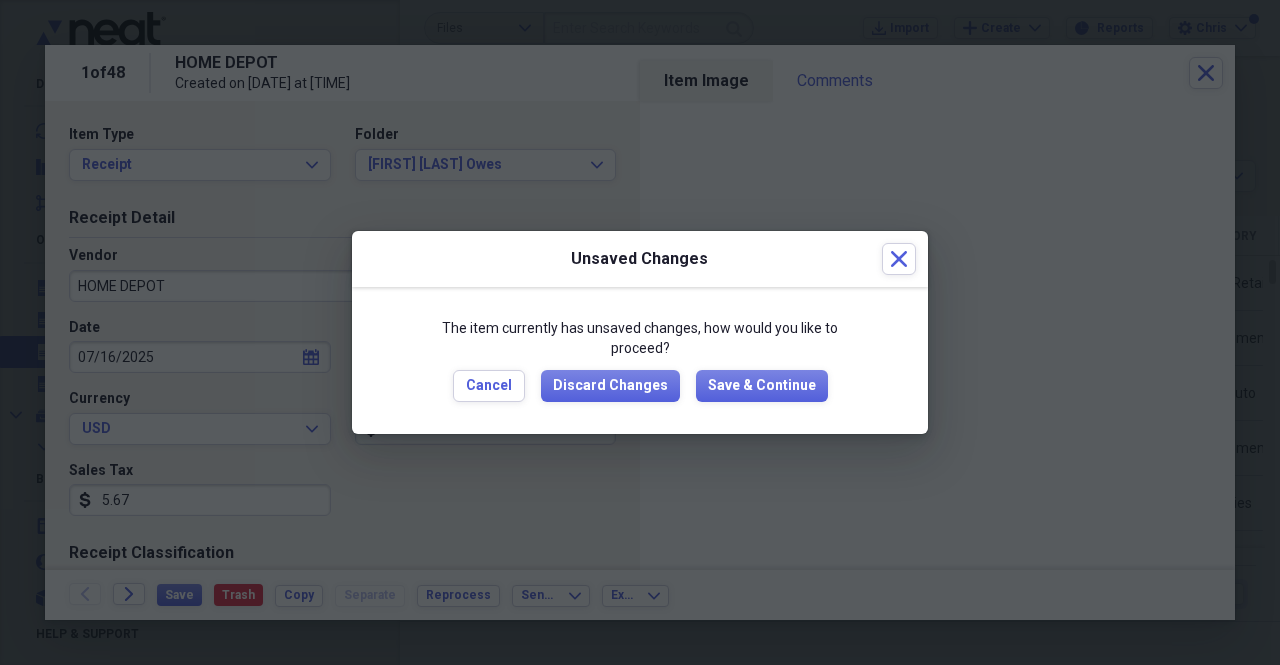 click on "The item currently has unsaved changes, how would you like to proceed? Cancel Discard Changes Save & Continue" at bounding box center [640, 360] 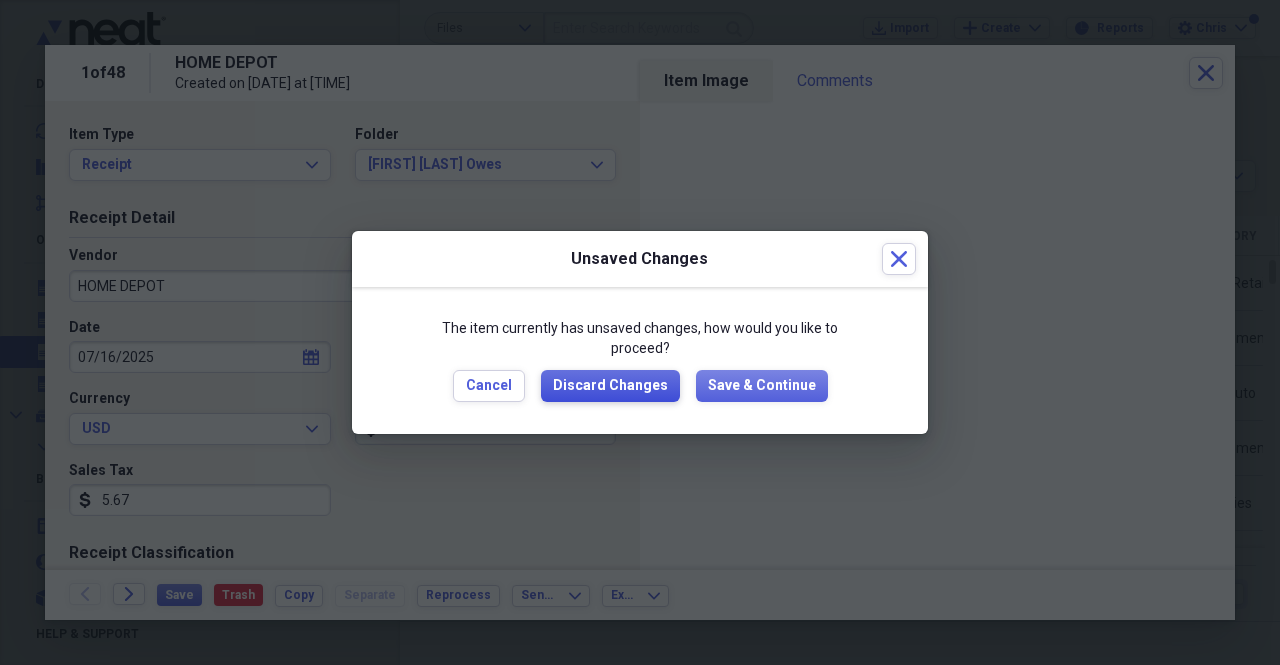 click on "Discard Changes" at bounding box center [610, 386] 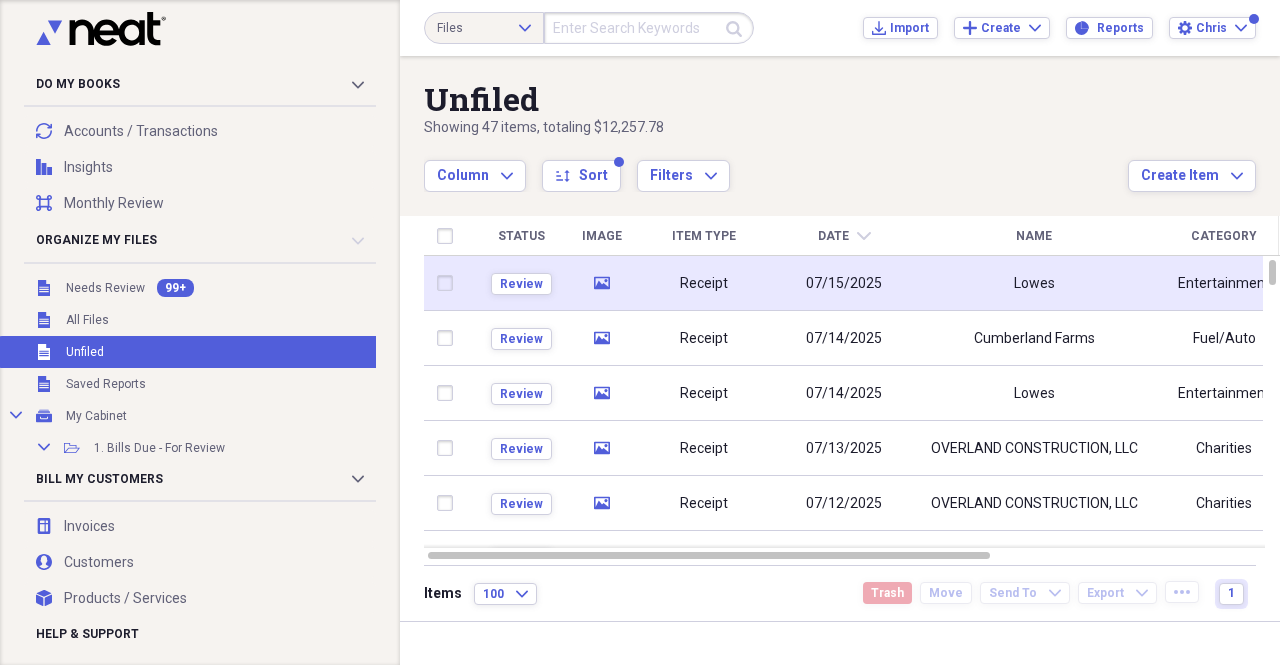 click on "Lowes" at bounding box center (1034, 283) 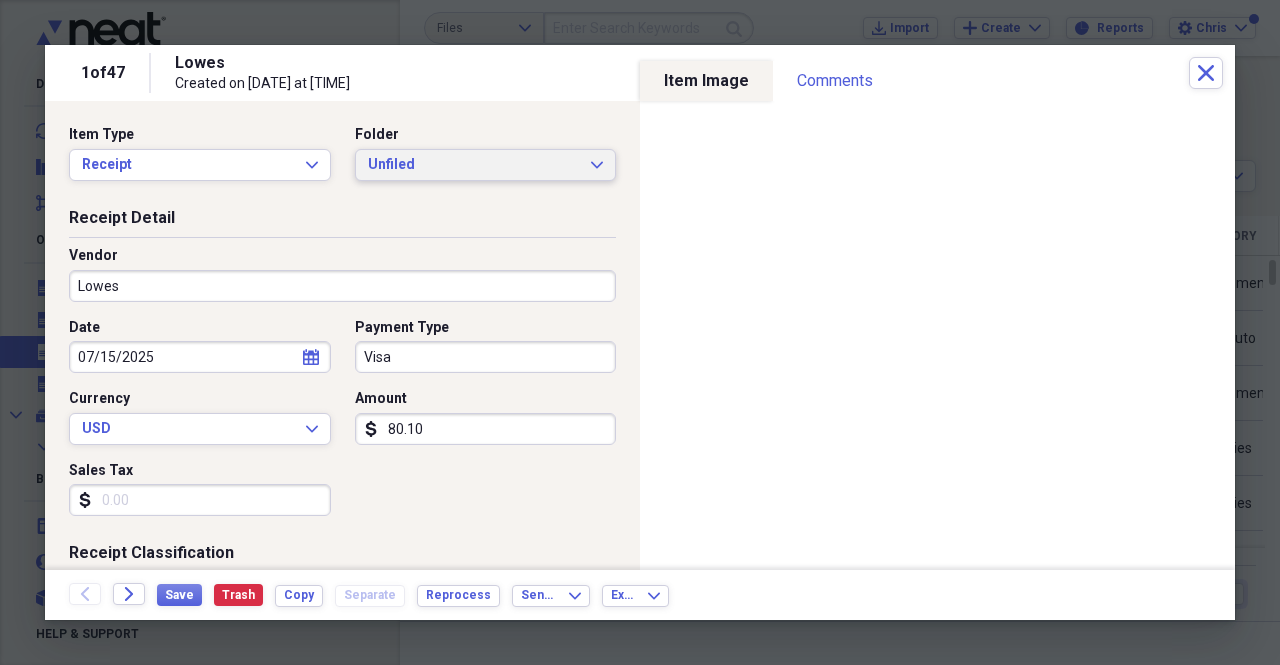 click on "Unfiled" at bounding box center (474, 165) 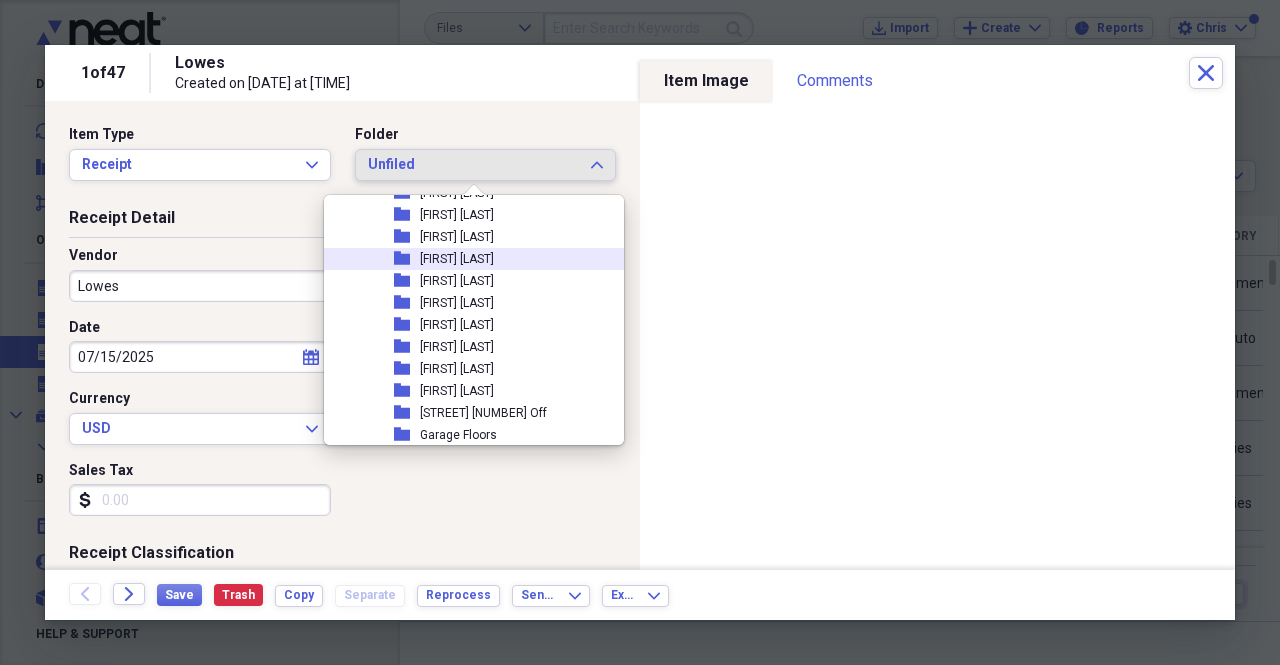 scroll, scrollTop: 500, scrollLeft: 0, axis: vertical 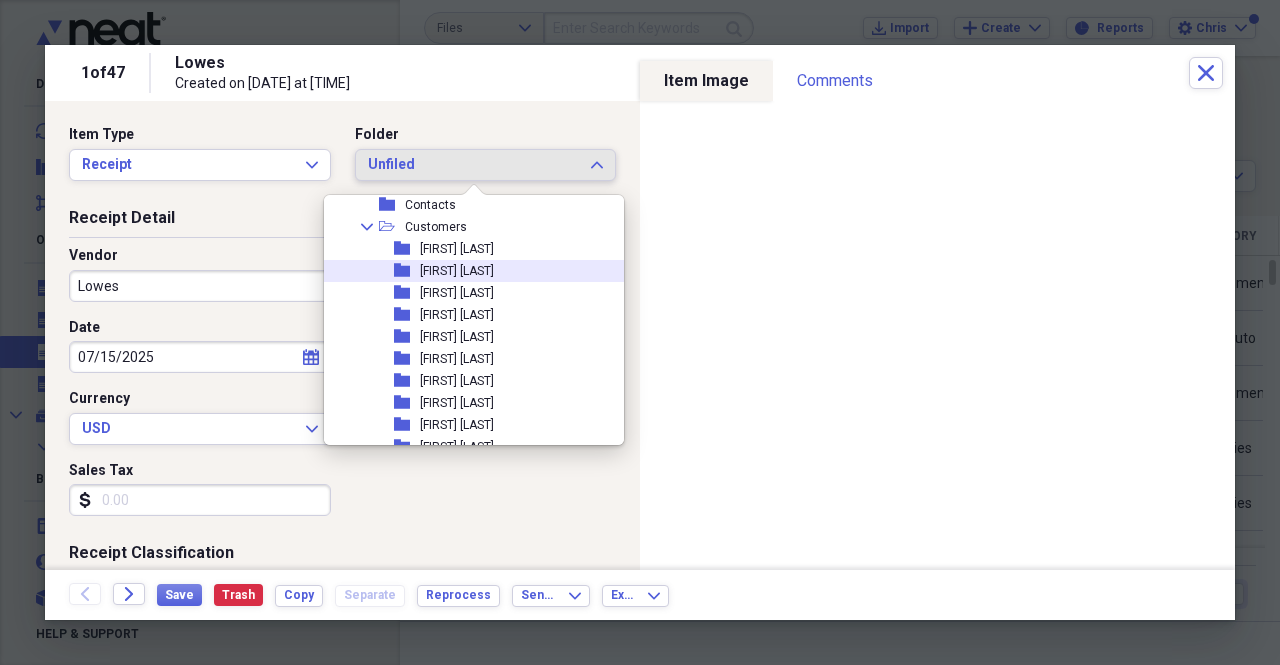 click on "Andrew Burton" at bounding box center (457, 271) 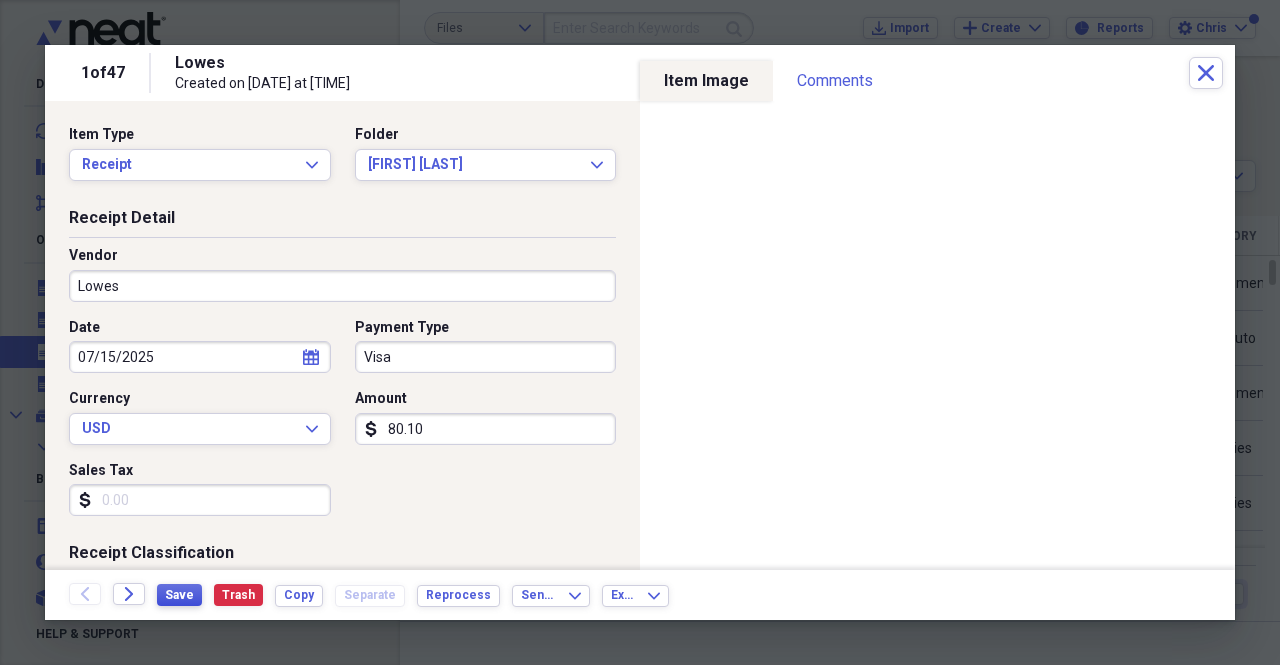 click on "Save" at bounding box center [179, 595] 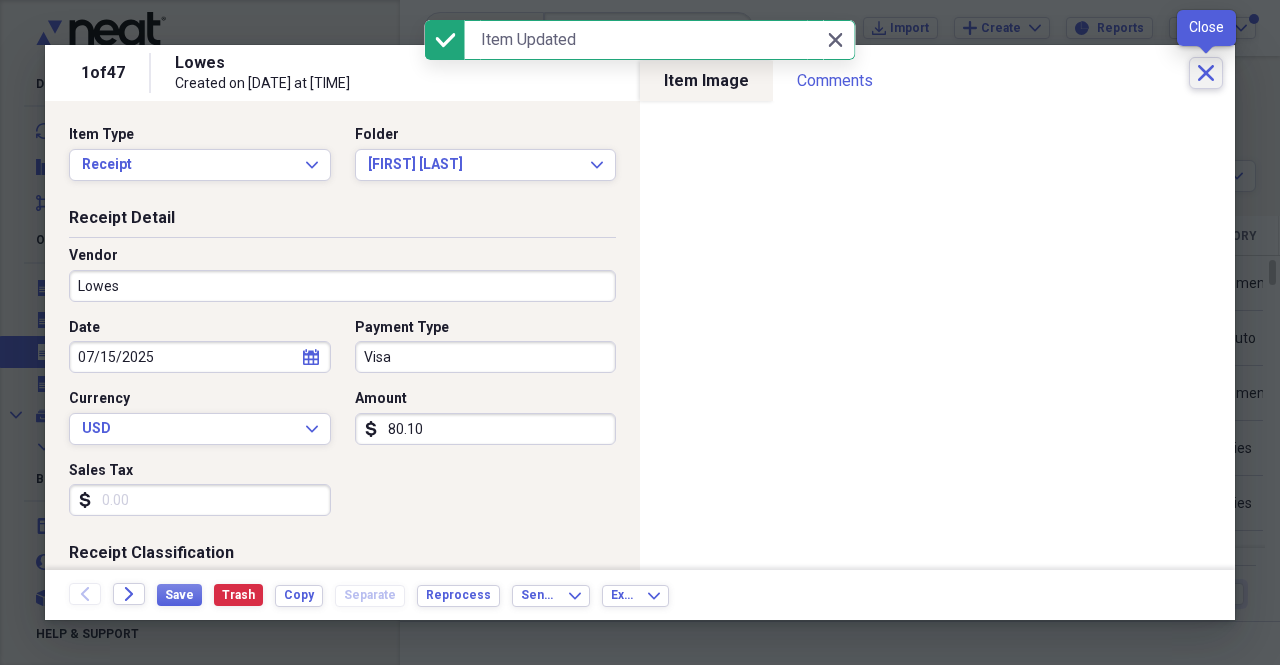 click on "Close" at bounding box center [1206, 73] 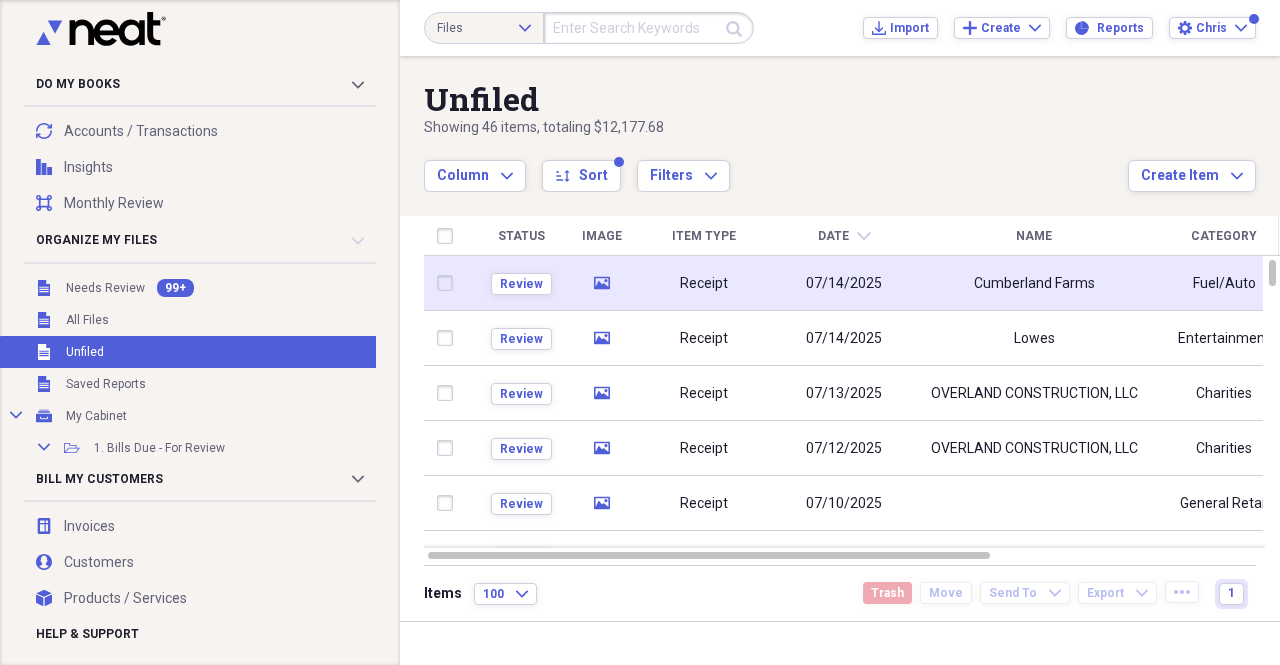 click on "07/14/2025" at bounding box center (844, 283) 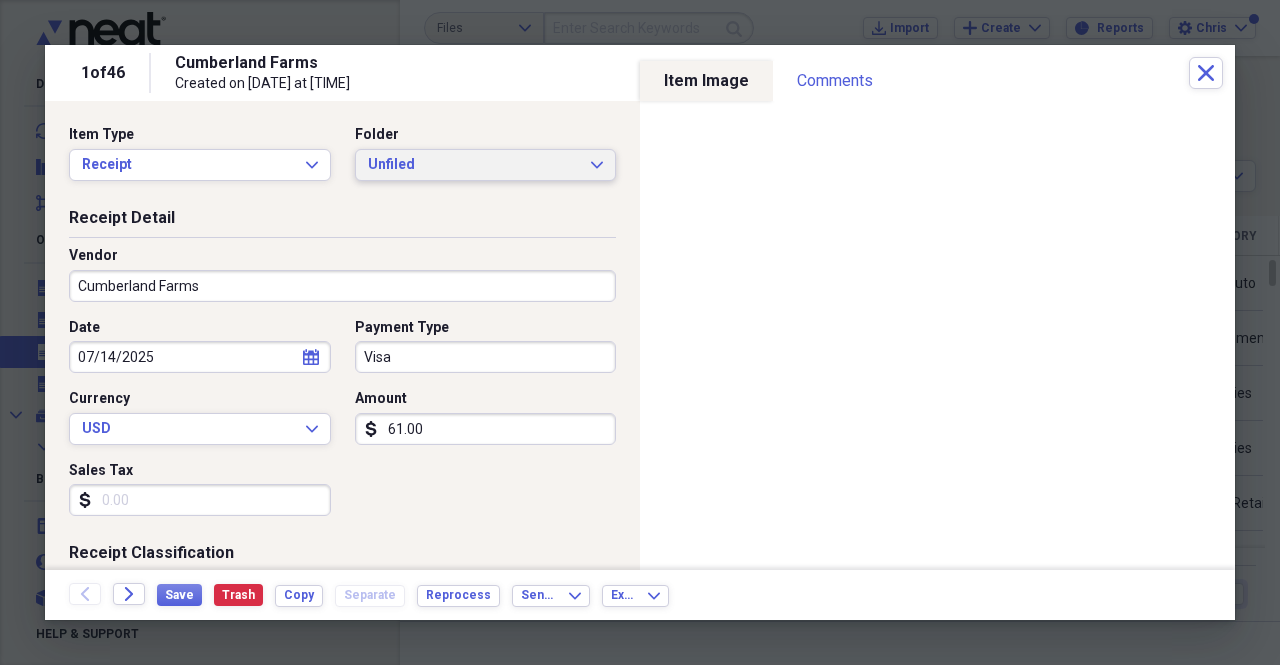 click on "Unfiled" at bounding box center [474, 165] 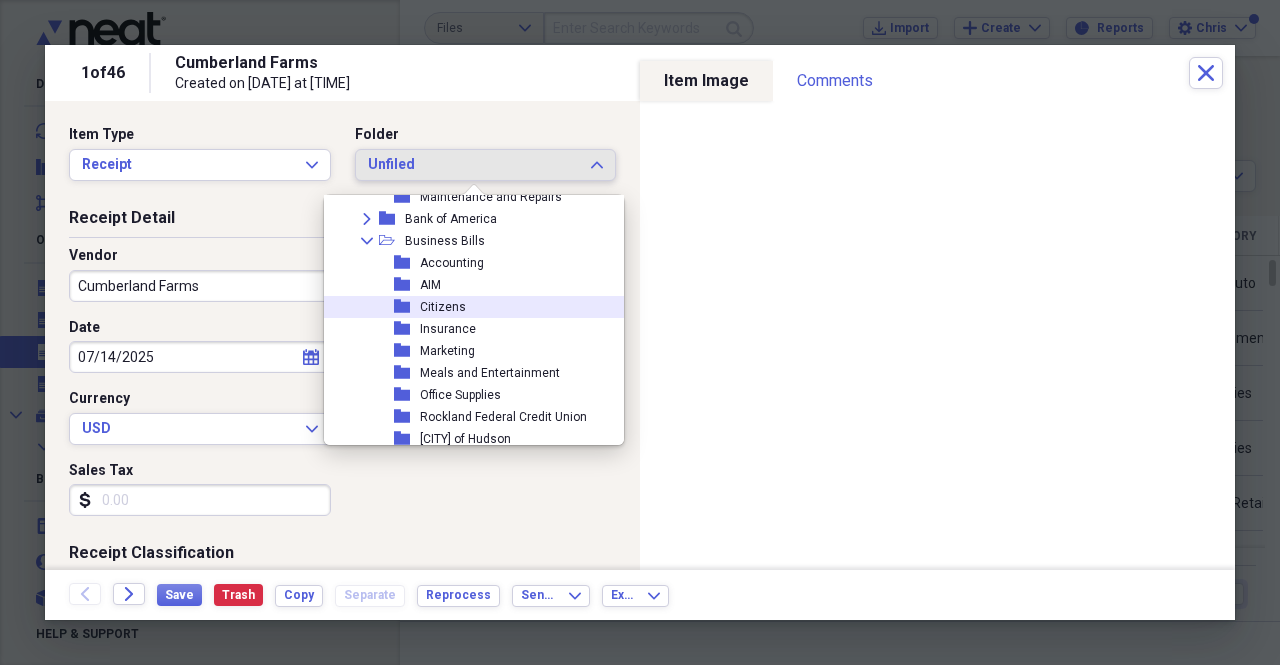 scroll, scrollTop: 100, scrollLeft: 0, axis: vertical 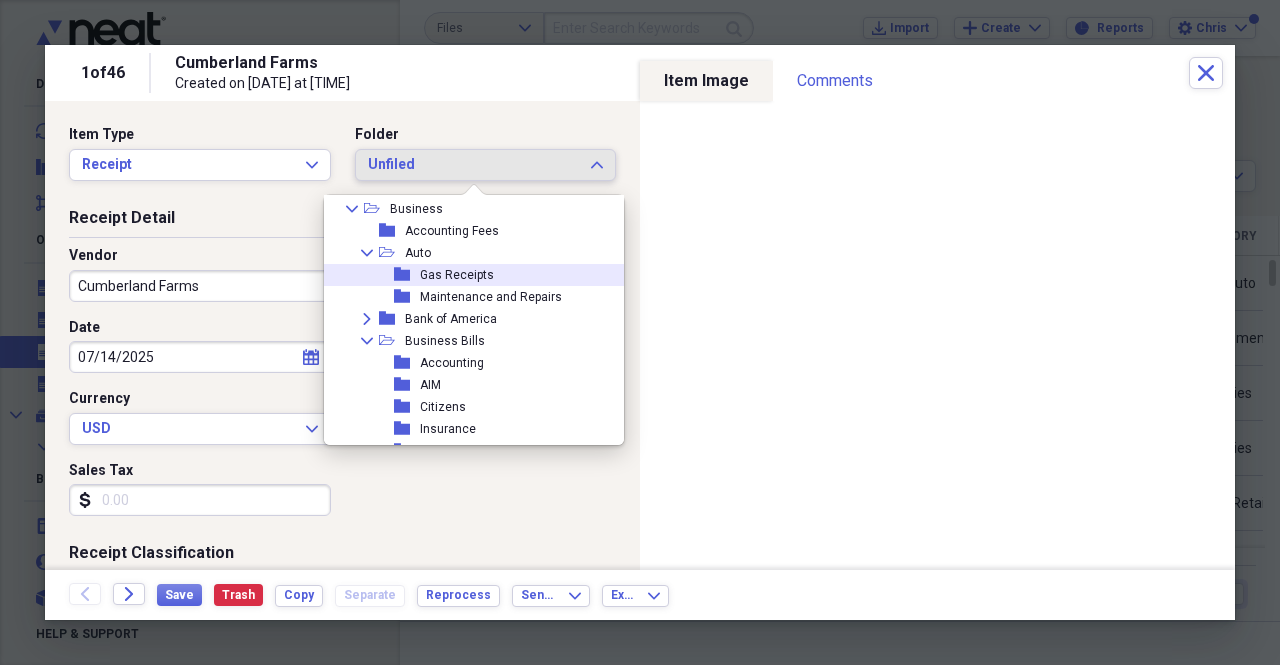click on "Gas Receipts" at bounding box center [457, 275] 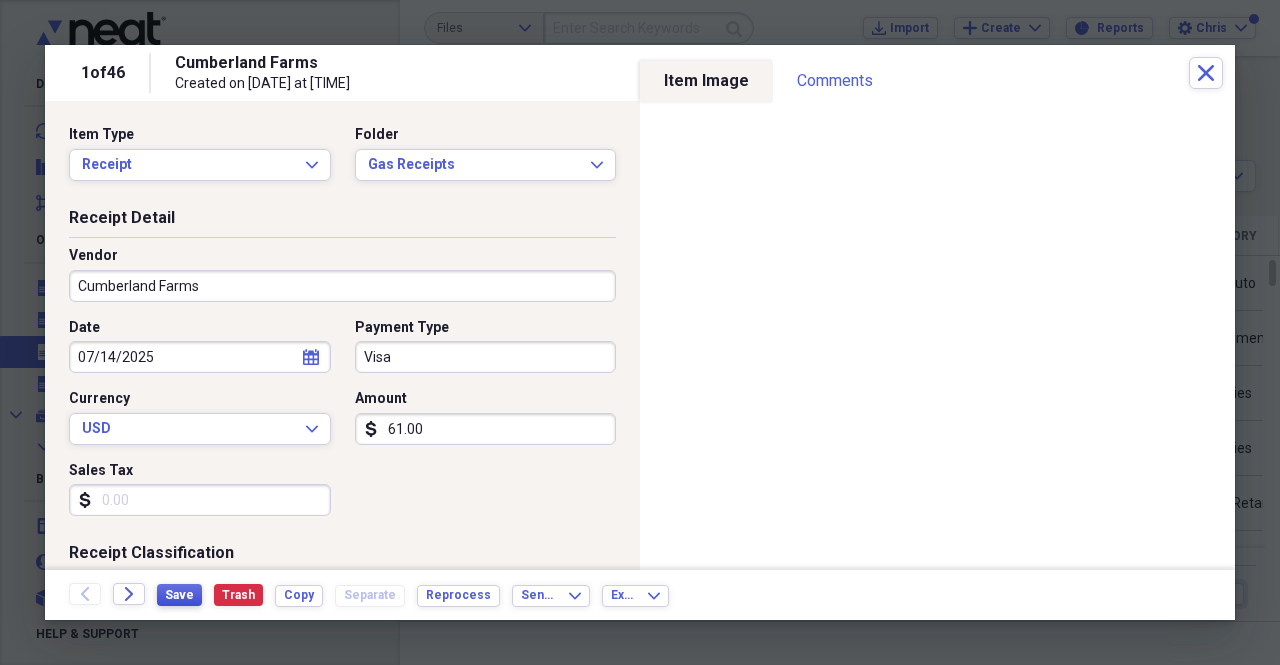 click on "Save" at bounding box center (179, 595) 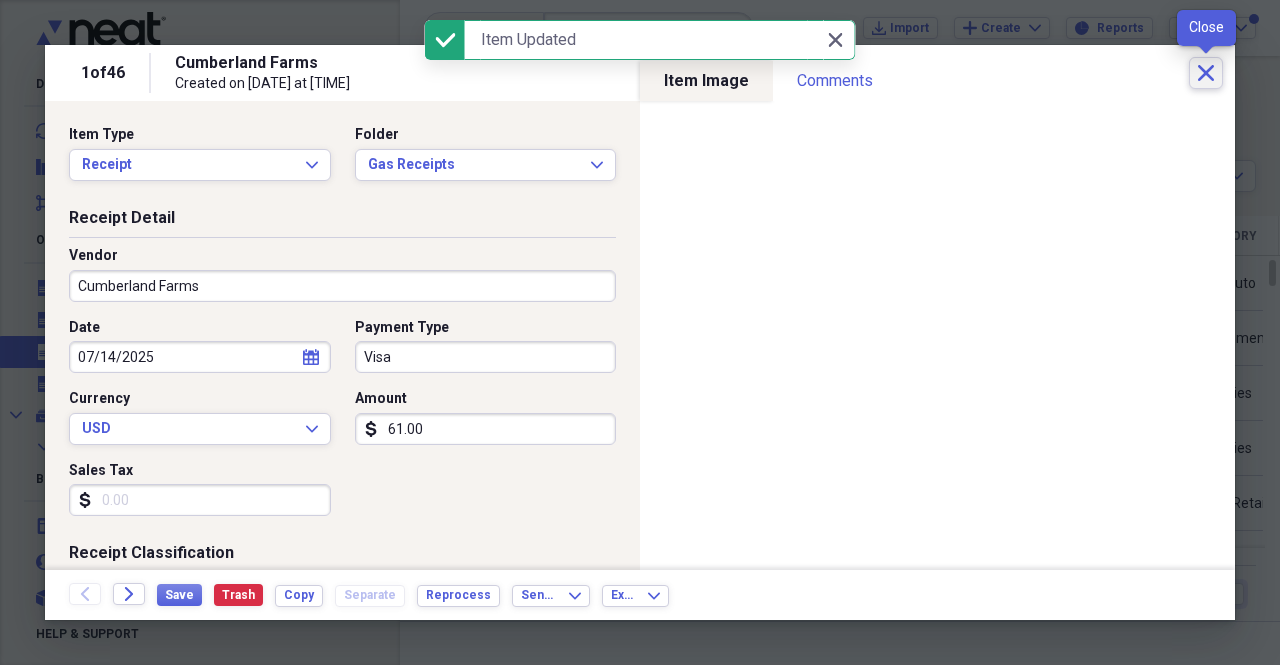 click 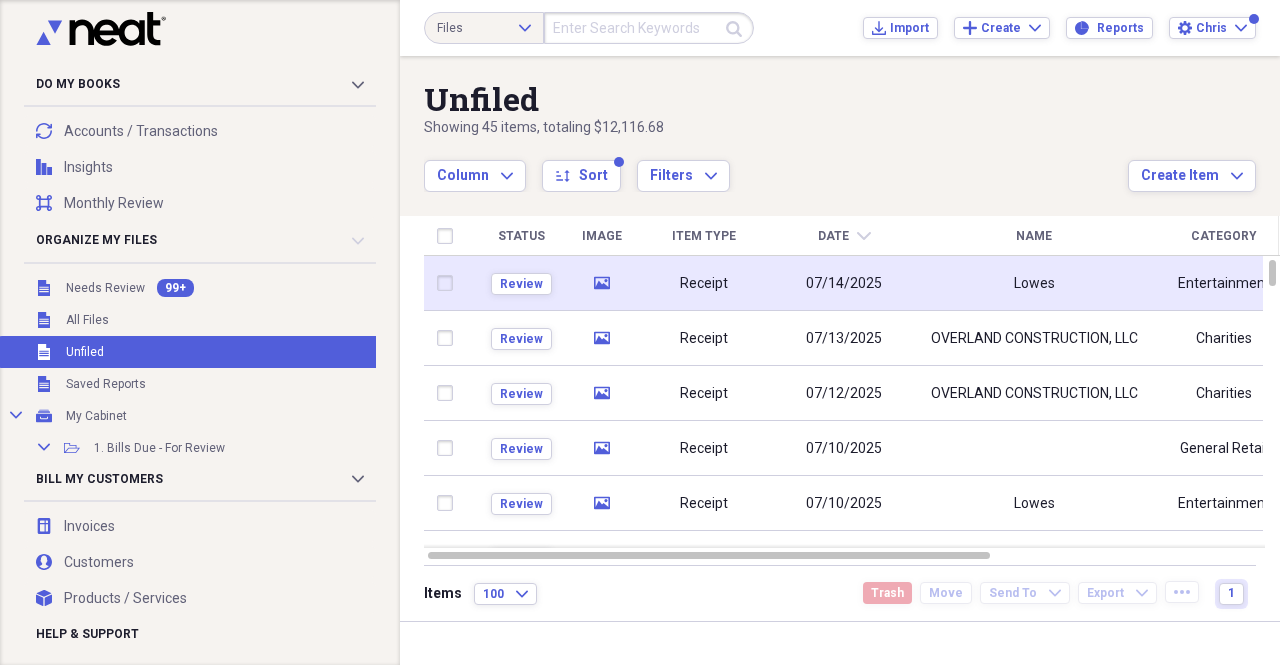 click on "Lowes" at bounding box center (1034, 283) 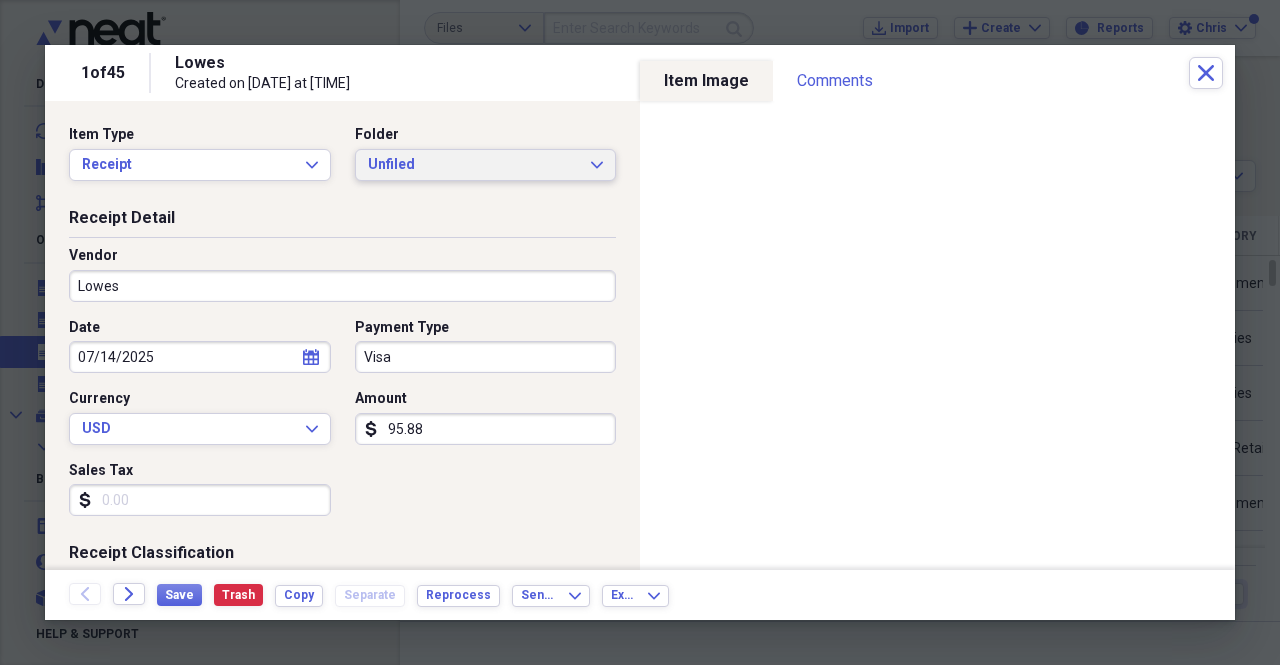 click on "Unfiled Expand" at bounding box center (486, 165) 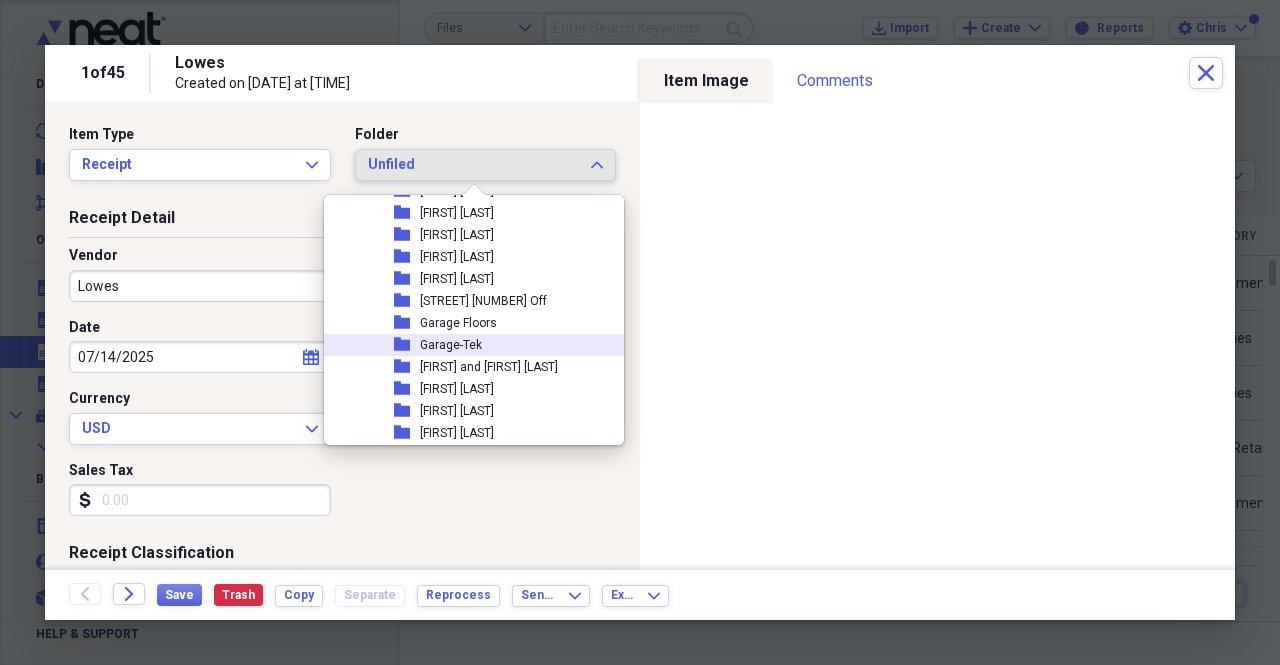 scroll, scrollTop: 700, scrollLeft: 0, axis: vertical 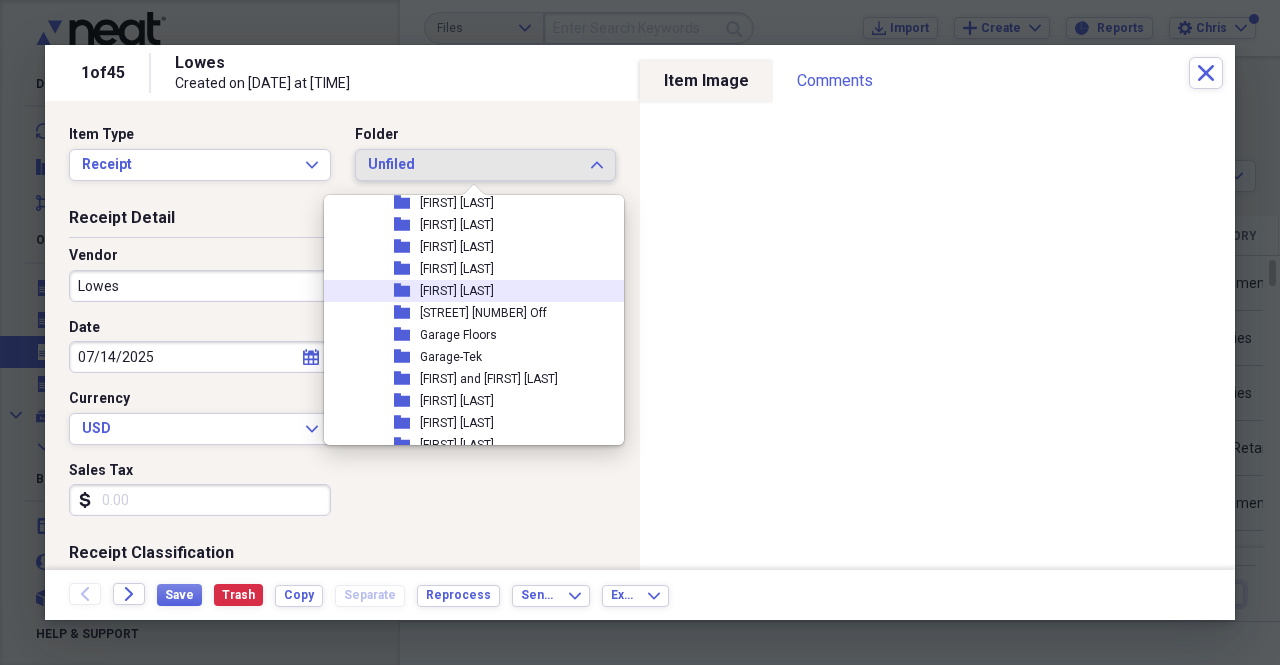 click on "Fran Burke" at bounding box center [457, 291] 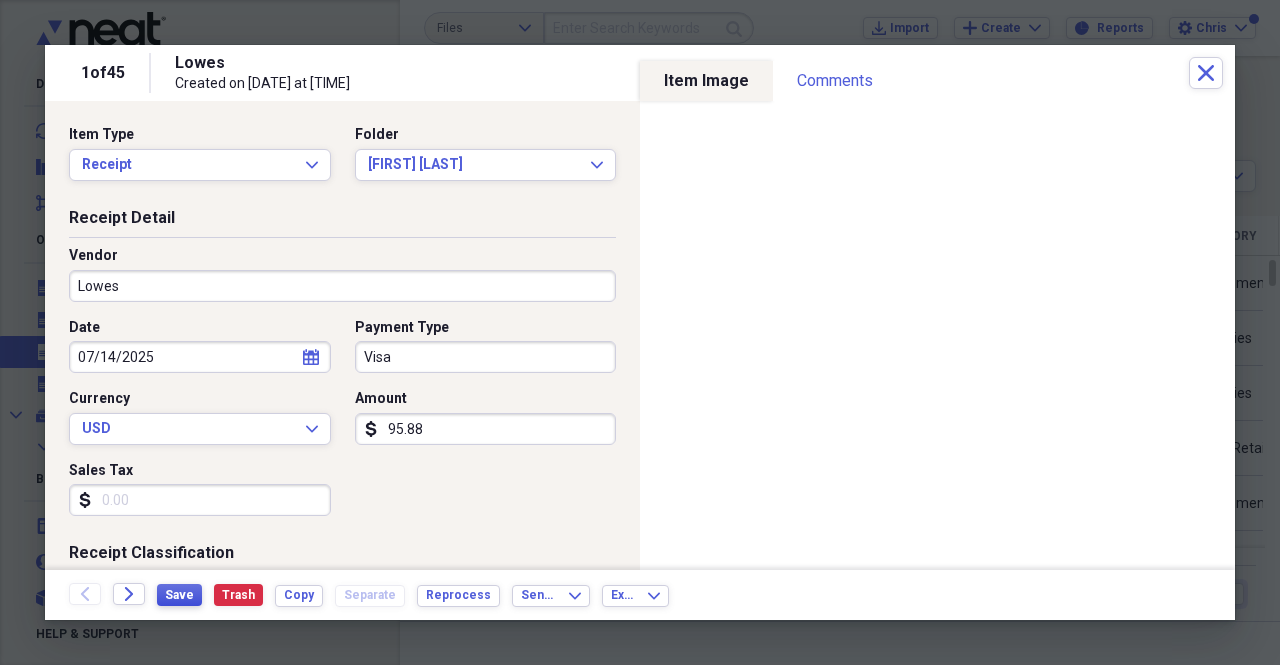 click on "Save" at bounding box center (179, 595) 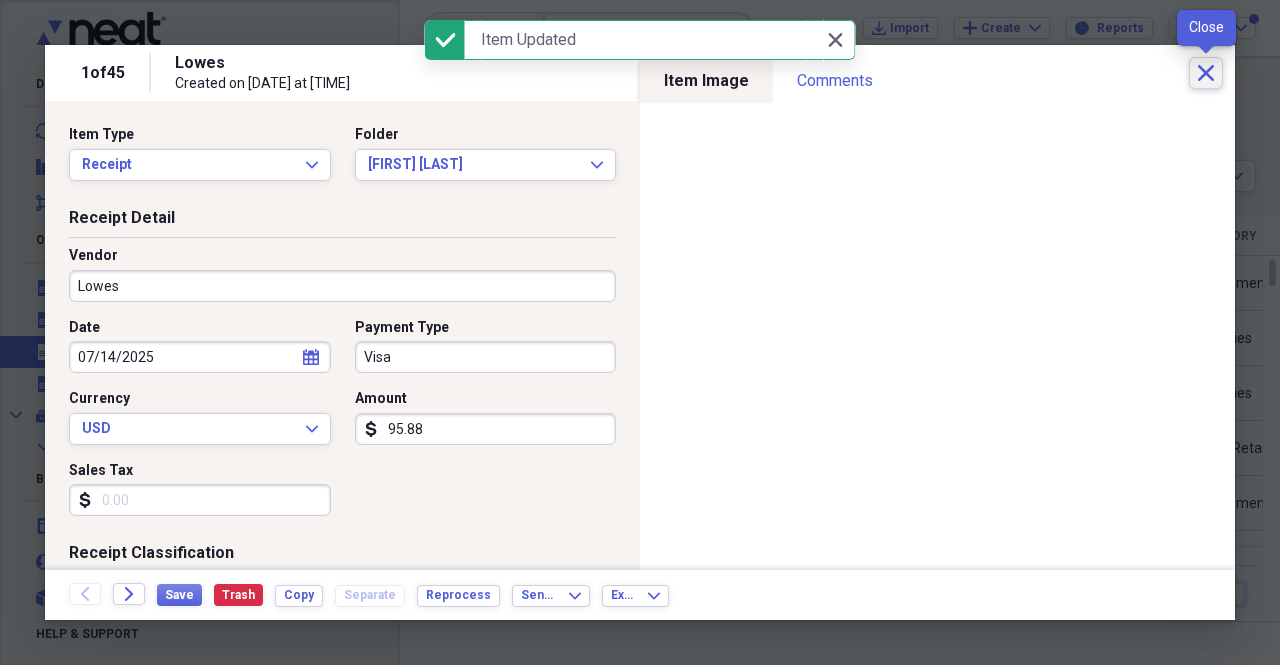 click on "Close" 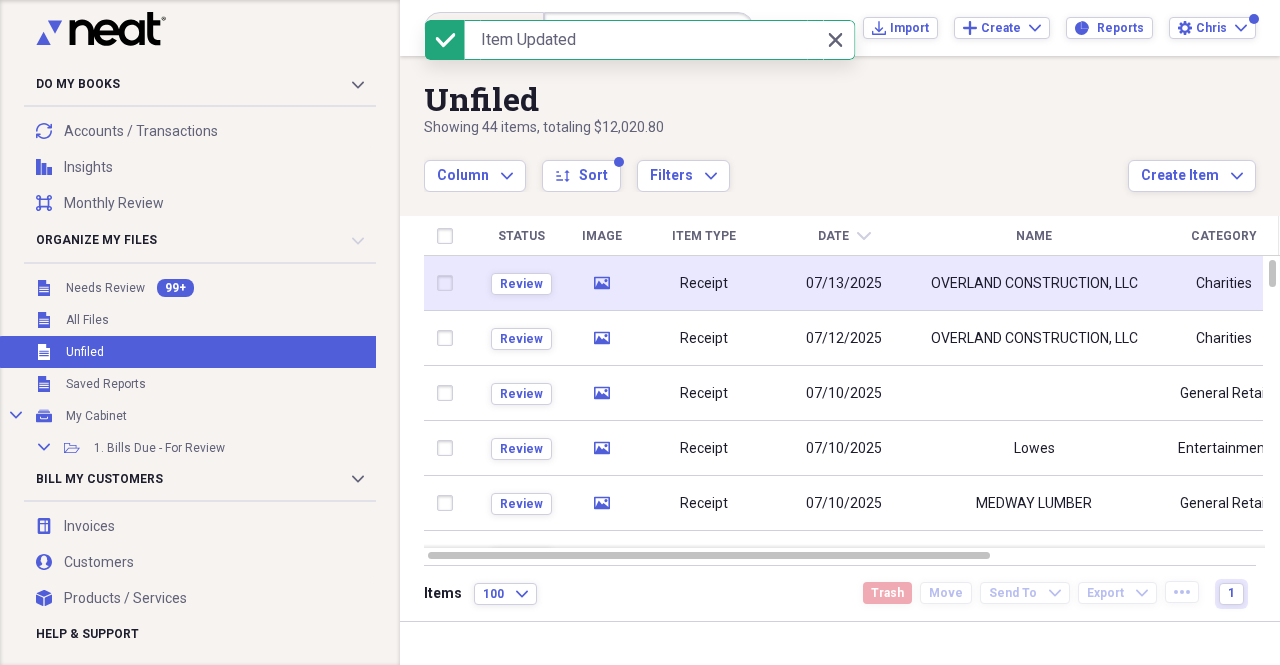 click on "OVERLAND CONSTRUCTION, LLC" at bounding box center (1034, 283) 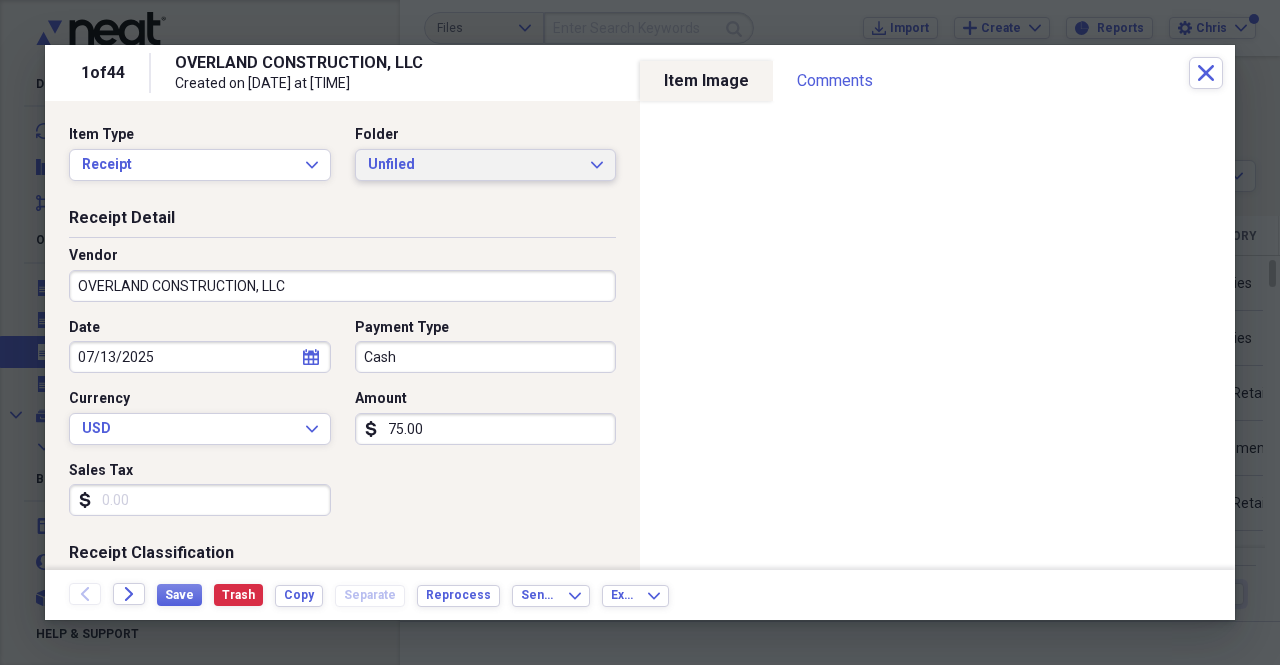 click on "Unfiled" at bounding box center (474, 165) 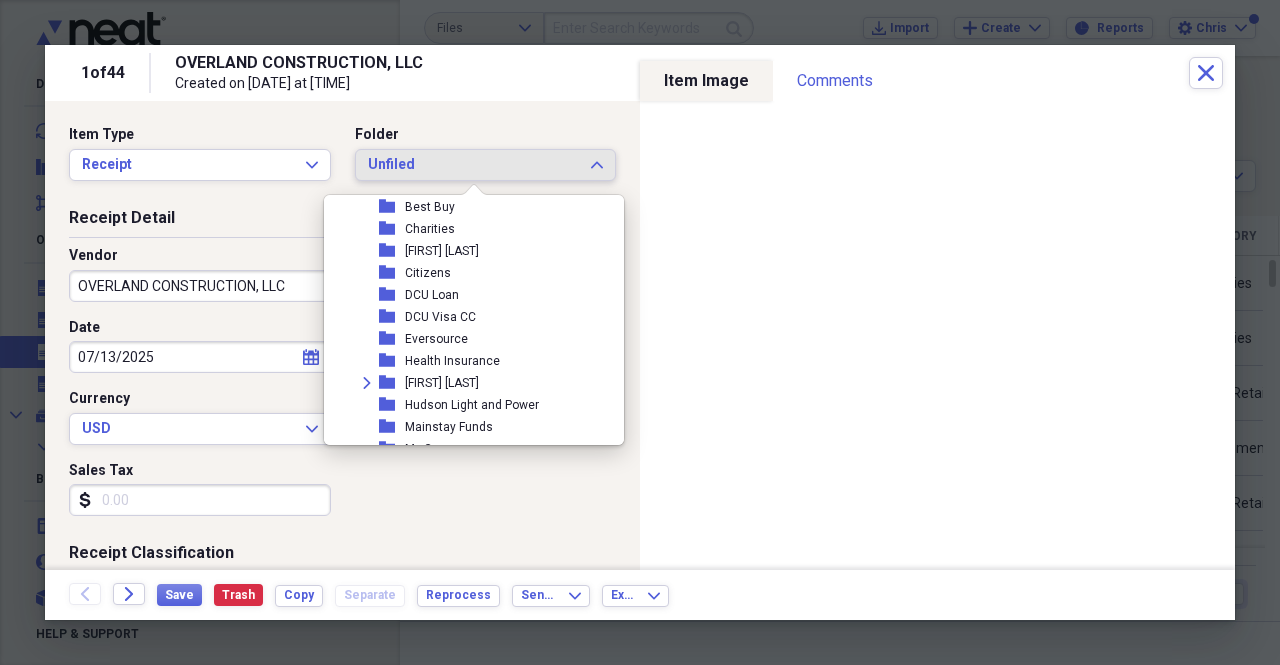 scroll, scrollTop: 2007, scrollLeft: 0, axis: vertical 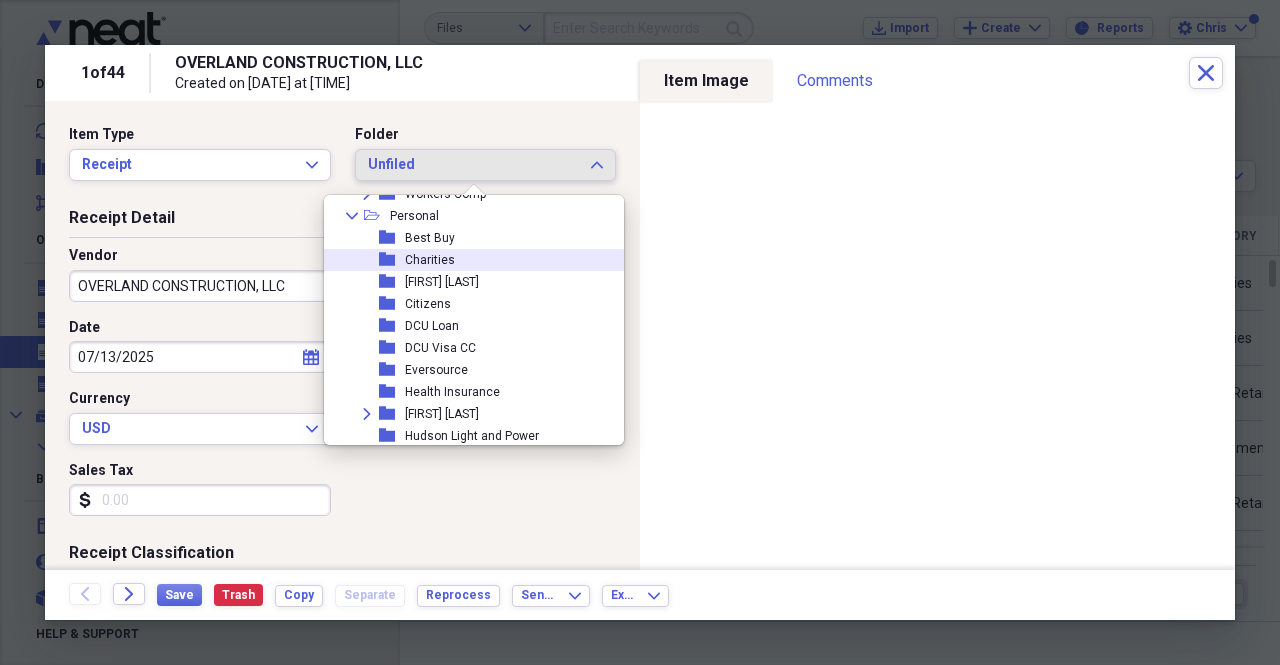 click on "folder Charities" at bounding box center [466, 260] 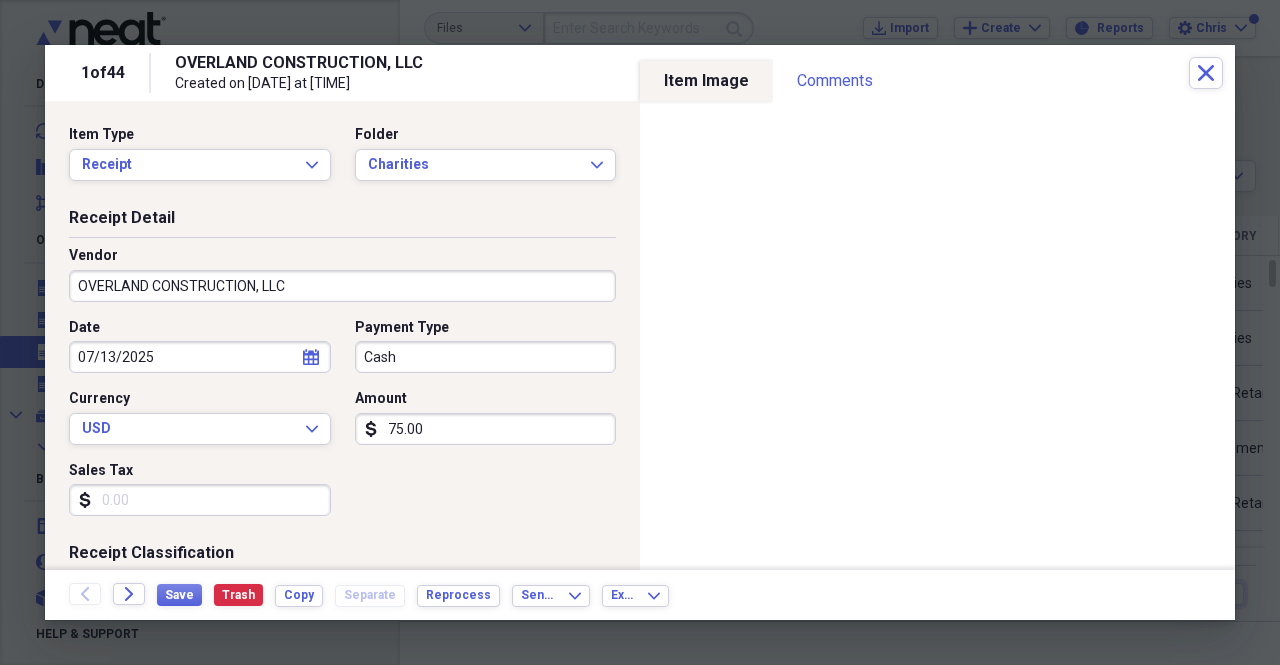 click on "Back Forward Save Trash Copy Separate Reprocess Send To Expand Export Expand" at bounding box center [640, 595] 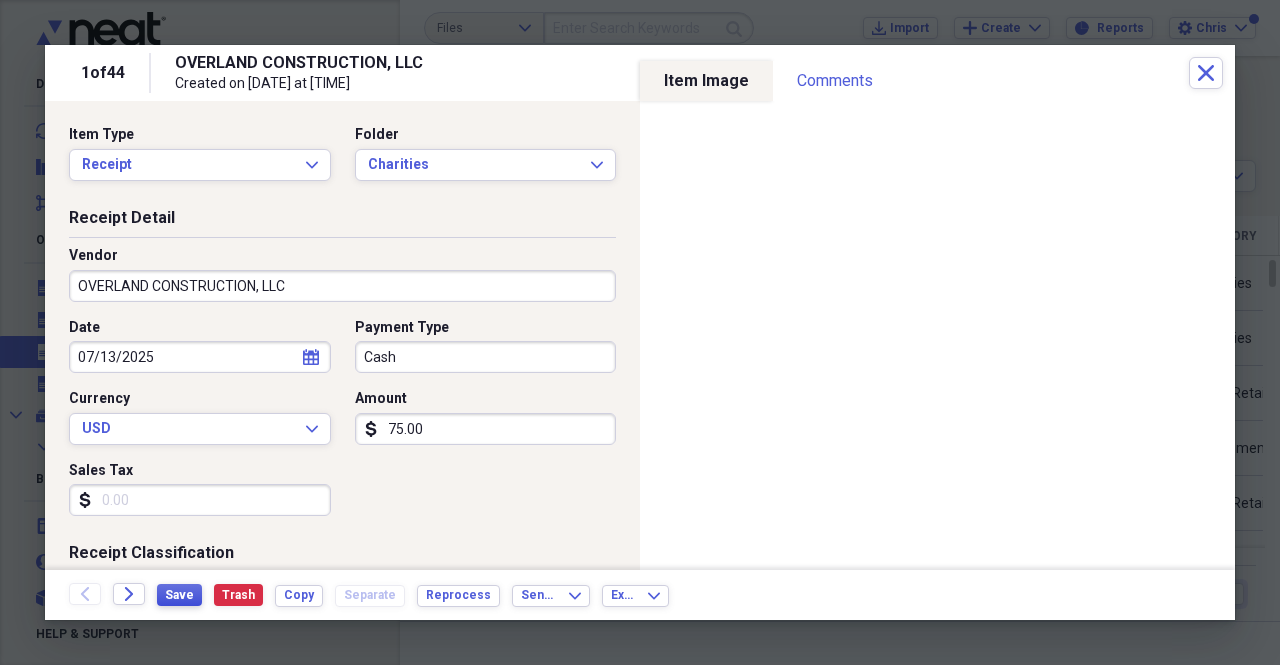 click on "Save" at bounding box center [179, 595] 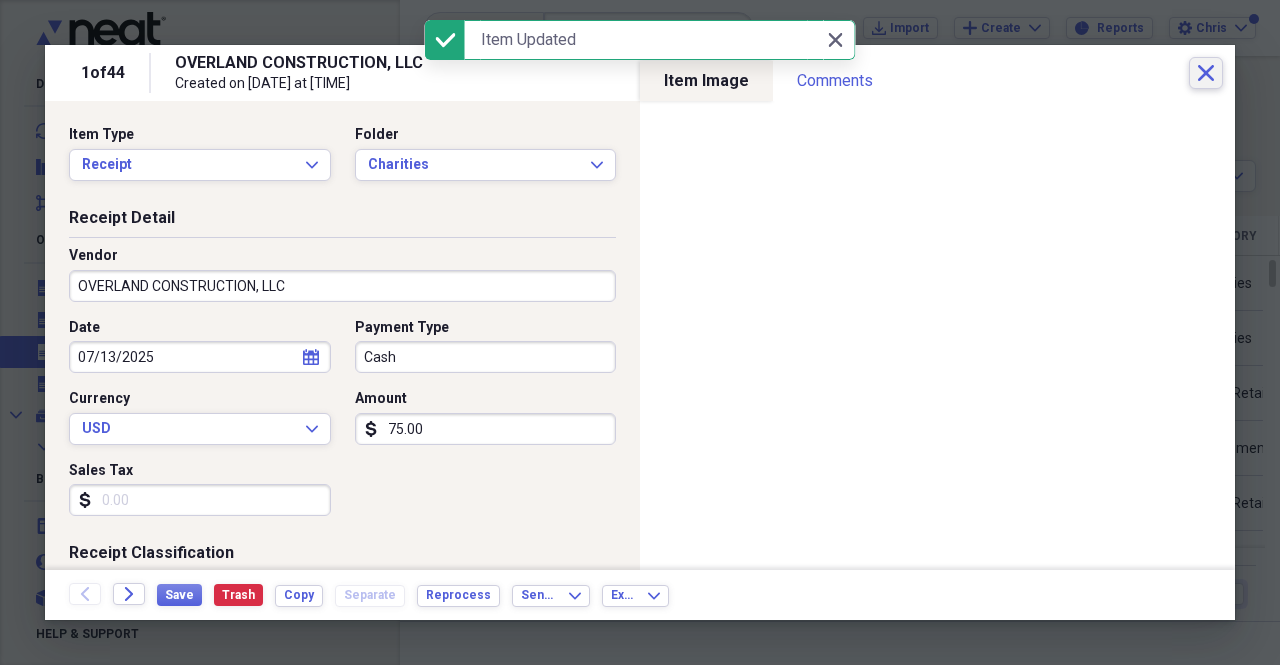 click 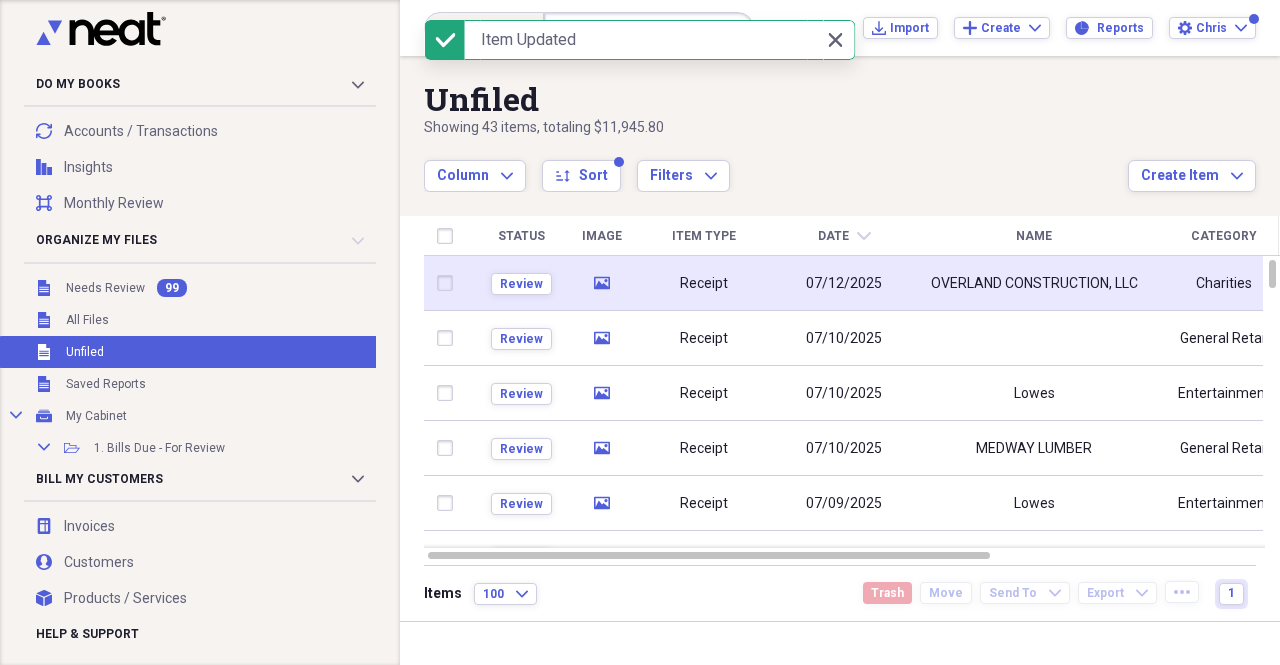 click on "07/12/2025" at bounding box center [844, 283] 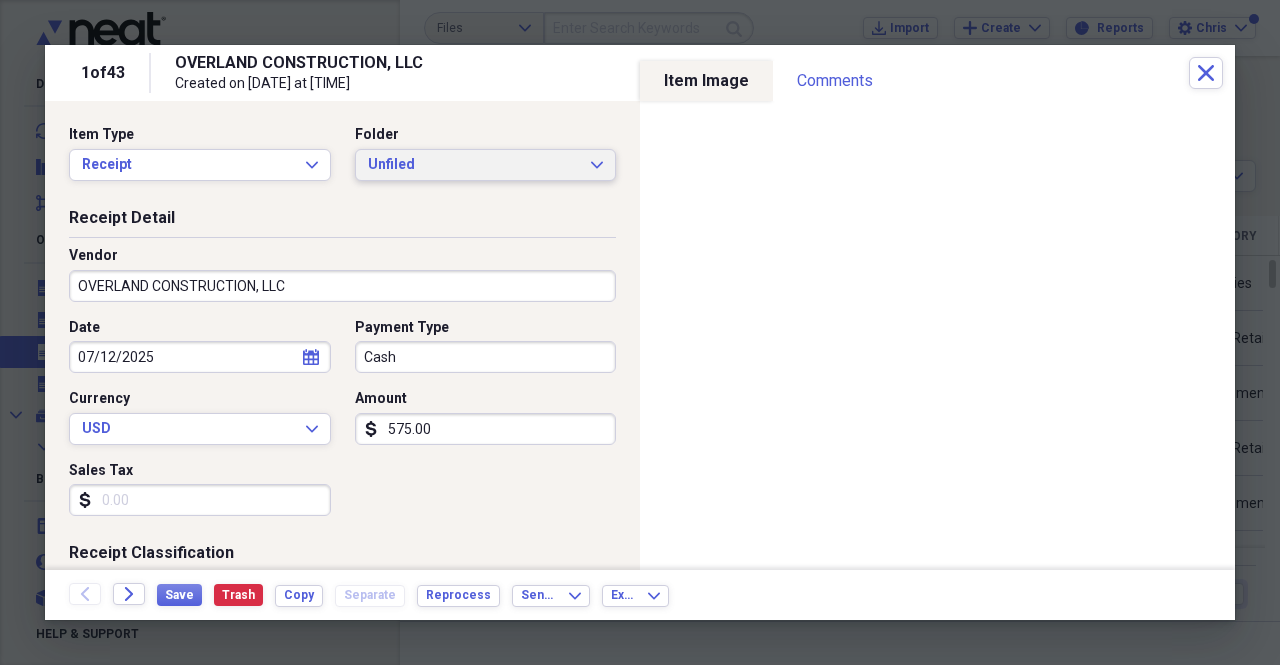 click on "Unfiled" at bounding box center [474, 165] 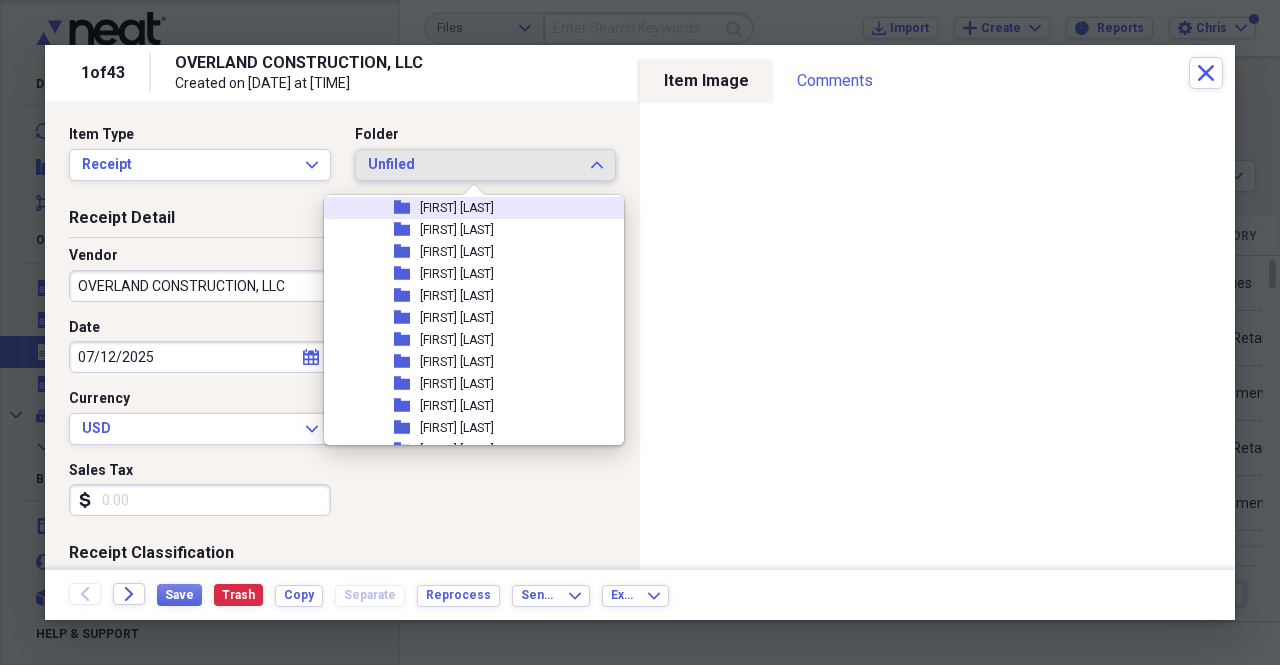 scroll, scrollTop: 600, scrollLeft: 0, axis: vertical 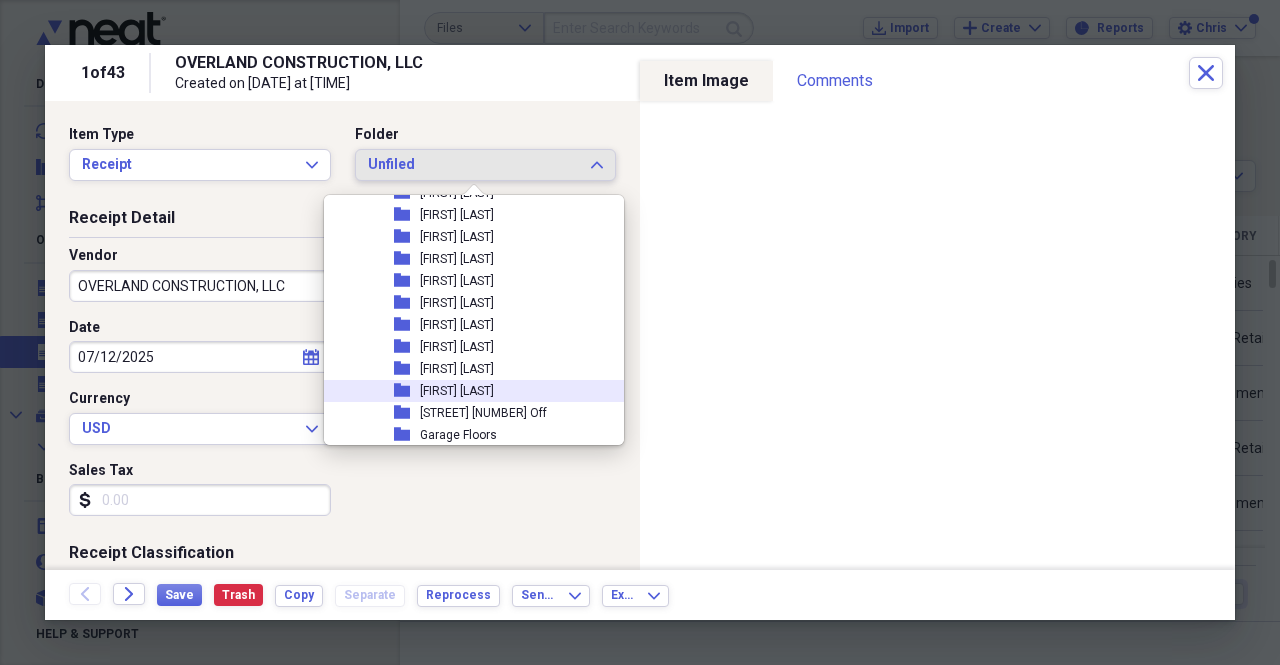 click on "Fran Burke" at bounding box center (457, 391) 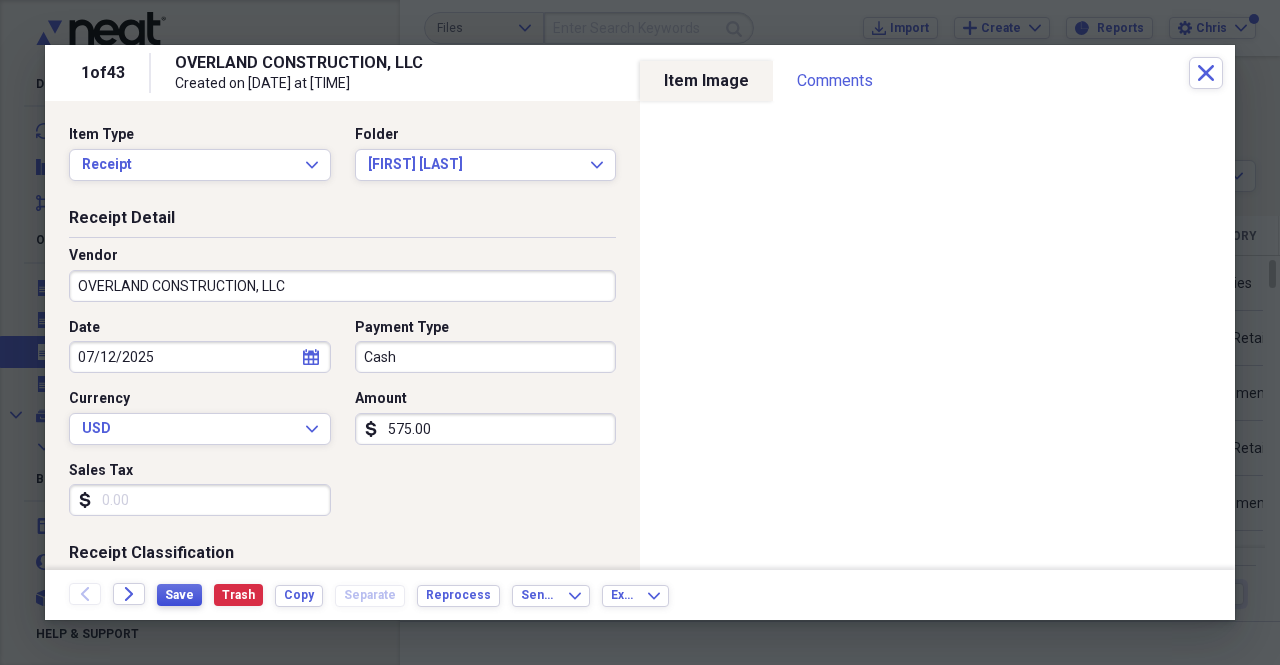 click on "Save" at bounding box center (179, 595) 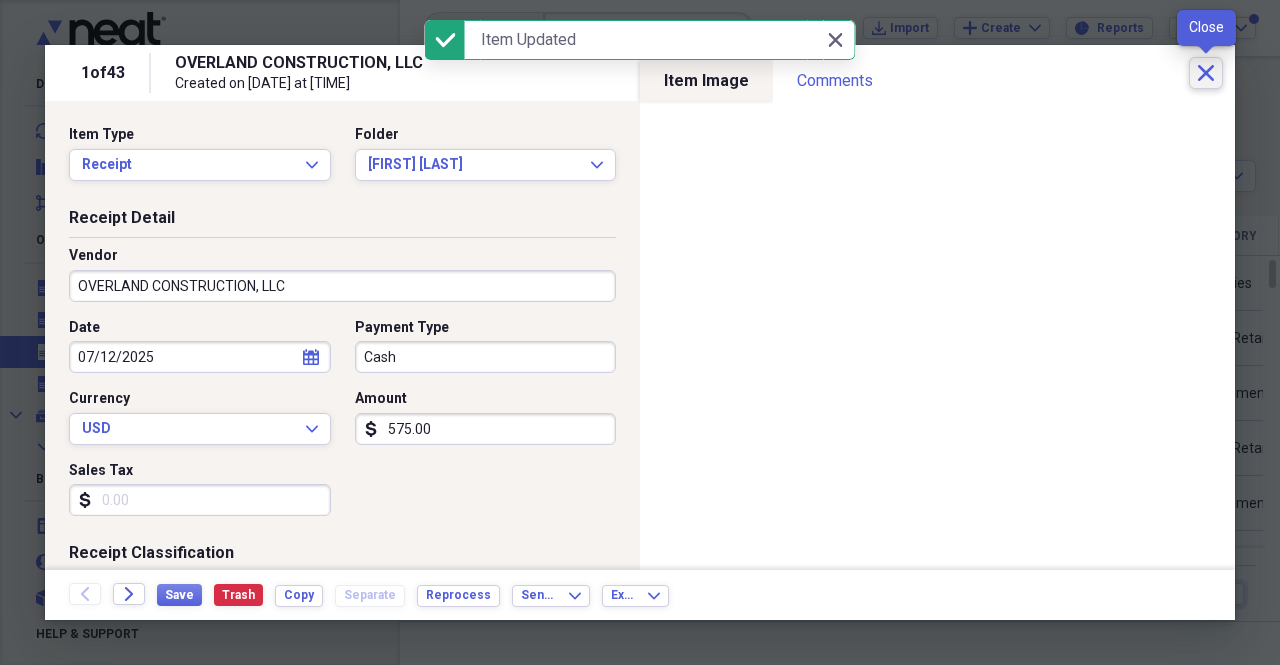 click on "Close" at bounding box center [1206, 73] 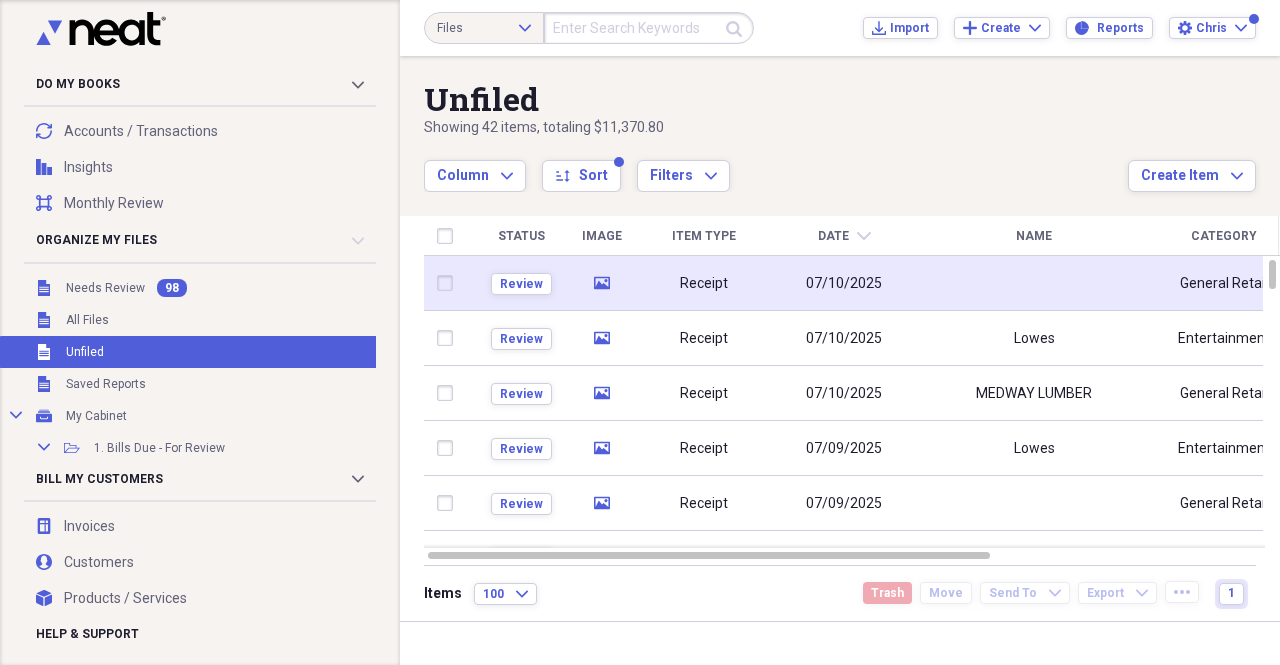 click at bounding box center [1034, 283] 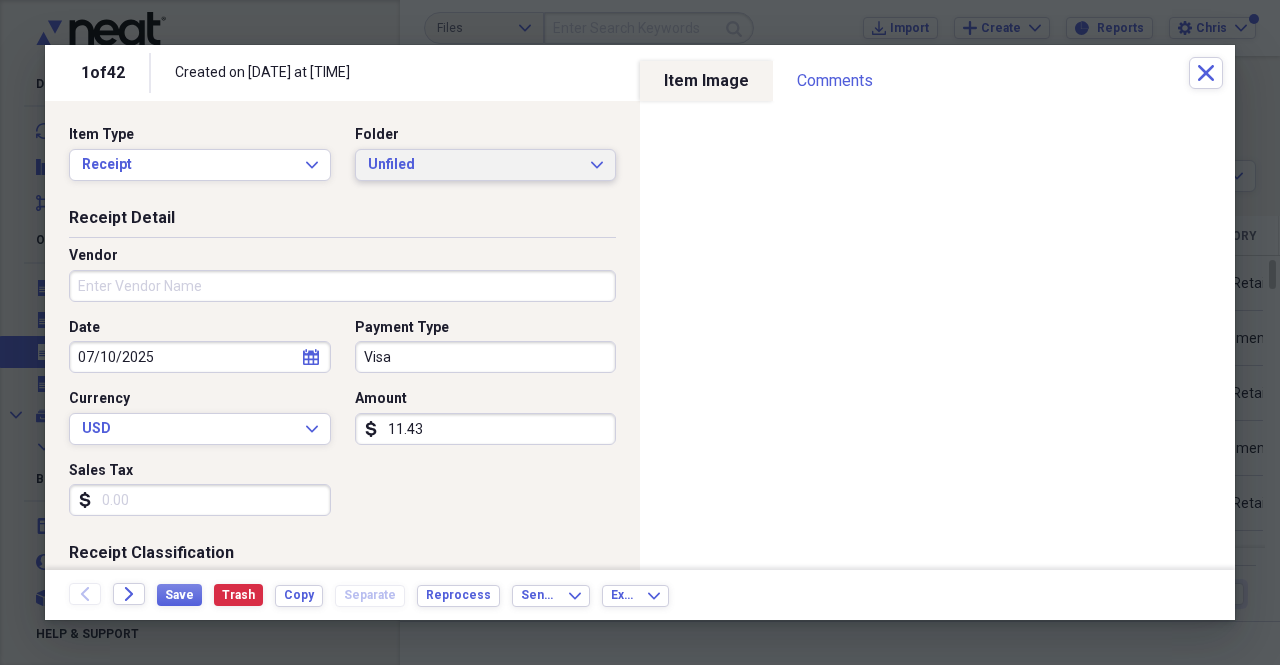 click on "Unfiled" at bounding box center [474, 165] 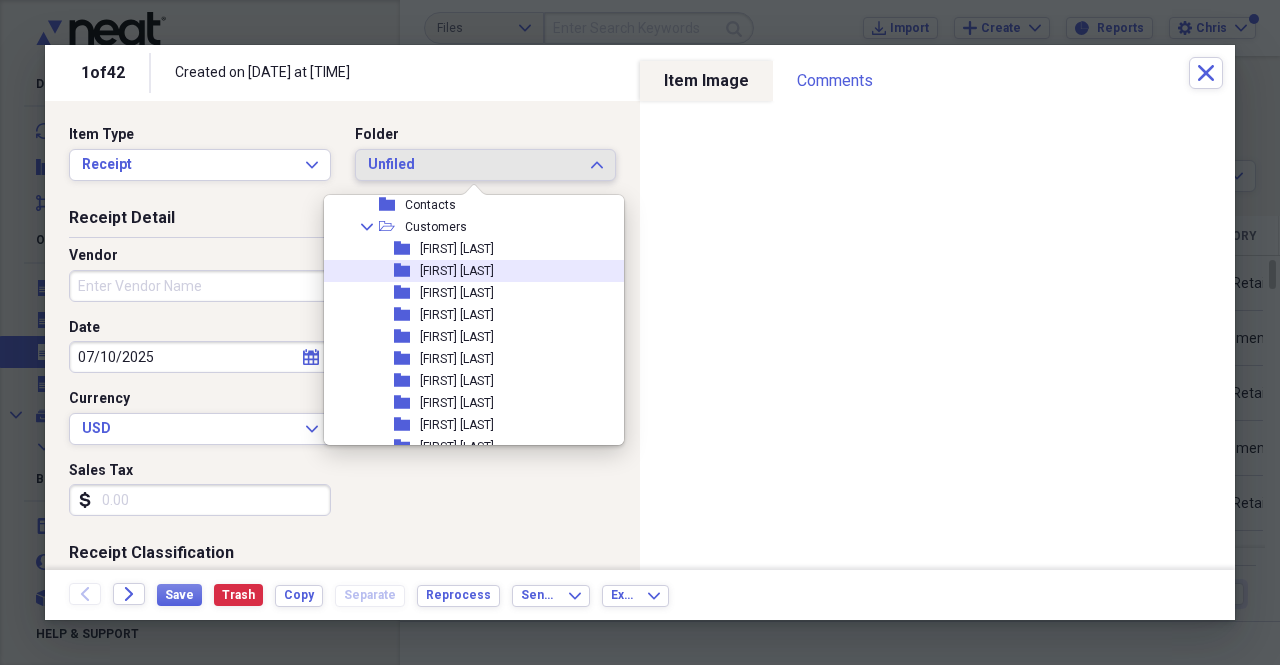 scroll, scrollTop: 600, scrollLeft: 0, axis: vertical 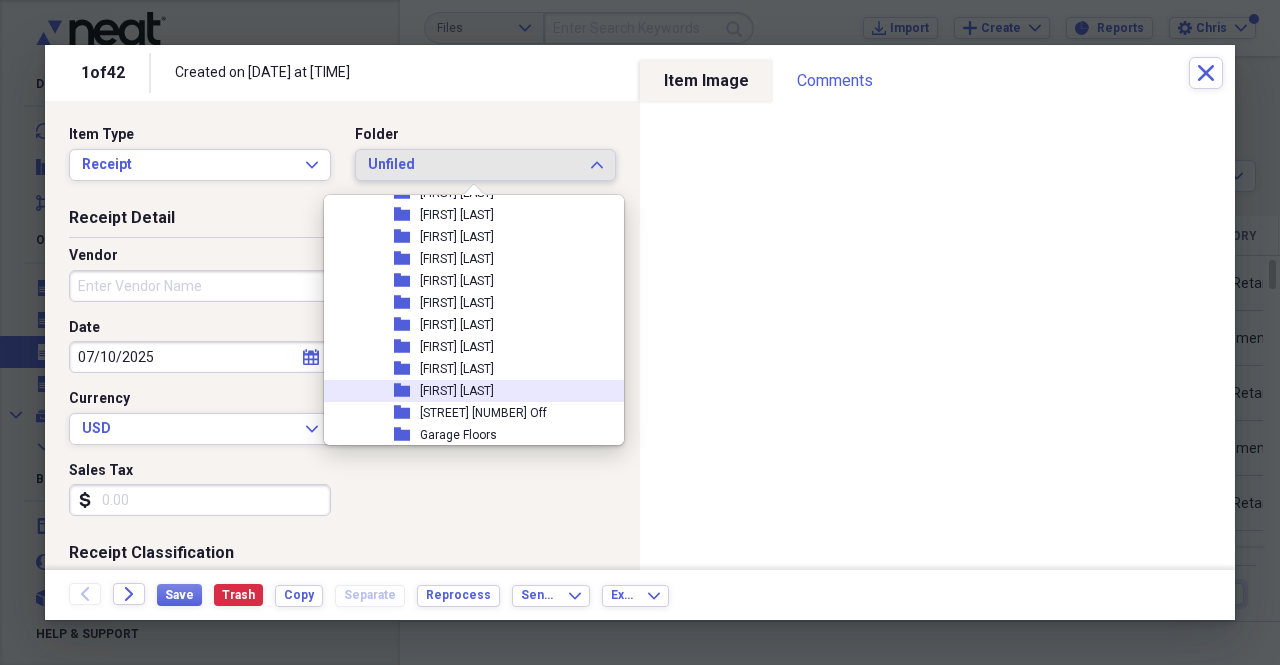 click on "folder Fran Burke" at bounding box center (466, 391) 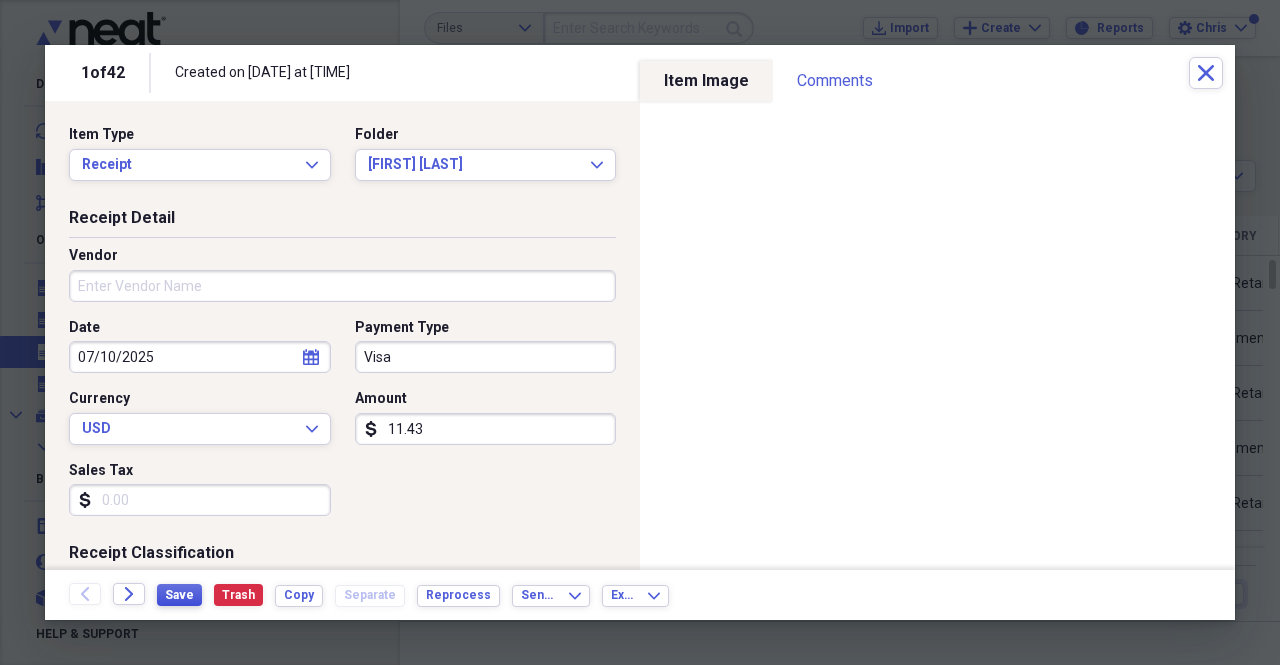 click on "Save" at bounding box center [179, 595] 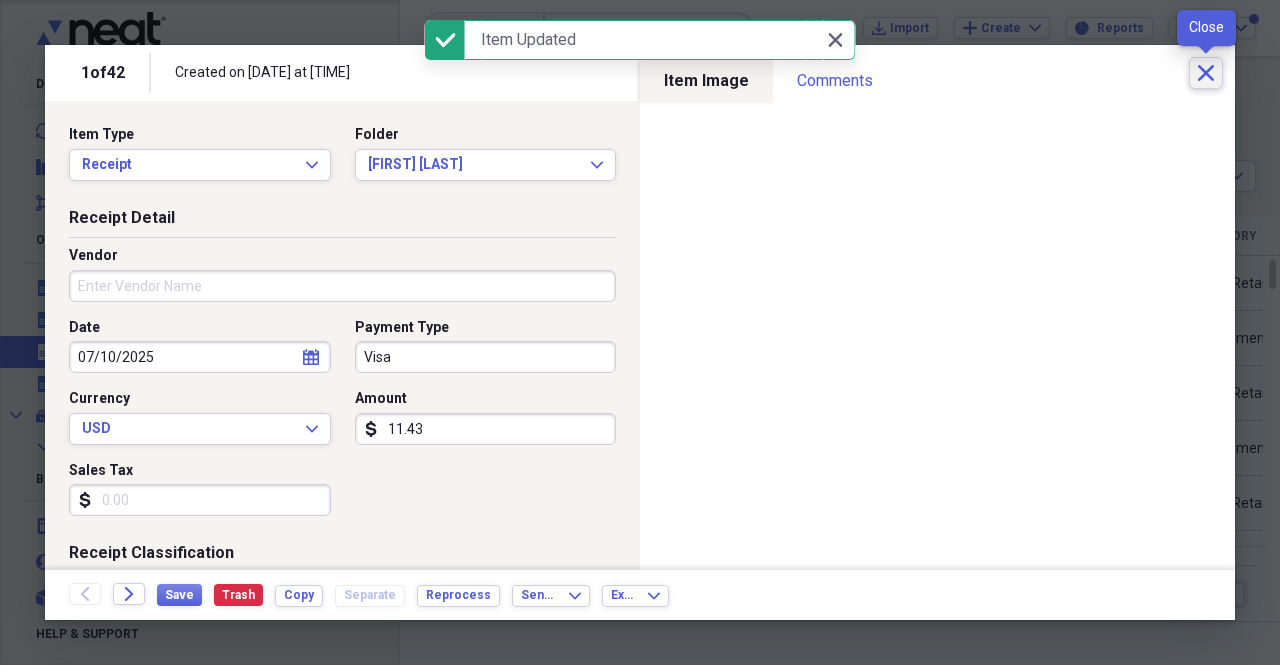 click on "Close" 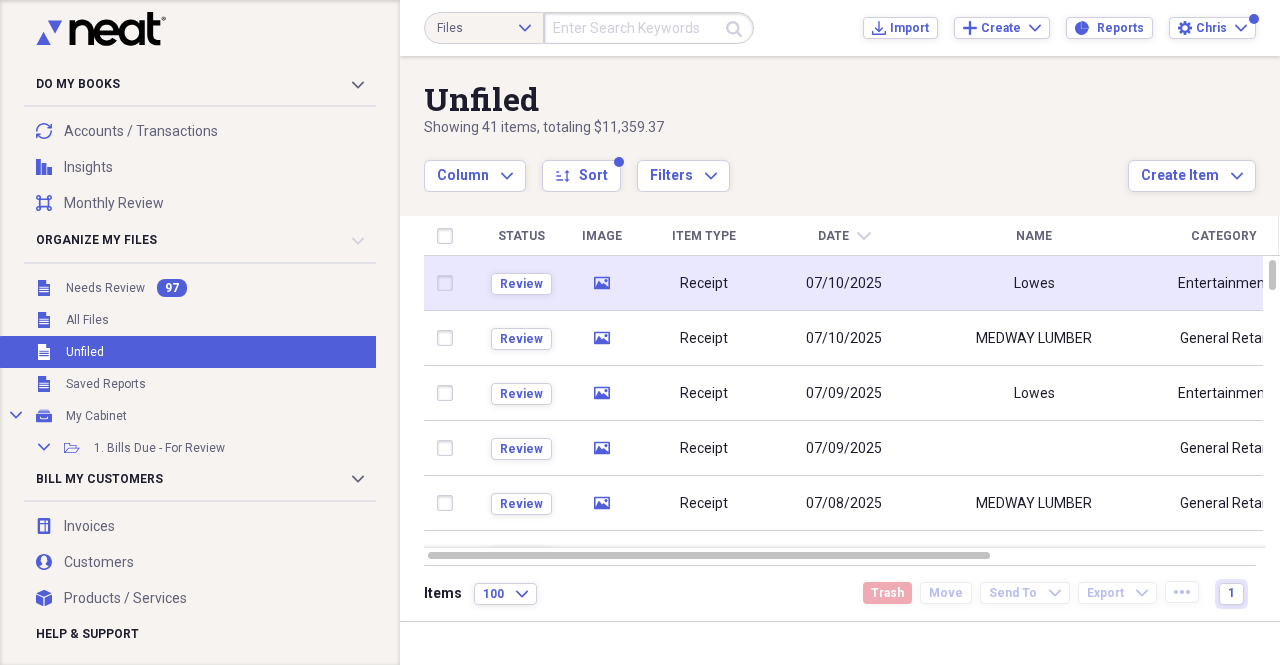 click on "Lowes" at bounding box center (1034, 283) 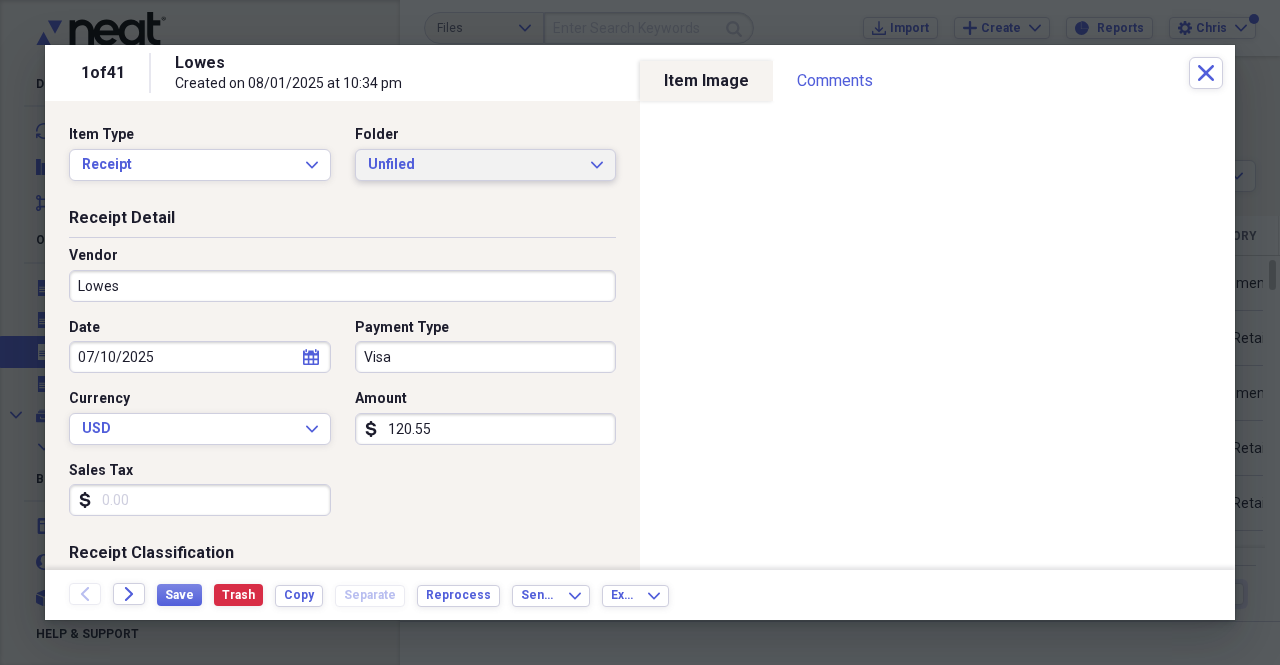 click on "Unfiled" at bounding box center [474, 165] 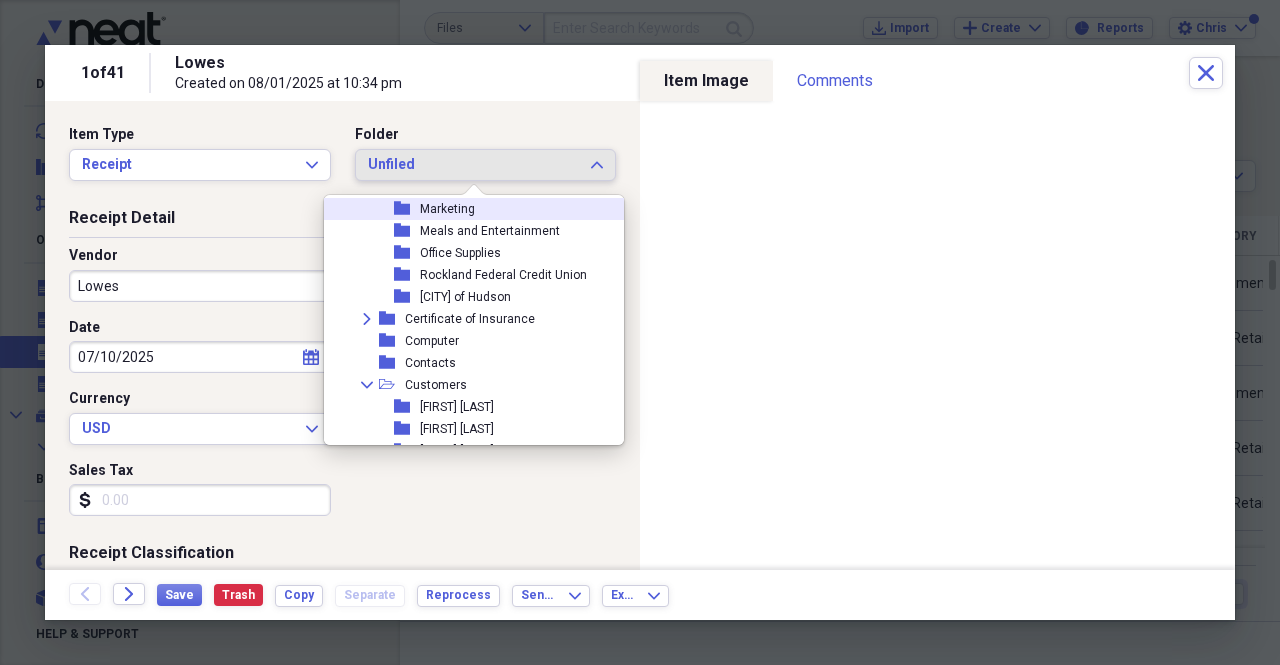 scroll, scrollTop: 500, scrollLeft: 0, axis: vertical 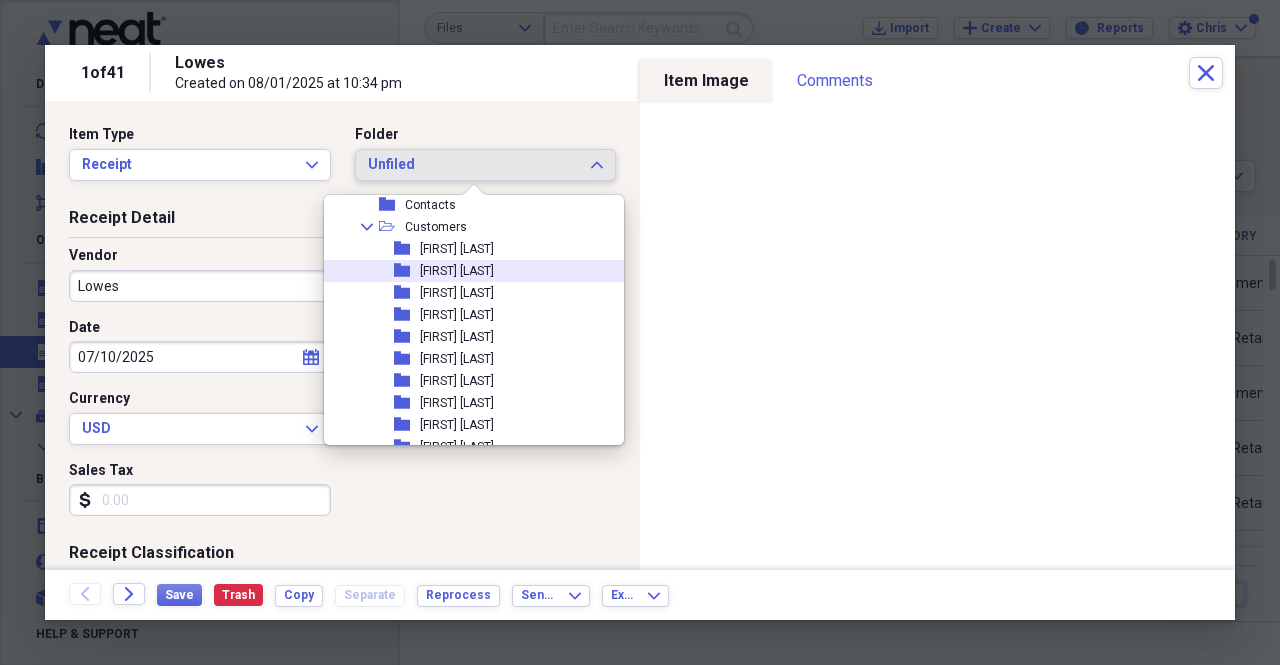 click on "folder Andrew Burton" at bounding box center [466, 271] 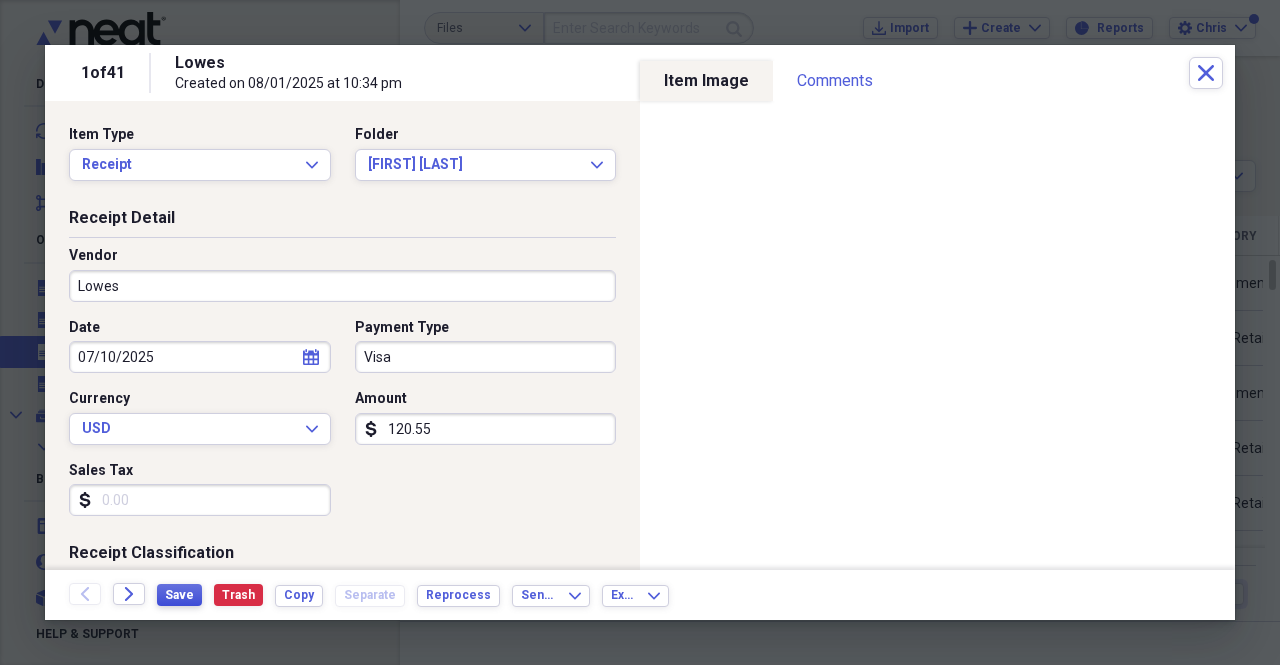 click on "Save" at bounding box center (179, 595) 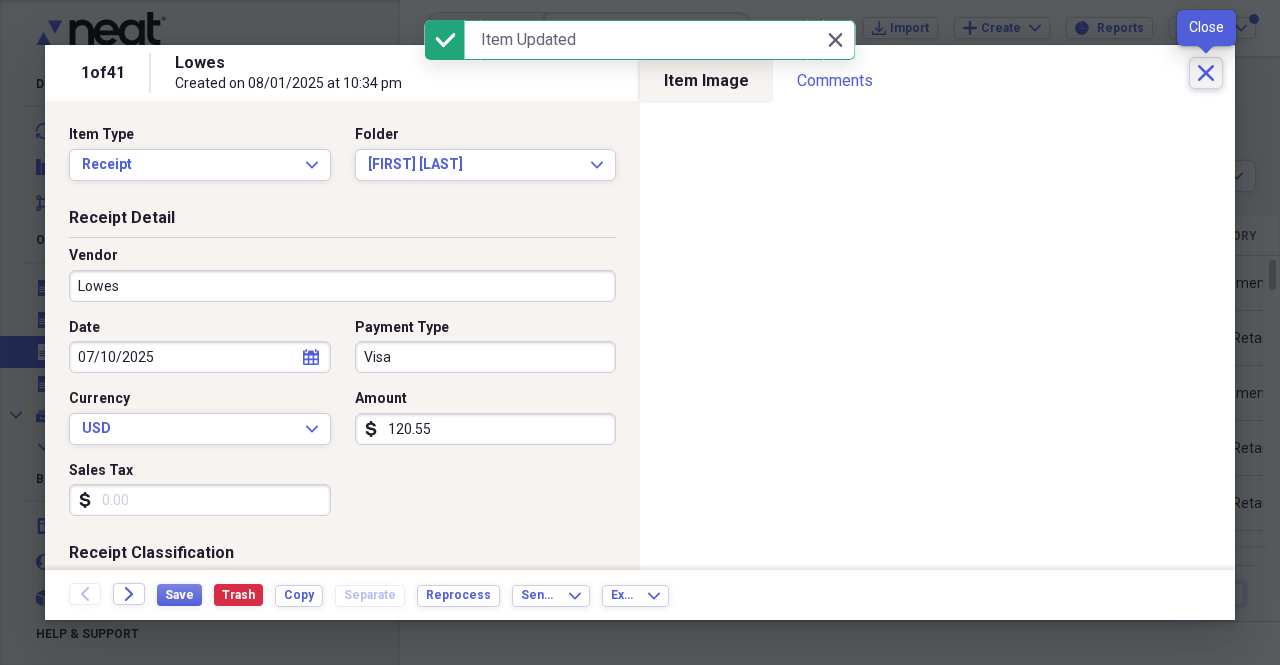 click on "Close" 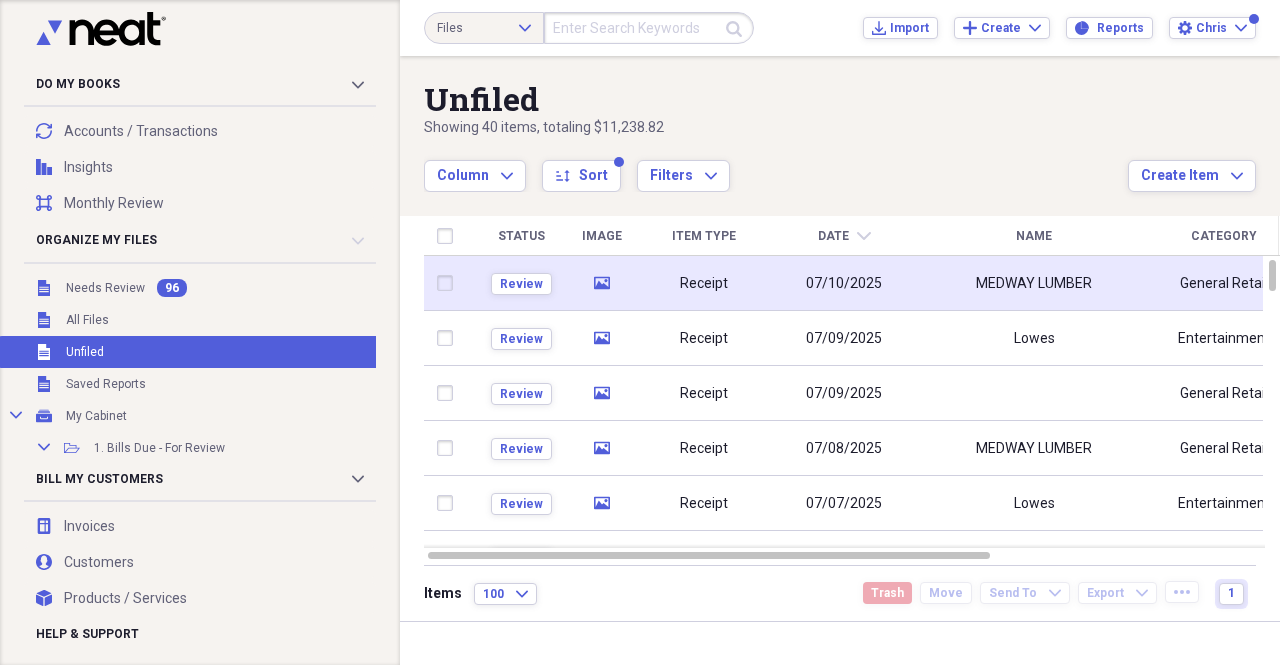 click on "MEDWAY LUMBER" at bounding box center (1034, 284) 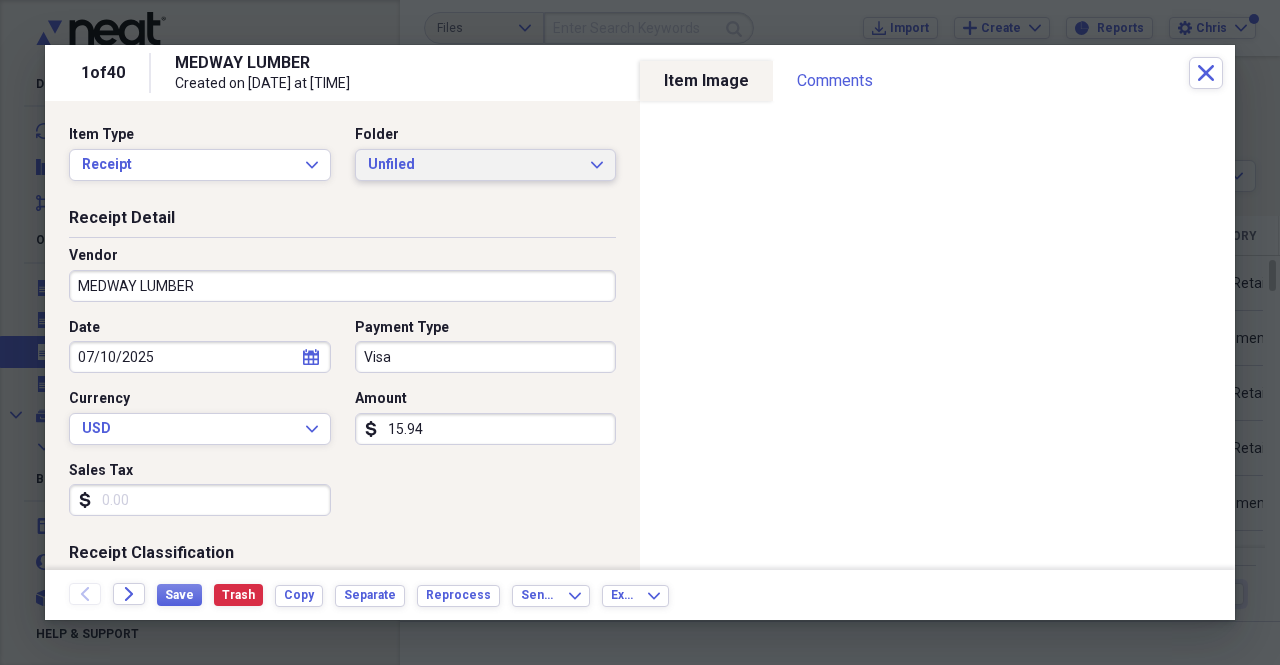 click on "Unfiled" at bounding box center [474, 165] 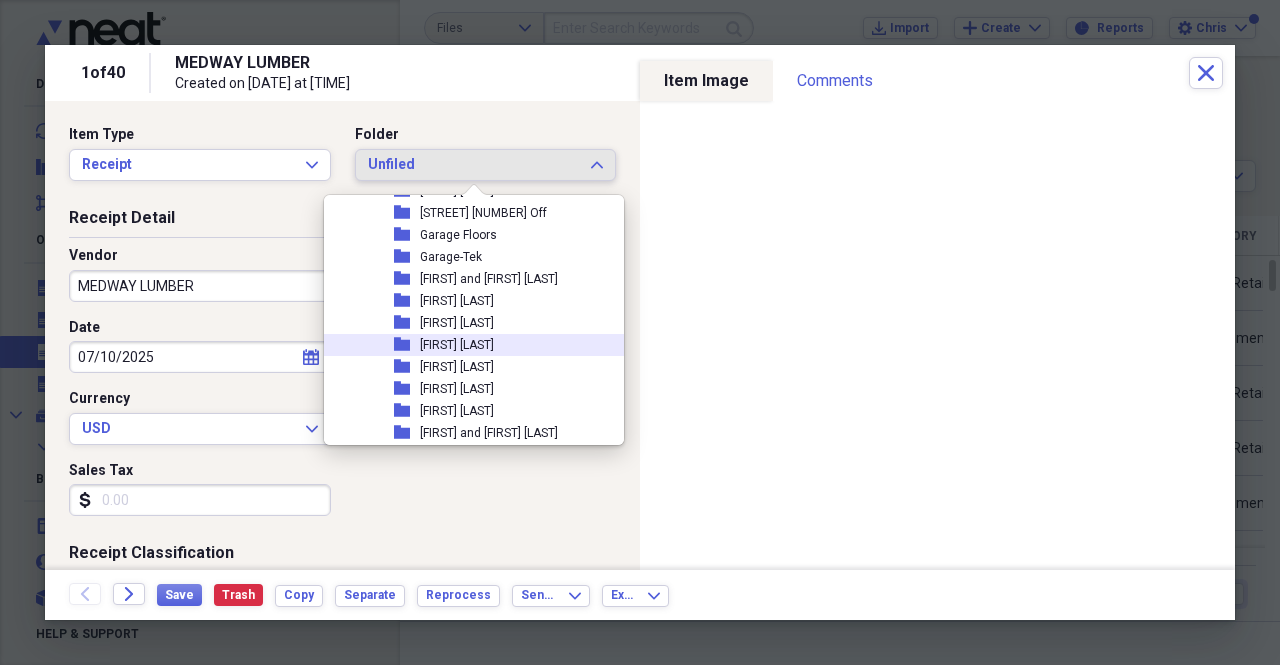 scroll, scrollTop: 900, scrollLeft: 0, axis: vertical 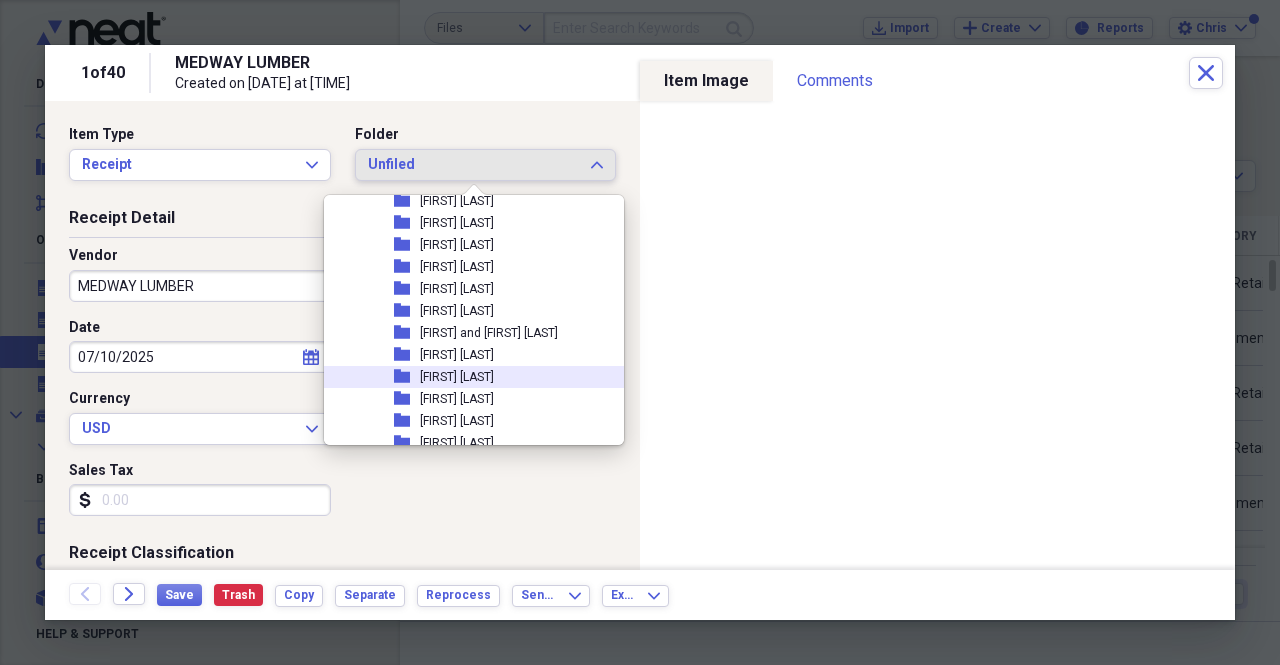 click on "Joseph Dimitridias" at bounding box center [457, 377] 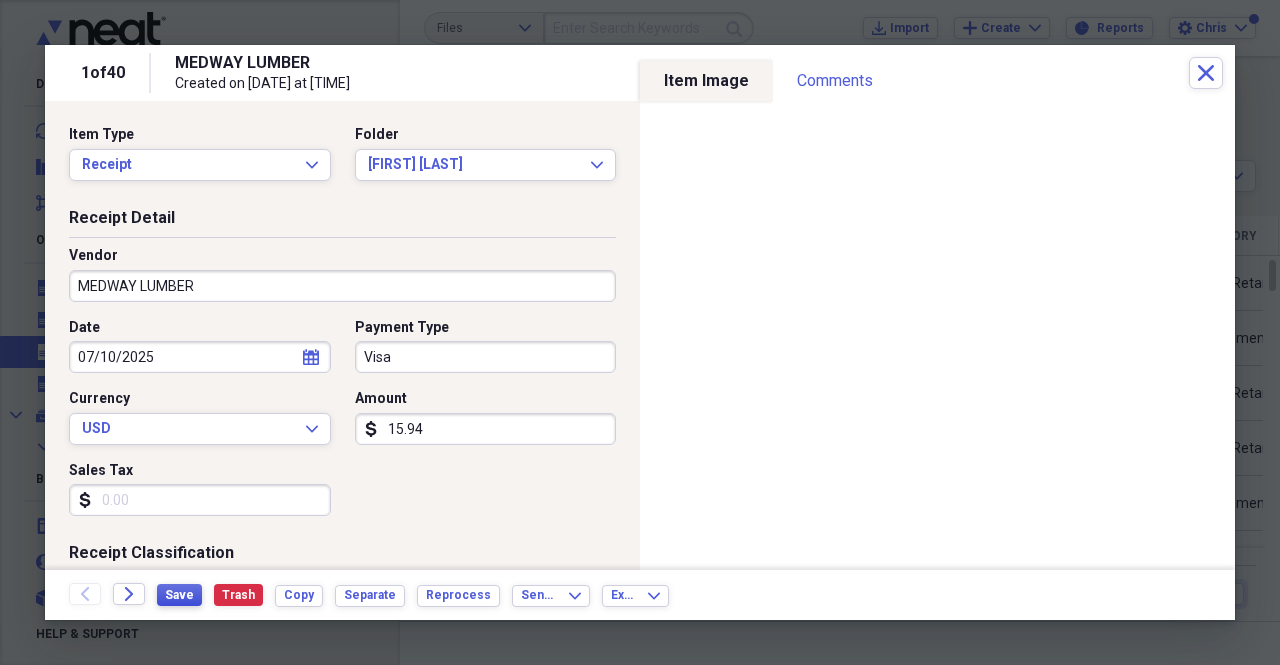 click on "Save" at bounding box center [179, 595] 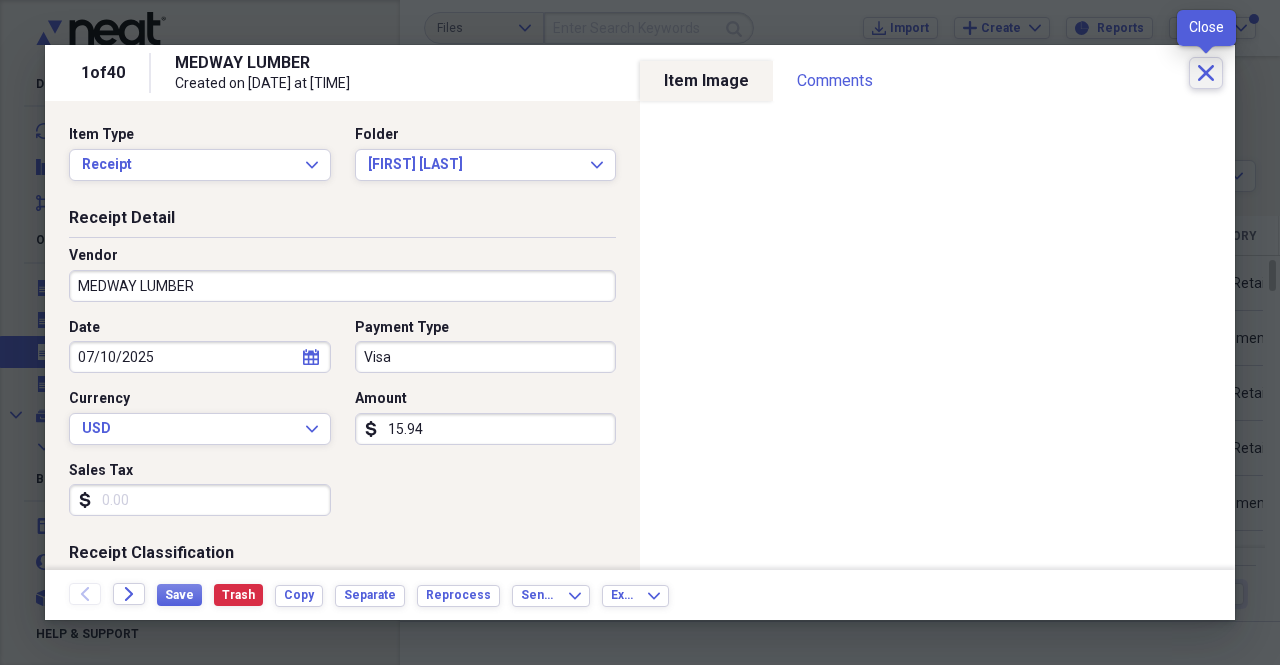 click 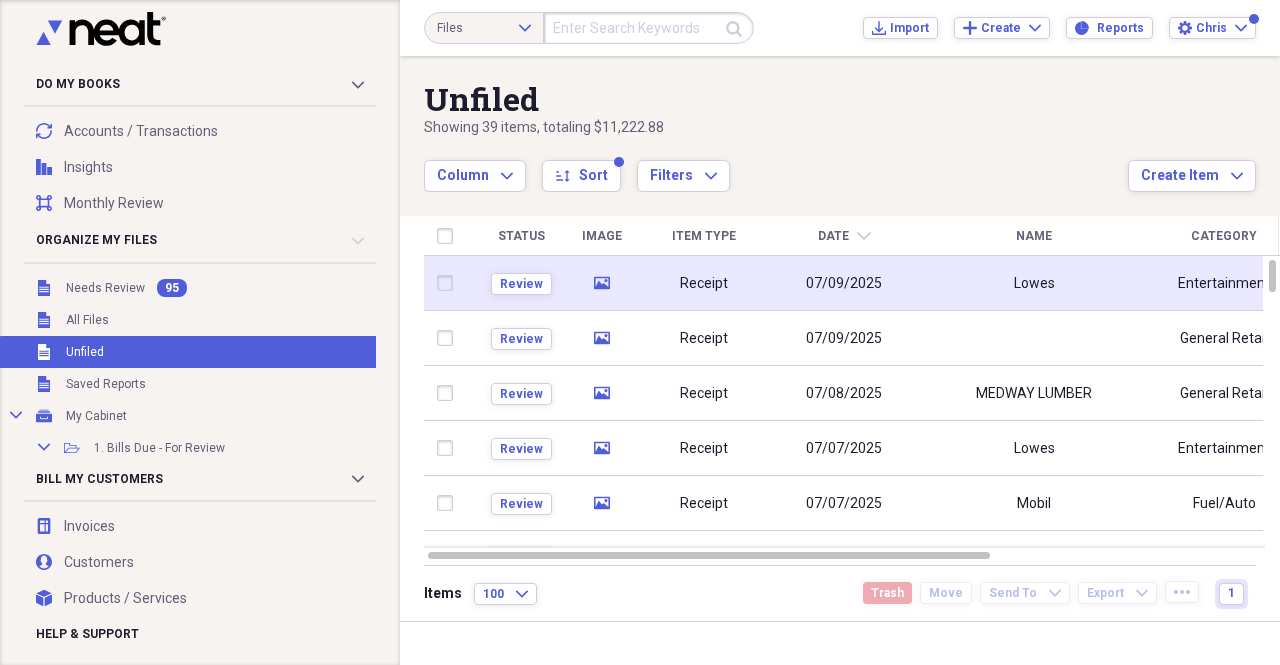 click on "07/09/2025" at bounding box center (844, 283) 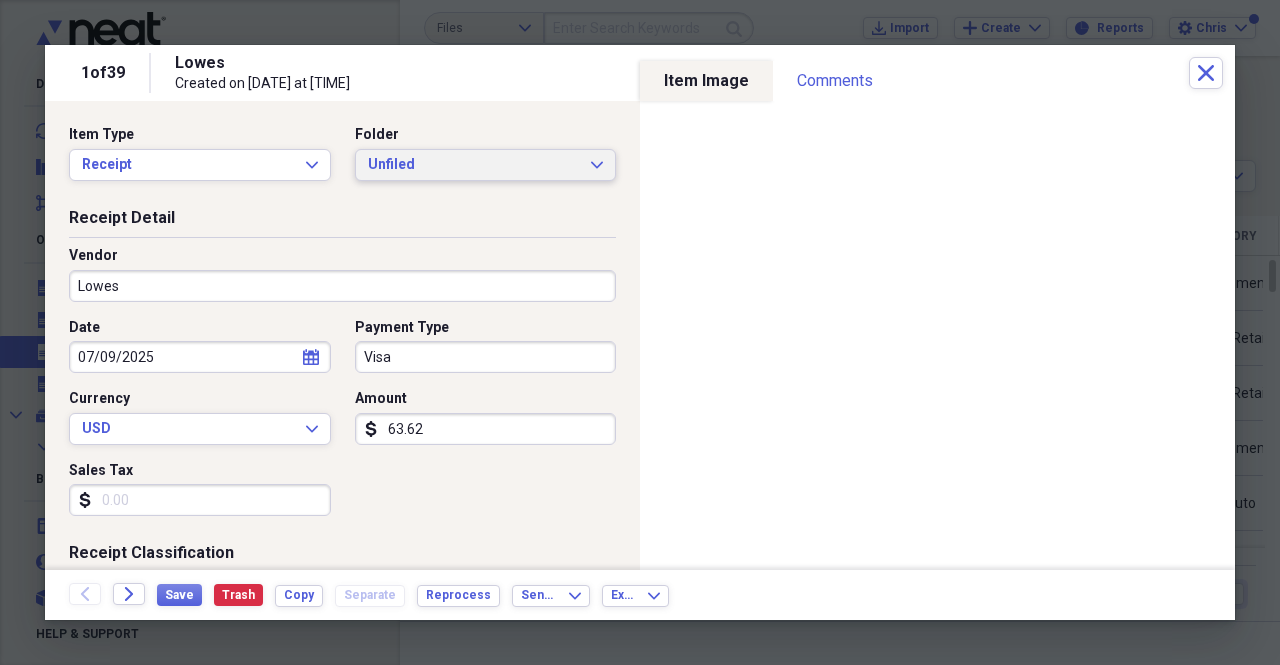 click on "Unfiled" at bounding box center (474, 165) 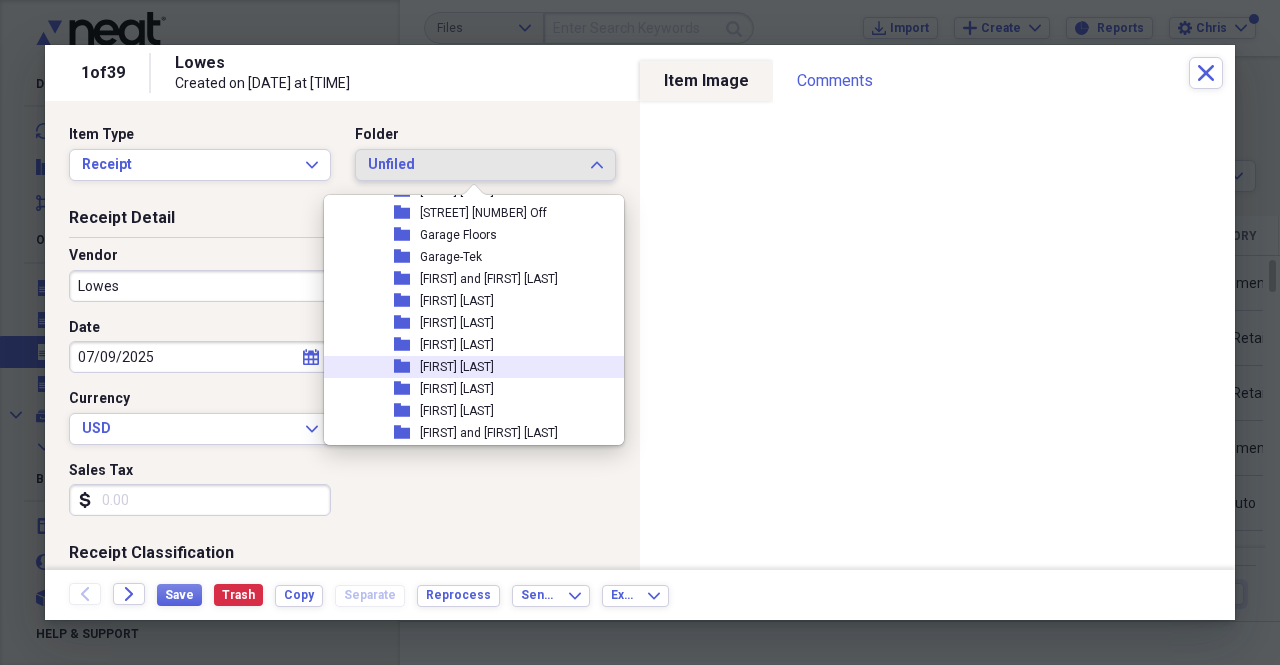 scroll, scrollTop: 700, scrollLeft: 0, axis: vertical 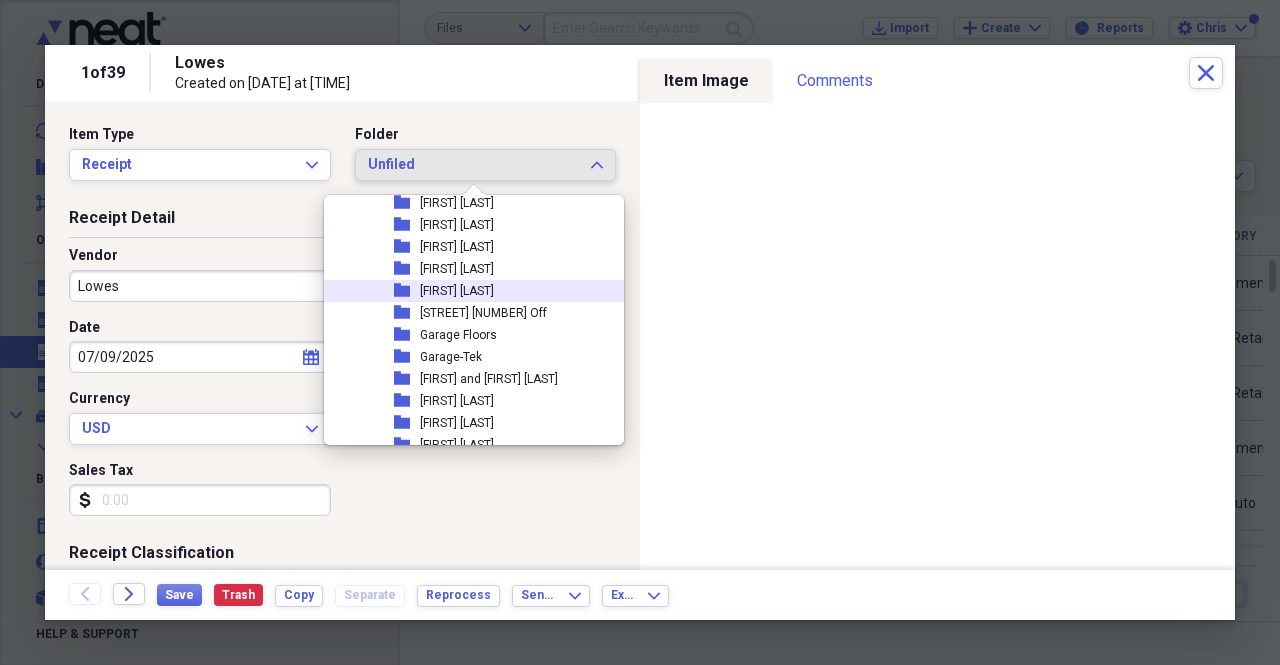 click on "Fran Burke" at bounding box center [457, 291] 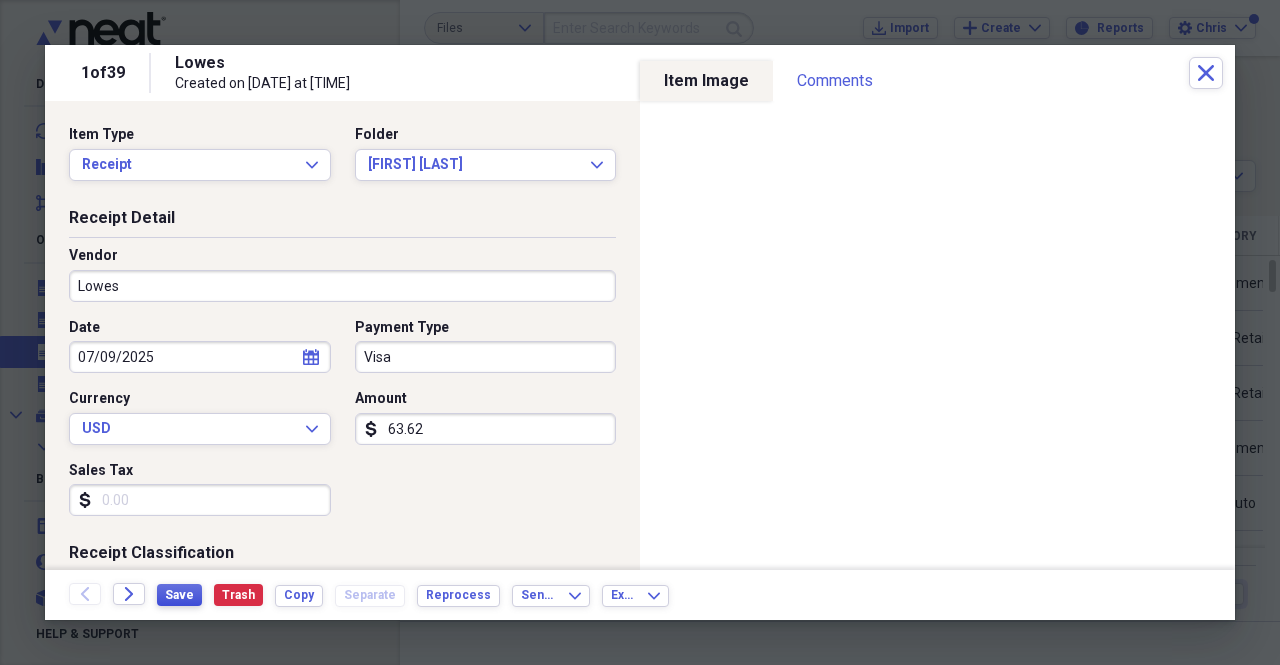 click on "Save" at bounding box center [179, 595] 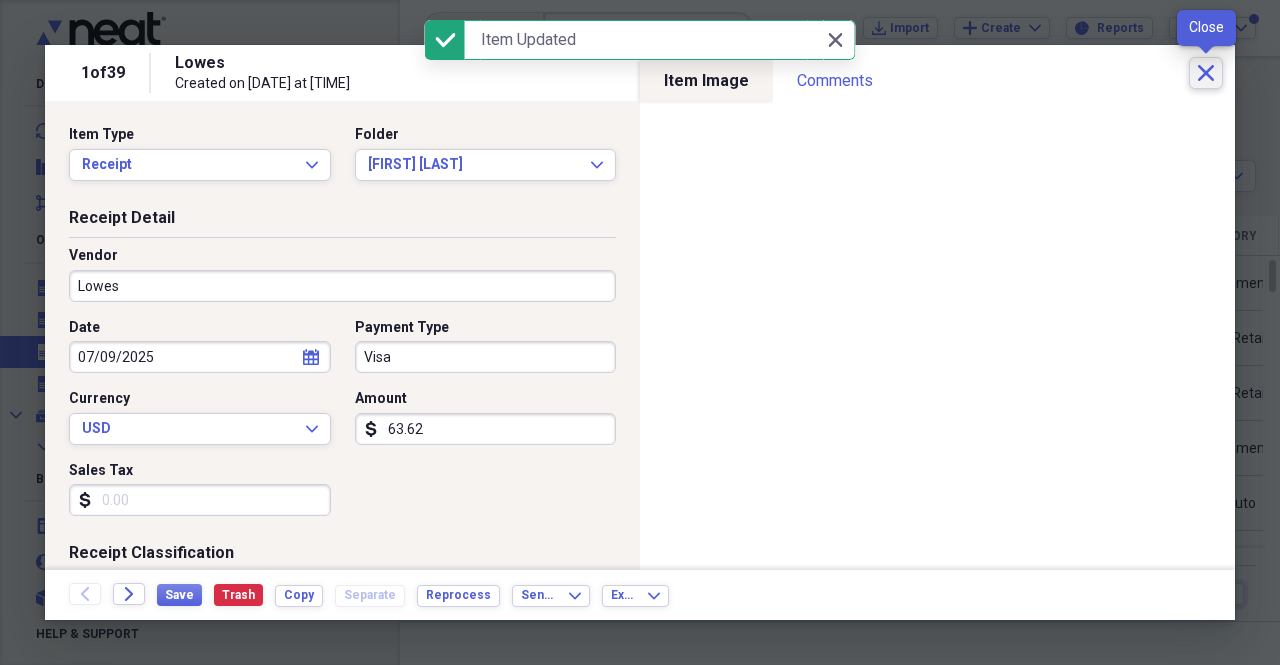 click on "Close" at bounding box center [1206, 73] 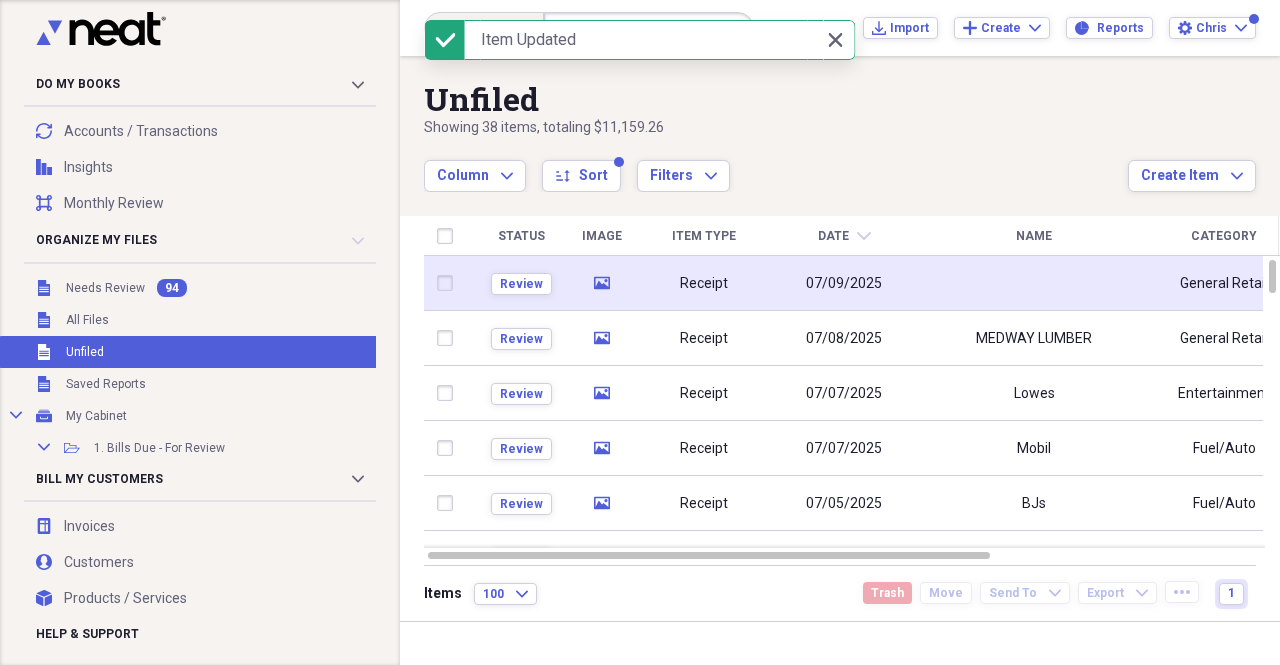 click at bounding box center (1034, 283) 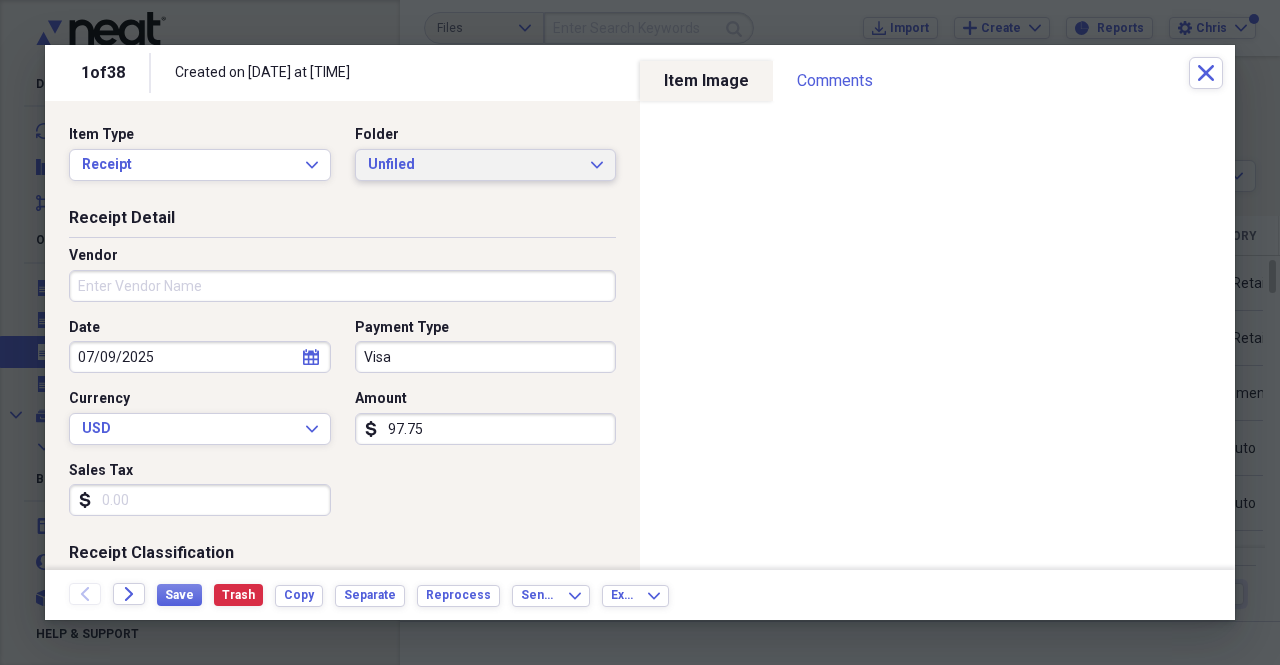 click on "Unfiled" at bounding box center [474, 165] 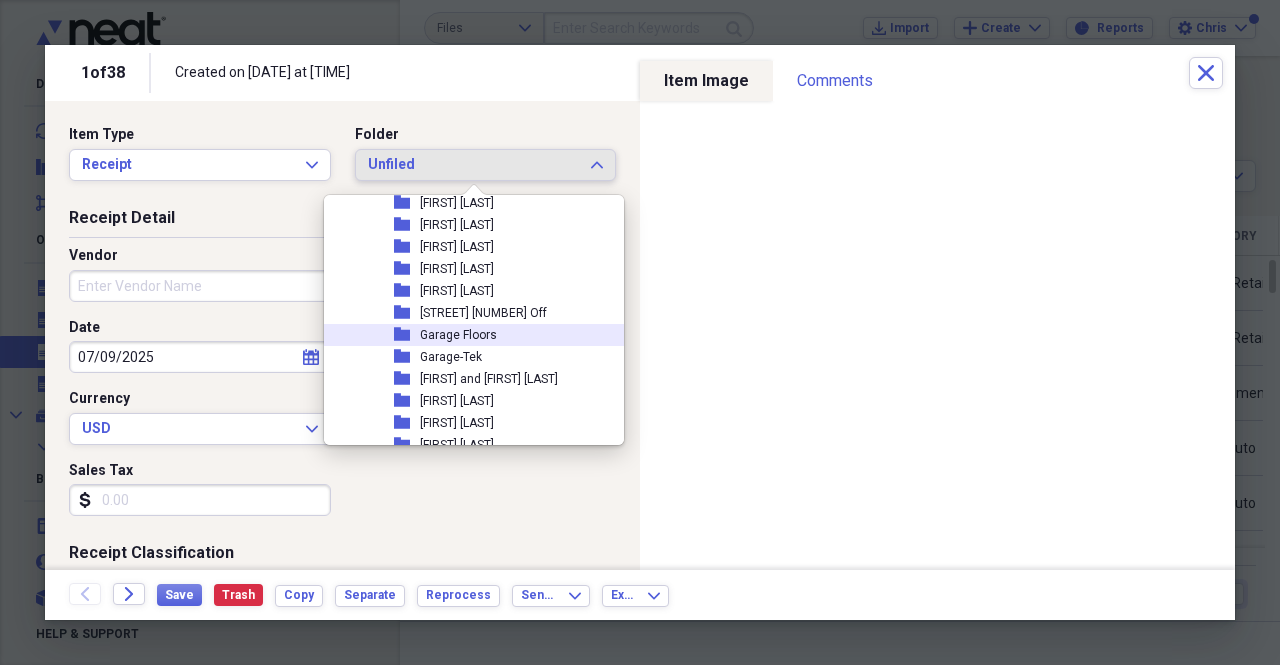 scroll, scrollTop: 1000, scrollLeft: 0, axis: vertical 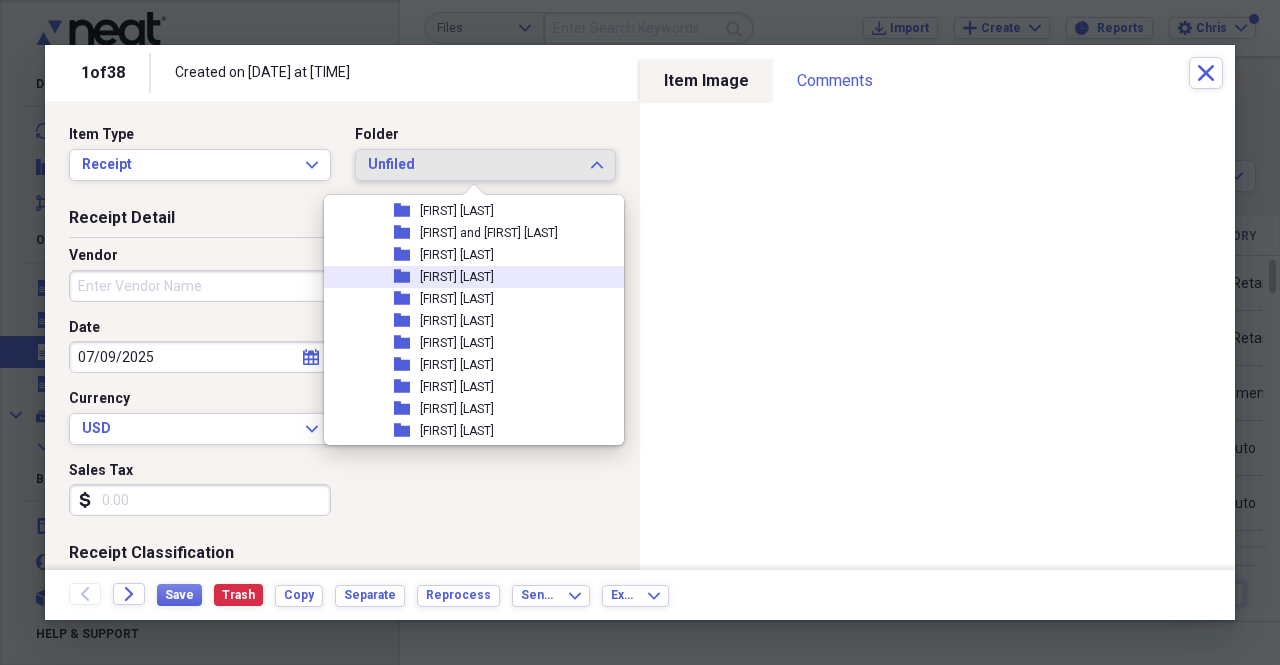 click on "Joseph Dimitridias" at bounding box center [457, 277] 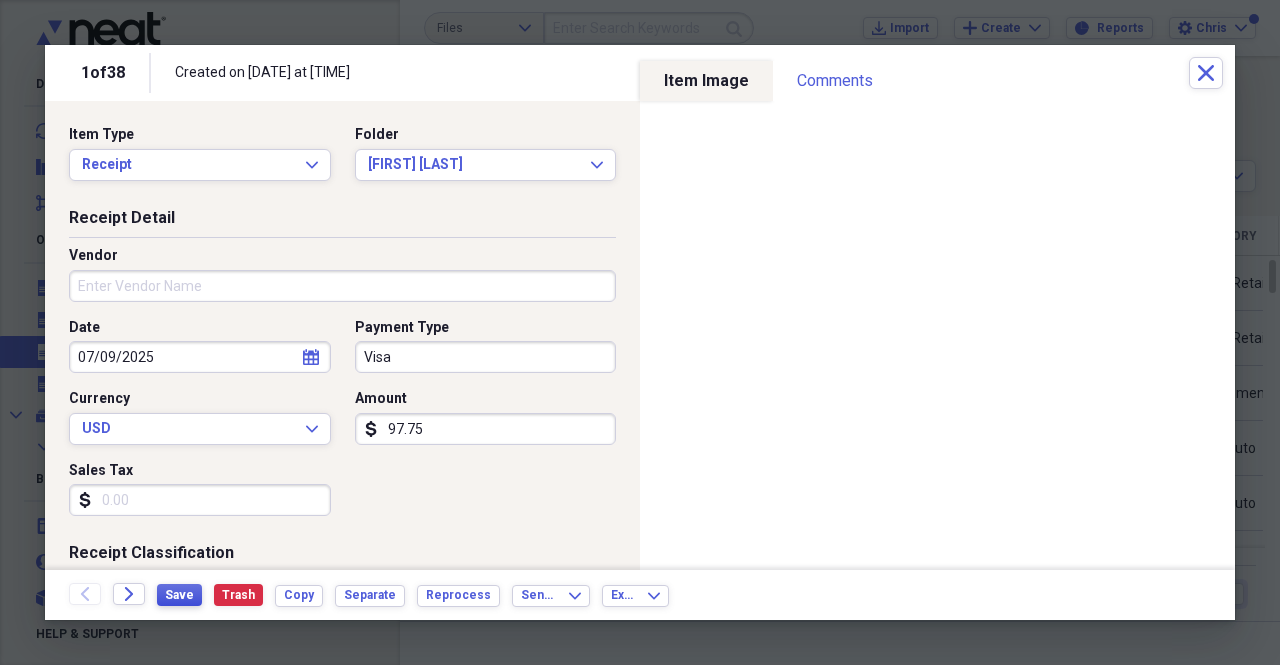 click on "Save" at bounding box center [179, 595] 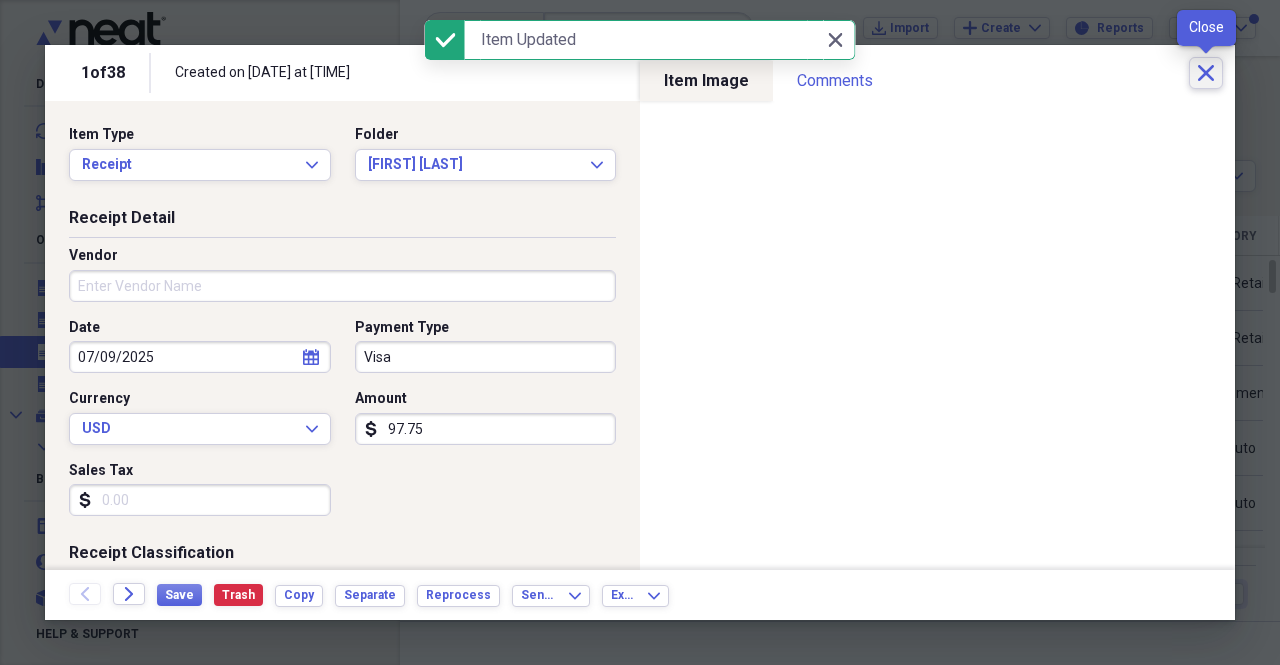 click on "Close" at bounding box center (1206, 73) 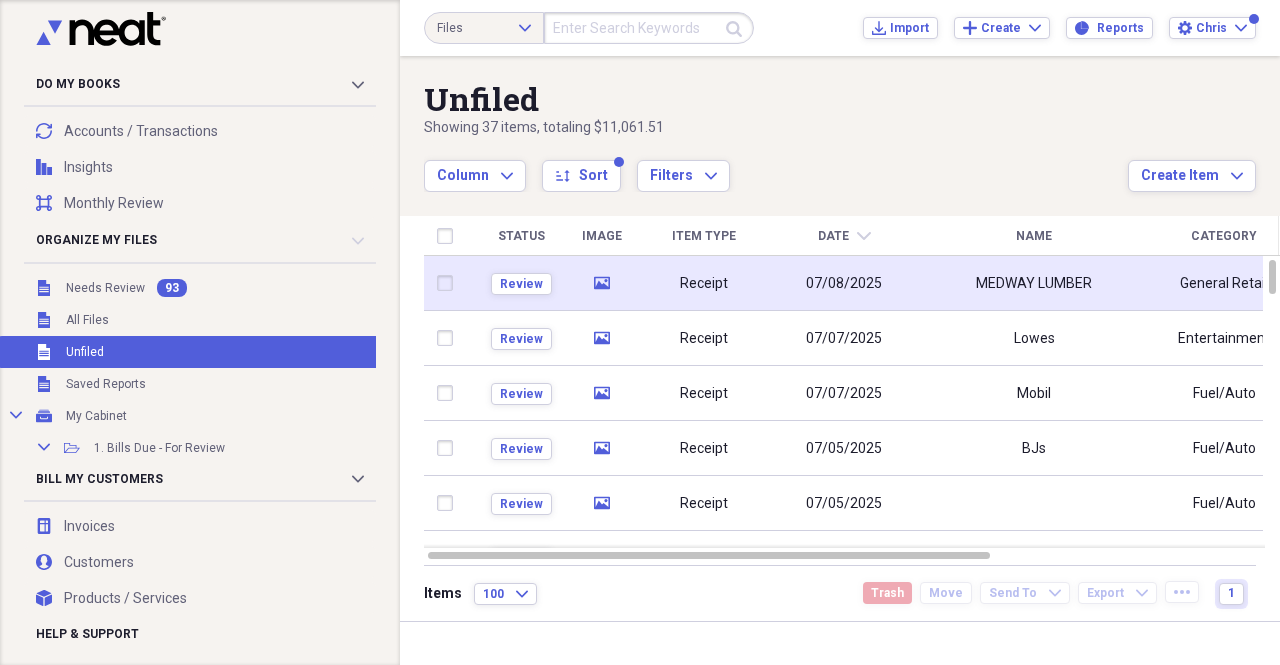 click on "MEDWAY LUMBER" at bounding box center (1034, 283) 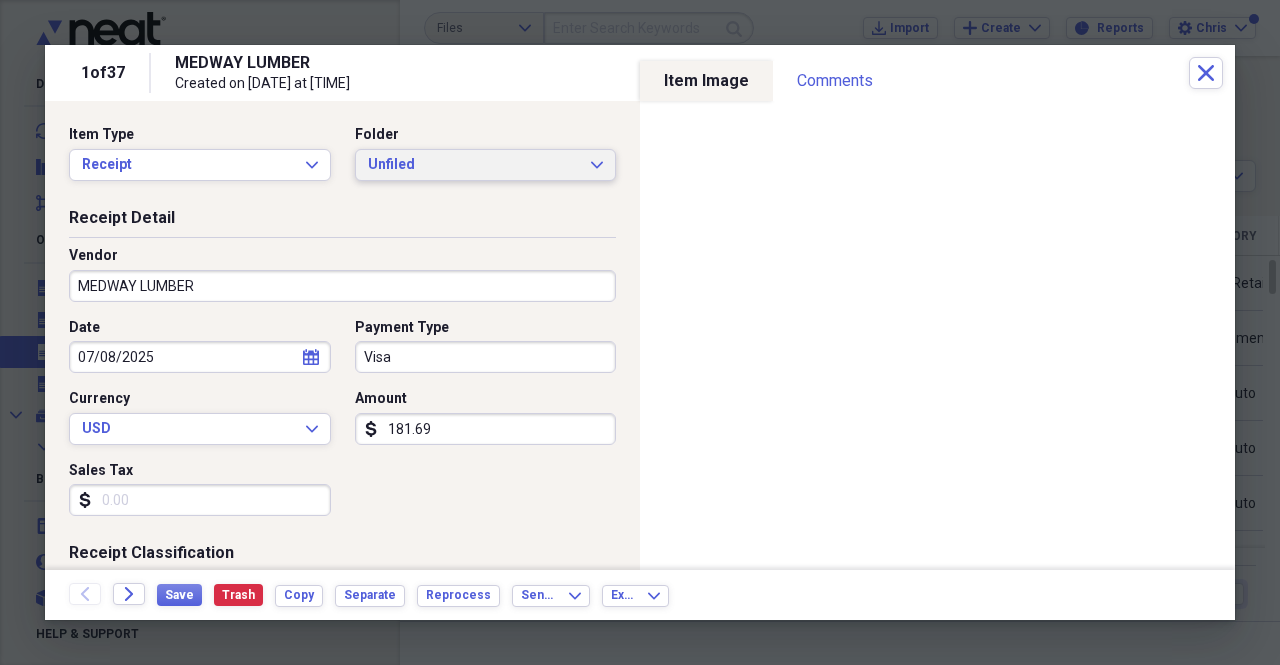 click on "Unfiled" at bounding box center (474, 165) 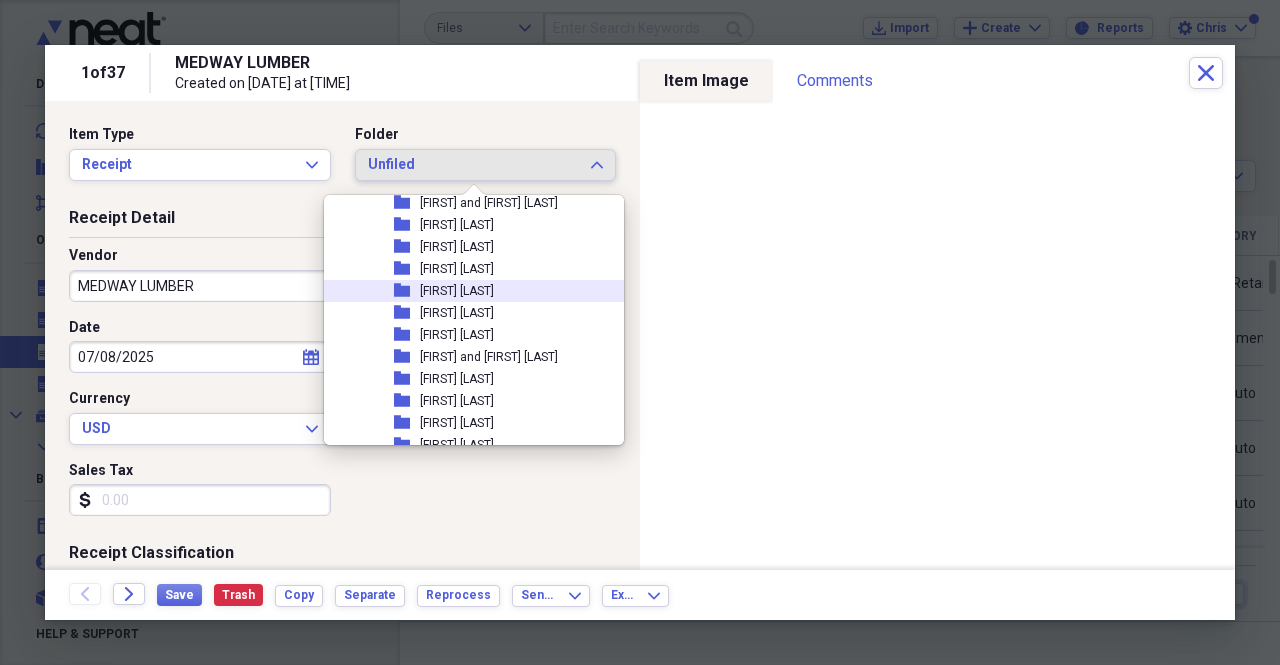 scroll, scrollTop: 900, scrollLeft: 0, axis: vertical 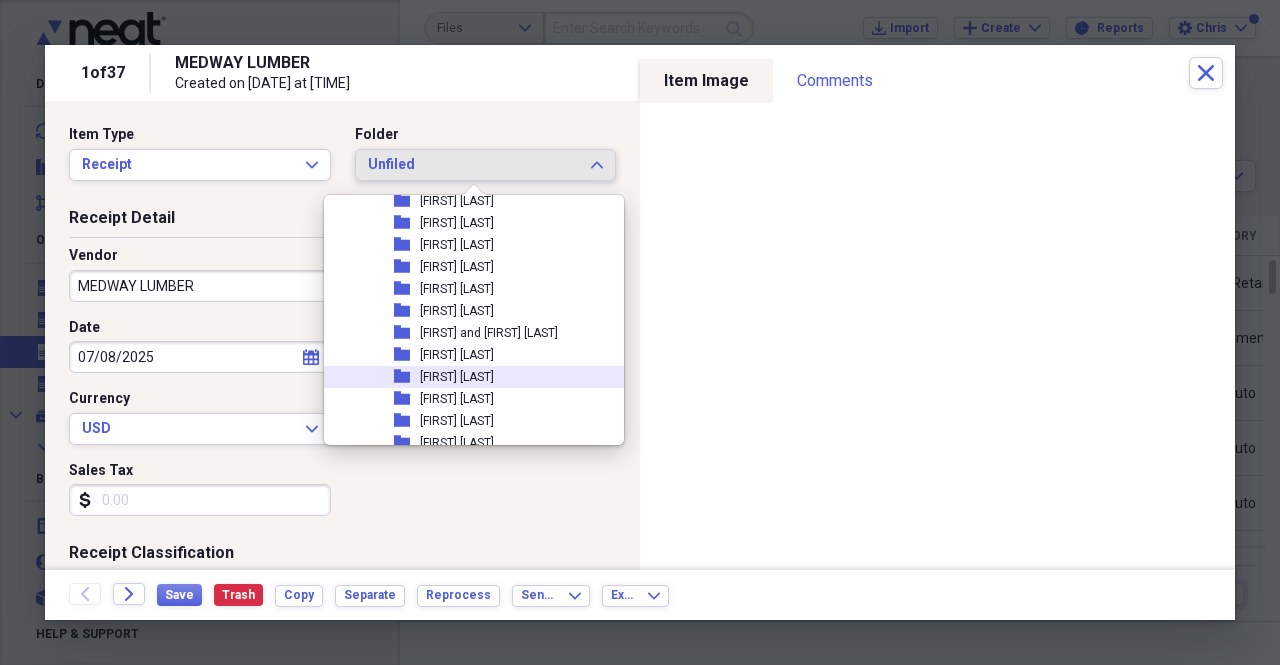 drag, startPoint x: 513, startPoint y: 371, endPoint x: 509, endPoint y: 359, distance: 12.649111 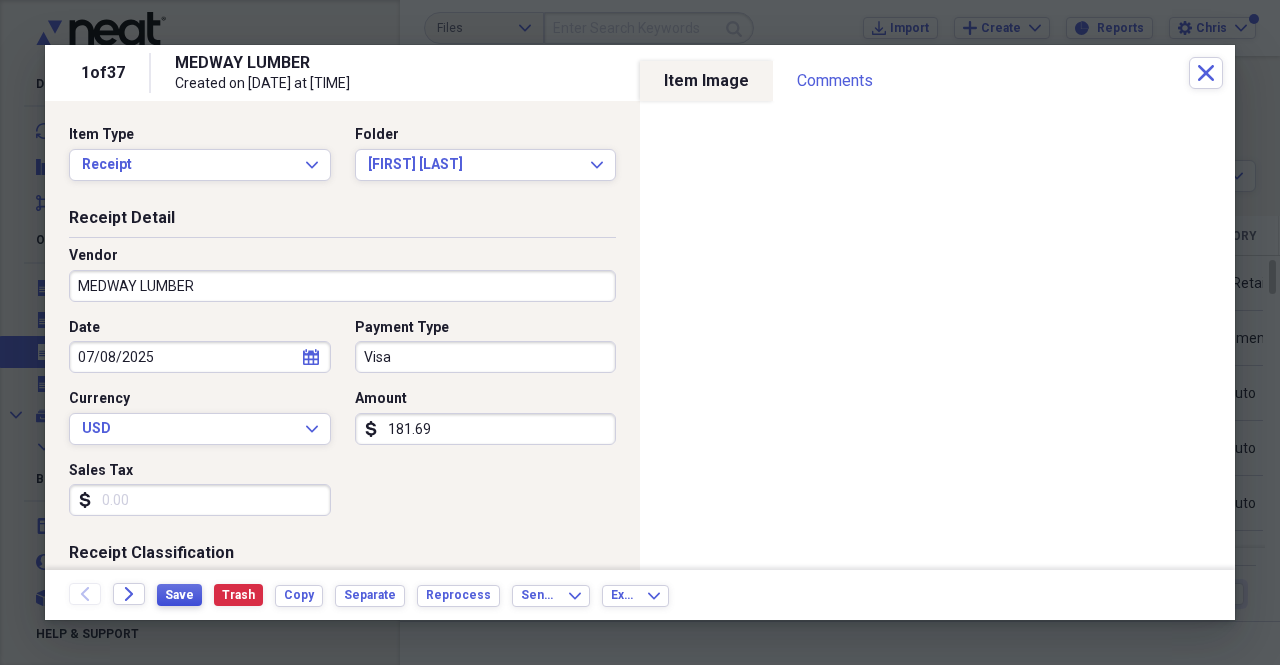 click on "Save" at bounding box center [179, 595] 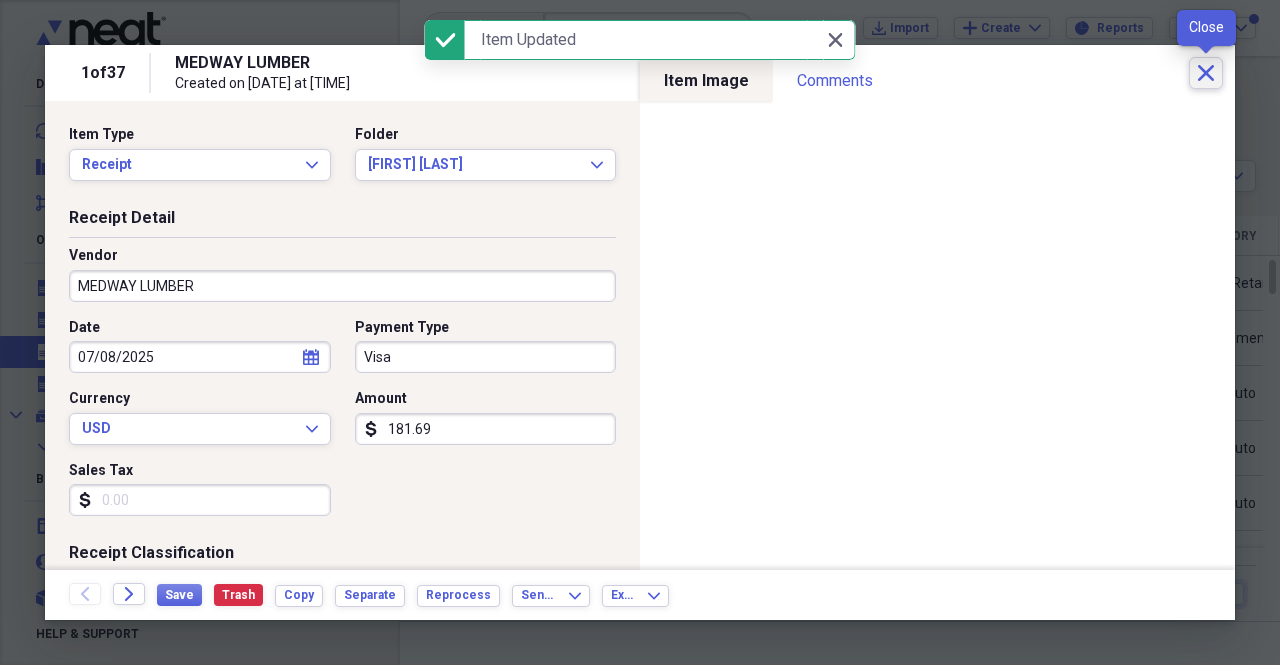 click on "Close" 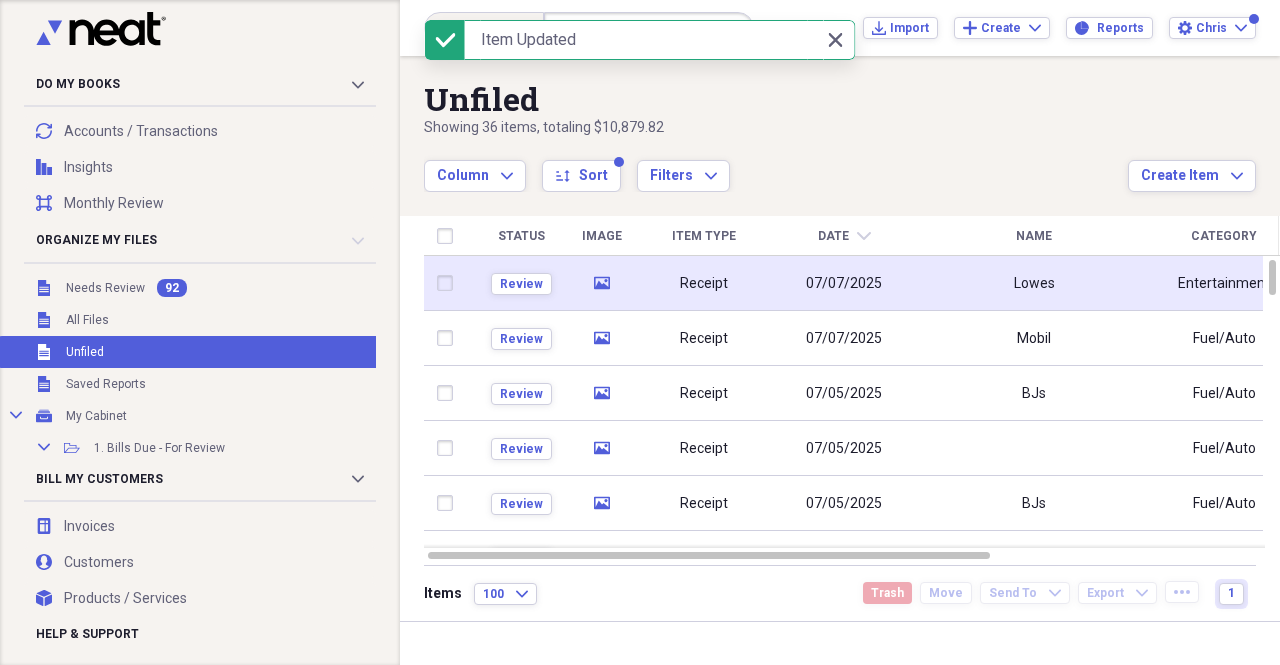 click on "Lowes" at bounding box center (1034, 283) 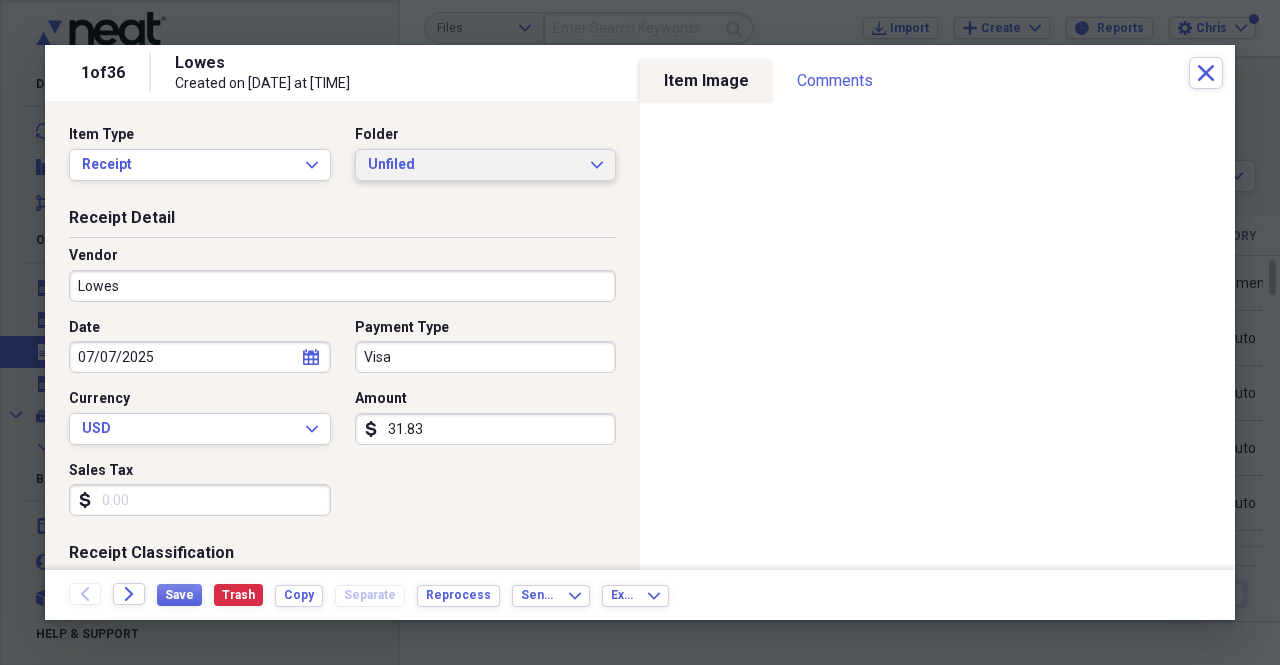 click on "Unfiled" at bounding box center [474, 165] 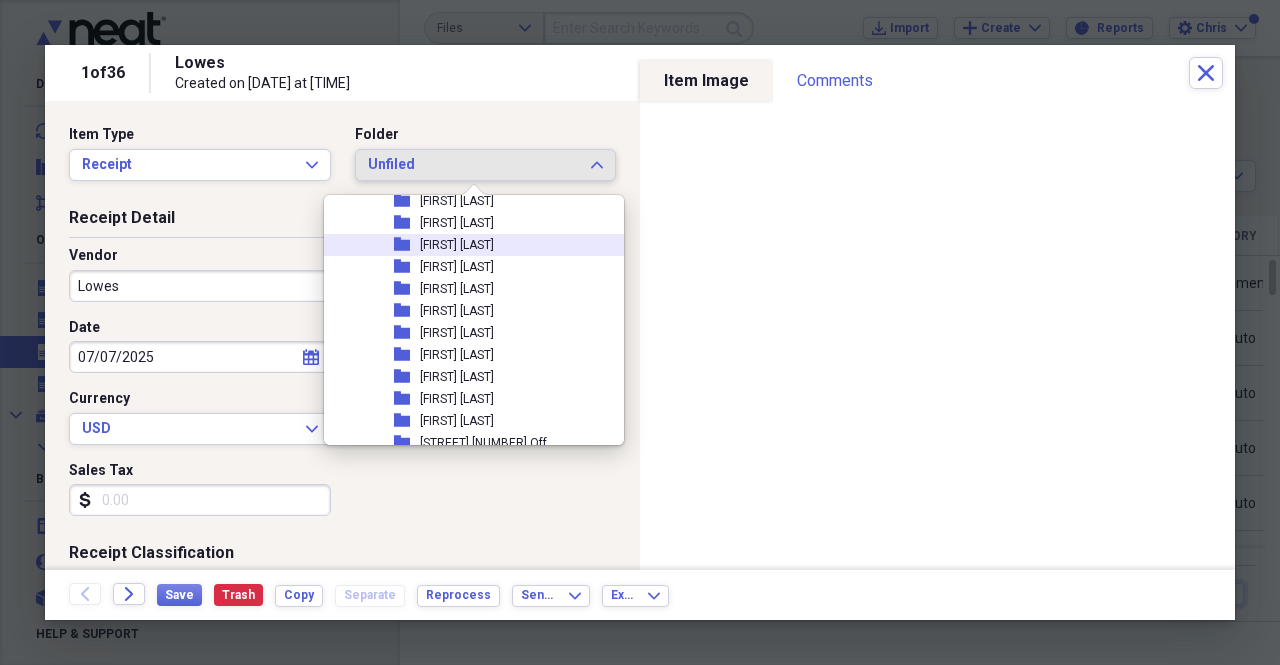 scroll, scrollTop: 600, scrollLeft: 0, axis: vertical 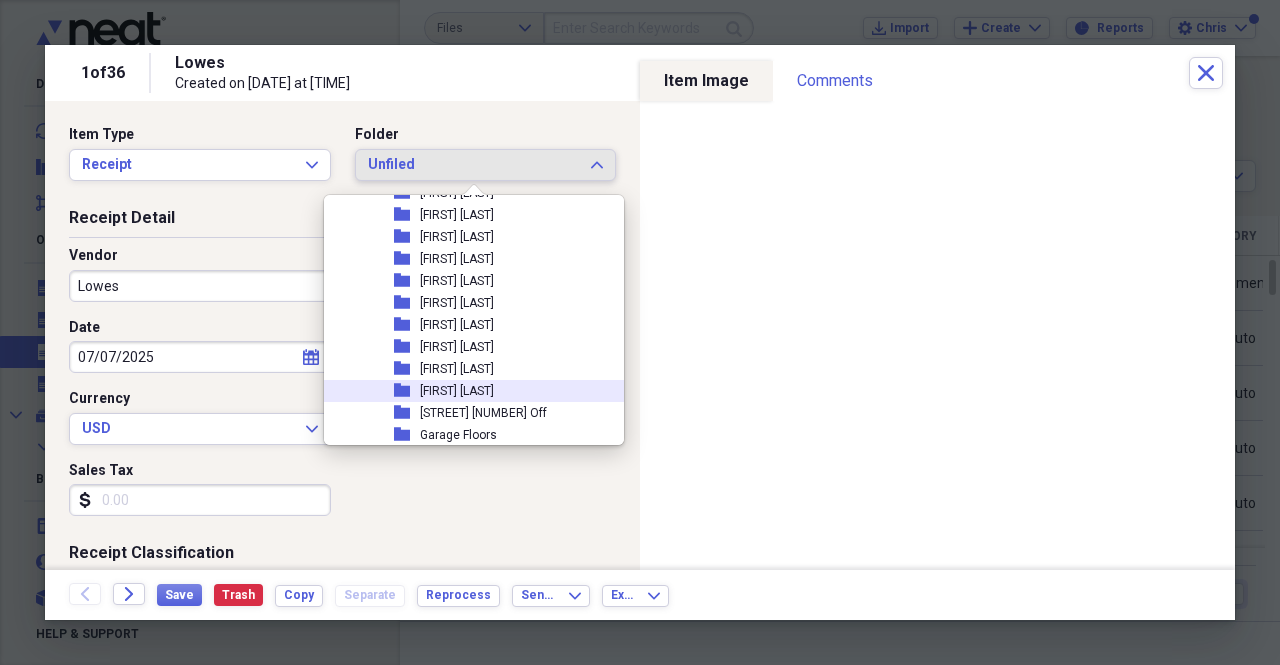 click on "folder Fran Burke" at bounding box center [466, 391] 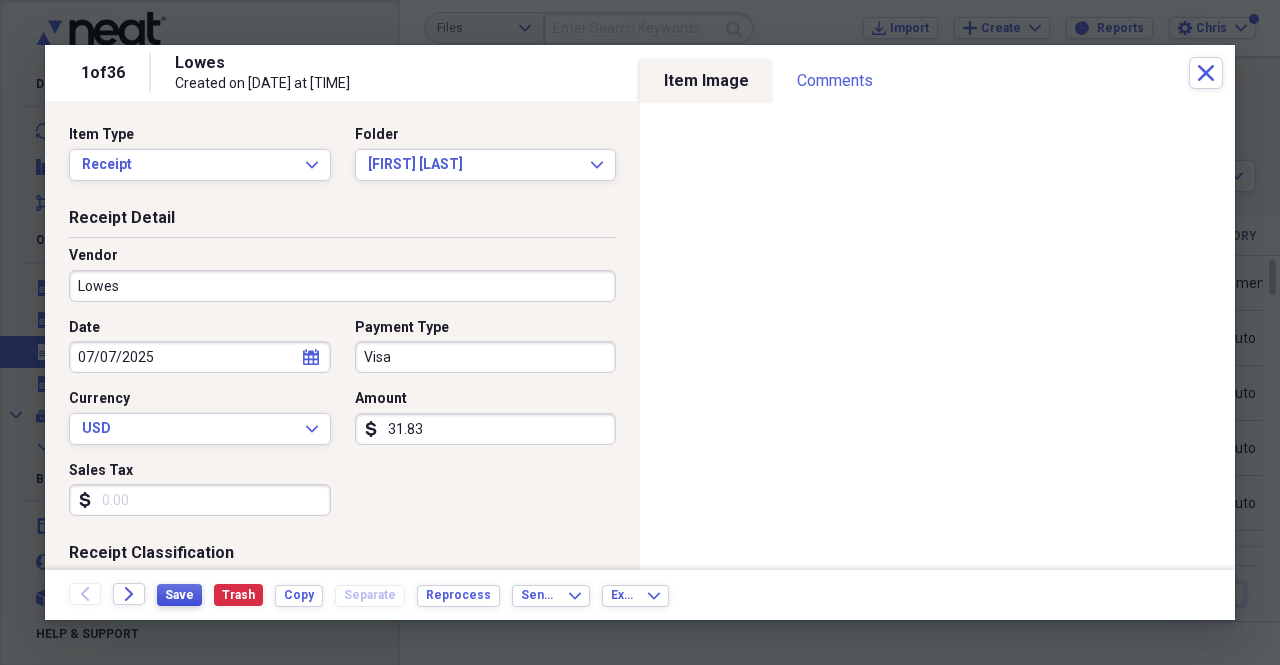 click on "Save" at bounding box center [179, 595] 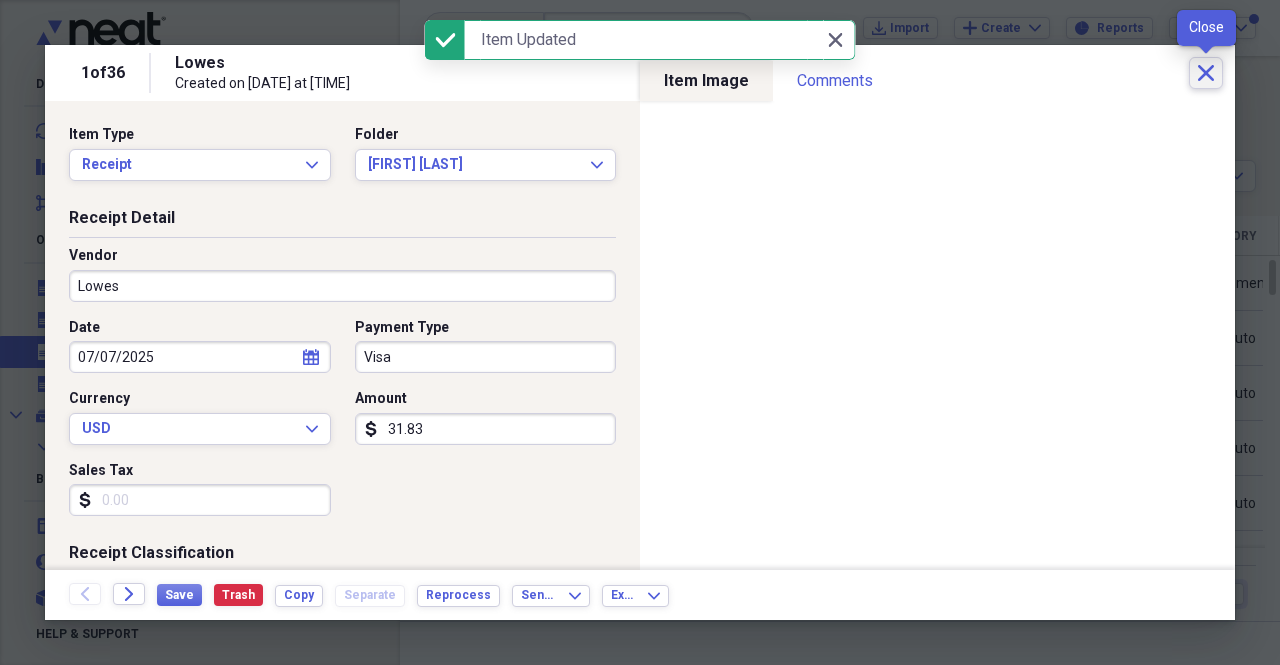 click 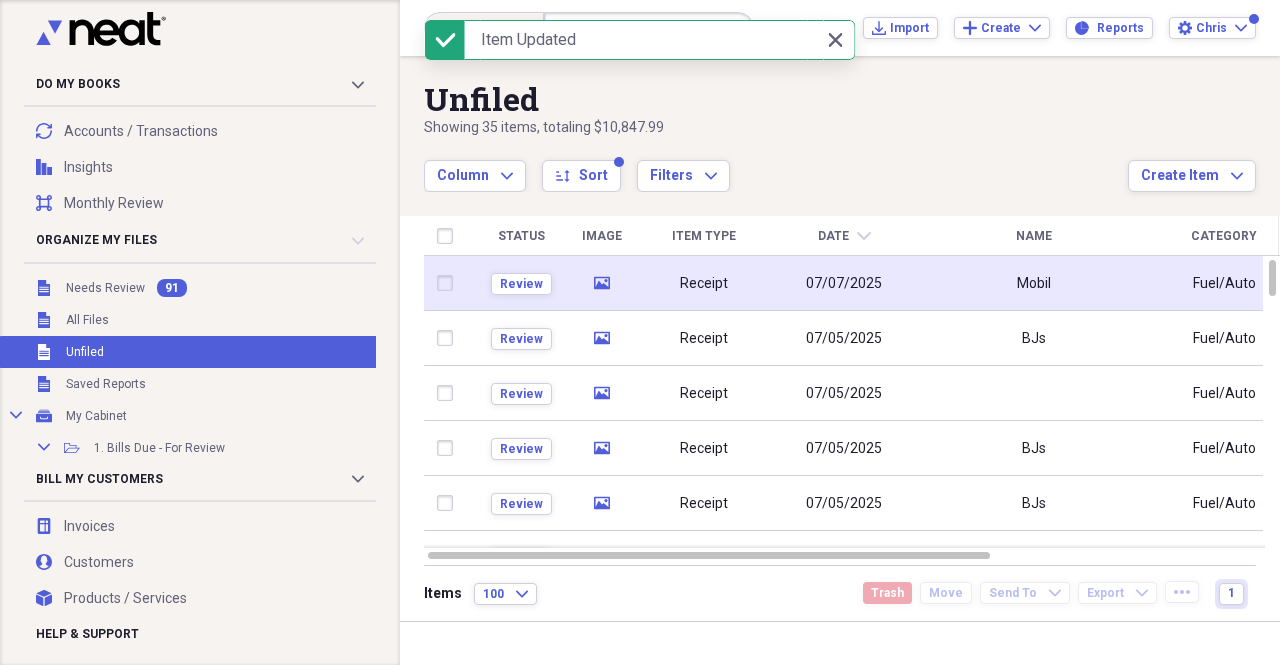 click on "07/07/2025" at bounding box center (844, 283) 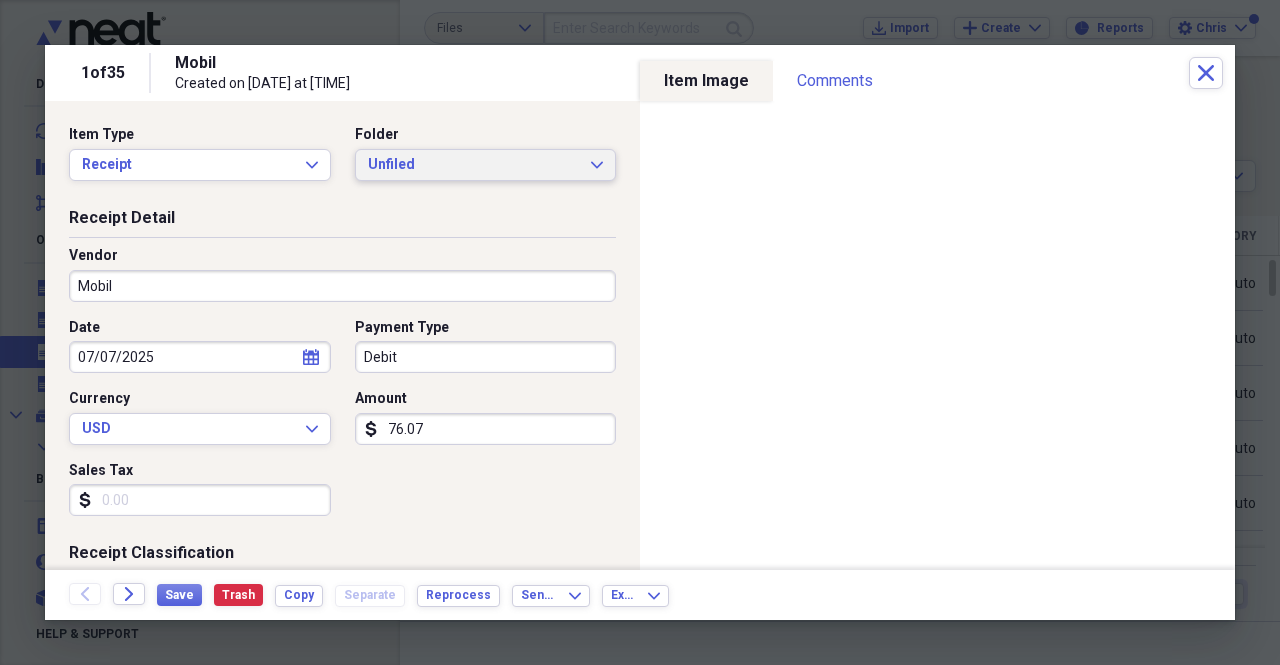 click on "Unfiled" at bounding box center [474, 165] 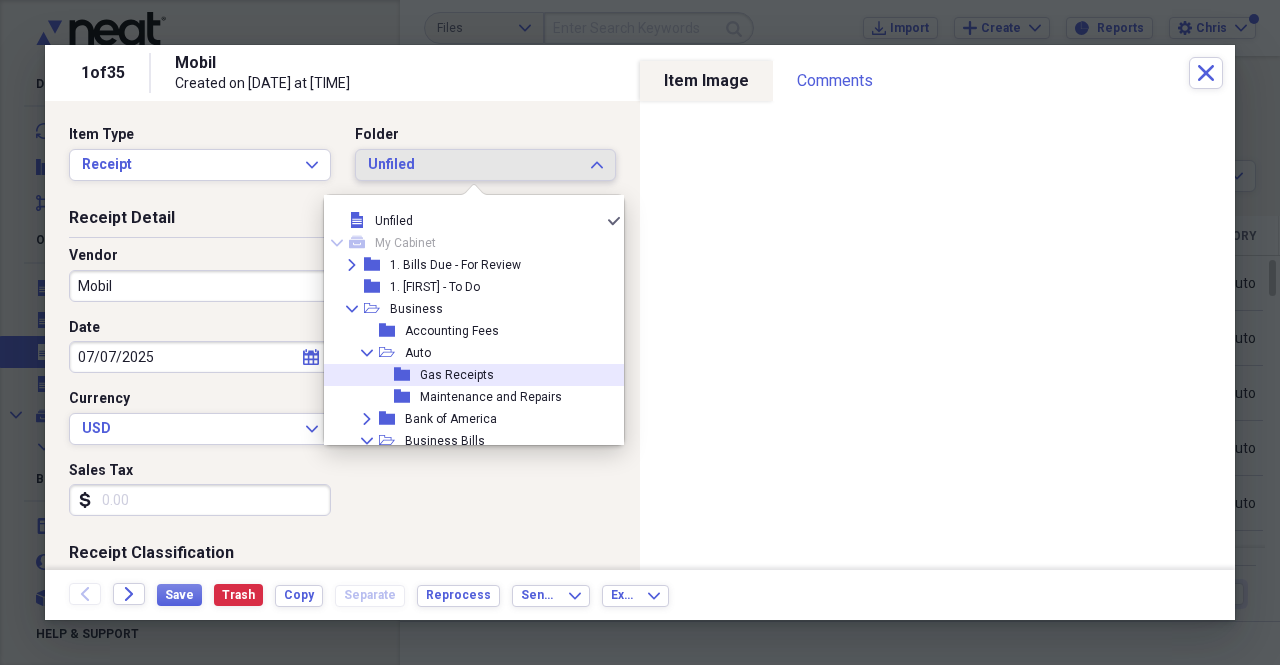 click on "Gas Receipts" at bounding box center [457, 375] 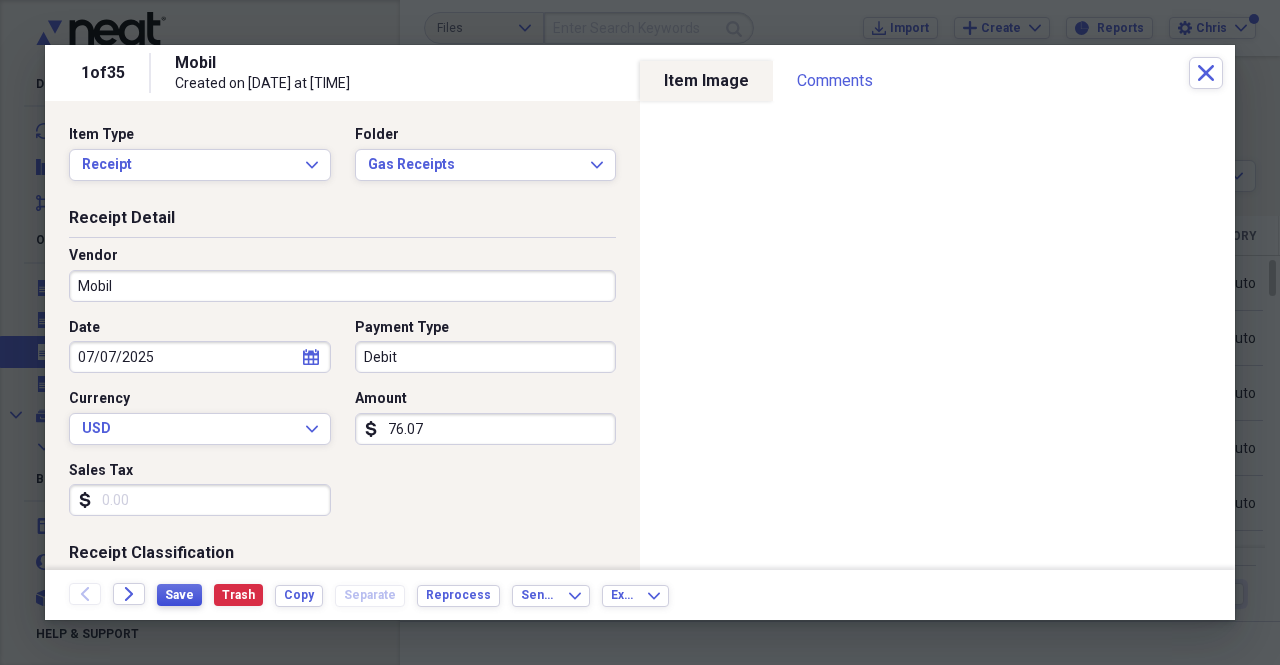 click on "Save" at bounding box center [179, 595] 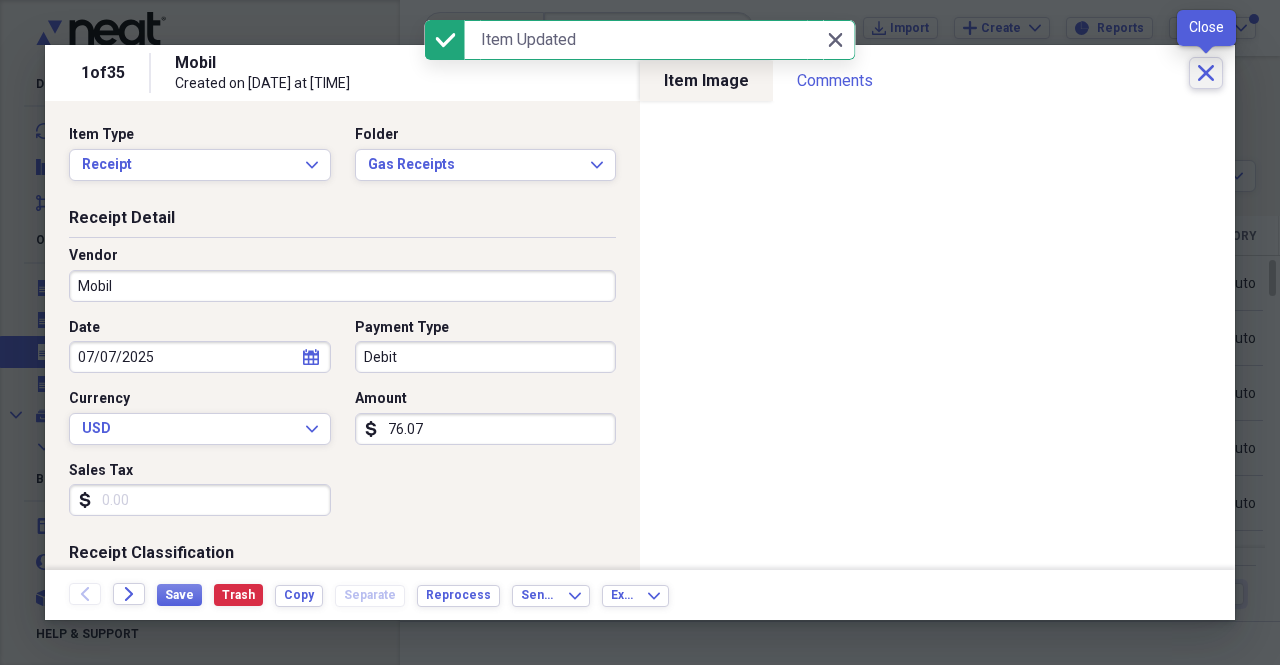click on "Close" at bounding box center [1206, 73] 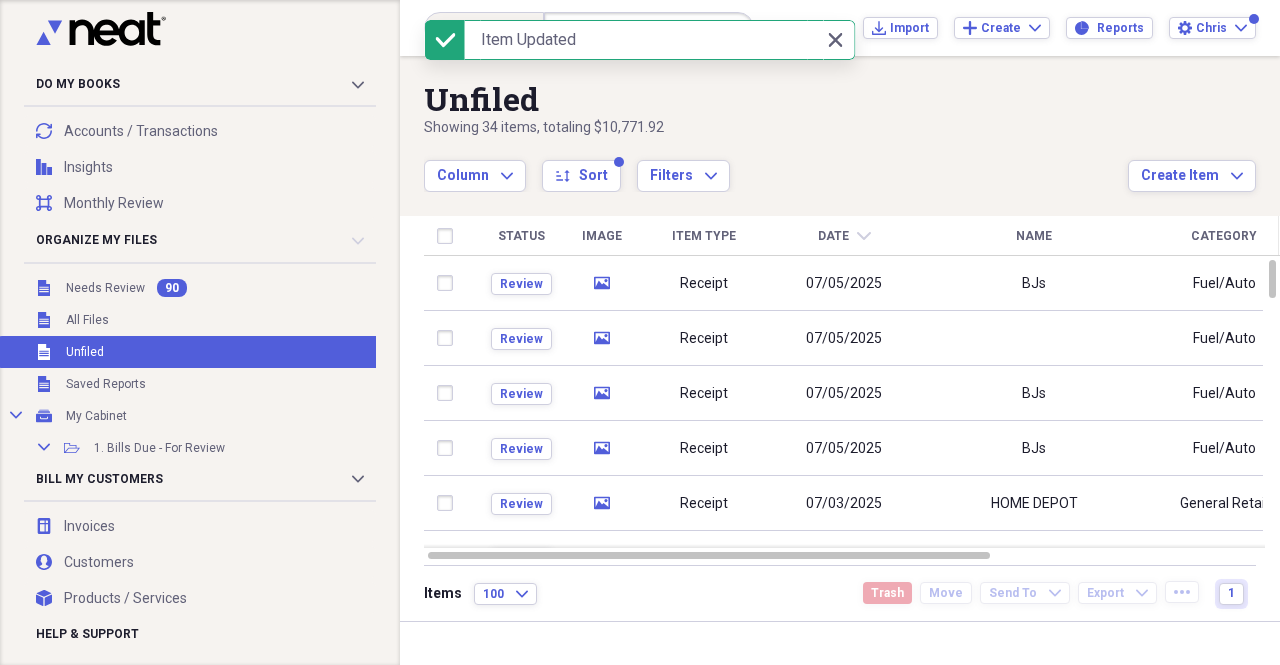 click on "BJs" at bounding box center [1034, 283] 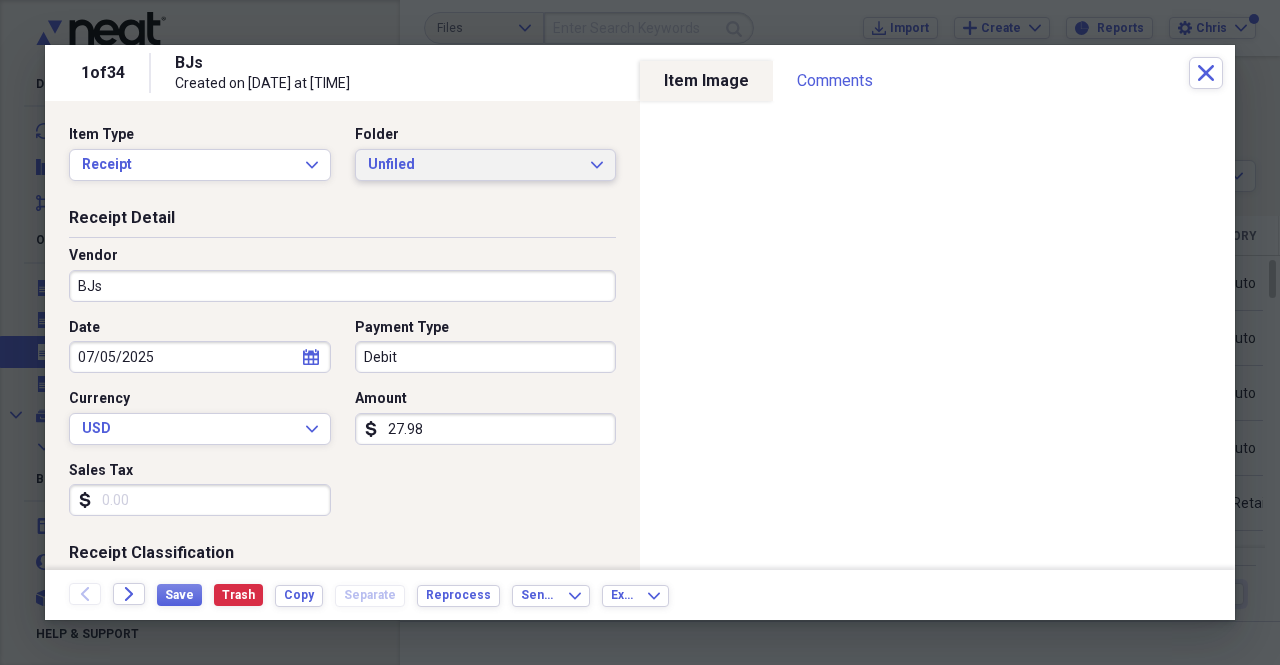 click on "Unfiled" at bounding box center [474, 165] 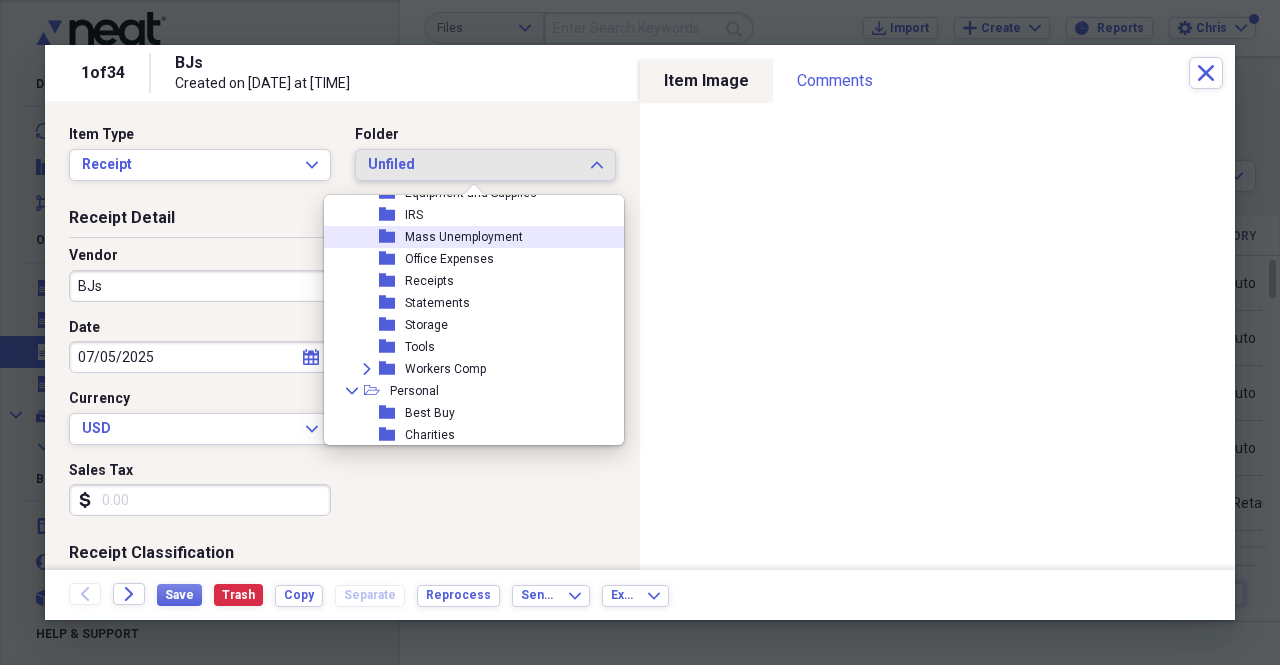 scroll, scrollTop: 1900, scrollLeft: 0, axis: vertical 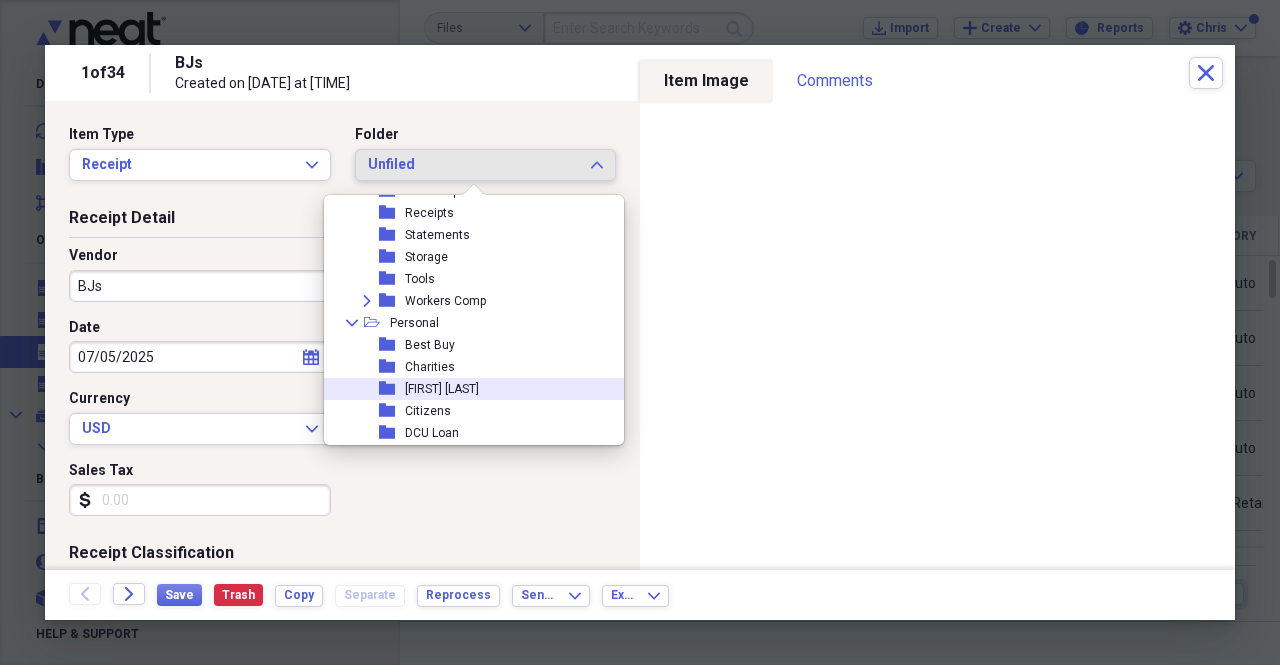 click on "folder Chris Pay" at bounding box center [466, 389] 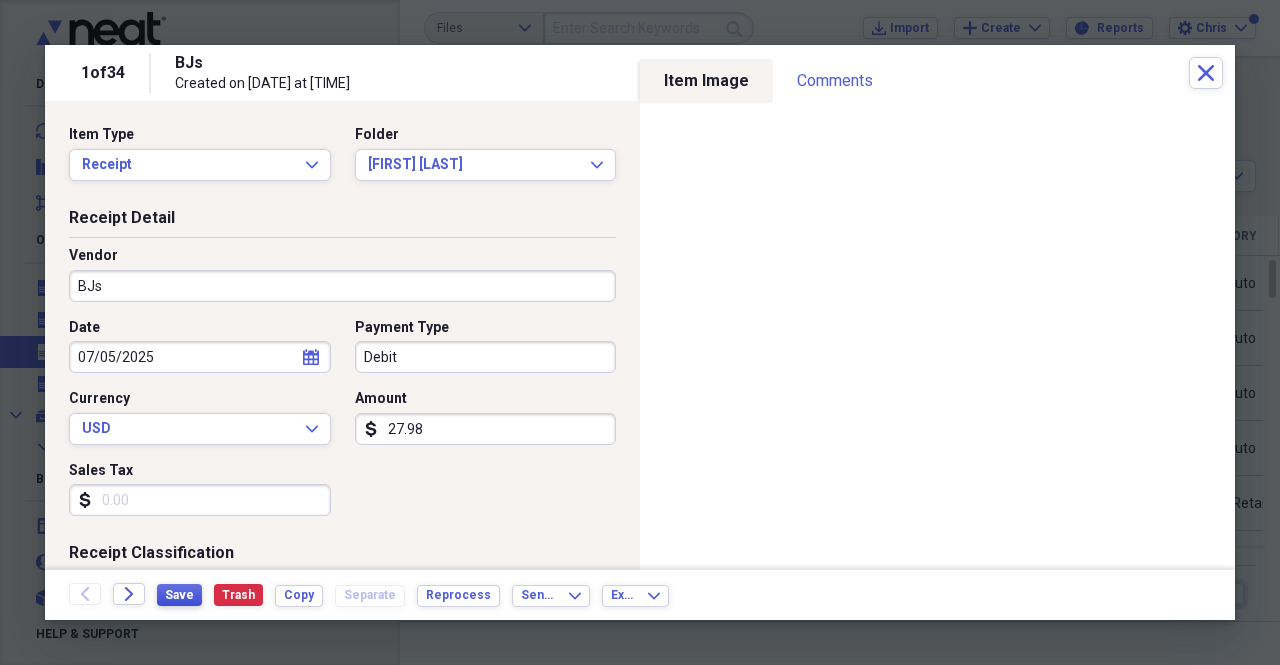click on "Save" at bounding box center (179, 595) 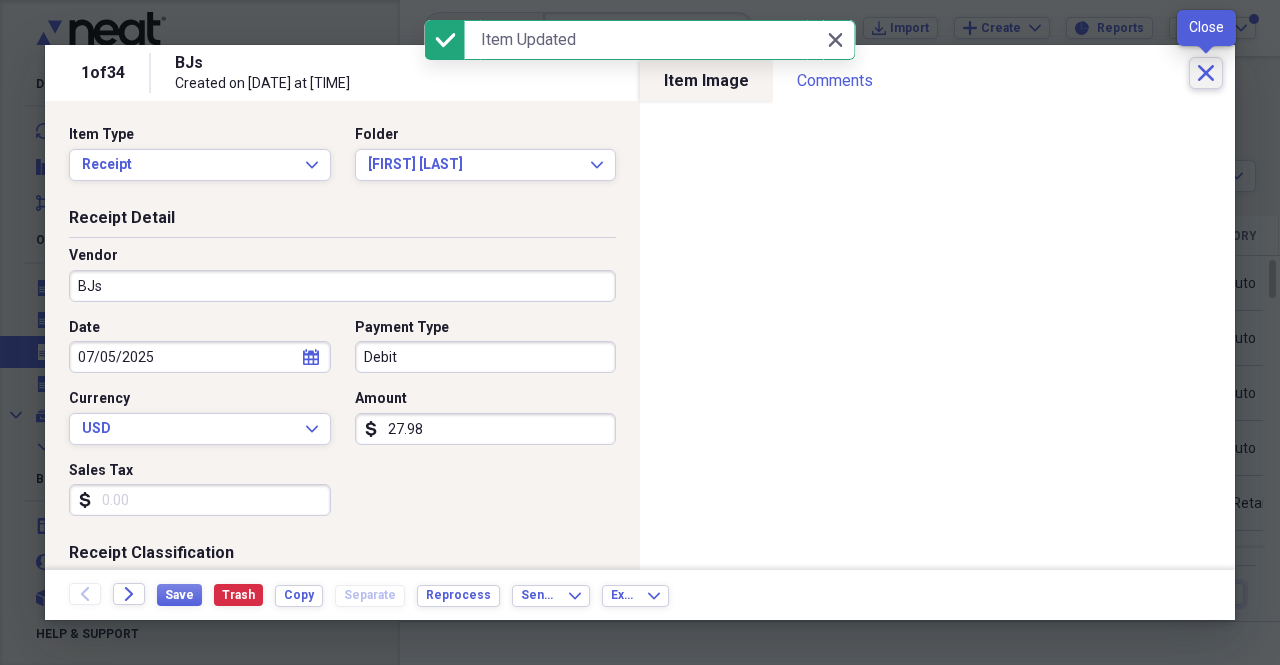 click on "Close" 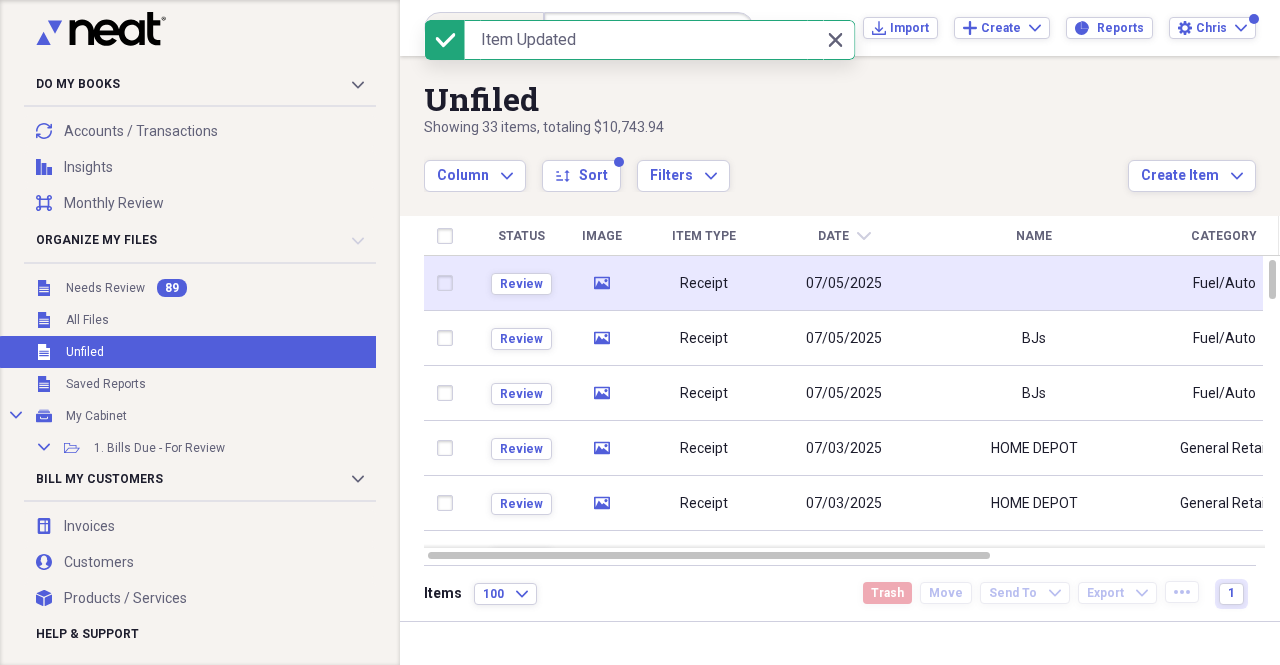 click at bounding box center (1034, 283) 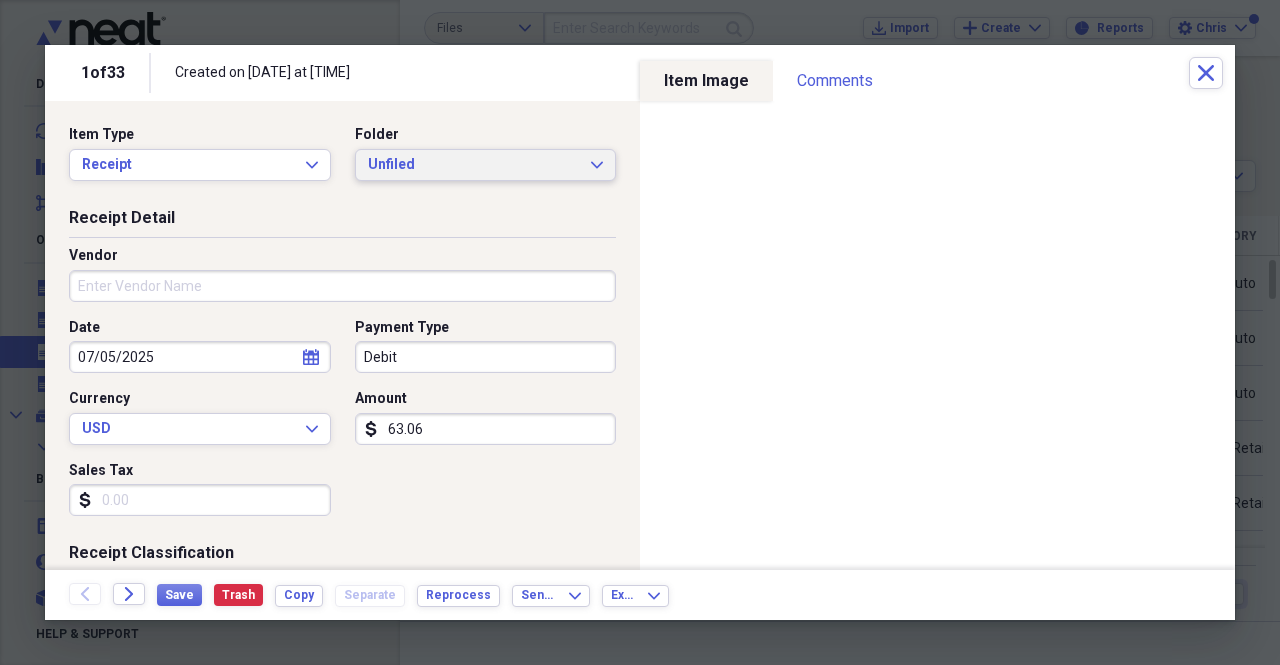 click on "Unfiled Expand" at bounding box center [486, 165] 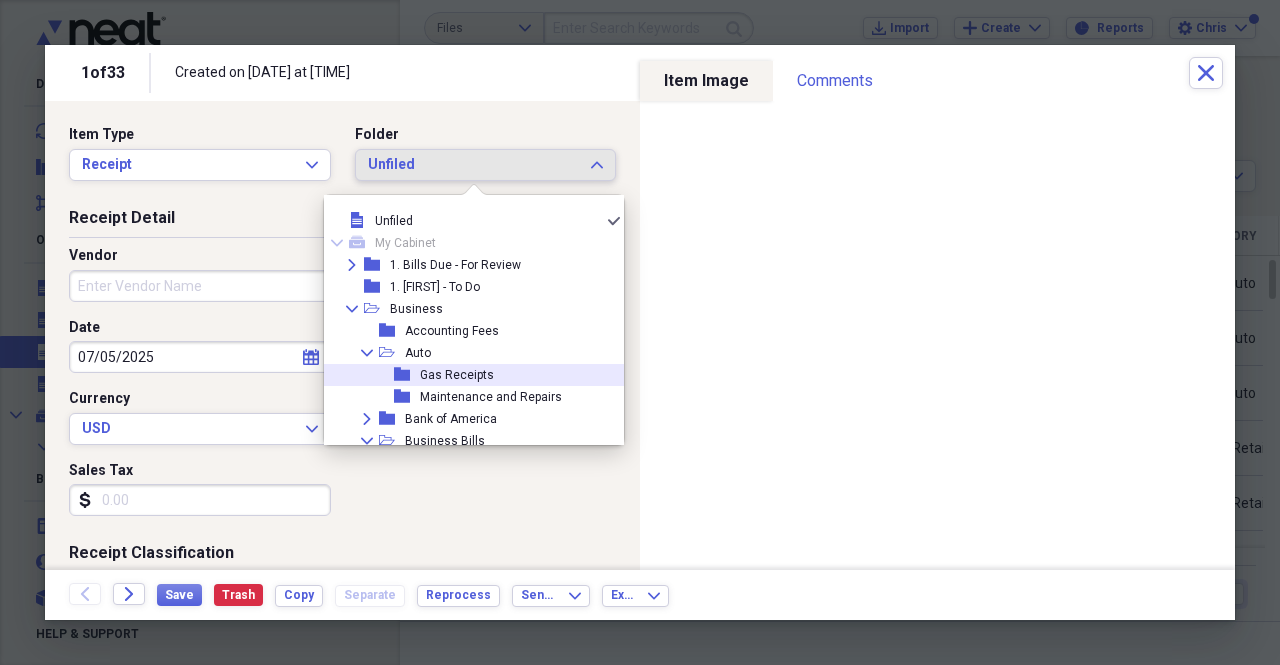click on "Gas Receipts" at bounding box center [457, 375] 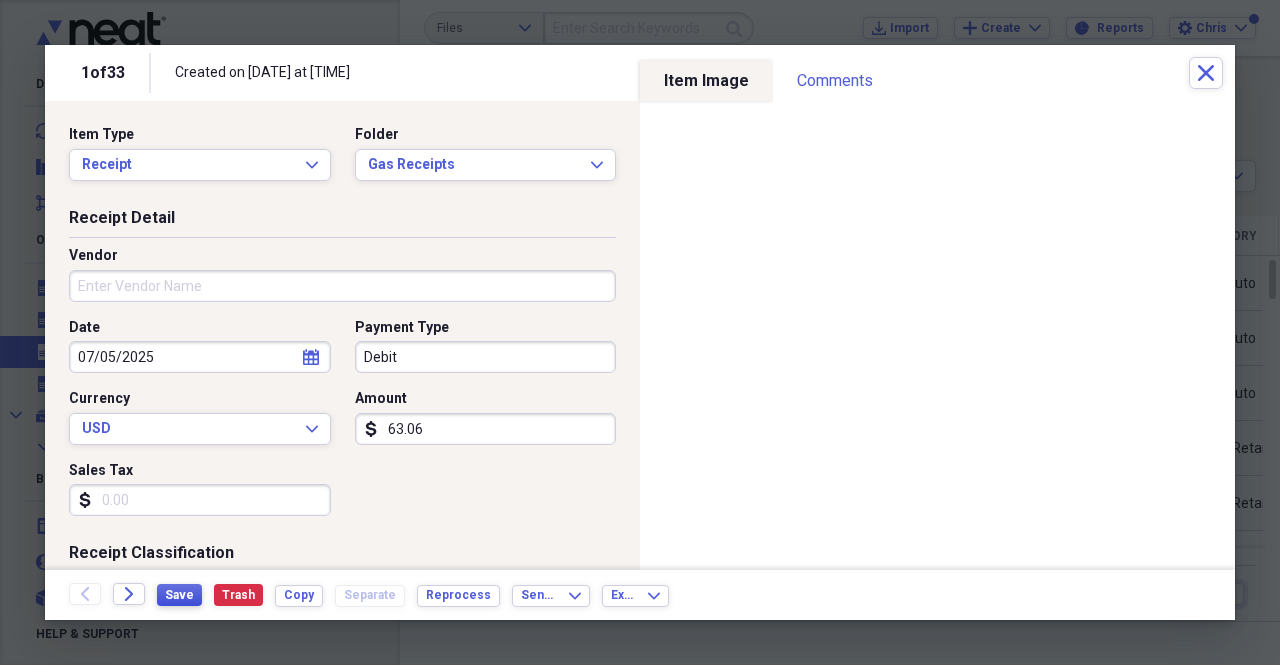 click on "Save" at bounding box center (179, 595) 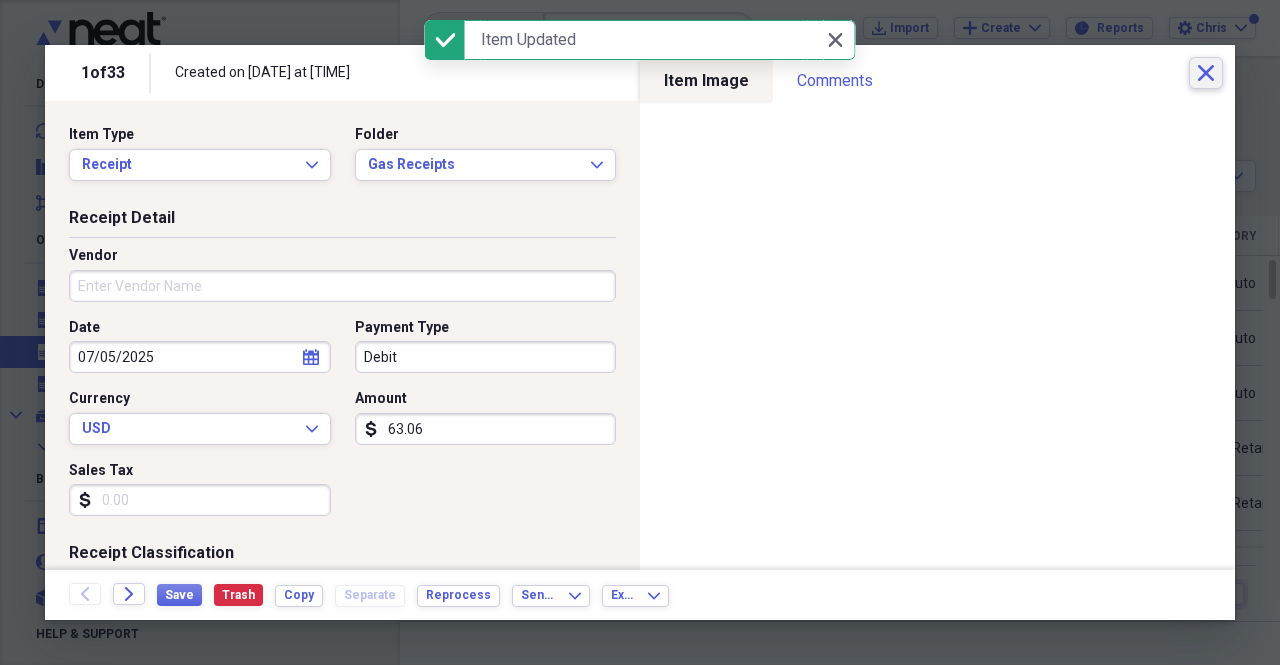 click on "Close" 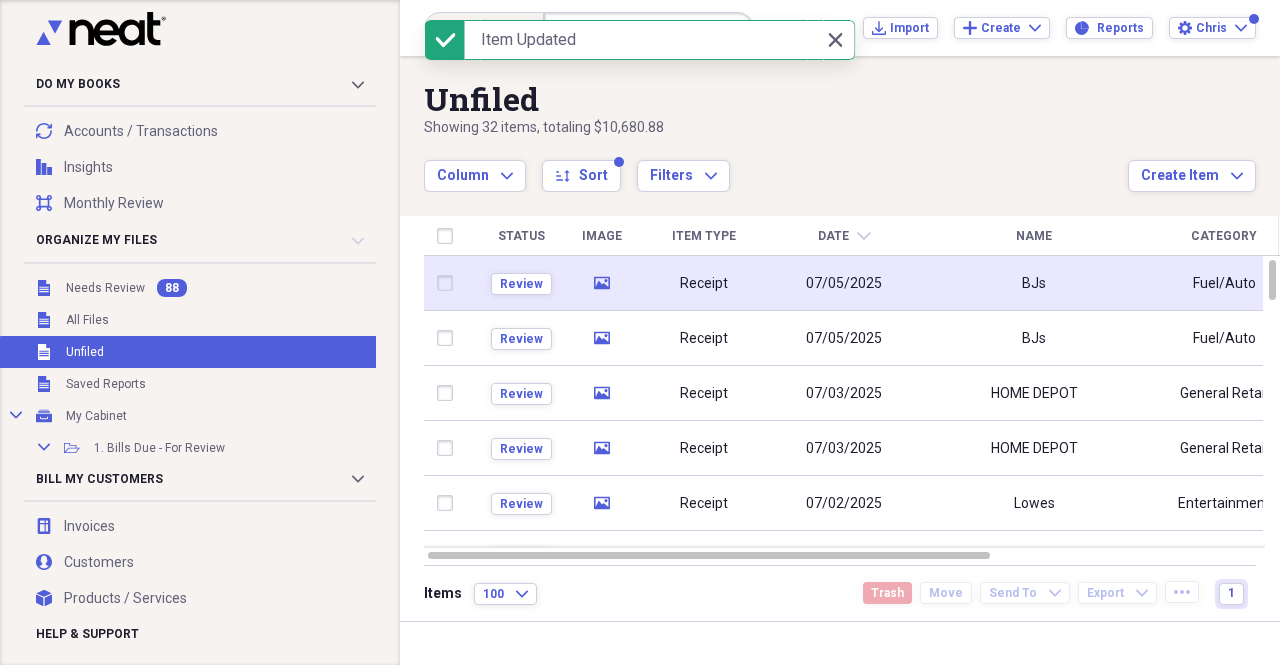 click on "BJs" at bounding box center [1034, 283] 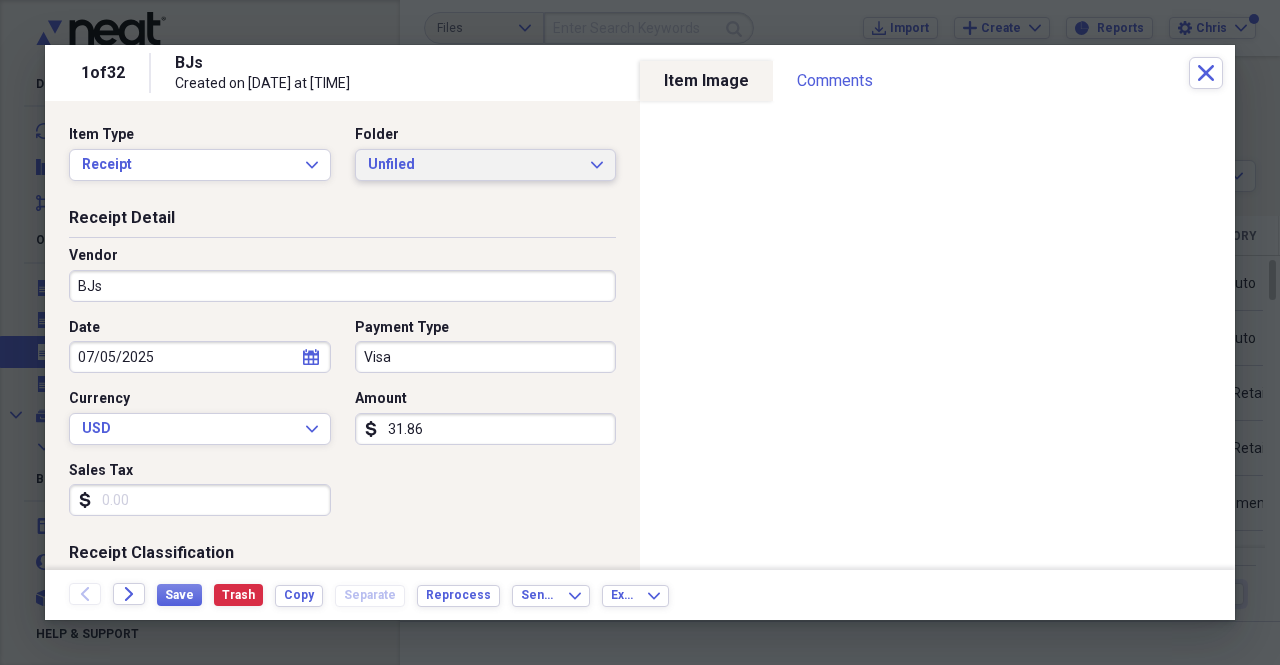click on "Unfiled" at bounding box center (474, 165) 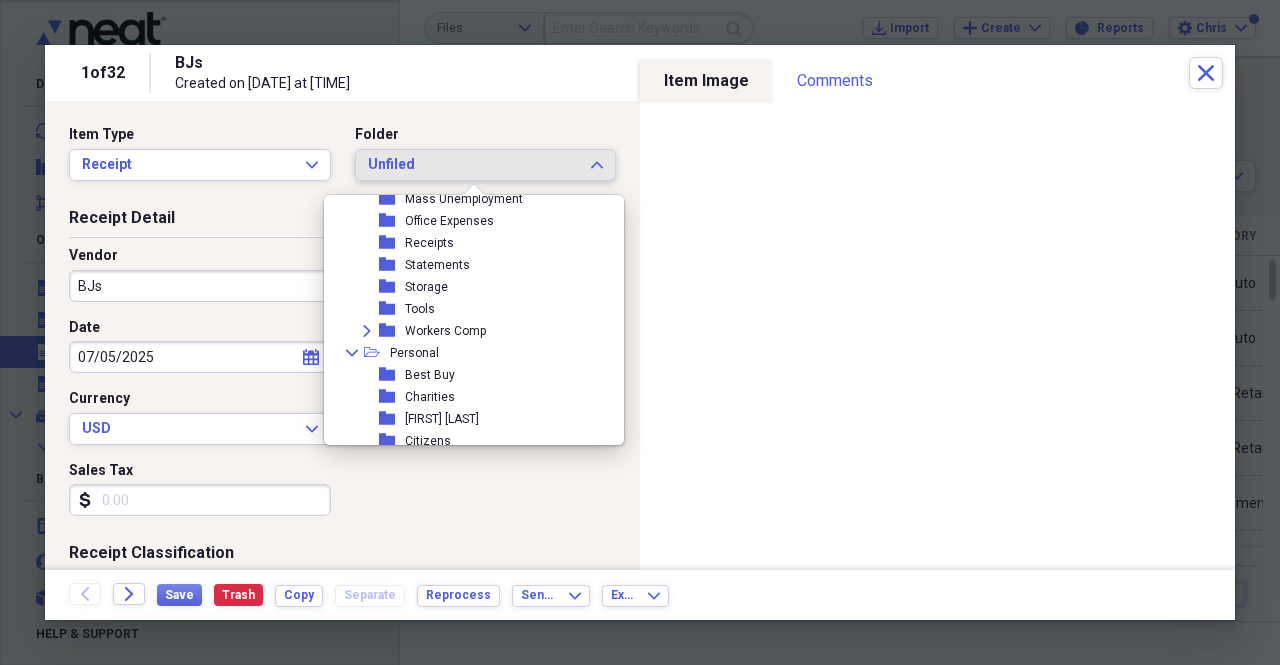 scroll, scrollTop: 1907, scrollLeft: 0, axis: vertical 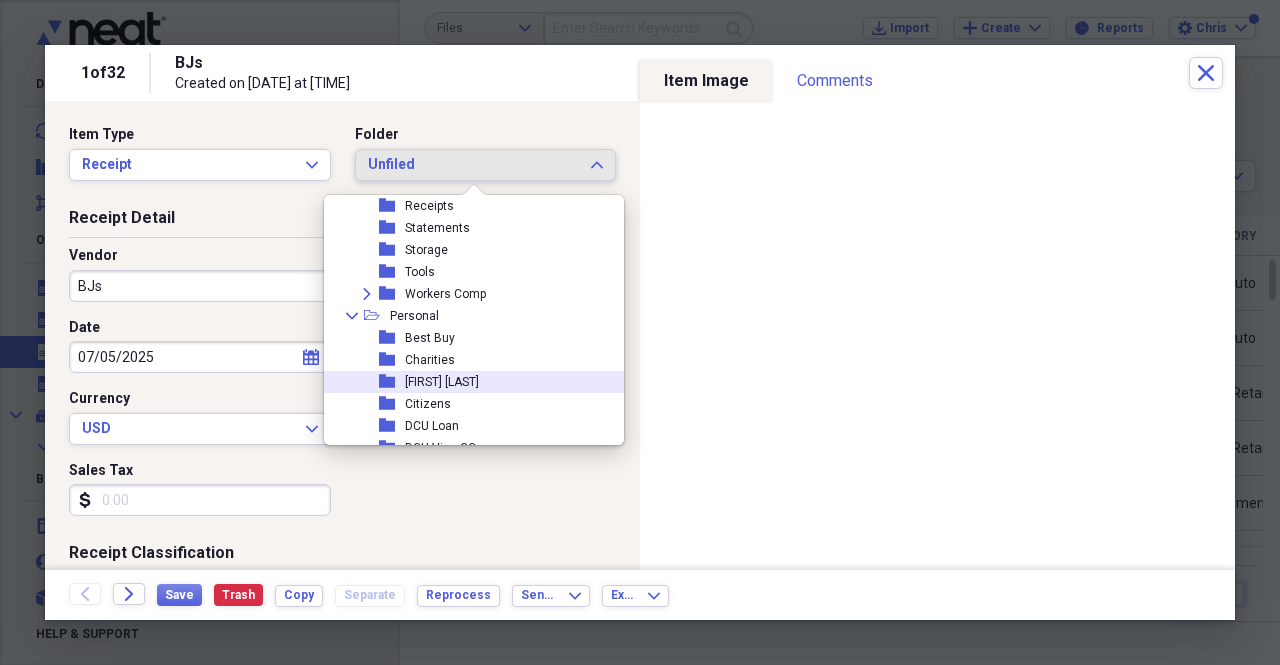 click on "folder Chris Pay" at bounding box center (466, 382) 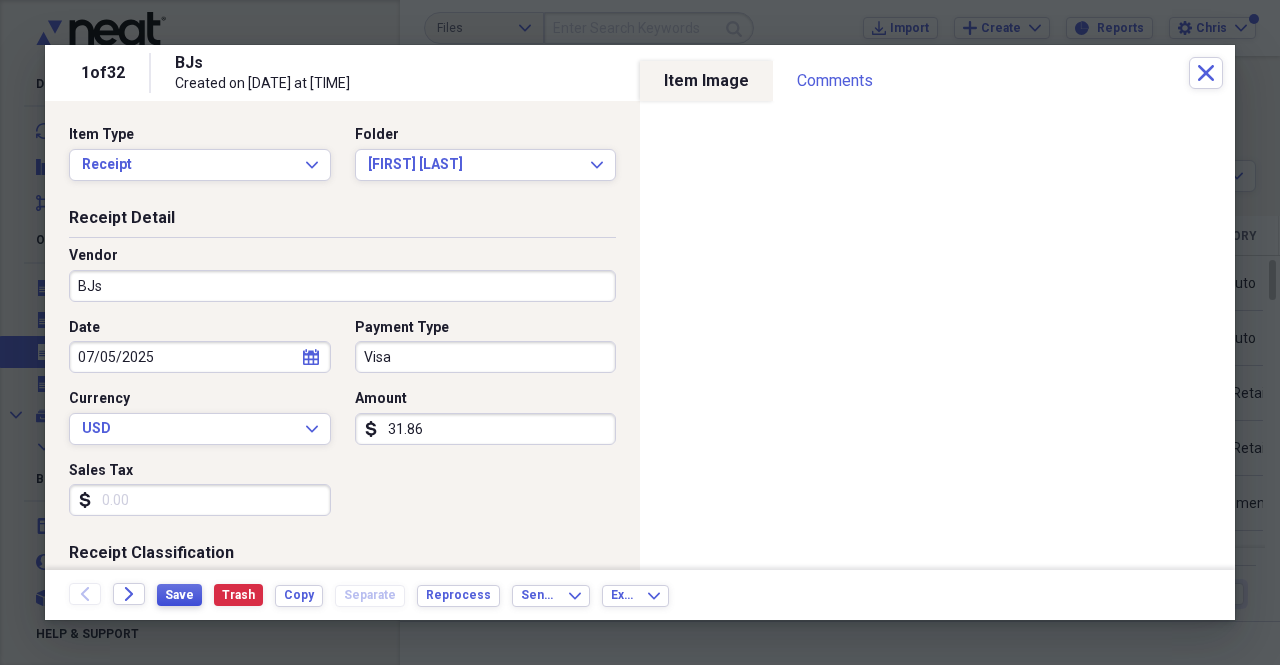 click on "Save" at bounding box center [179, 595] 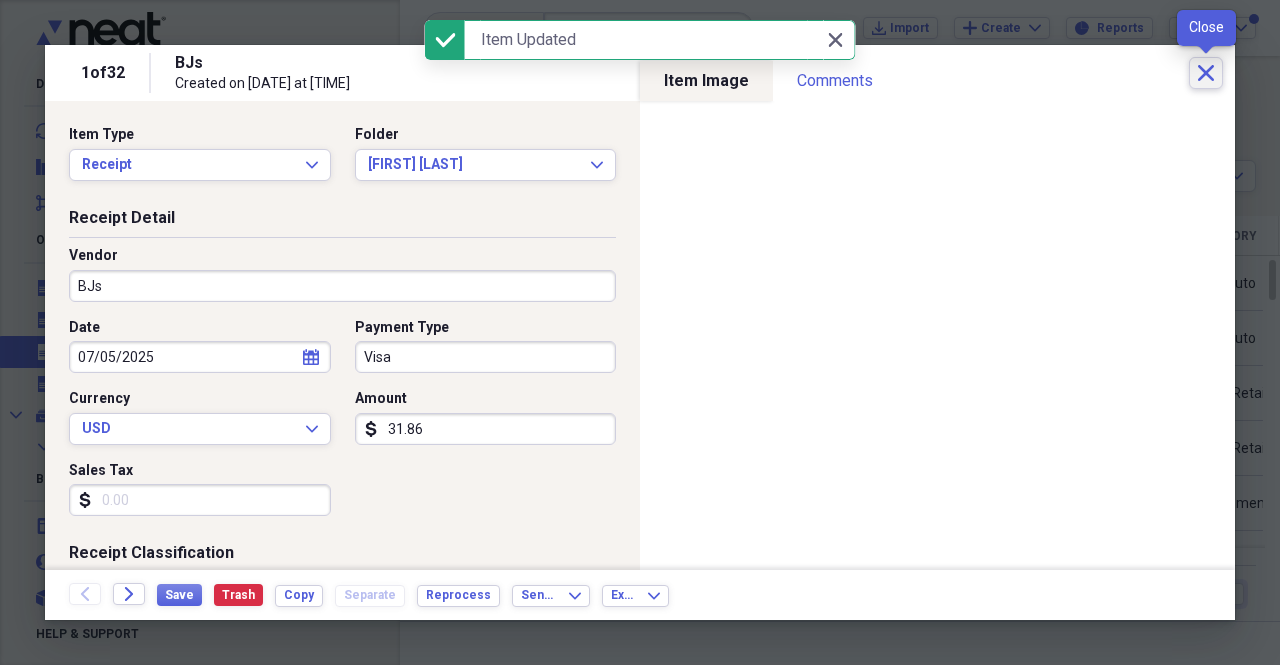 click on "Close" at bounding box center [1206, 73] 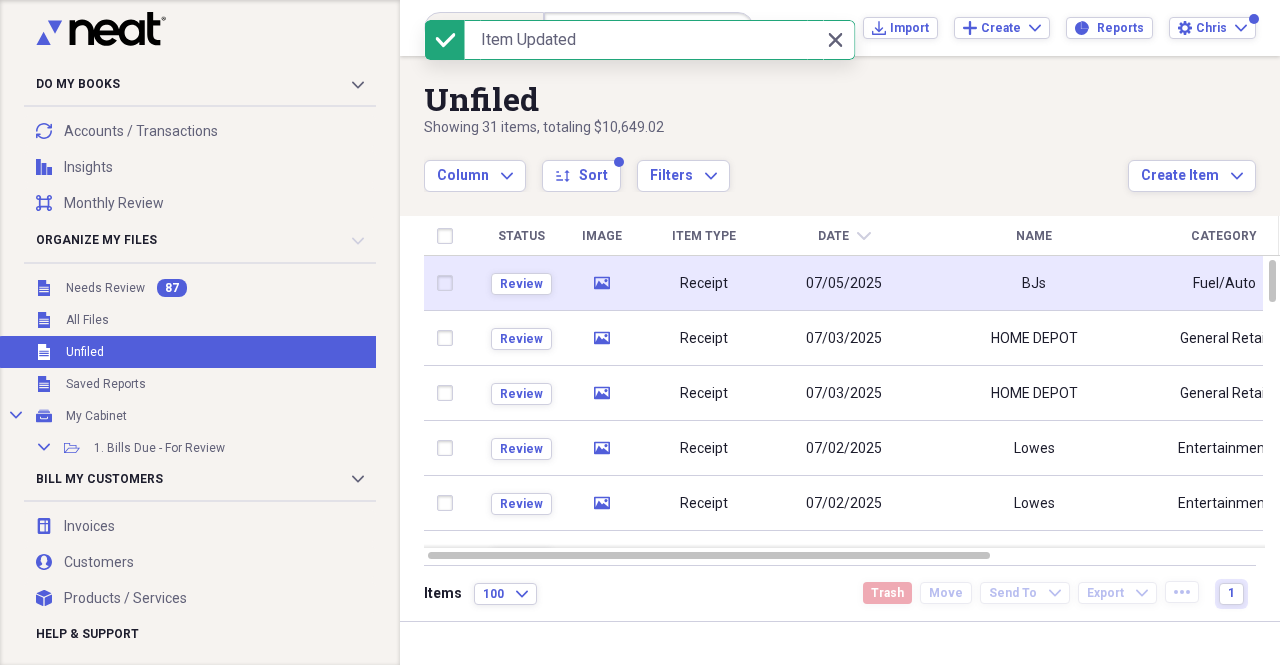 click on "BJs" at bounding box center [1034, 283] 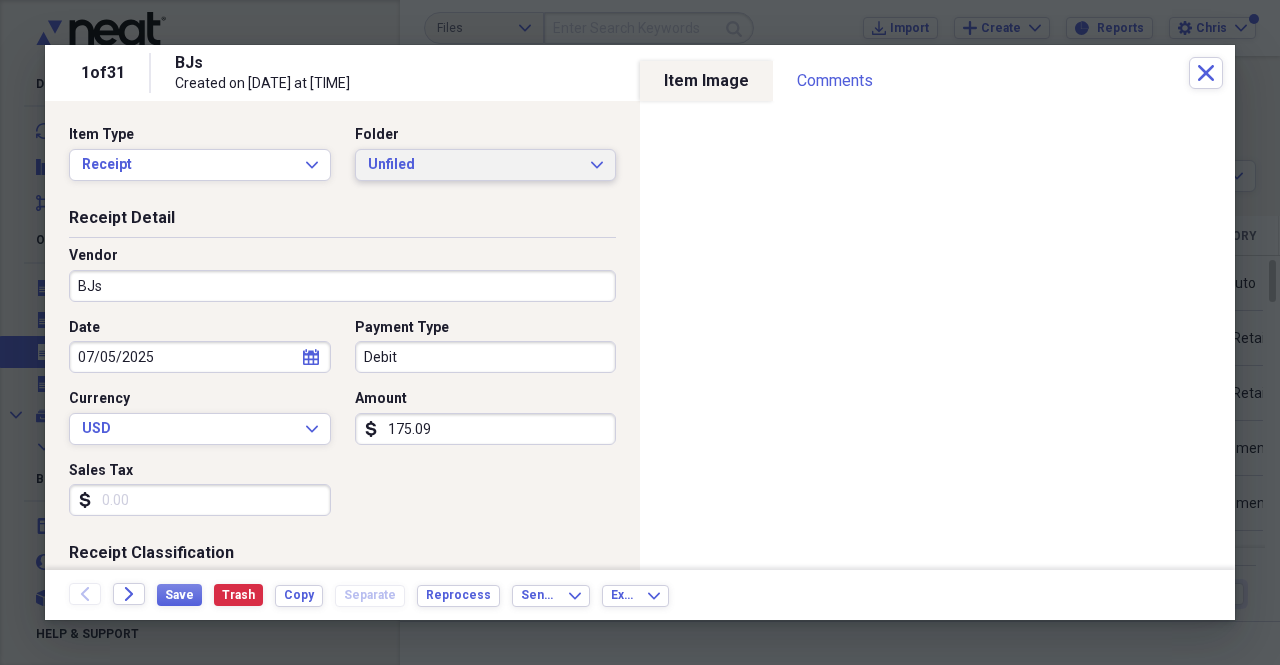 click on "Unfiled Expand" at bounding box center (486, 165) 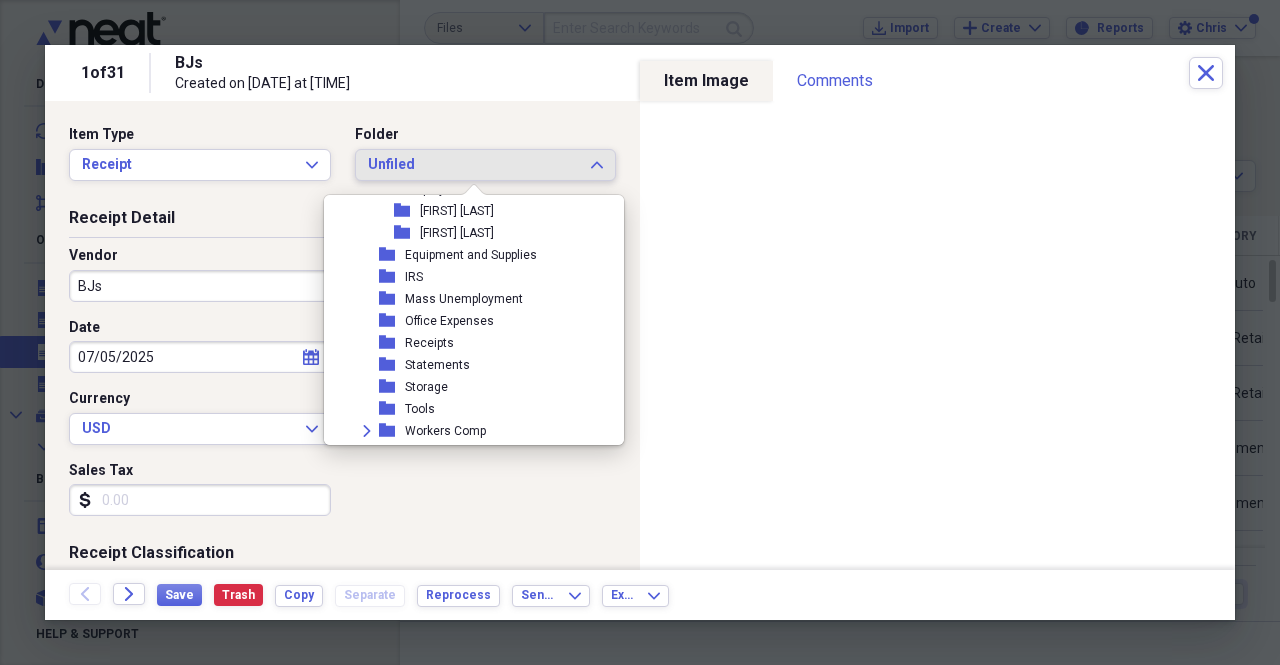 scroll, scrollTop: 1900, scrollLeft: 0, axis: vertical 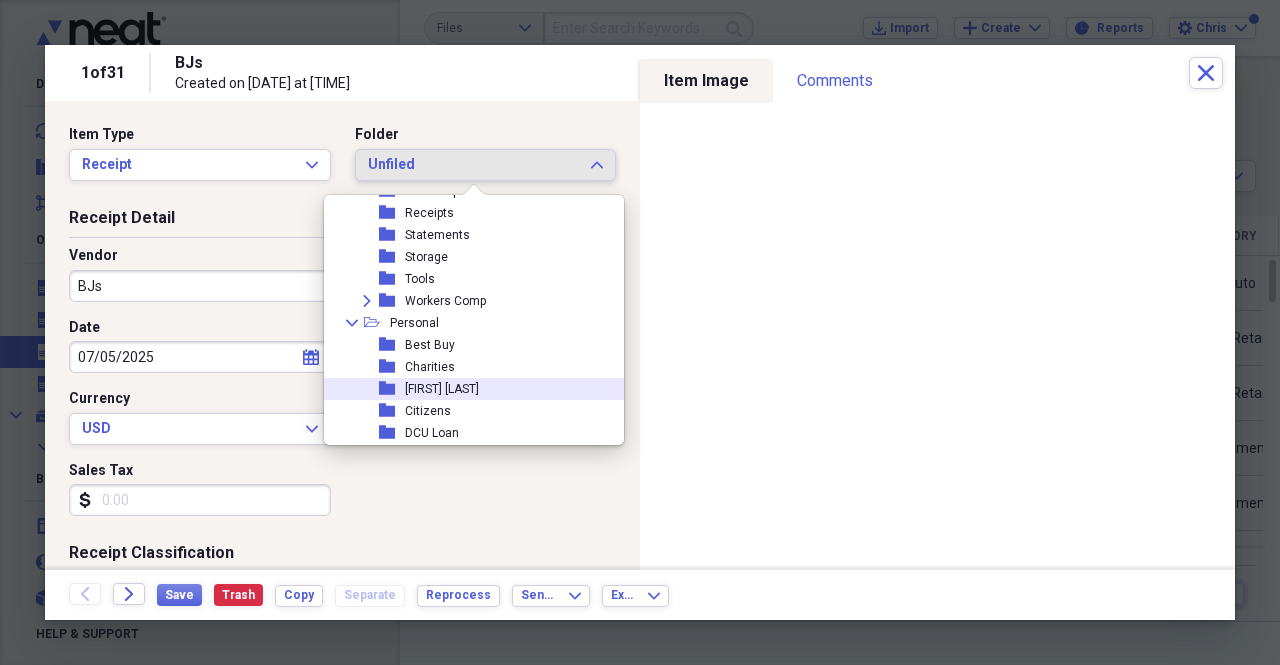 click on "folder Chris Pay" at bounding box center [466, 389] 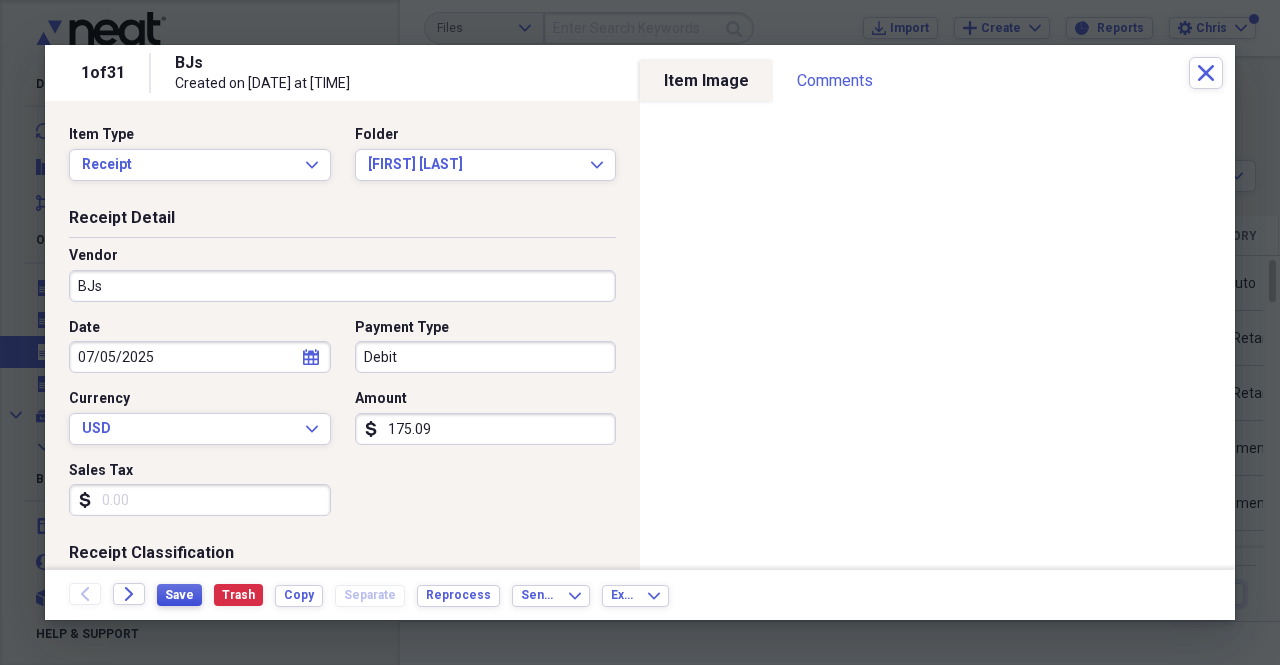 click on "Save" at bounding box center (179, 595) 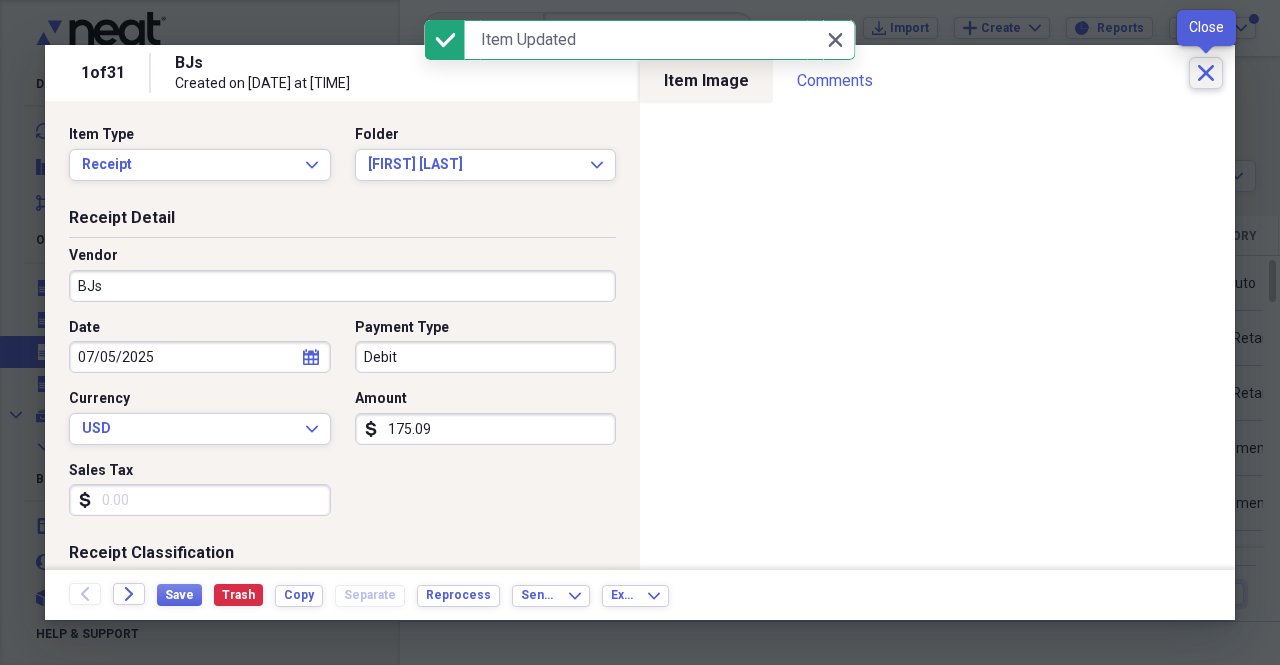 click on "Close" at bounding box center [1206, 73] 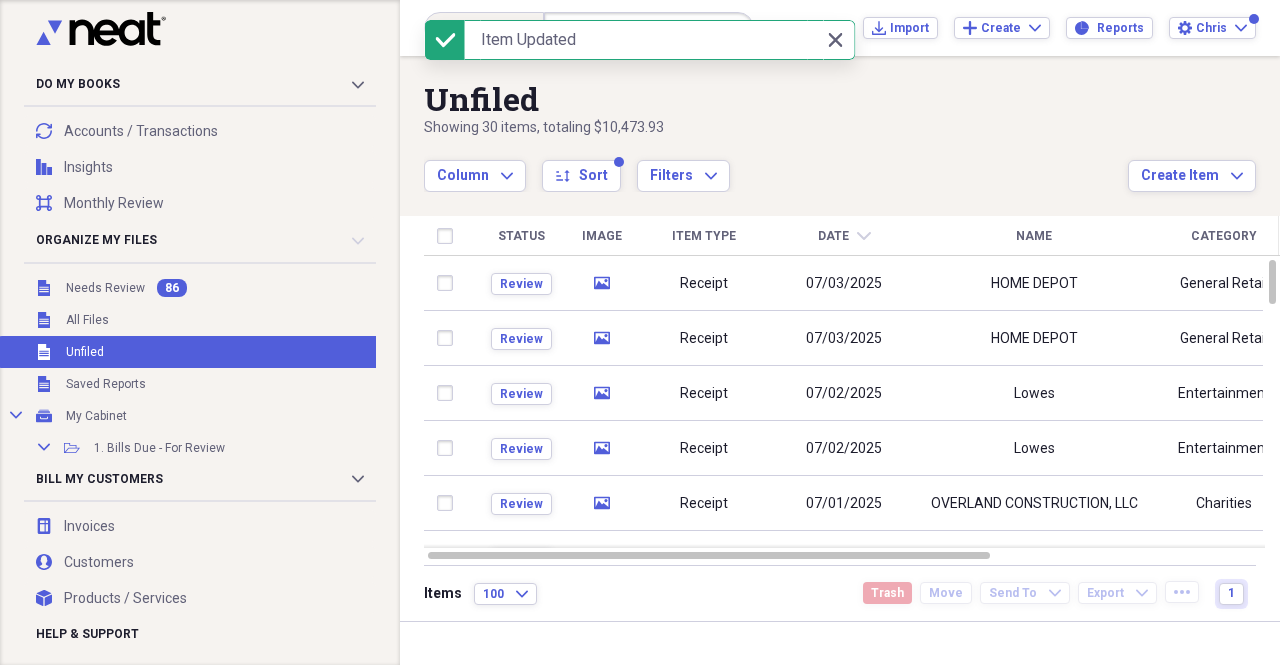 click on "07/03/2025" at bounding box center [844, 283] 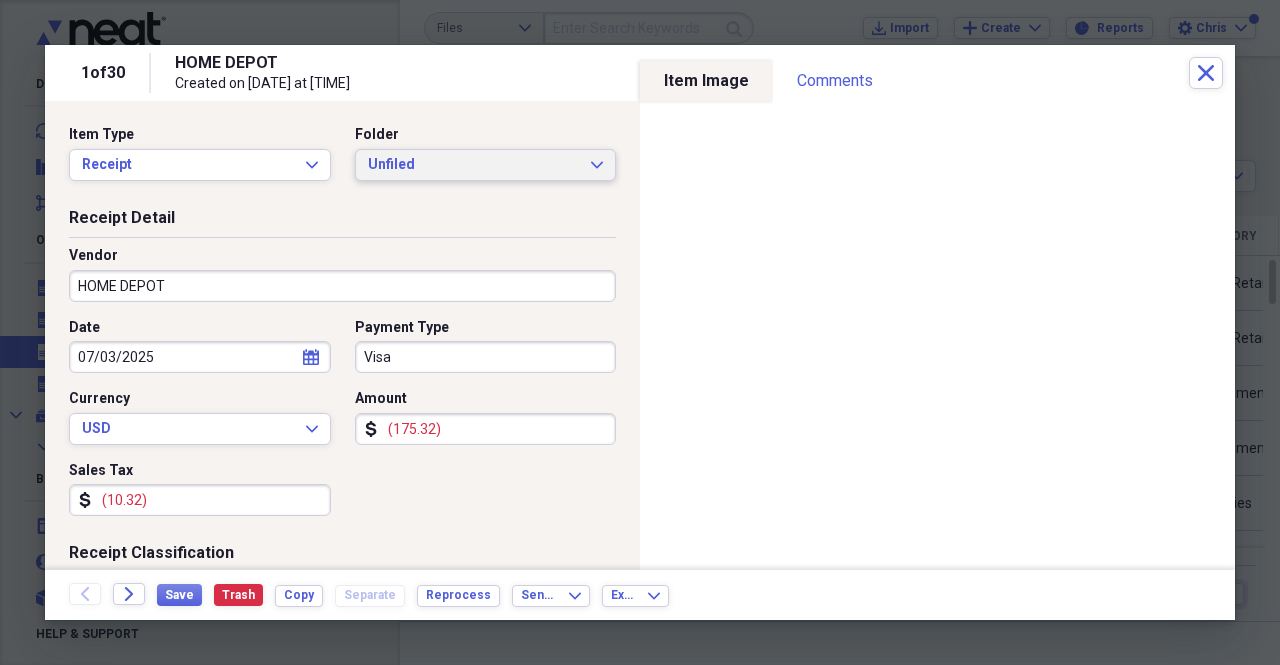 click on "Unfiled" at bounding box center (474, 165) 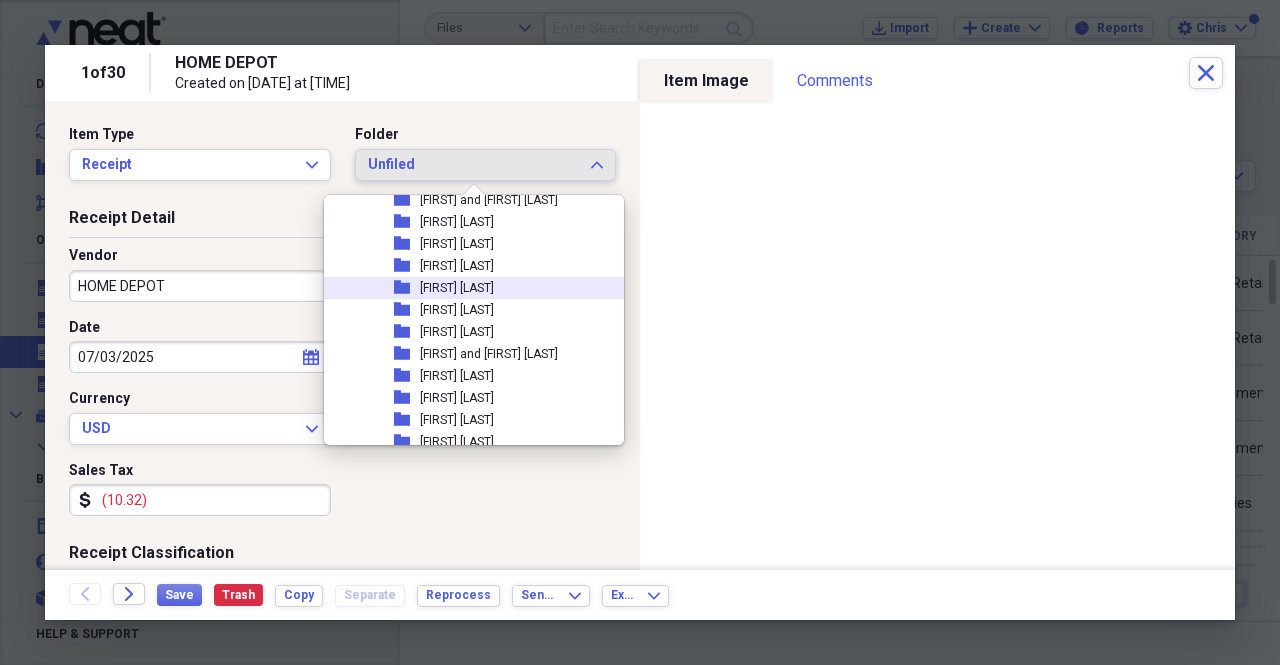scroll, scrollTop: 900, scrollLeft: 0, axis: vertical 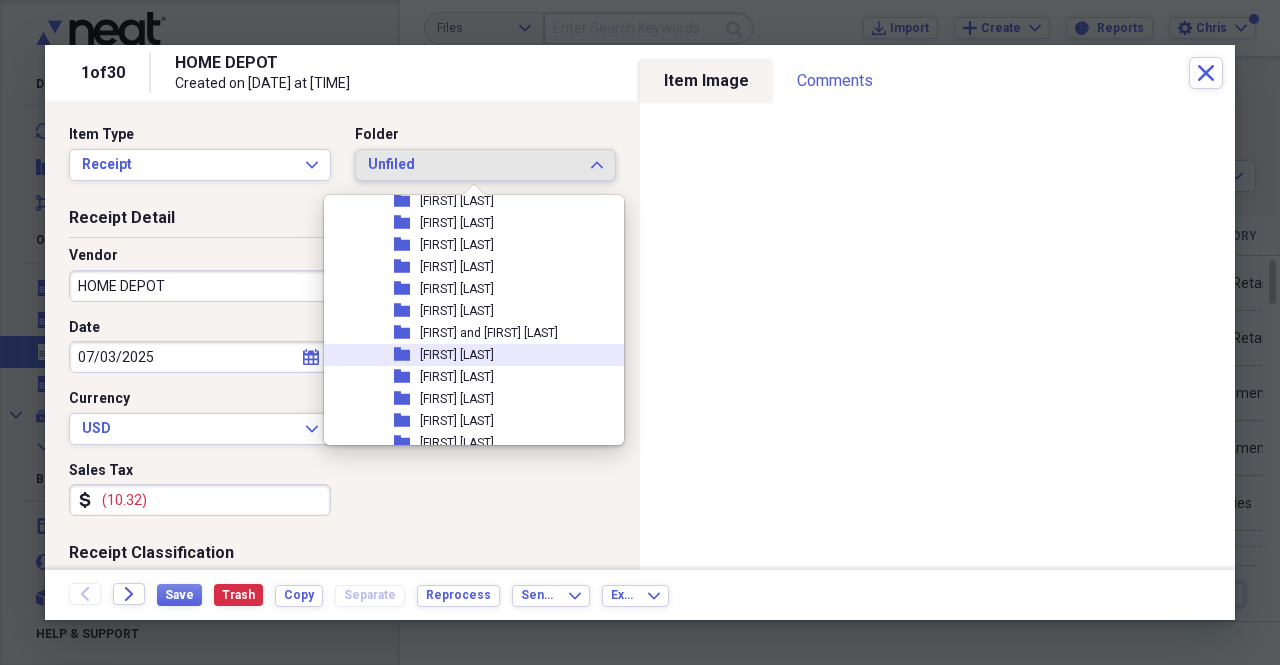 click on "folder Jonathan Hay" at bounding box center [466, 355] 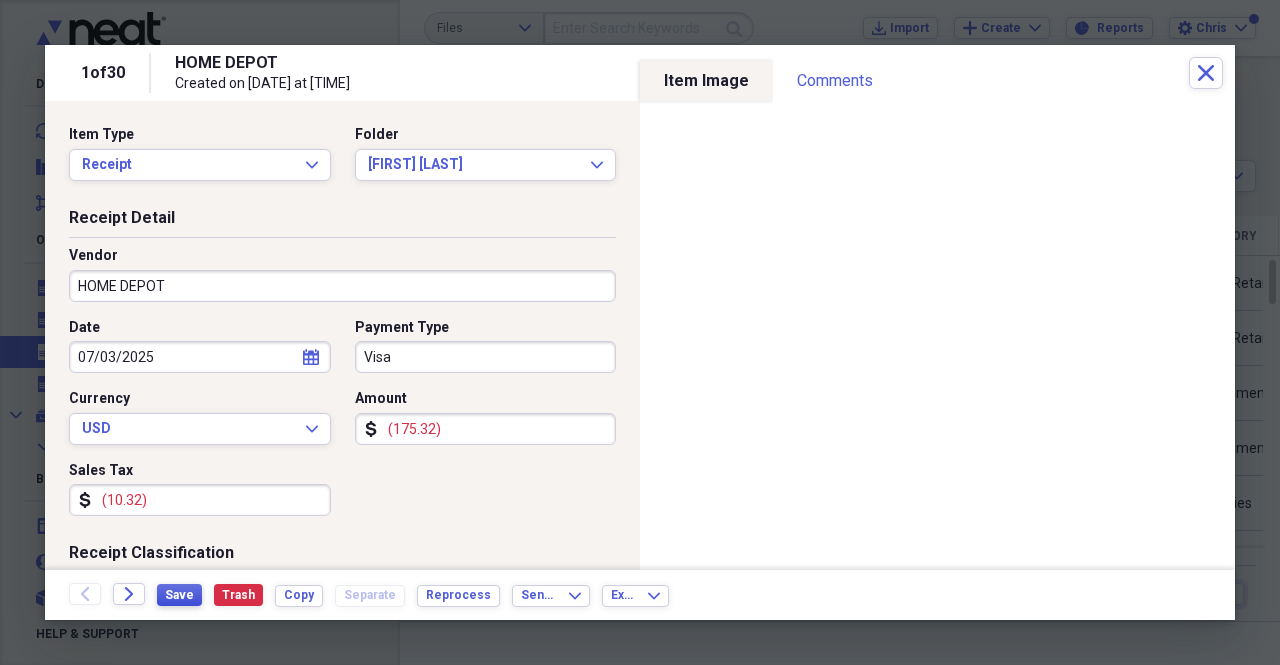 click on "Save" at bounding box center (179, 595) 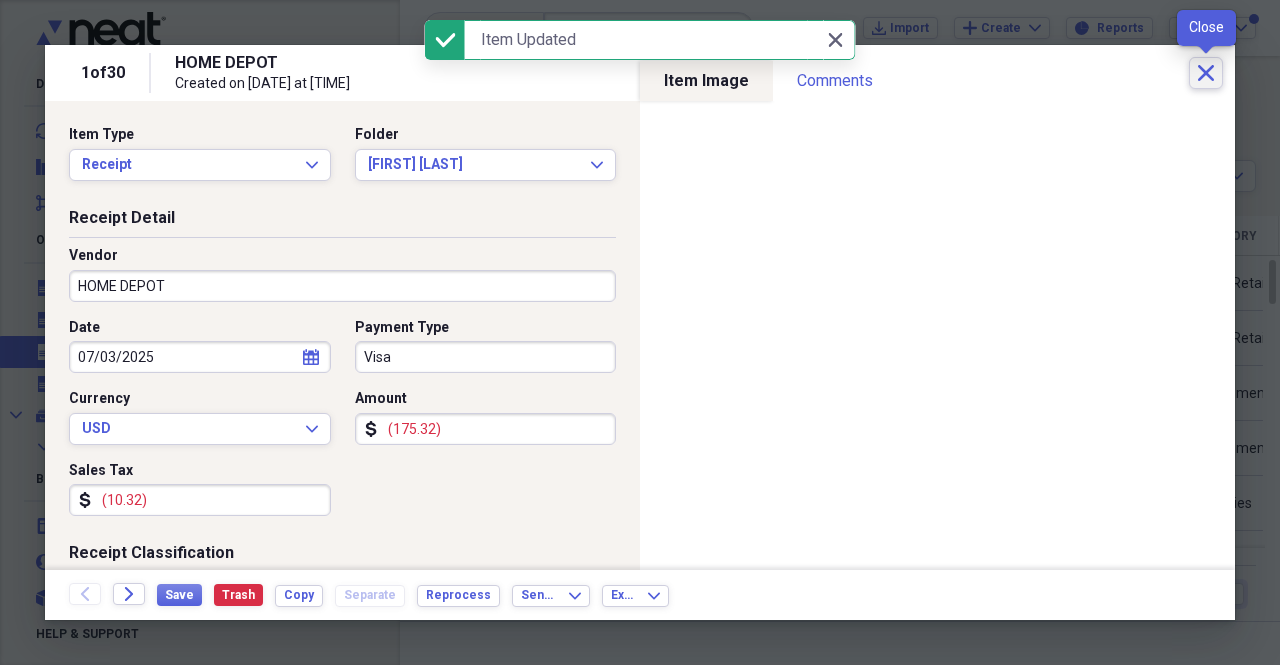 click on "Close" at bounding box center (1206, 73) 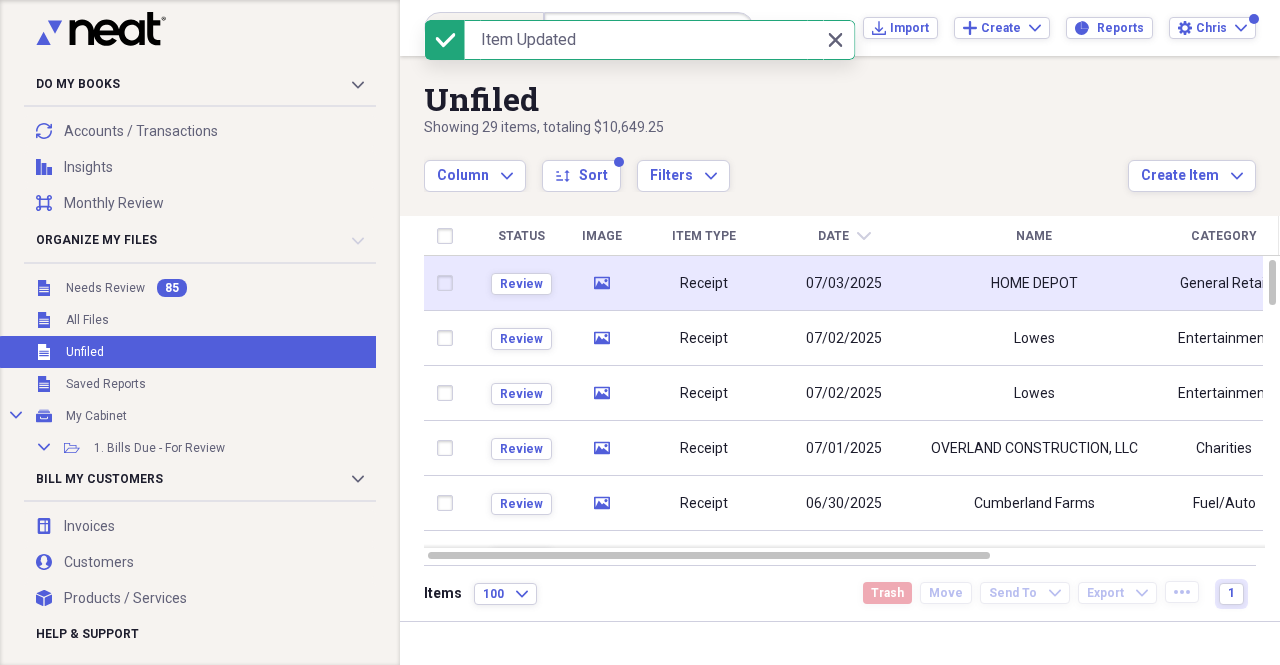 click on "HOME DEPOT" at bounding box center [1034, 283] 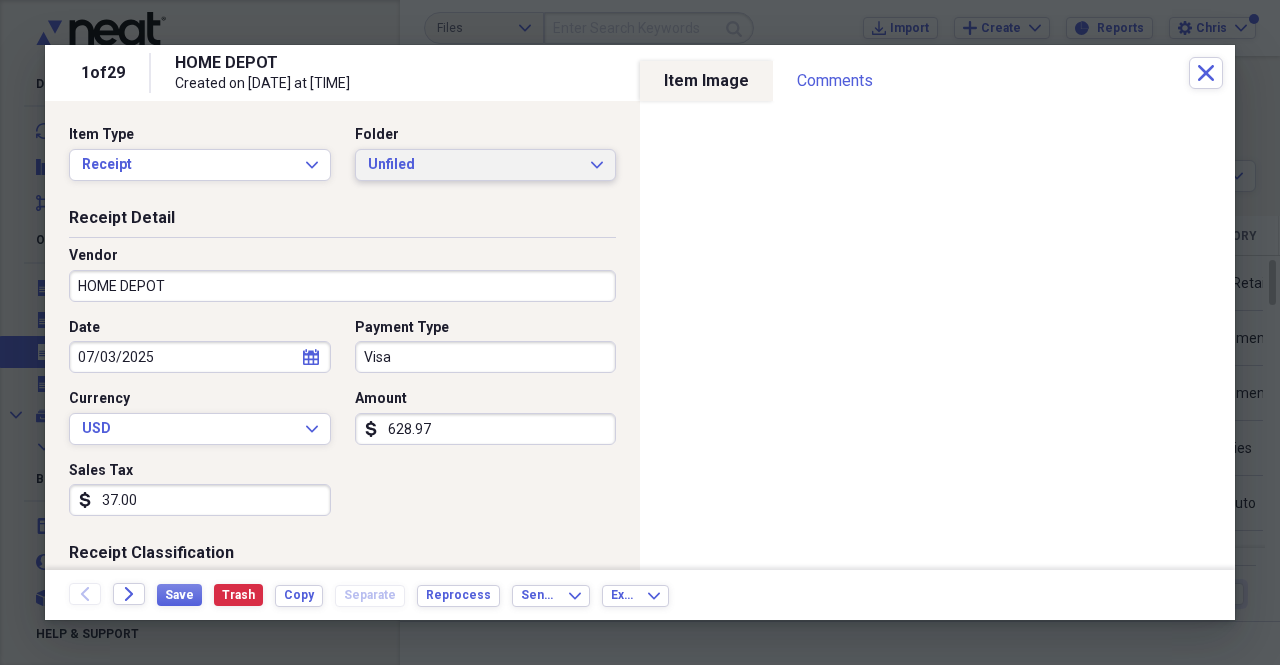 click on "Unfiled" at bounding box center (474, 165) 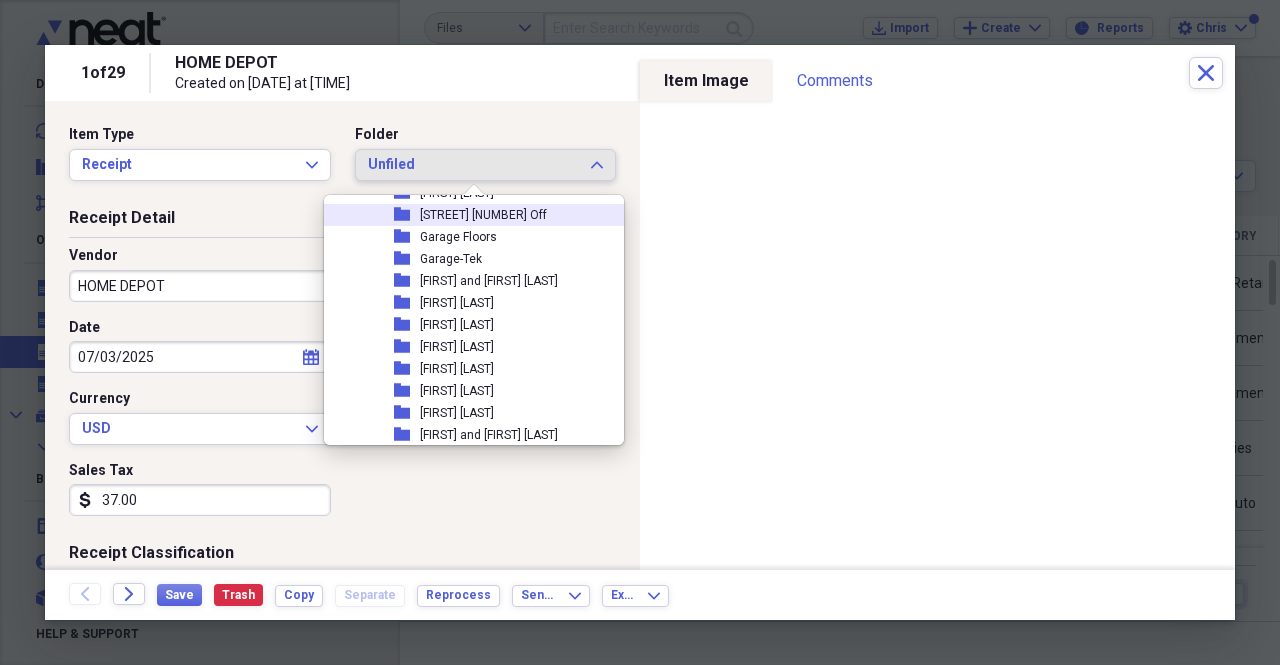 scroll, scrollTop: 900, scrollLeft: 0, axis: vertical 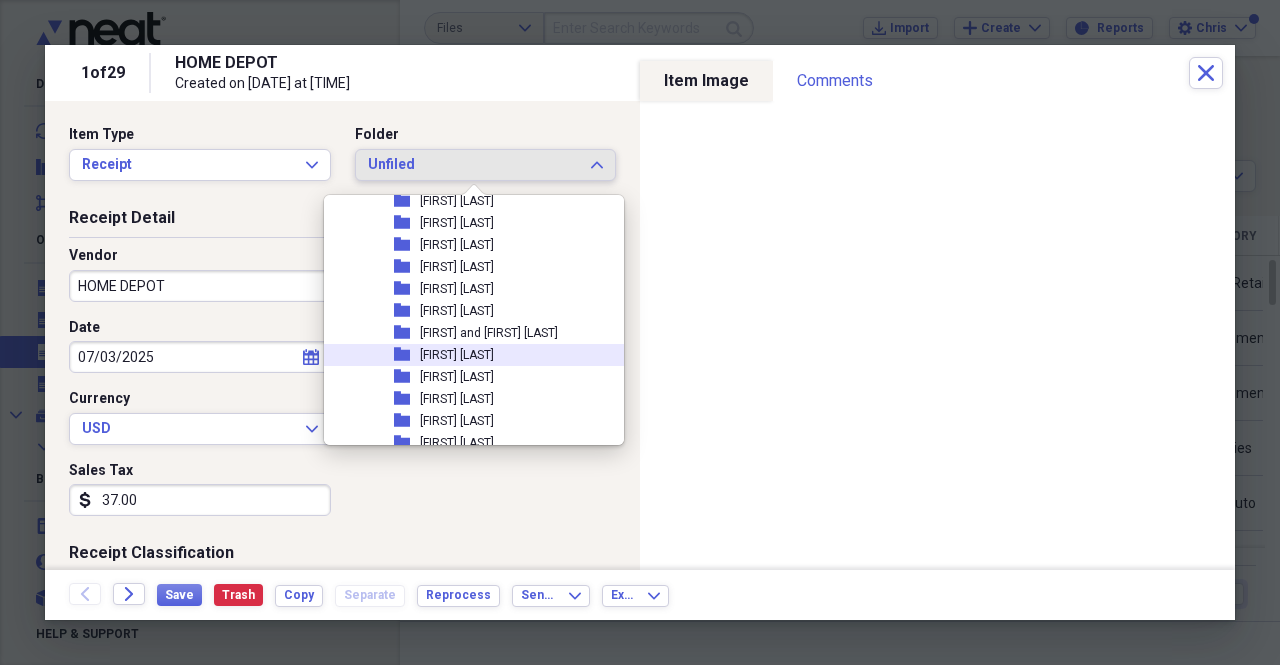 click on "Jonathan Hay" at bounding box center [457, 355] 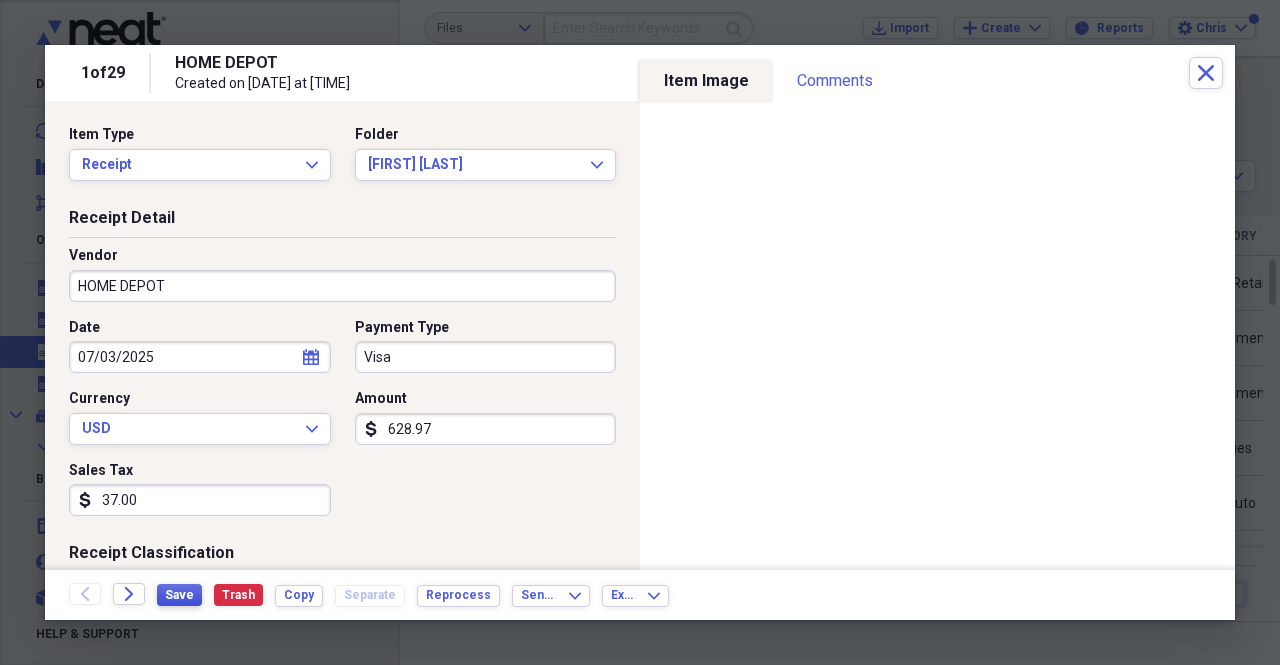 click on "Save" at bounding box center (179, 595) 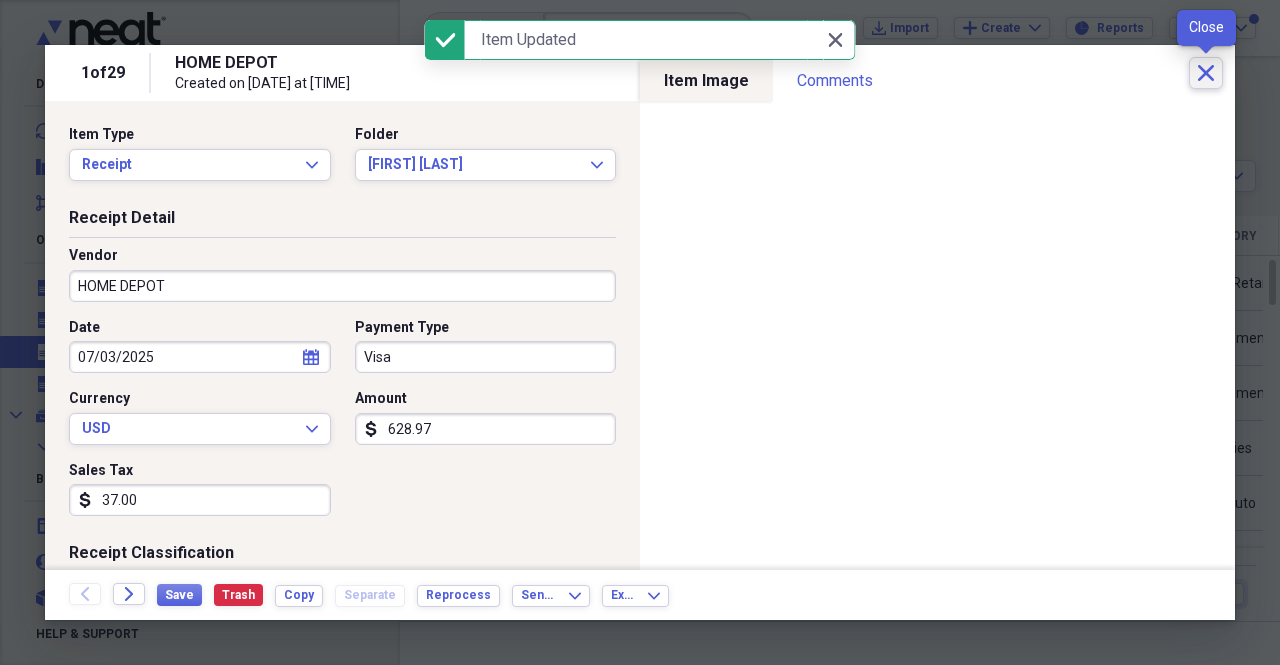 click on "Close" 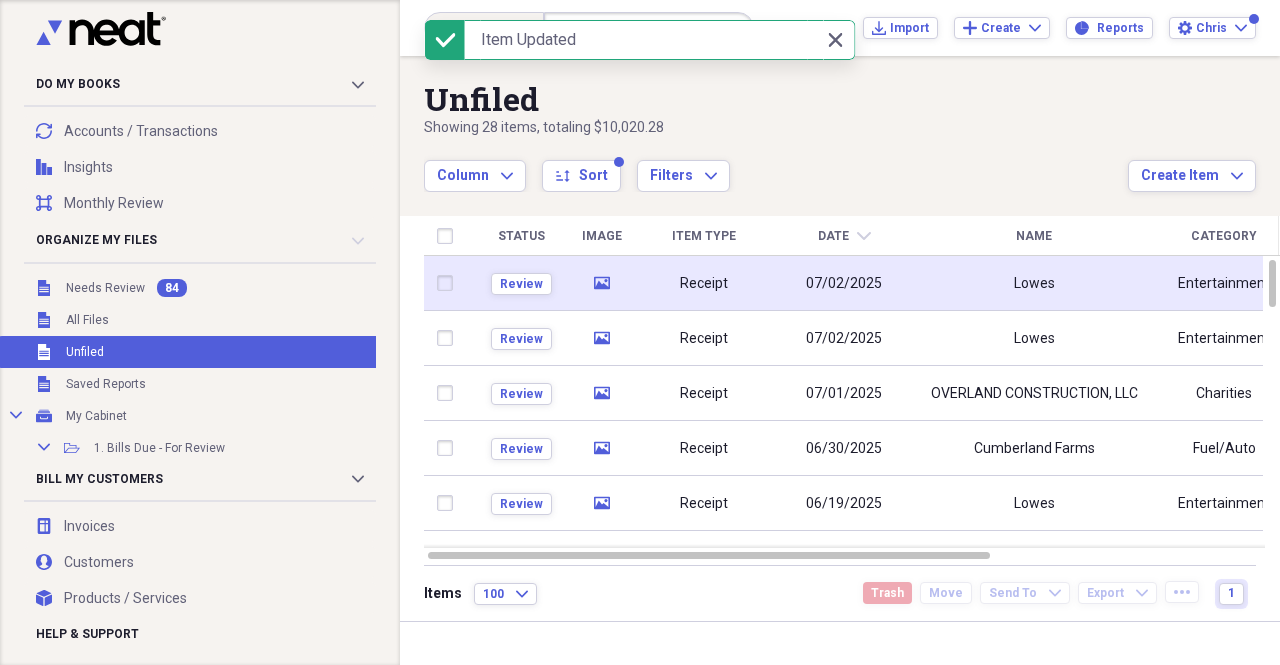 click on "07/02/2025" at bounding box center (844, 283) 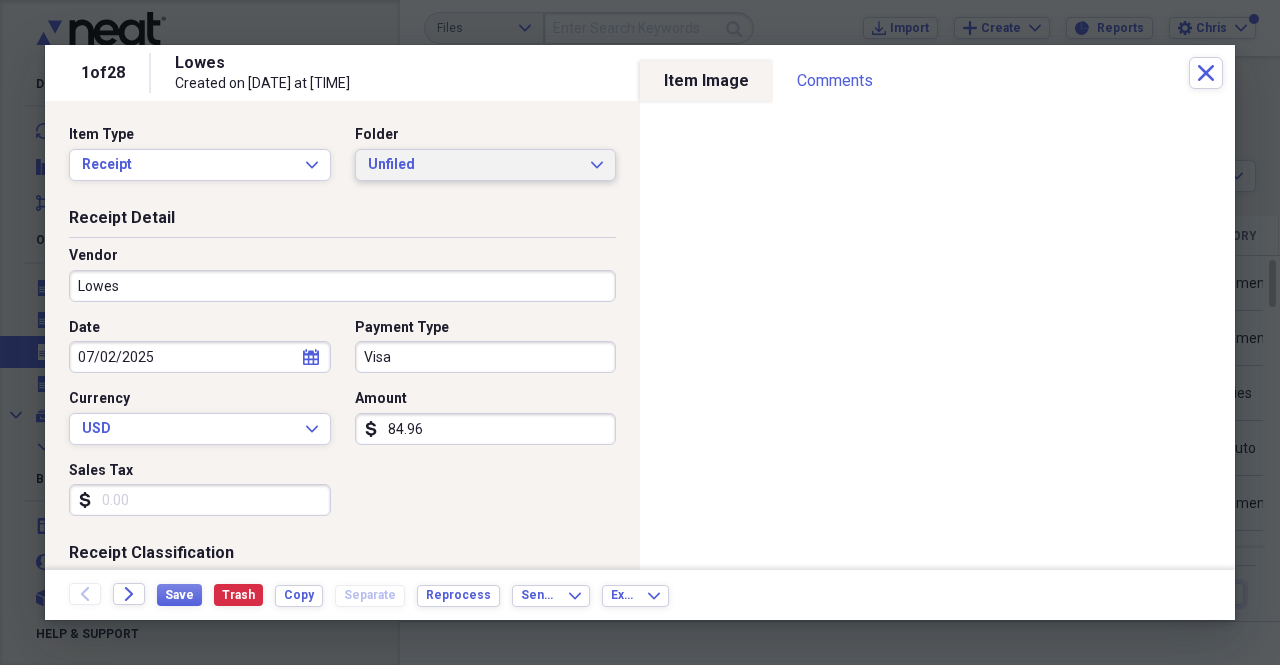 click on "Unfiled" at bounding box center (474, 165) 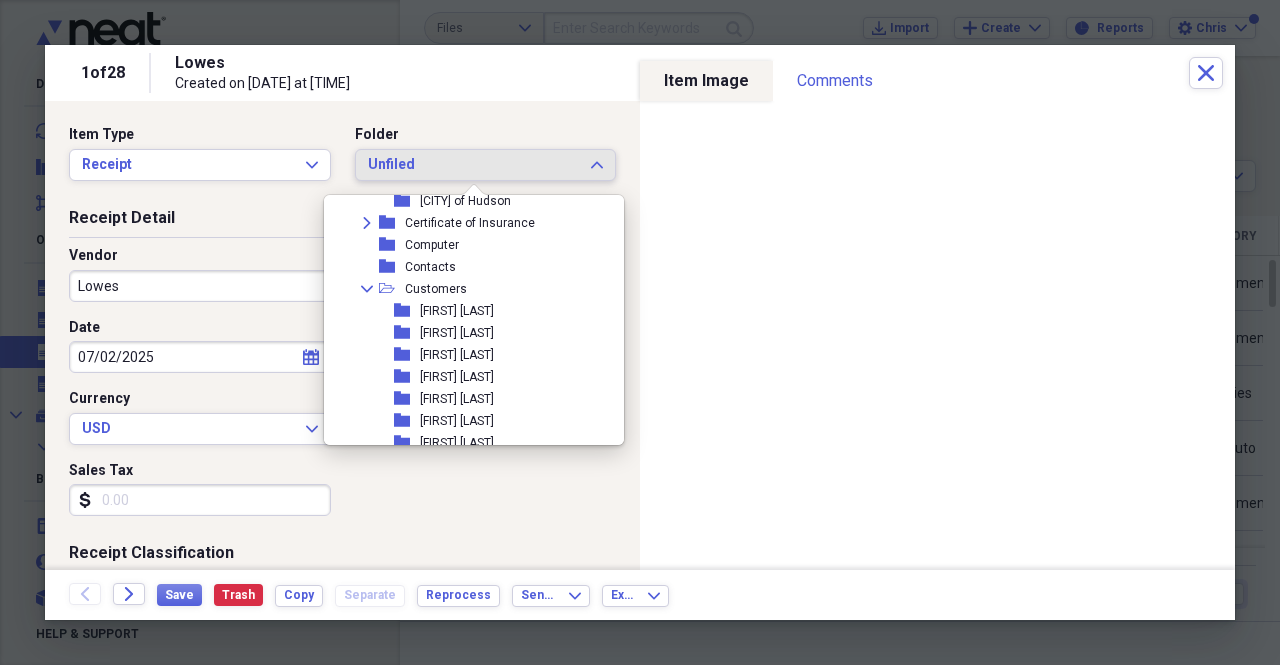 scroll, scrollTop: 600, scrollLeft: 0, axis: vertical 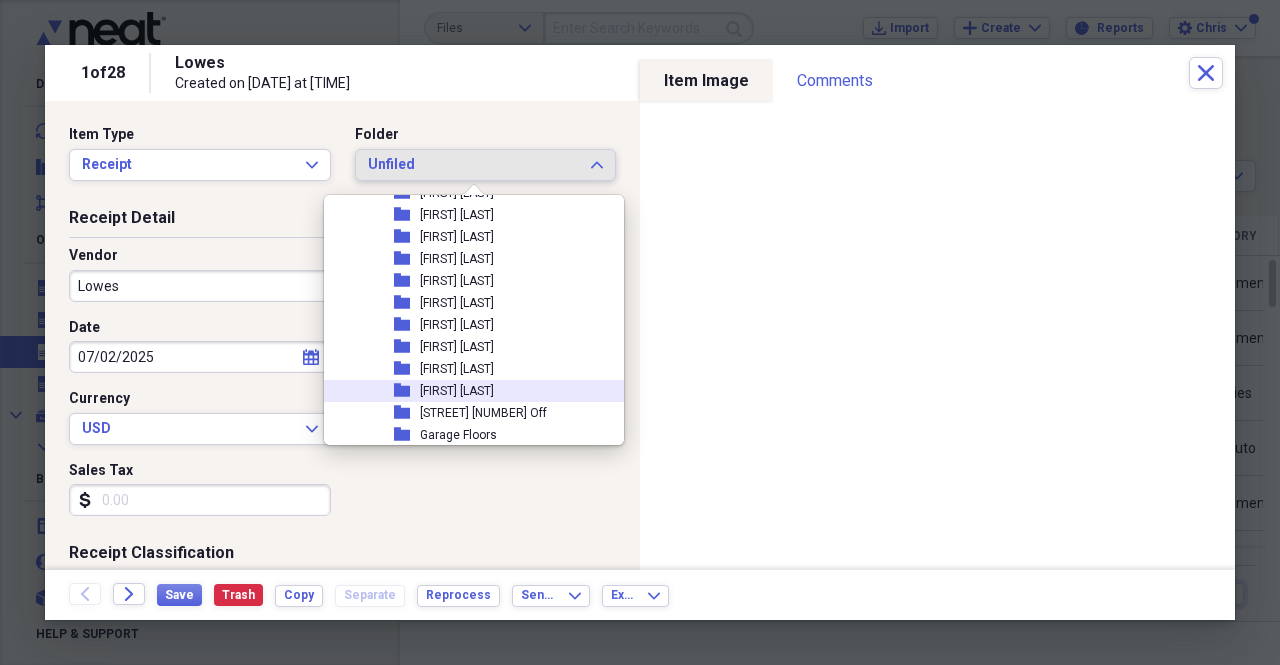 click on "folder Fran Burke" at bounding box center [466, 391] 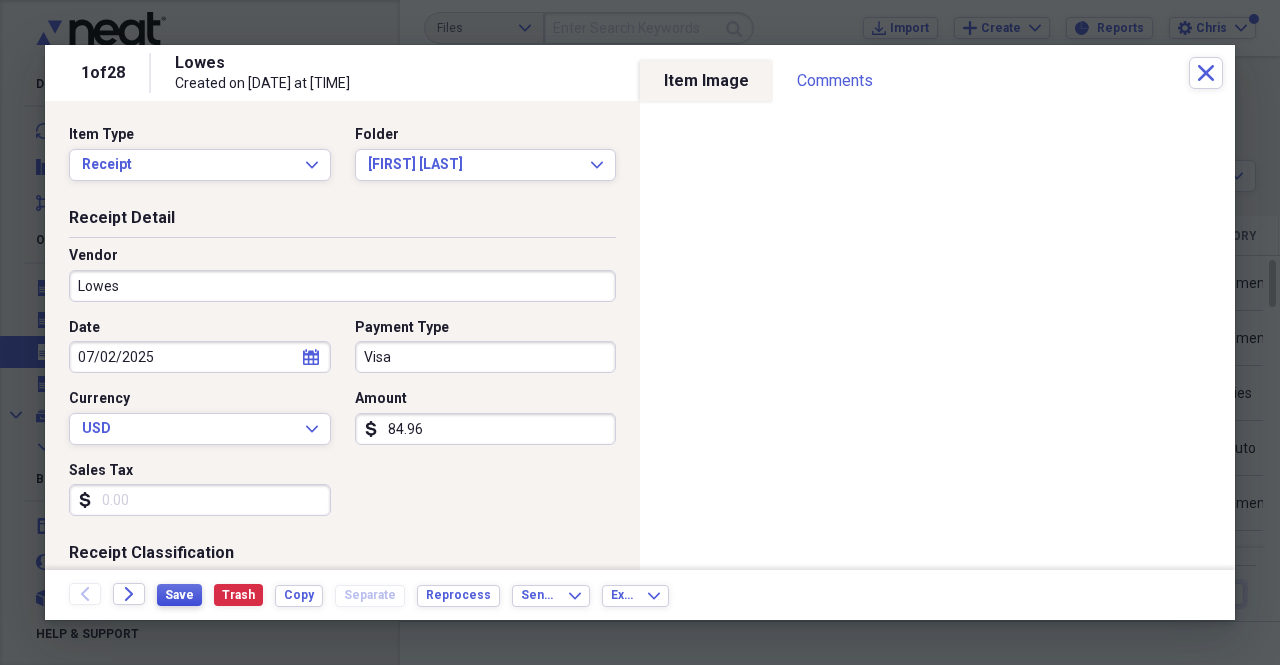 click on "Save" at bounding box center (179, 595) 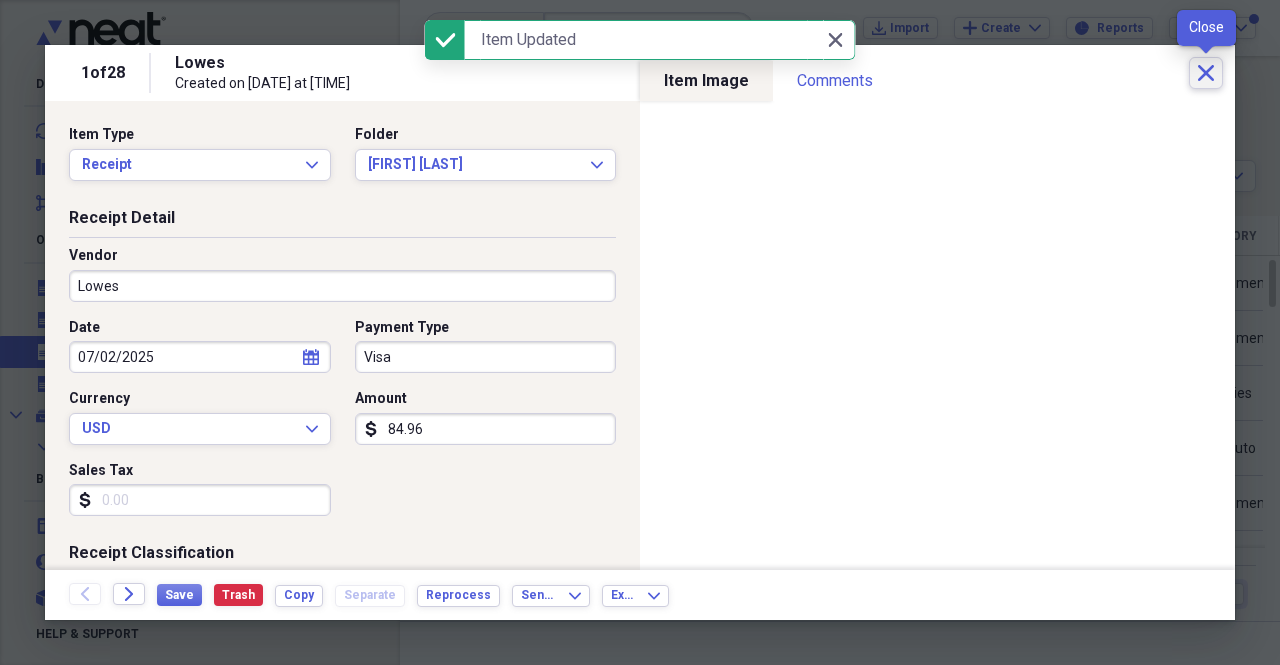 click on "Close" at bounding box center (1206, 73) 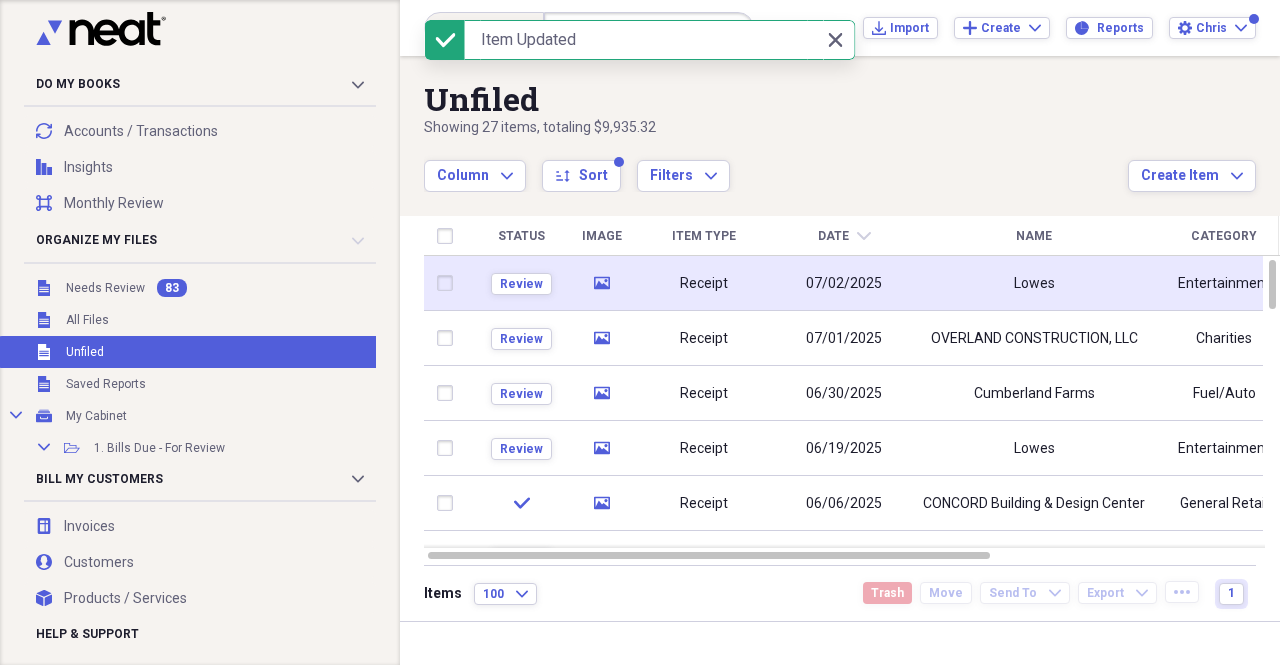 click on "Lowes" at bounding box center (1034, 283) 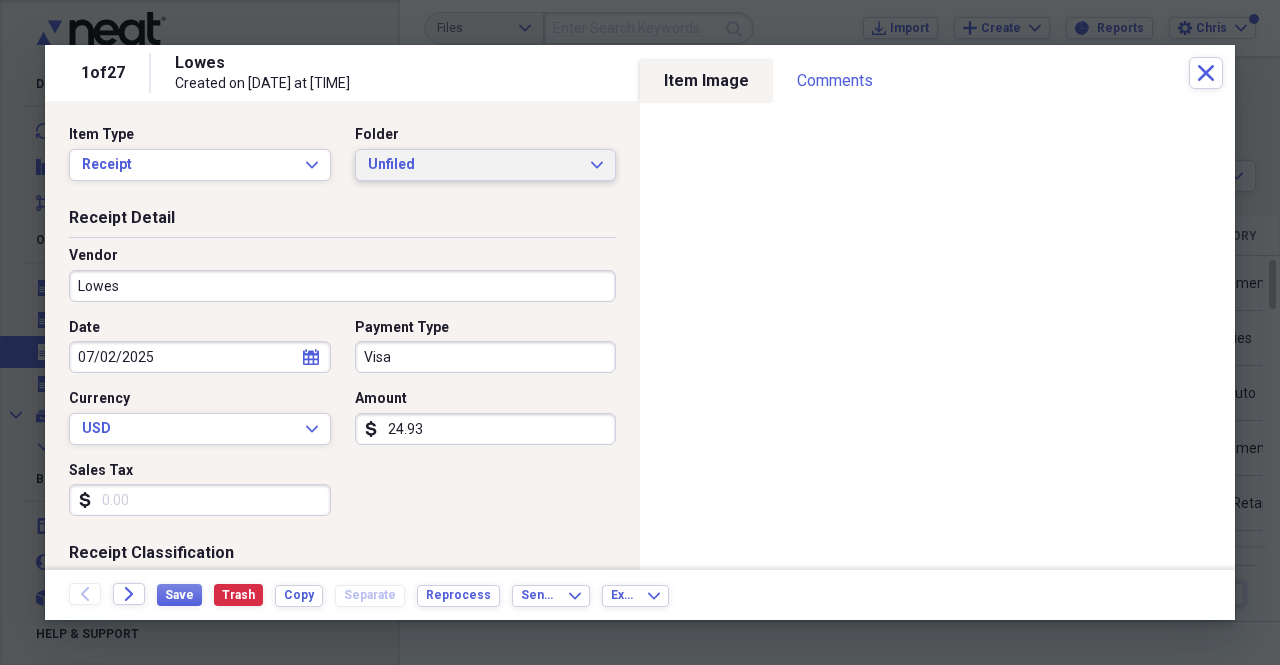 click on "Unfiled" at bounding box center (474, 165) 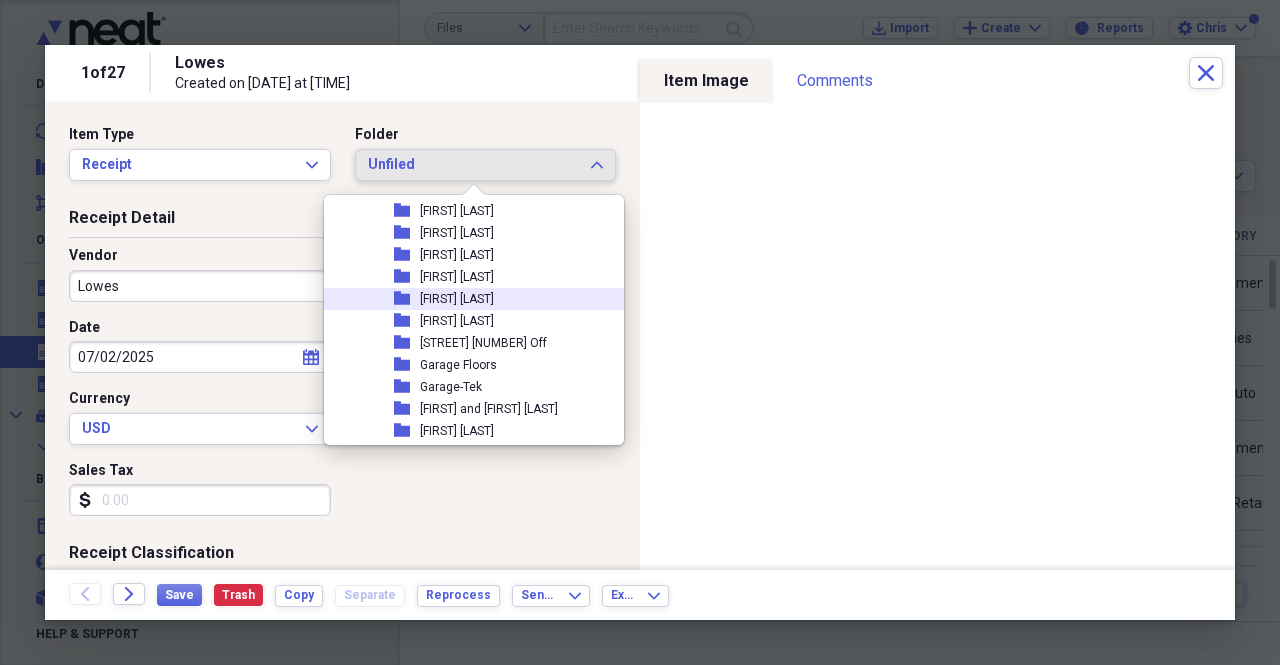 scroll, scrollTop: 700, scrollLeft: 0, axis: vertical 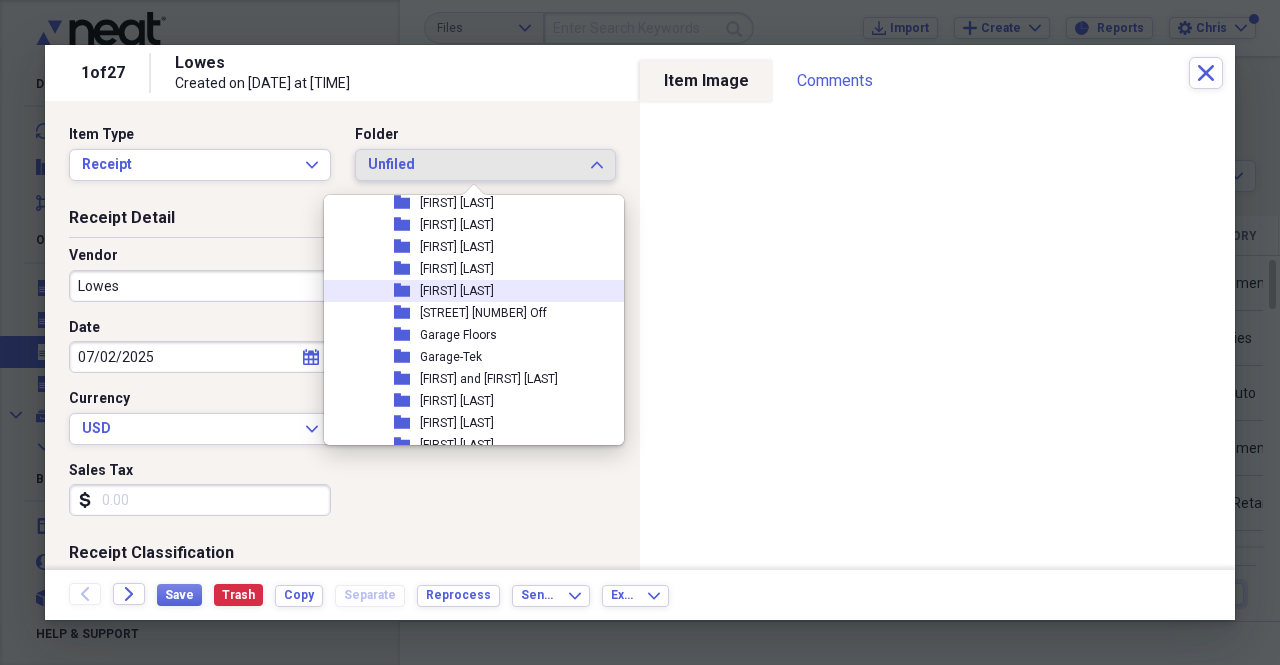 click on "Fran Burke" at bounding box center (457, 291) 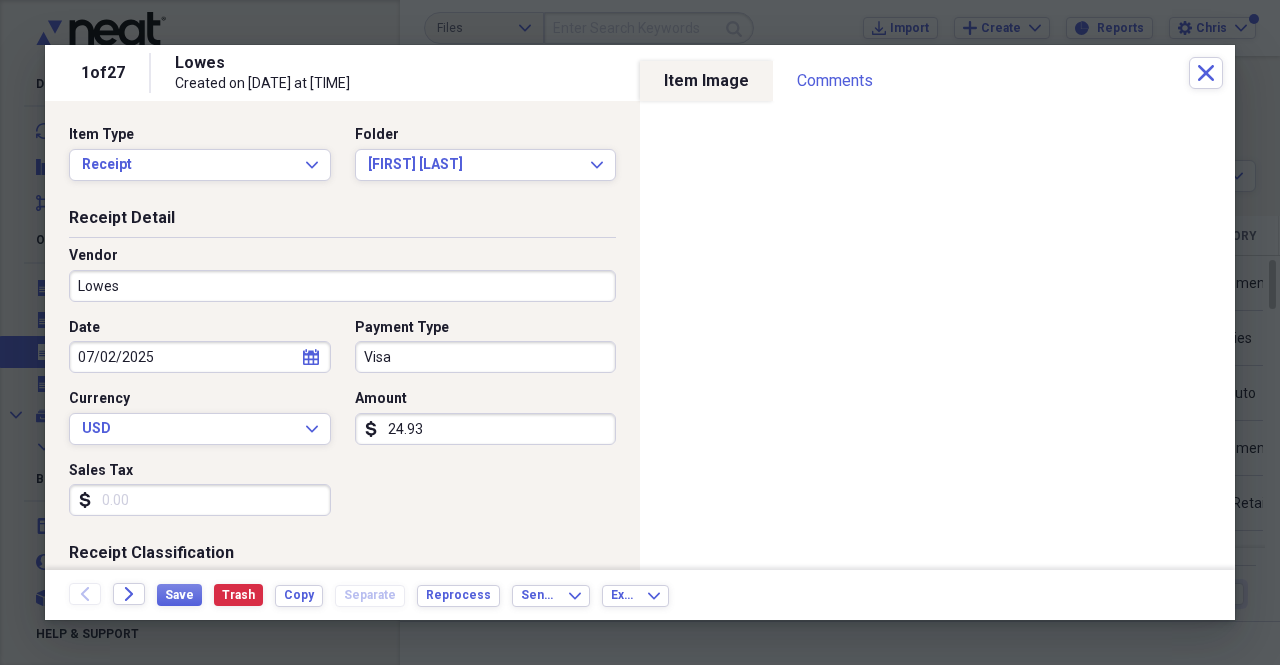 click on "Save Trash Copy Separate Reprocess" at bounding box center (334, 595) 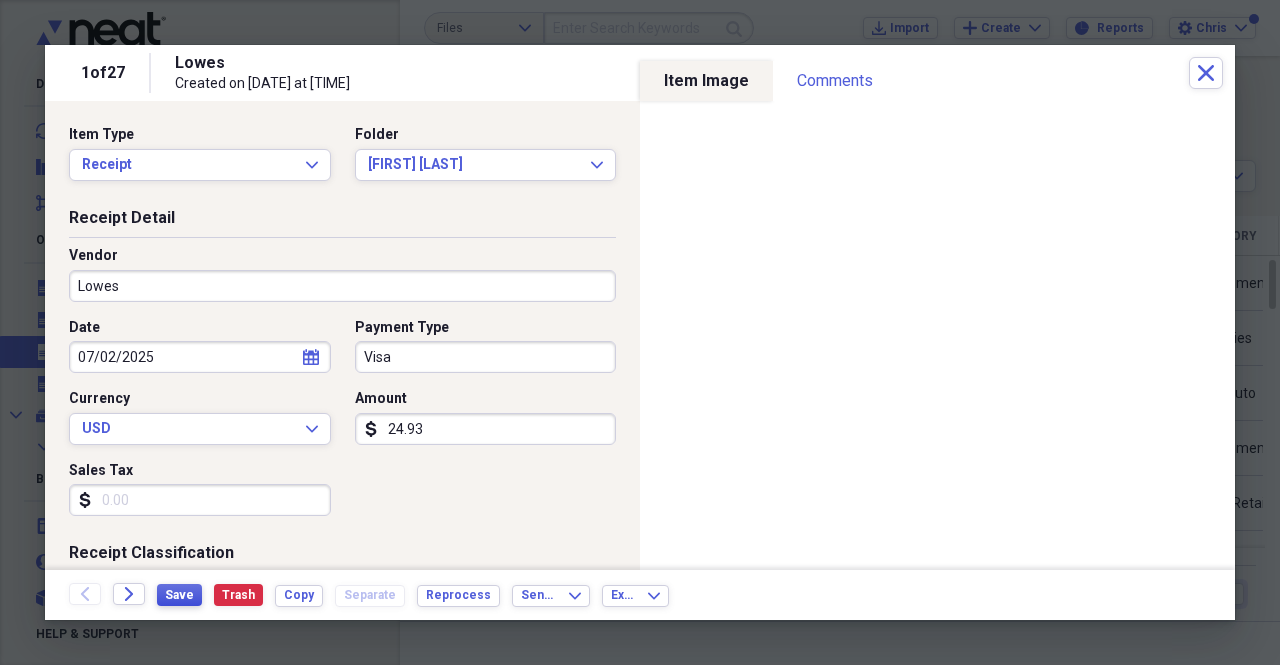 click on "Save" at bounding box center [179, 595] 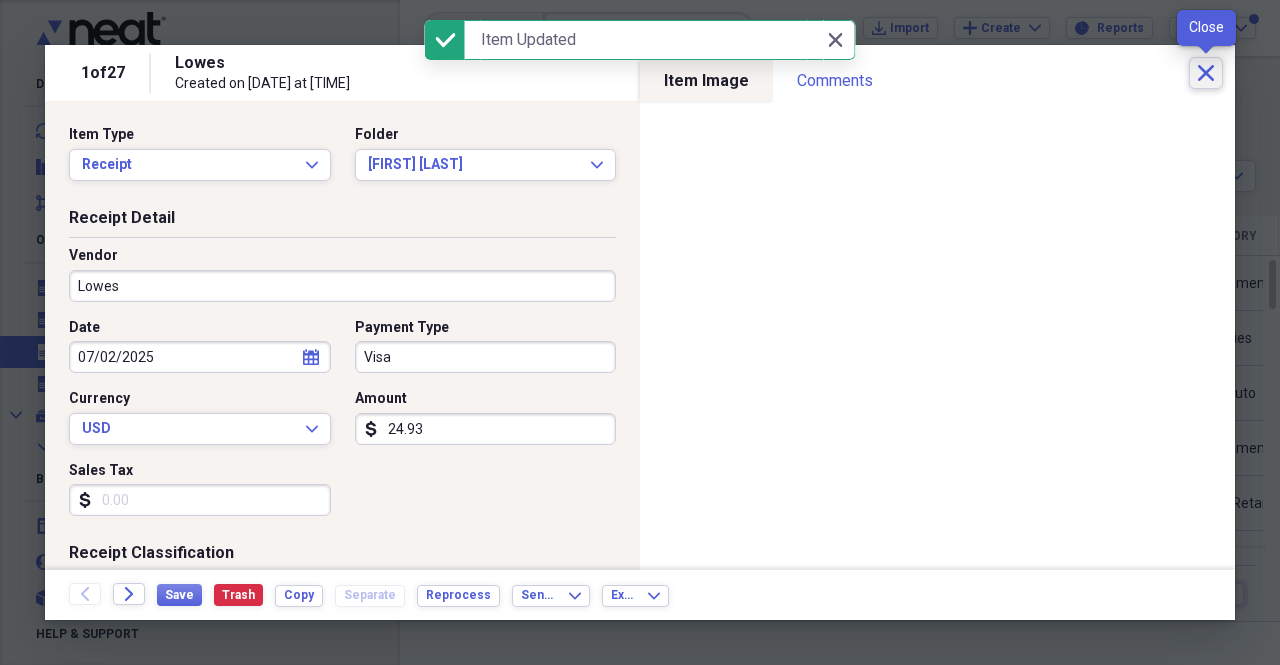 click on "Close" 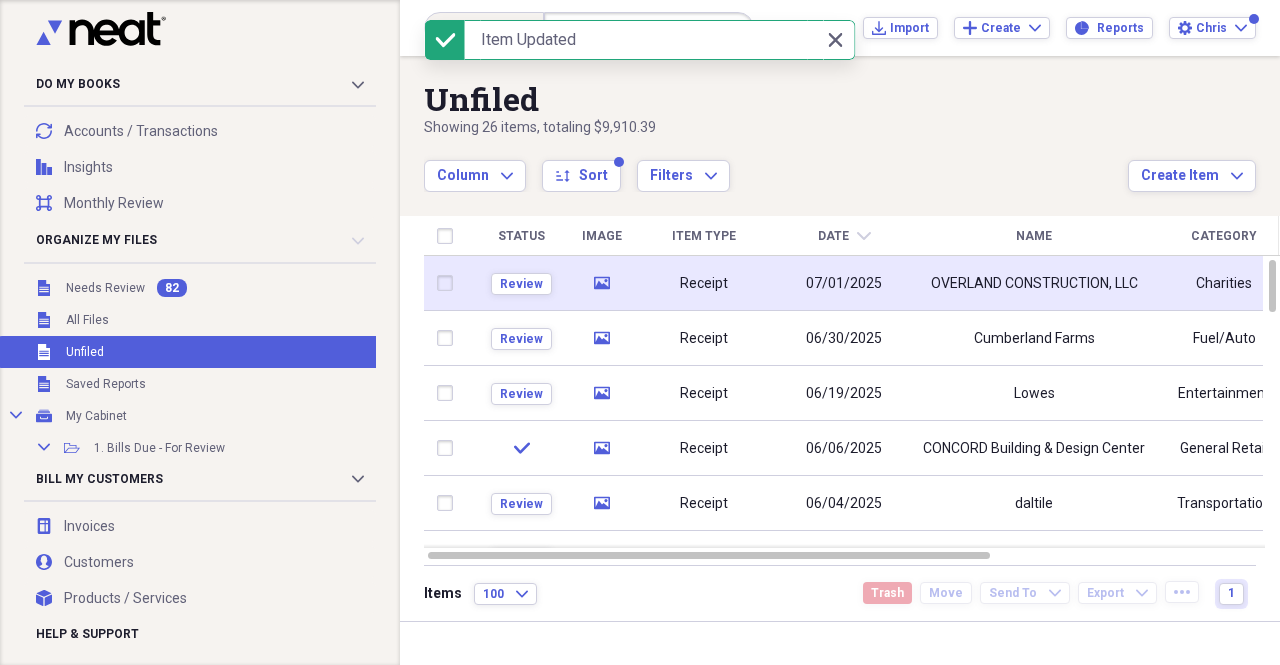 click on "OVERLAND CONSTRUCTION, LLC" at bounding box center [1034, 283] 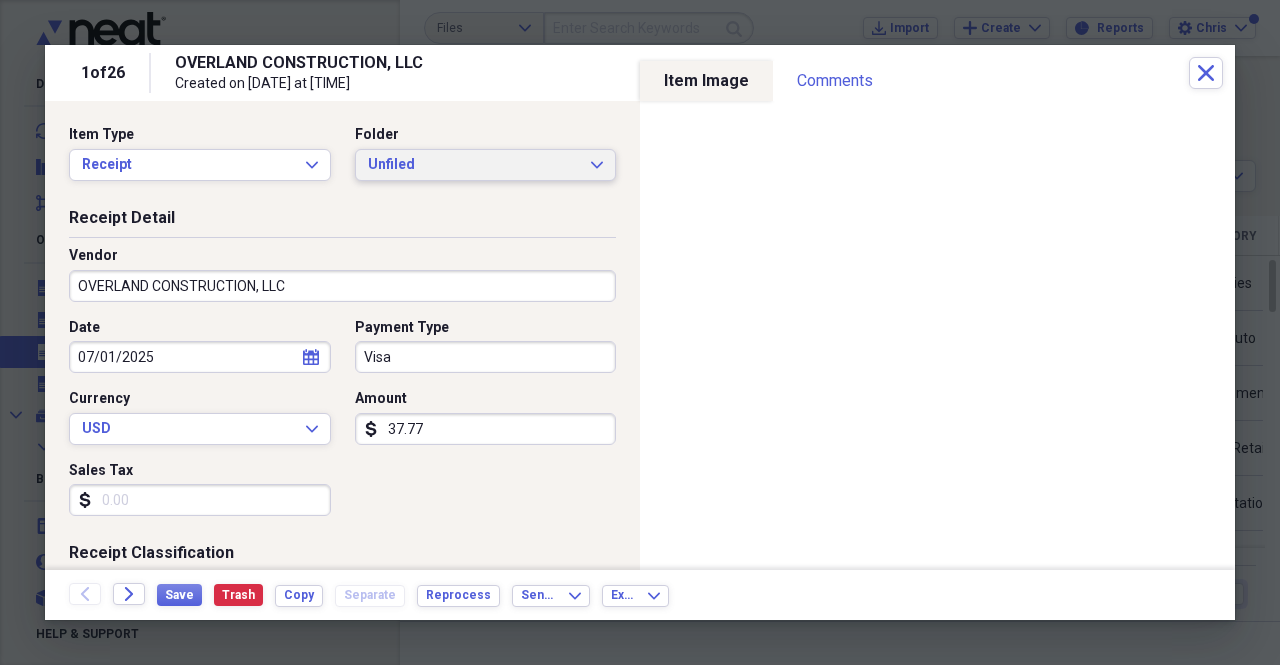 click on "Unfiled" at bounding box center [474, 165] 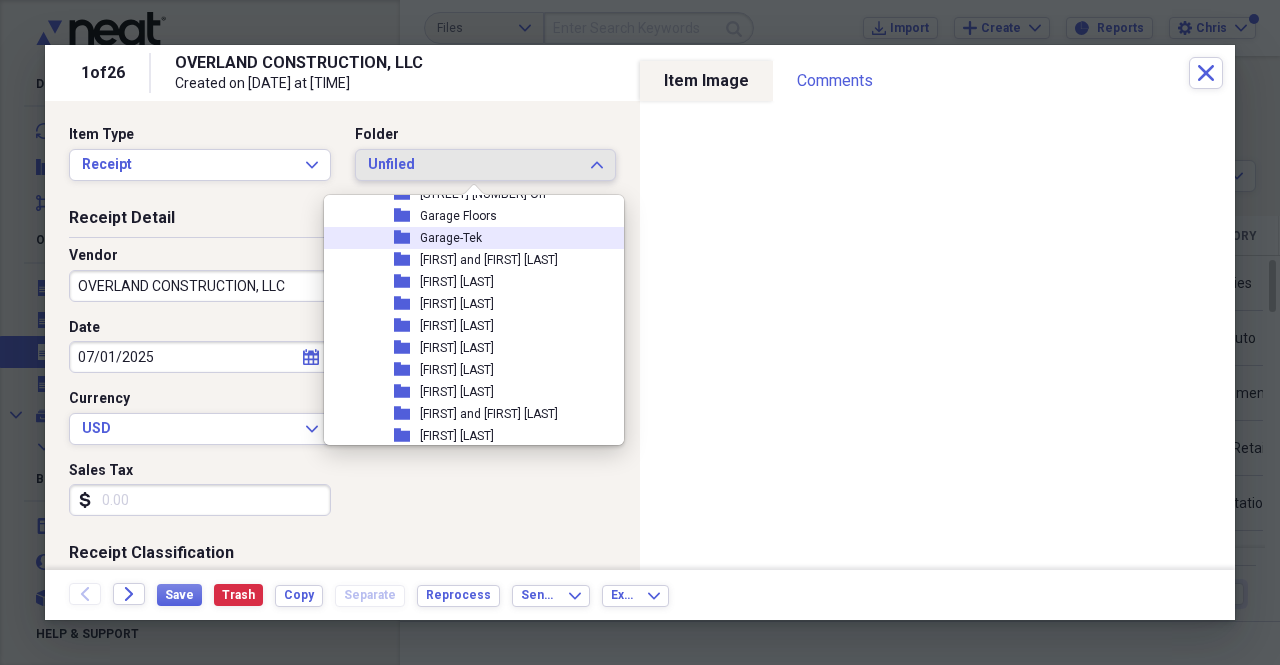 scroll, scrollTop: 900, scrollLeft: 0, axis: vertical 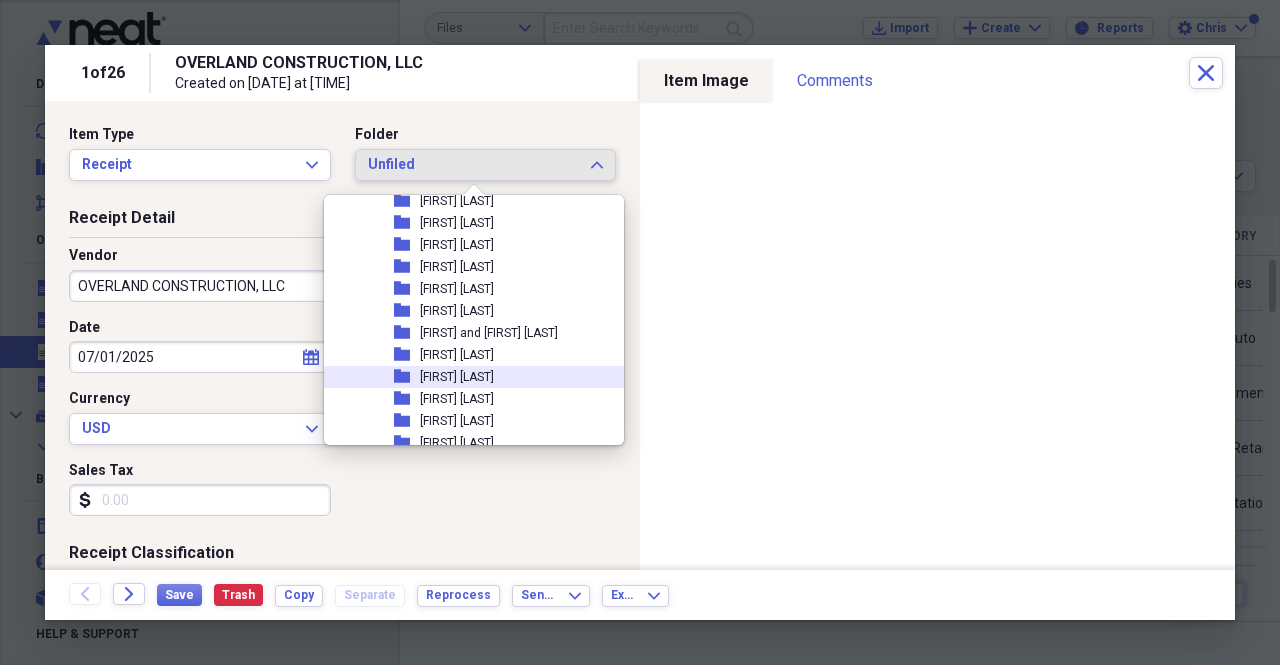 click on "Joseph Dimitridias" at bounding box center [457, 377] 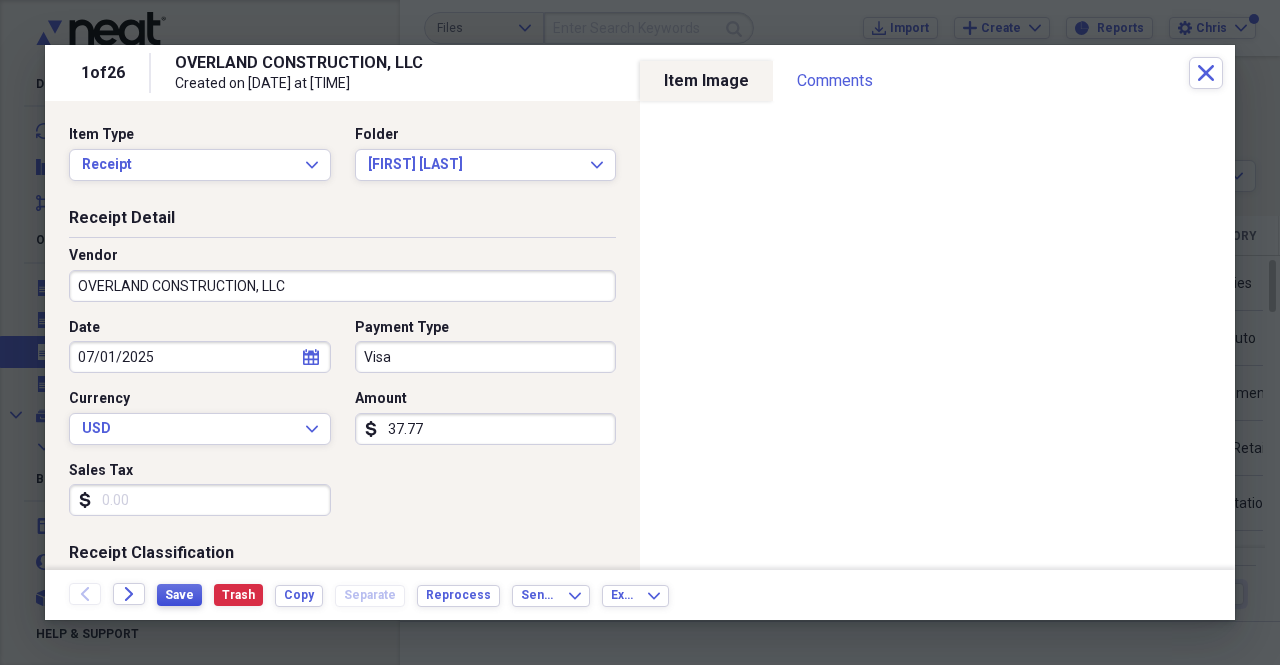 click on "Save" at bounding box center (179, 595) 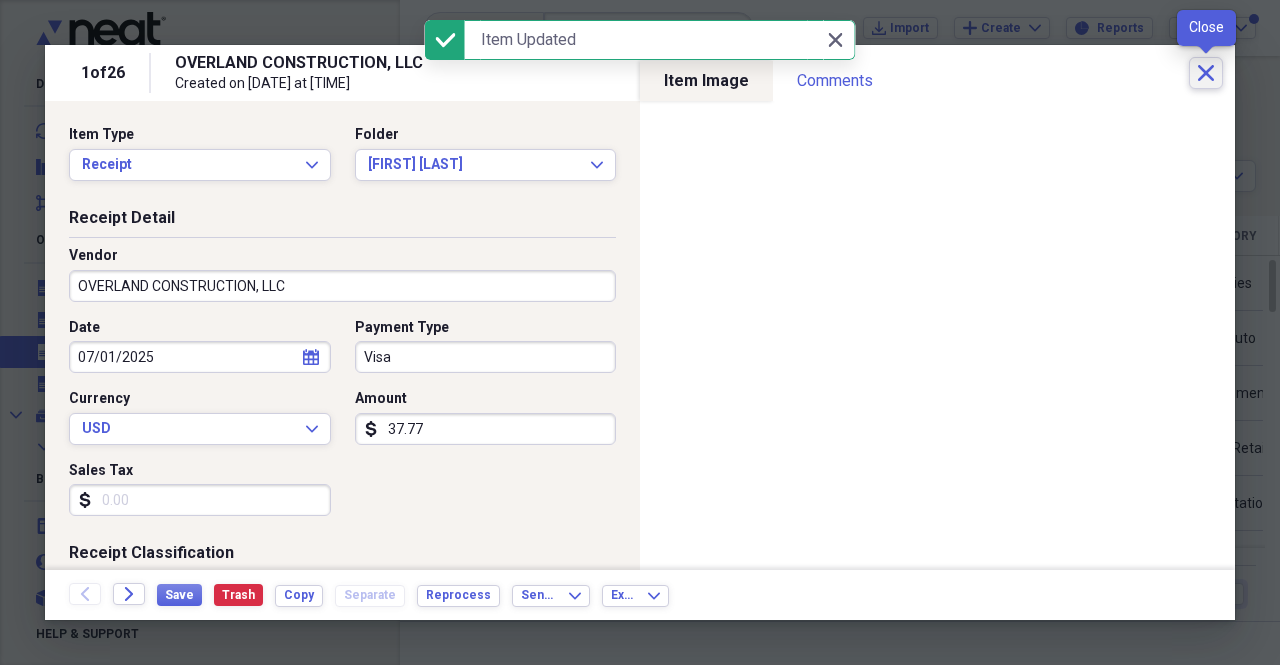 click on "Close" 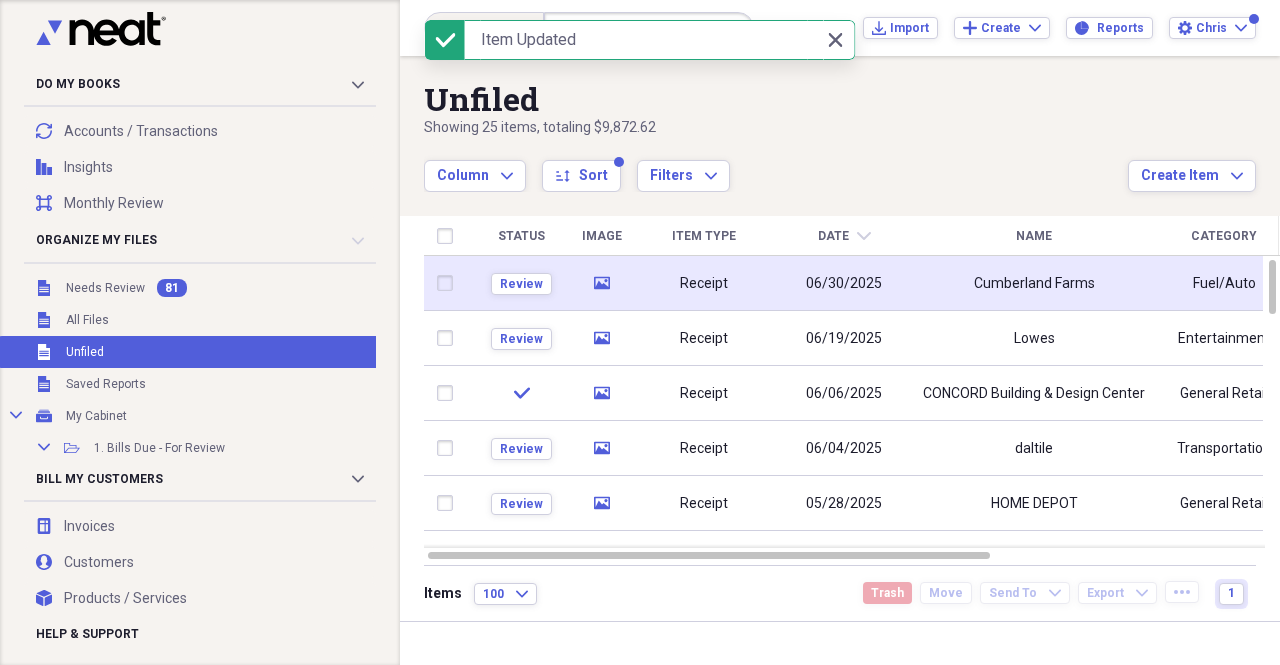 click on "Cumberland Farms" at bounding box center (1034, 284) 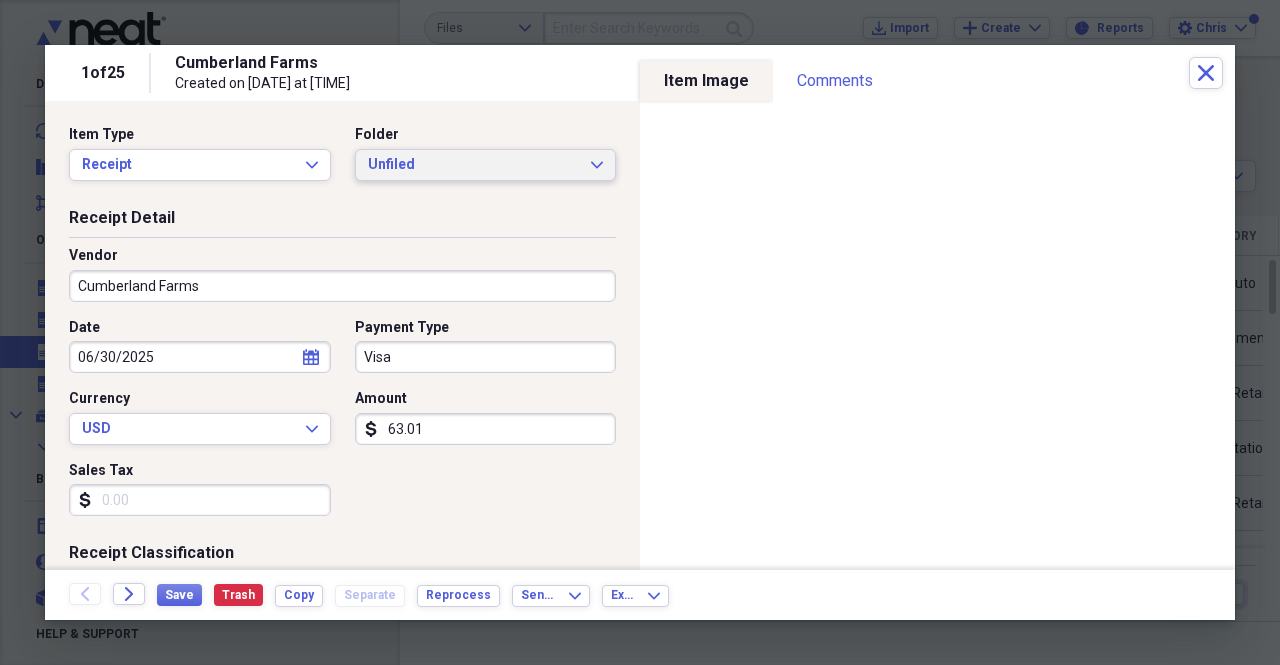 click on "Unfiled" at bounding box center [474, 165] 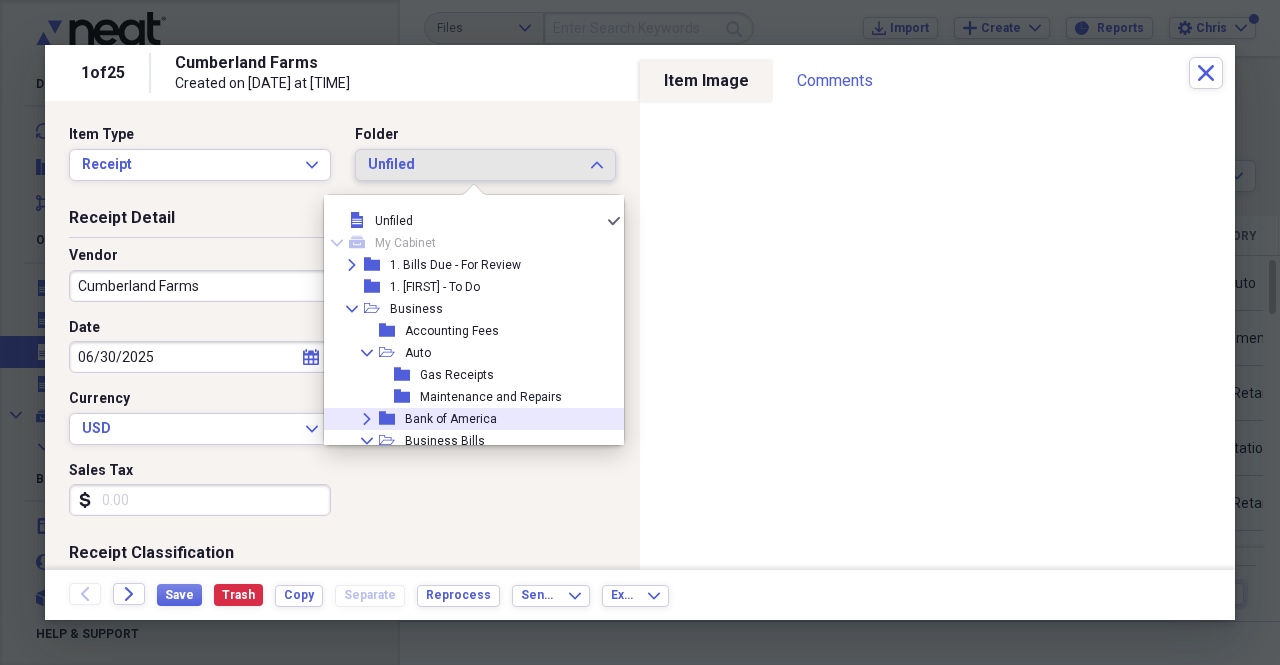 scroll, scrollTop: 100, scrollLeft: 0, axis: vertical 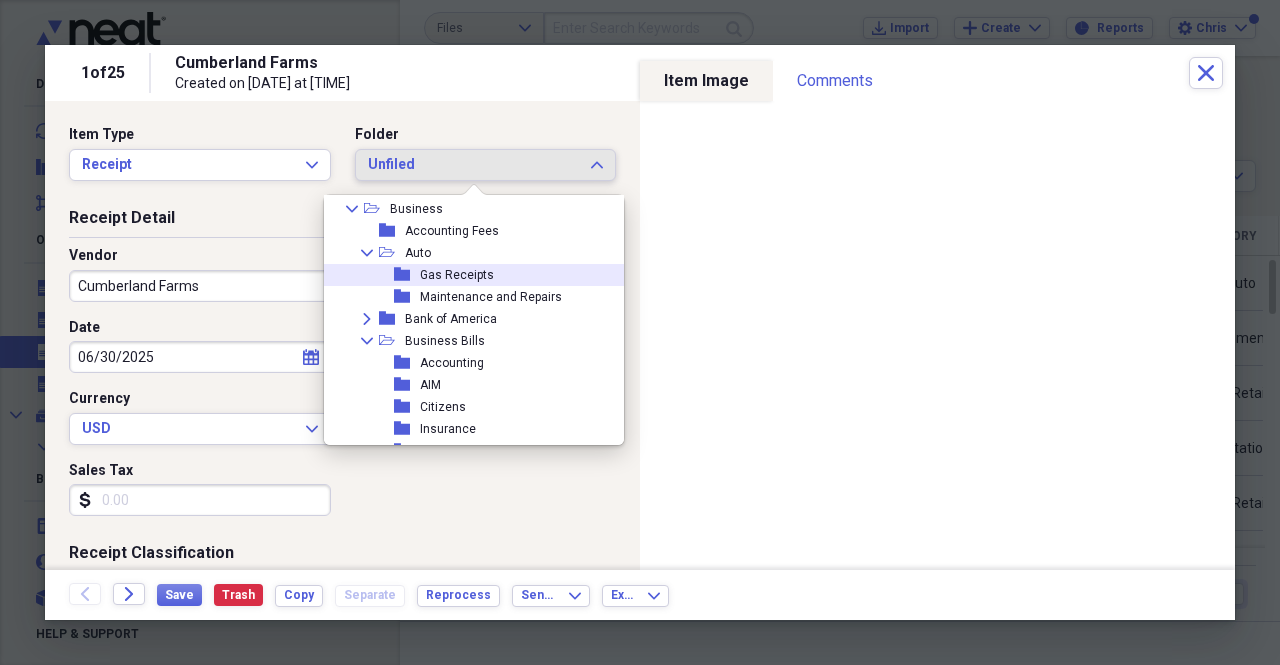 click on "Gas Receipts" at bounding box center [457, 275] 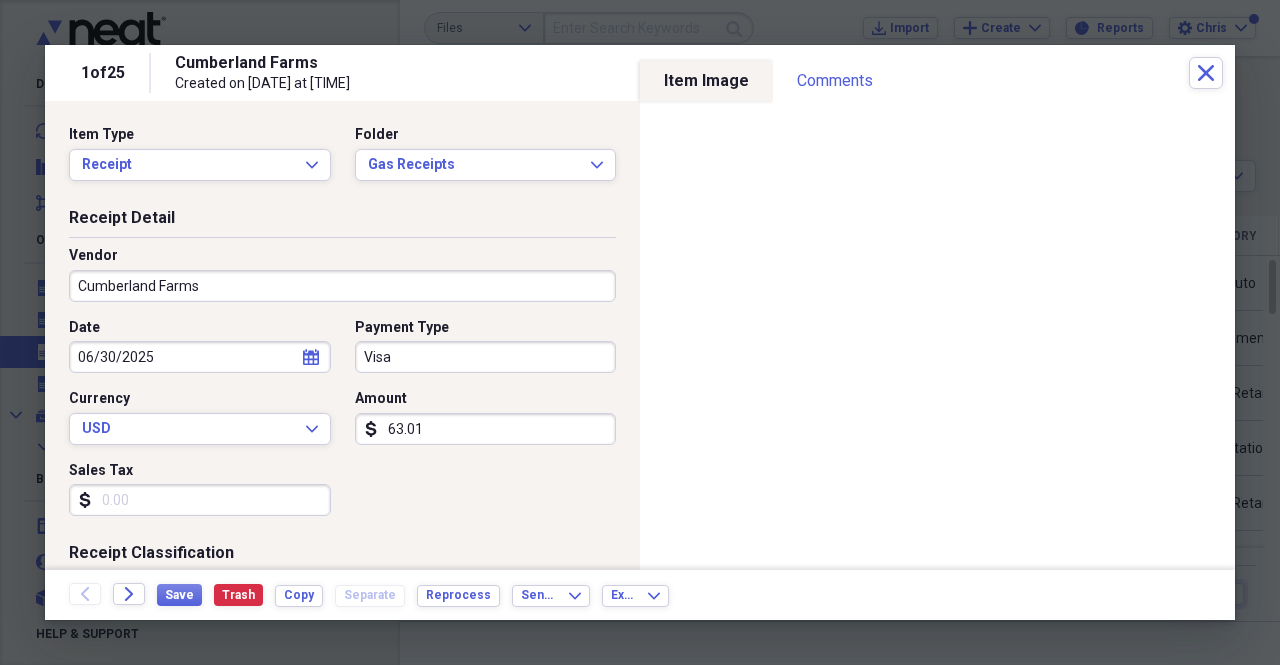 click on "Back Forward Save Trash Copy Separate Reprocess Send To Expand Export Expand" at bounding box center (640, 595) 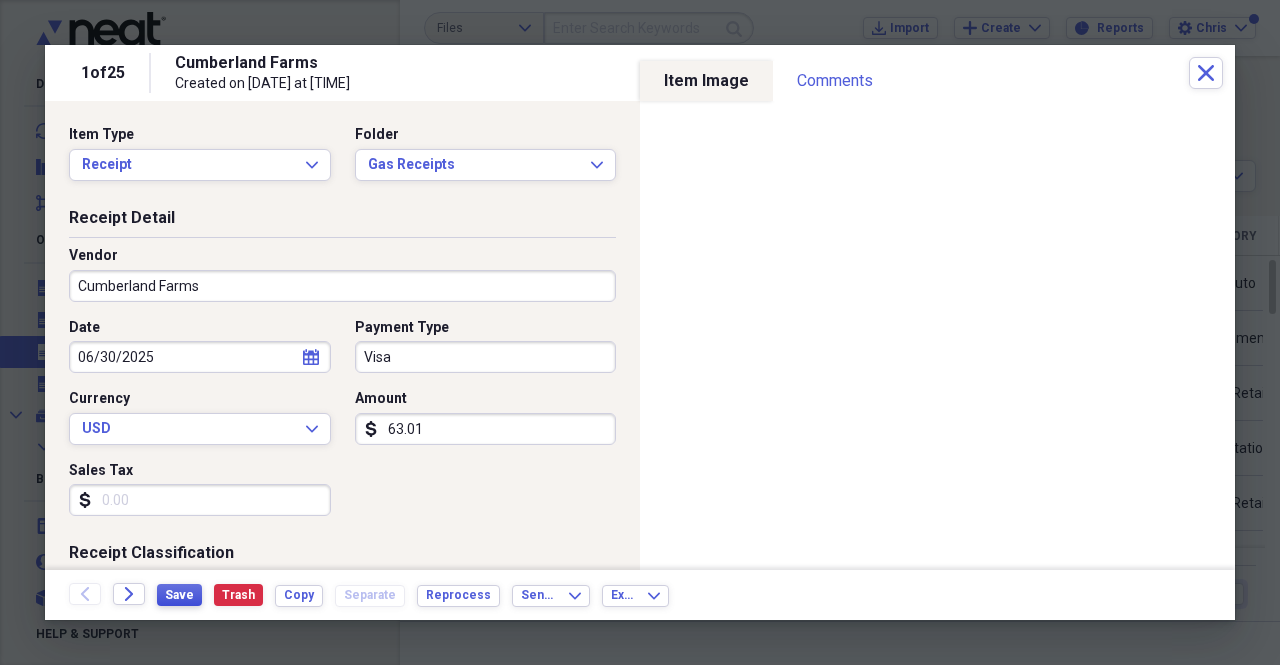 click on "Save" at bounding box center [179, 595] 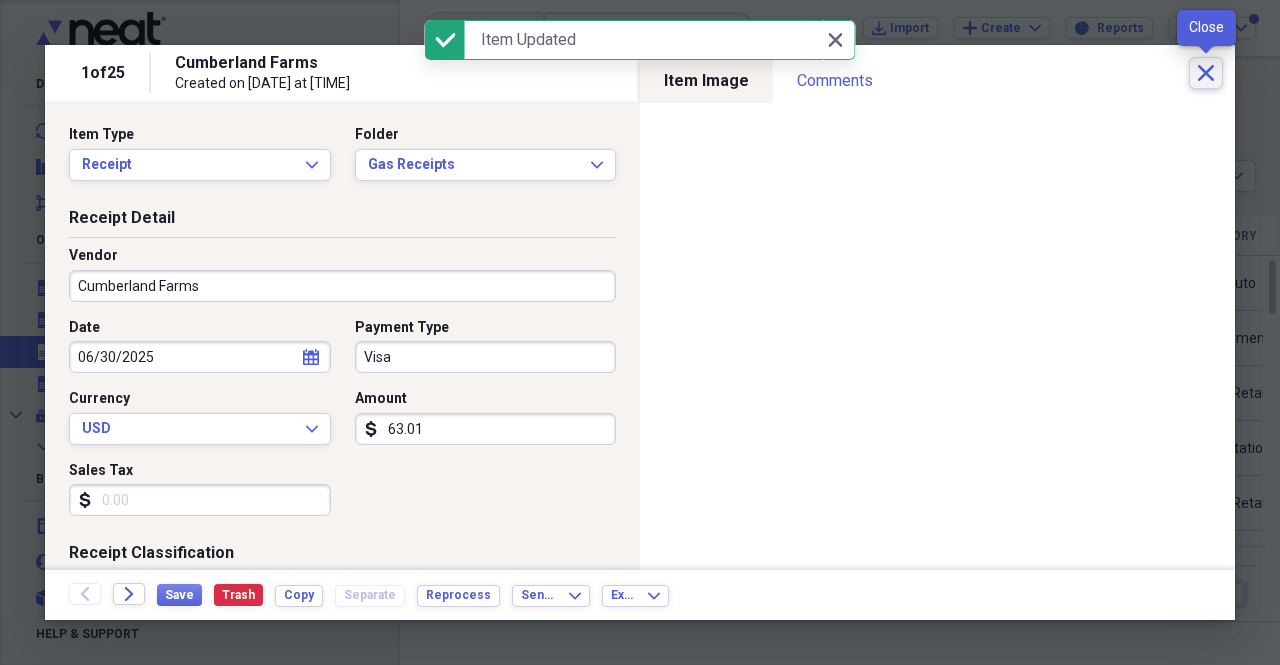 click on "Close" 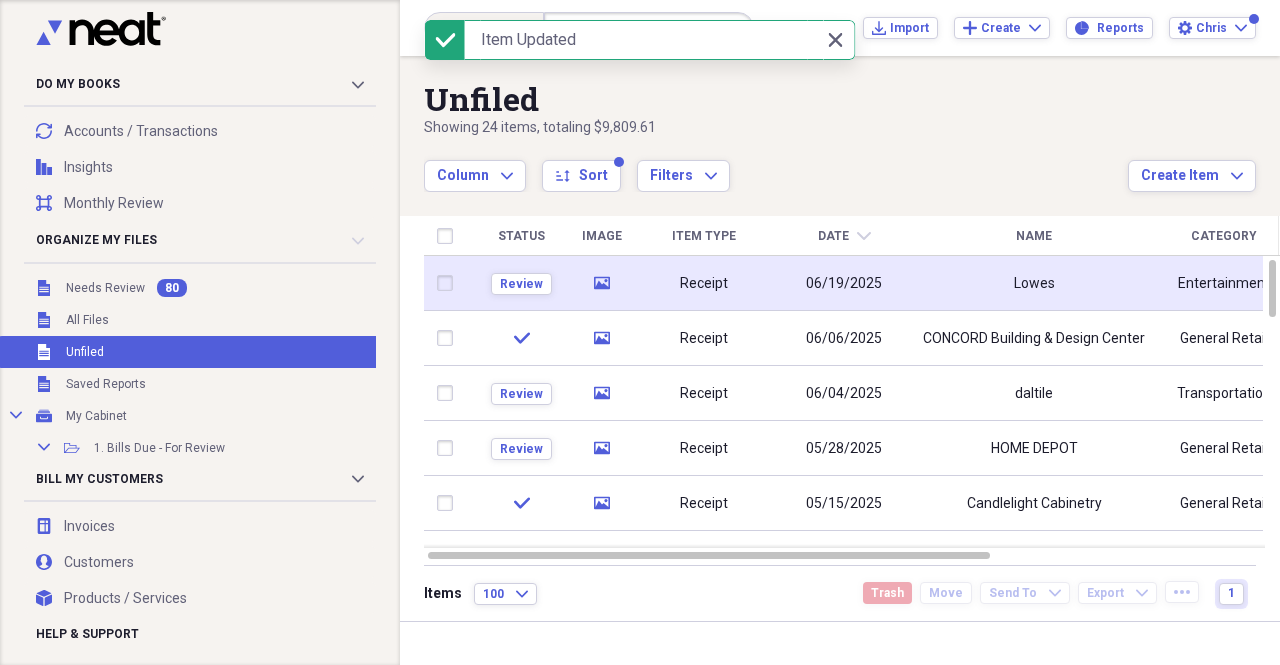 click on "Lowes" at bounding box center [1034, 283] 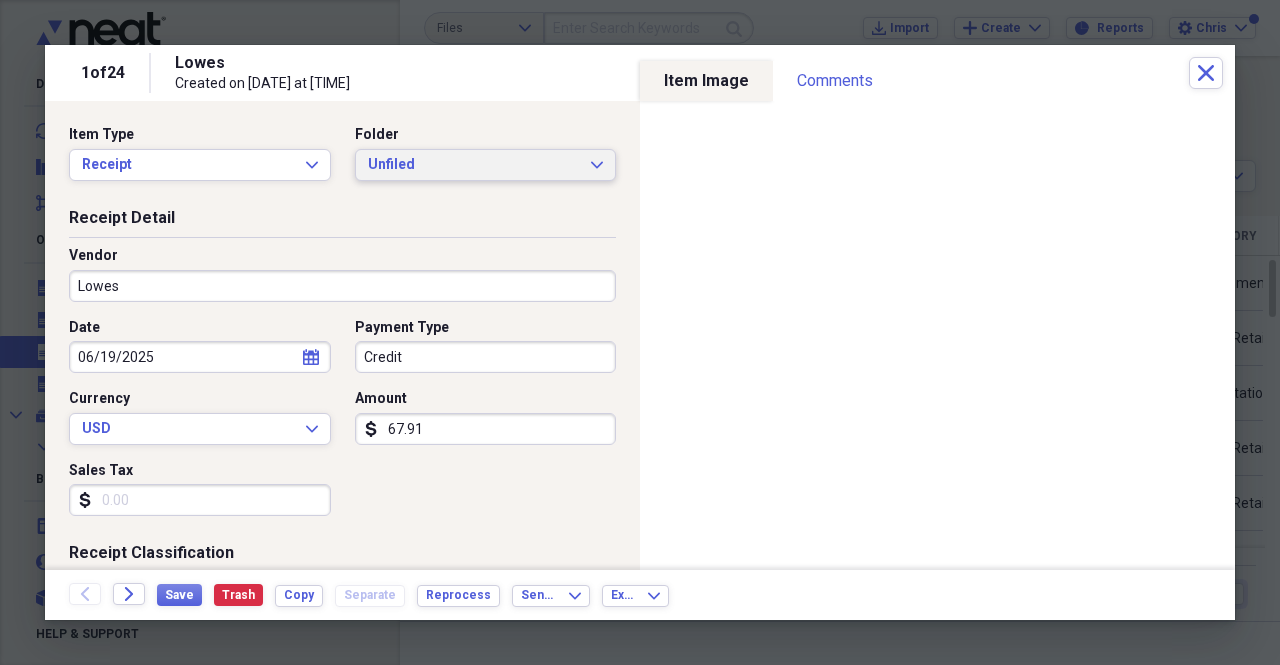 click on "Unfiled" at bounding box center (474, 165) 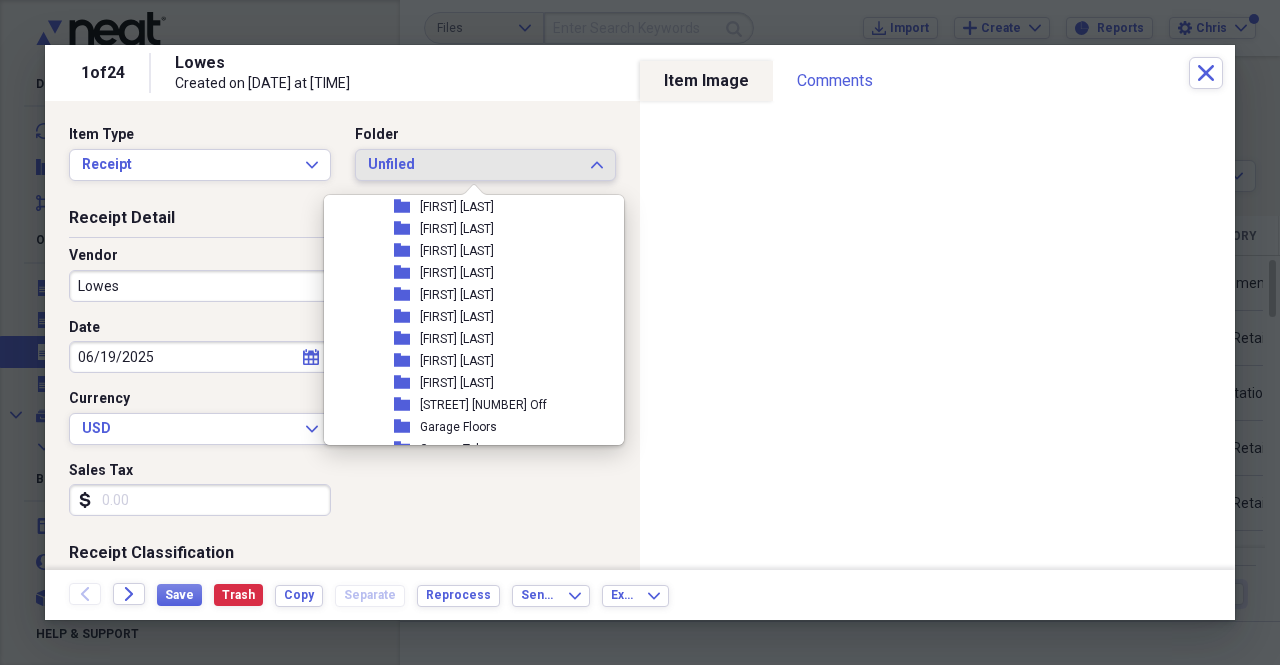 scroll, scrollTop: 500, scrollLeft: 0, axis: vertical 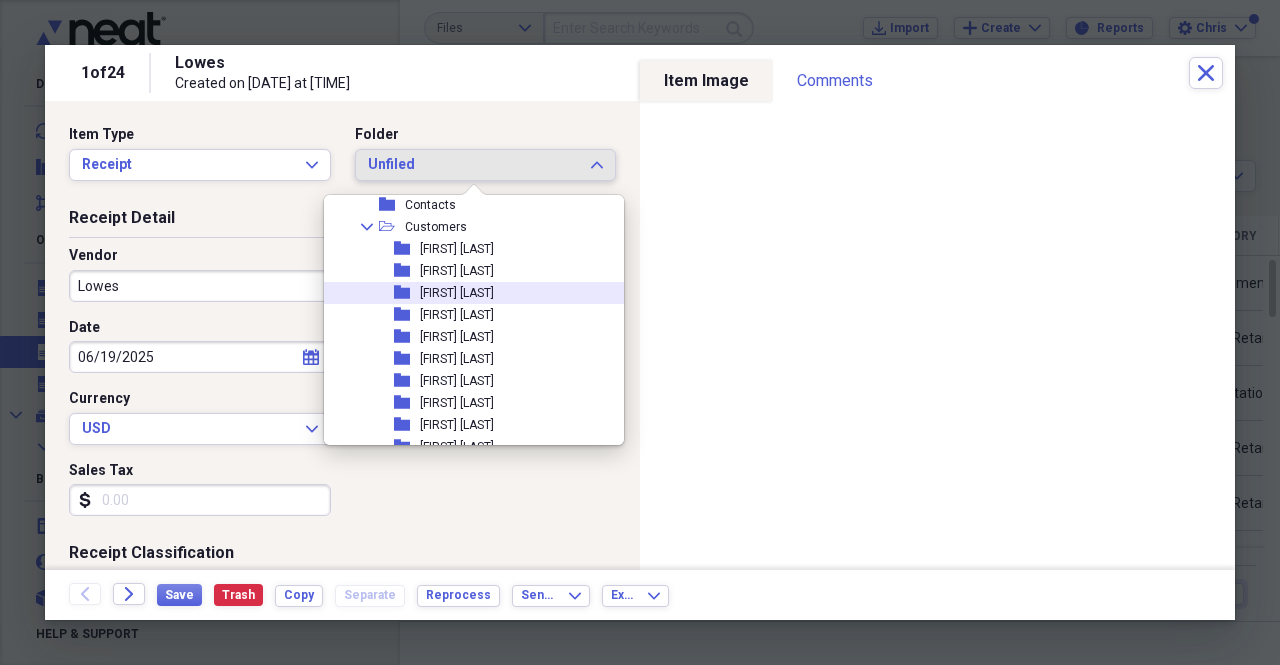 click on "folder Andrew Burton" at bounding box center (466, 271) 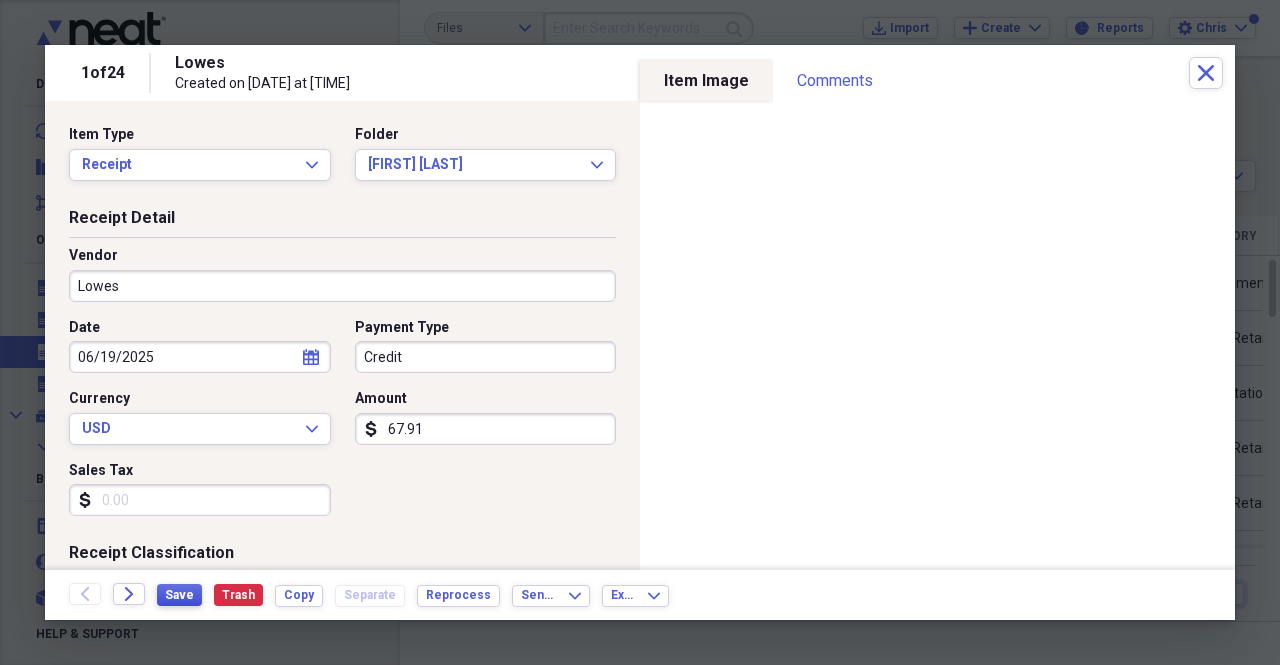 click on "Save" at bounding box center (179, 595) 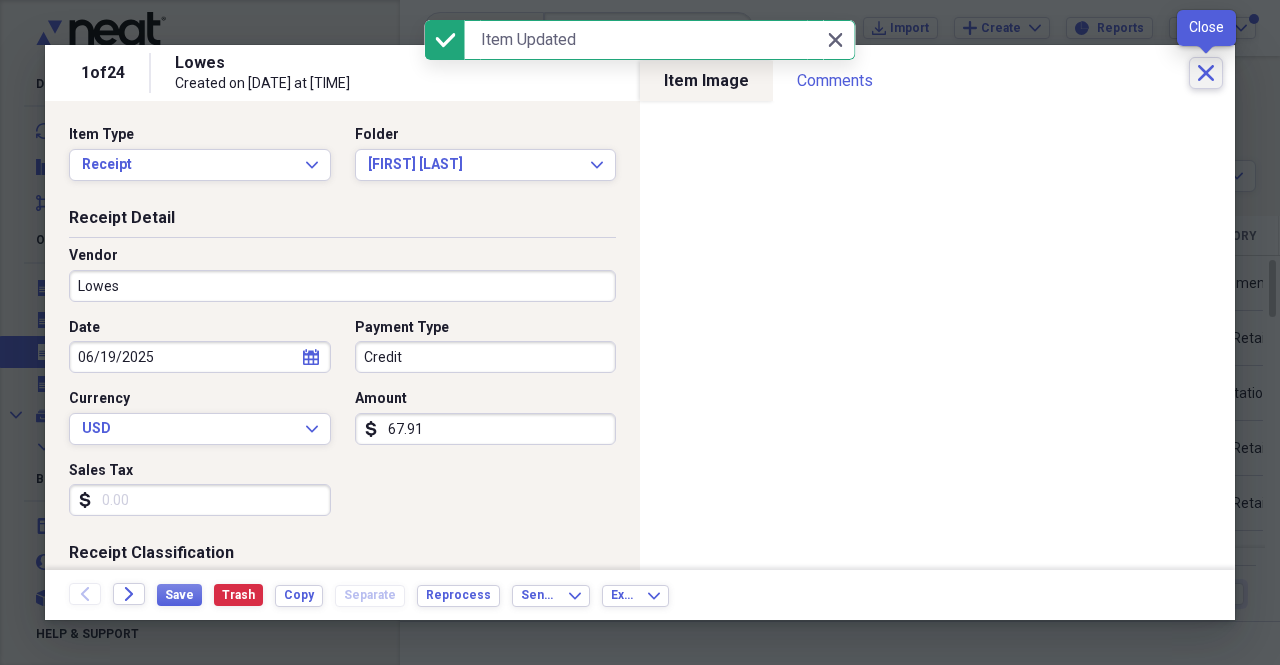 click 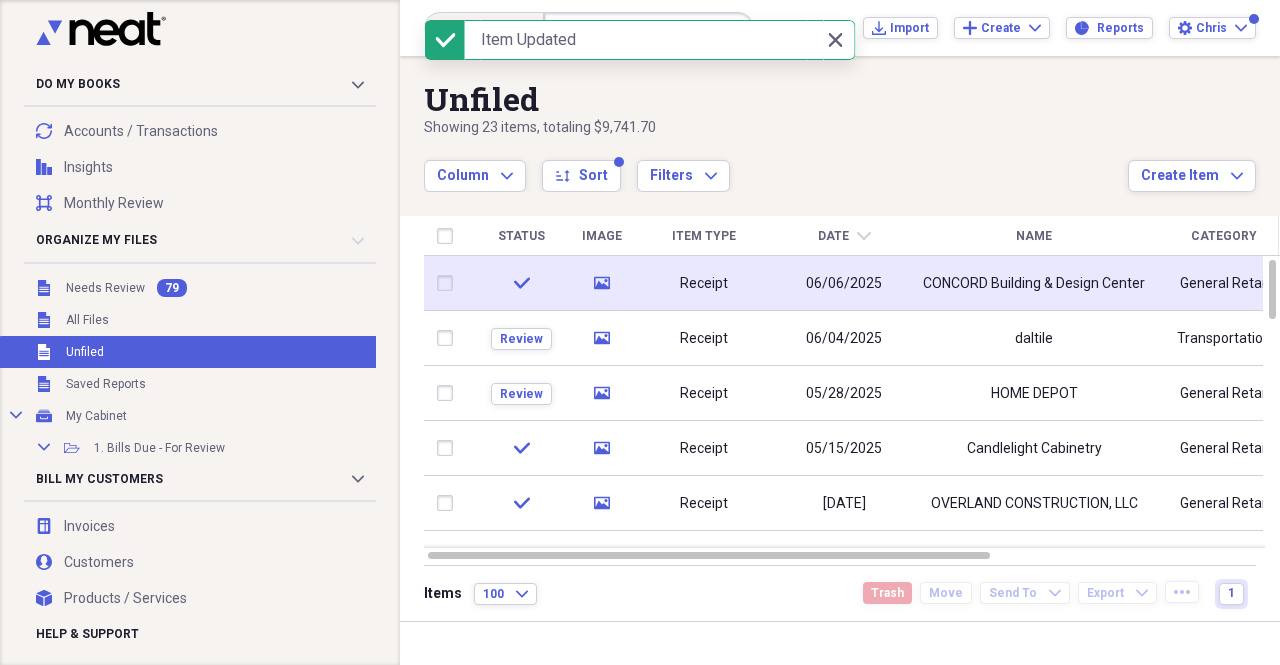 click on "CONCORD Building & Design Center" at bounding box center [1034, 283] 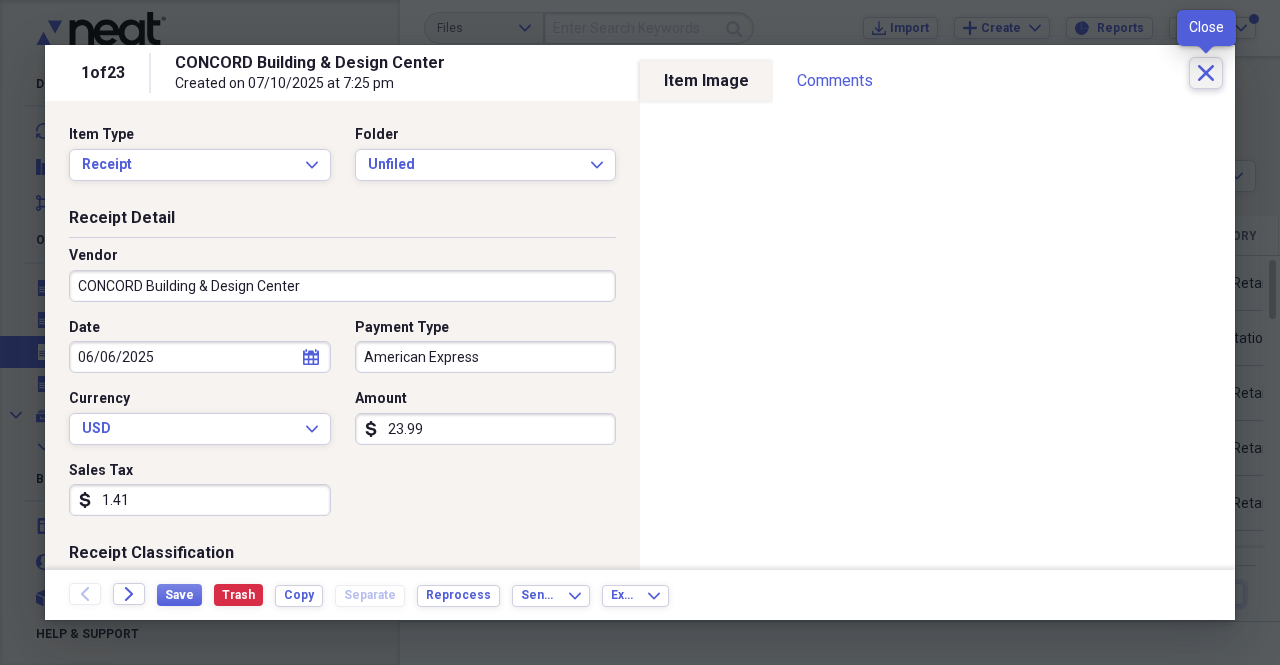 click on "Close" at bounding box center [1206, 73] 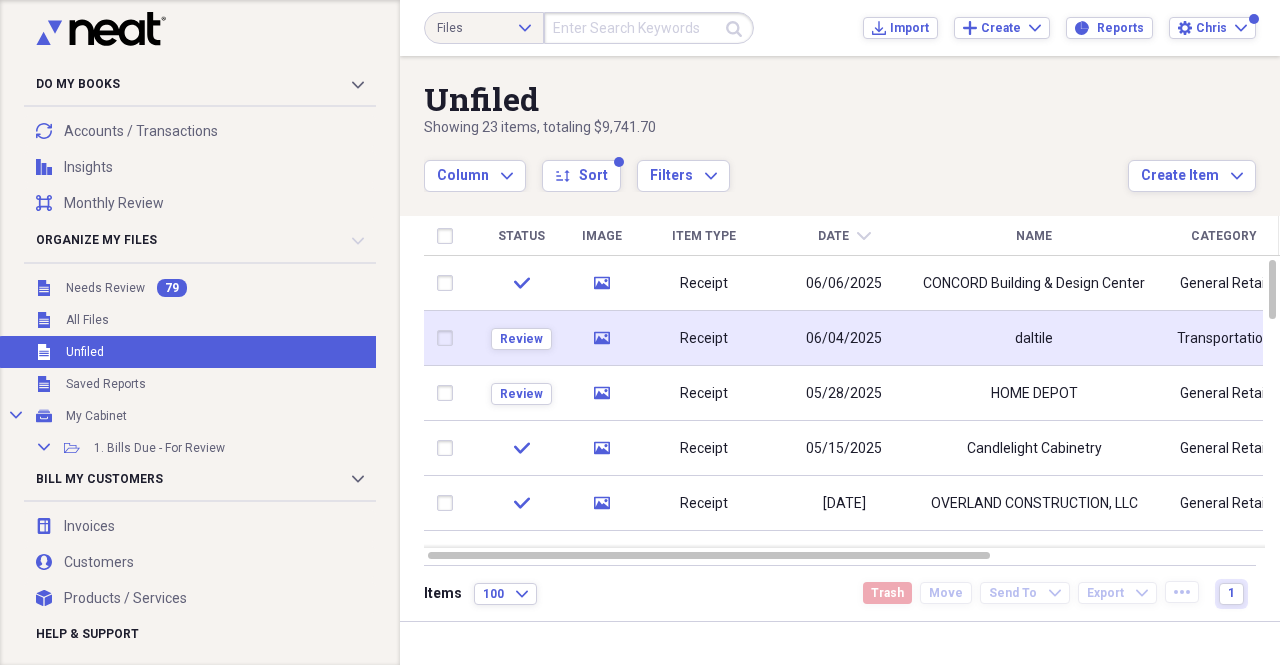 click on "daltile" at bounding box center [1034, 339] 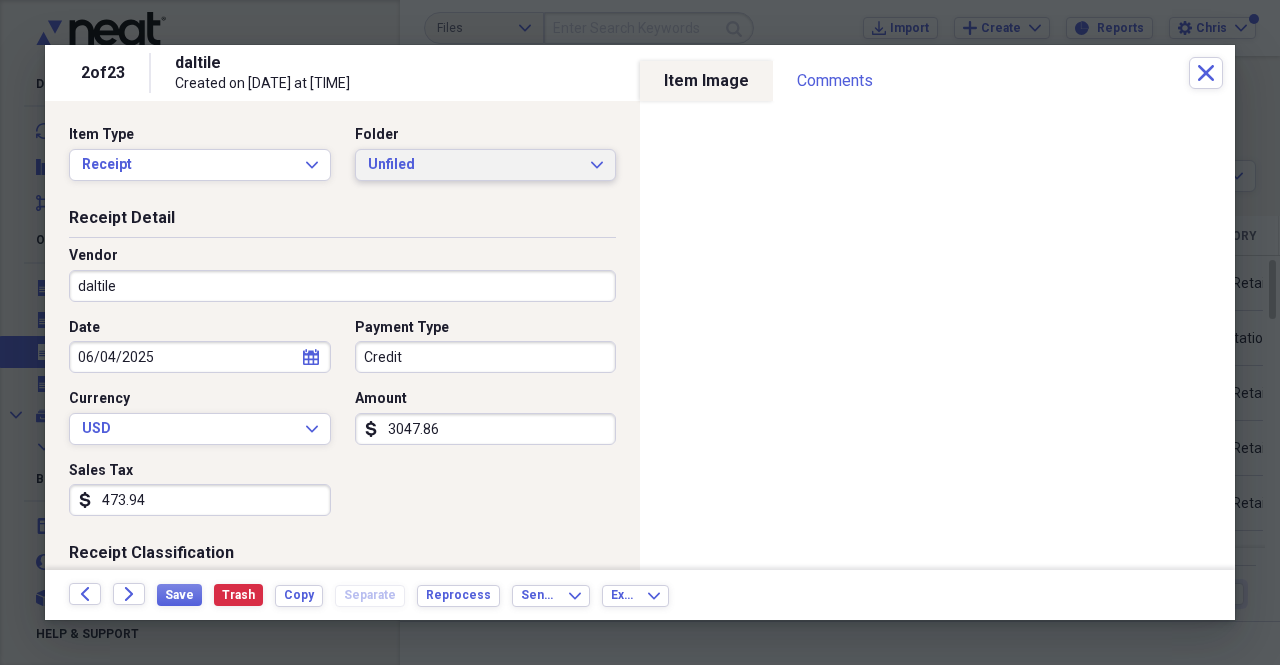 click on "Unfiled" at bounding box center (474, 165) 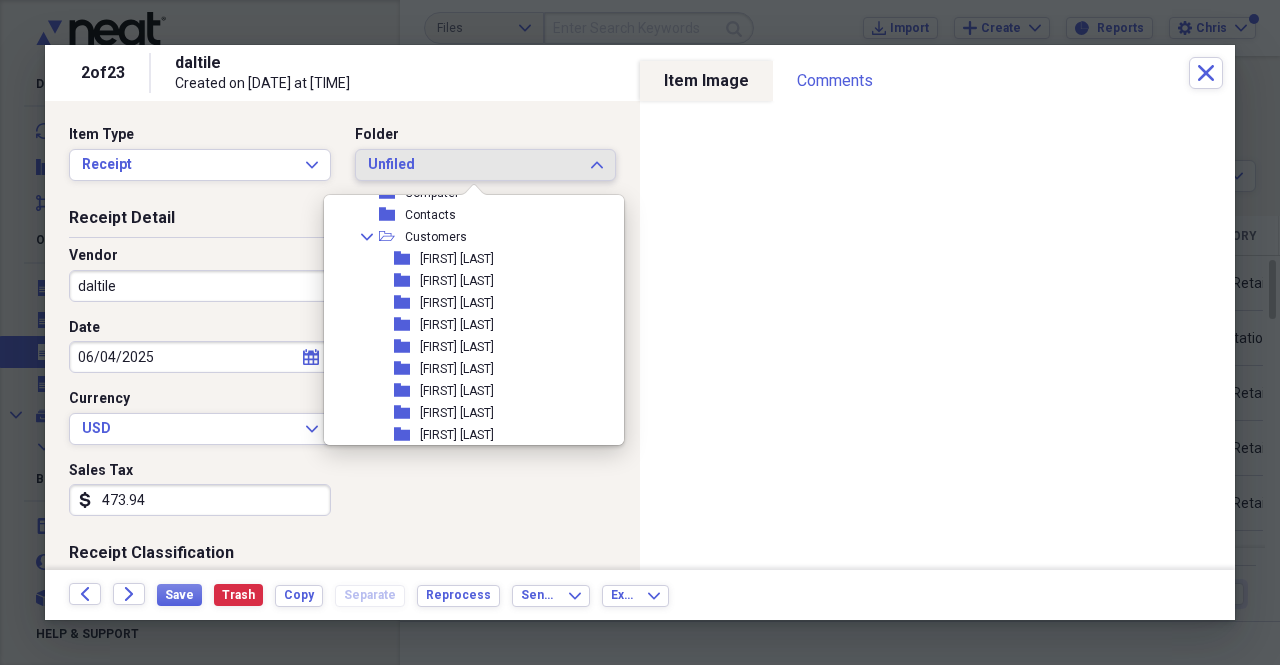 scroll, scrollTop: 500, scrollLeft: 0, axis: vertical 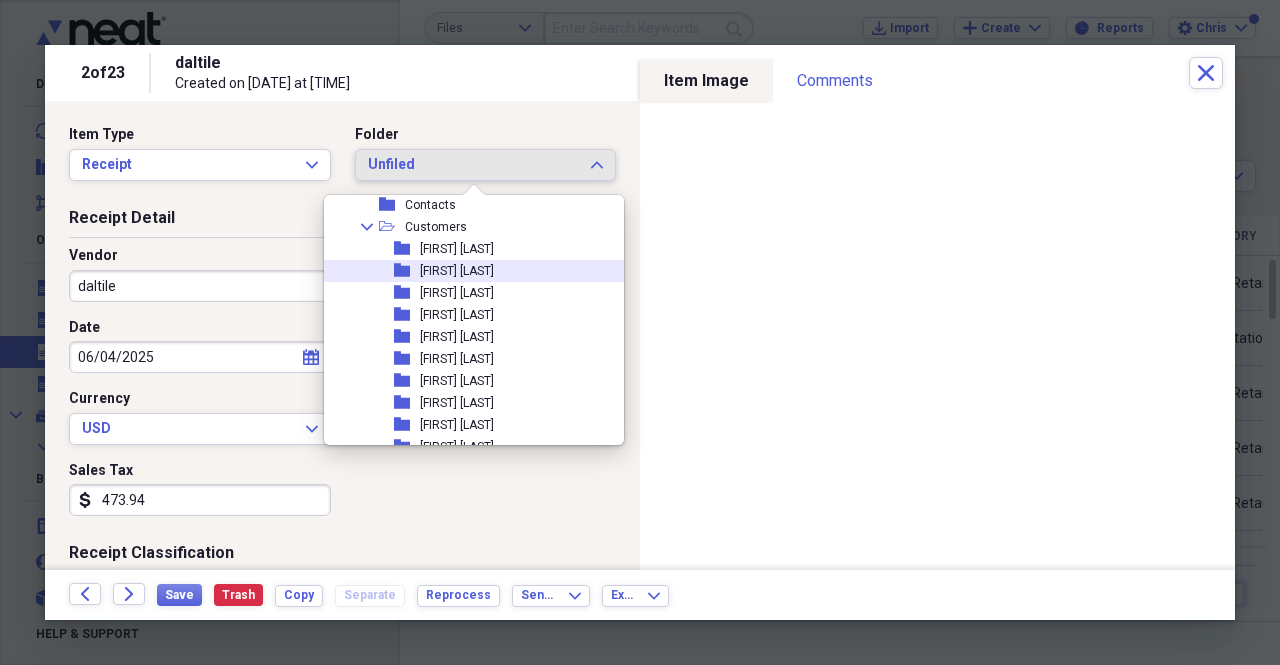 click on "Andrew Burton" at bounding box center (457, 271) 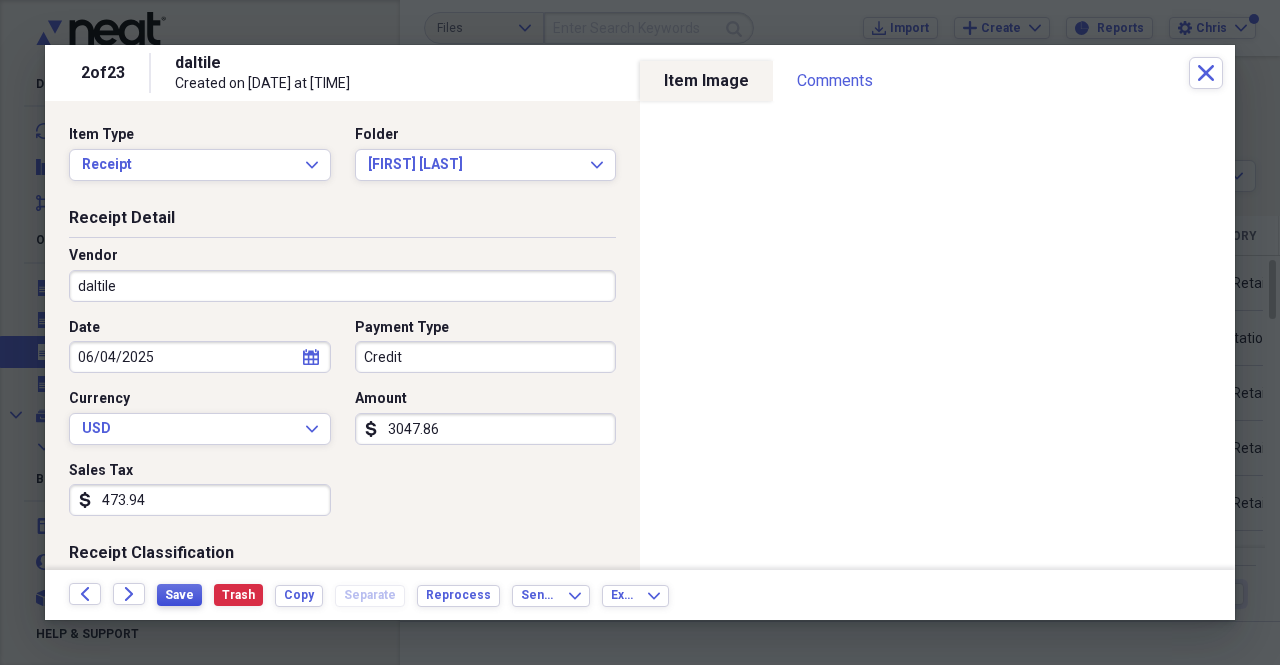 click on "Save" at bounding box center [179, 595] 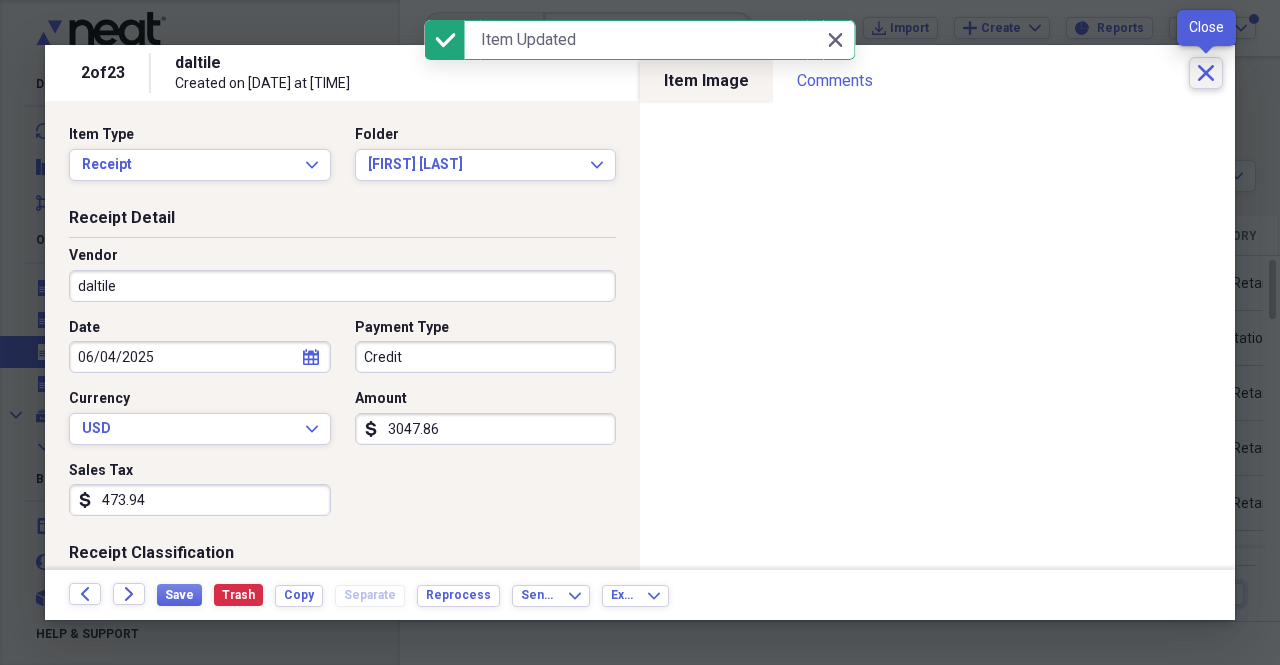 click on "Close" 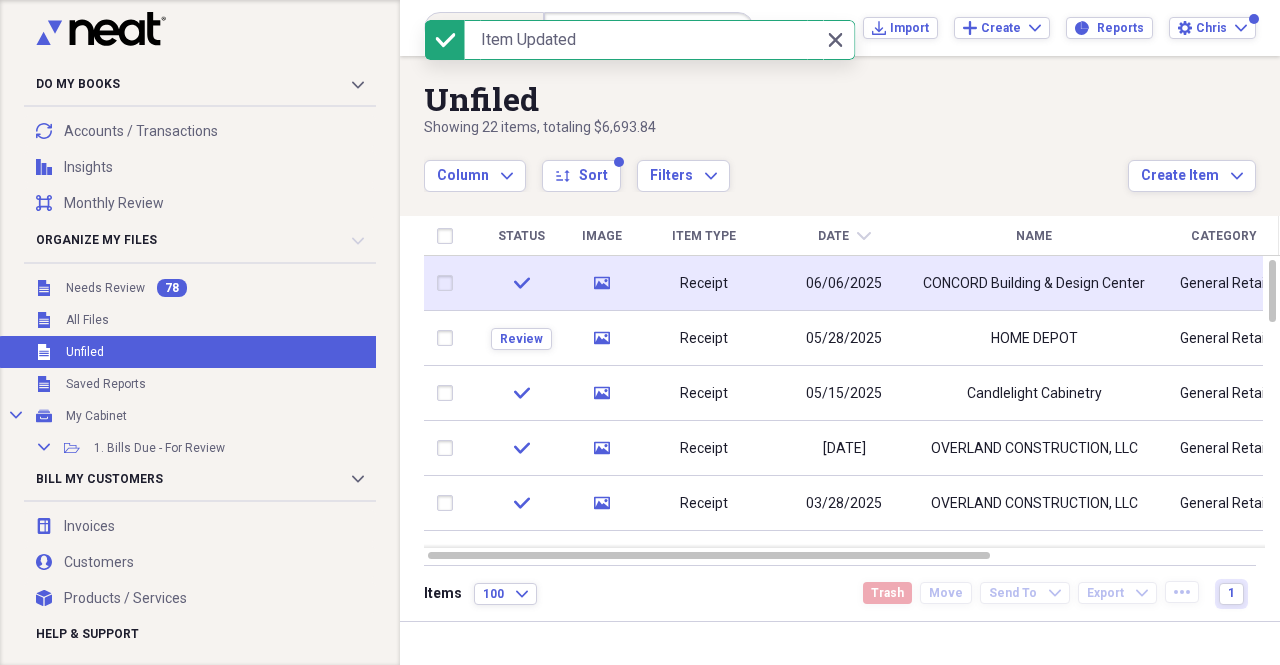 click on "06/06/2025" at bounding box center [844, 283] 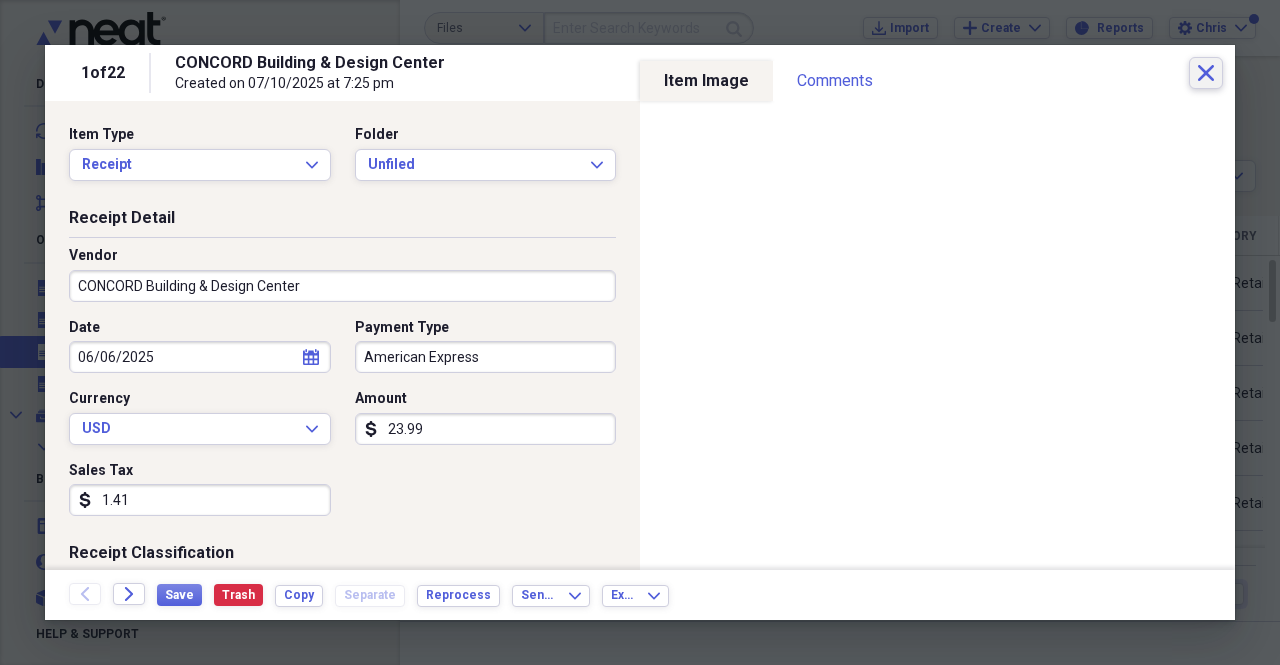 click 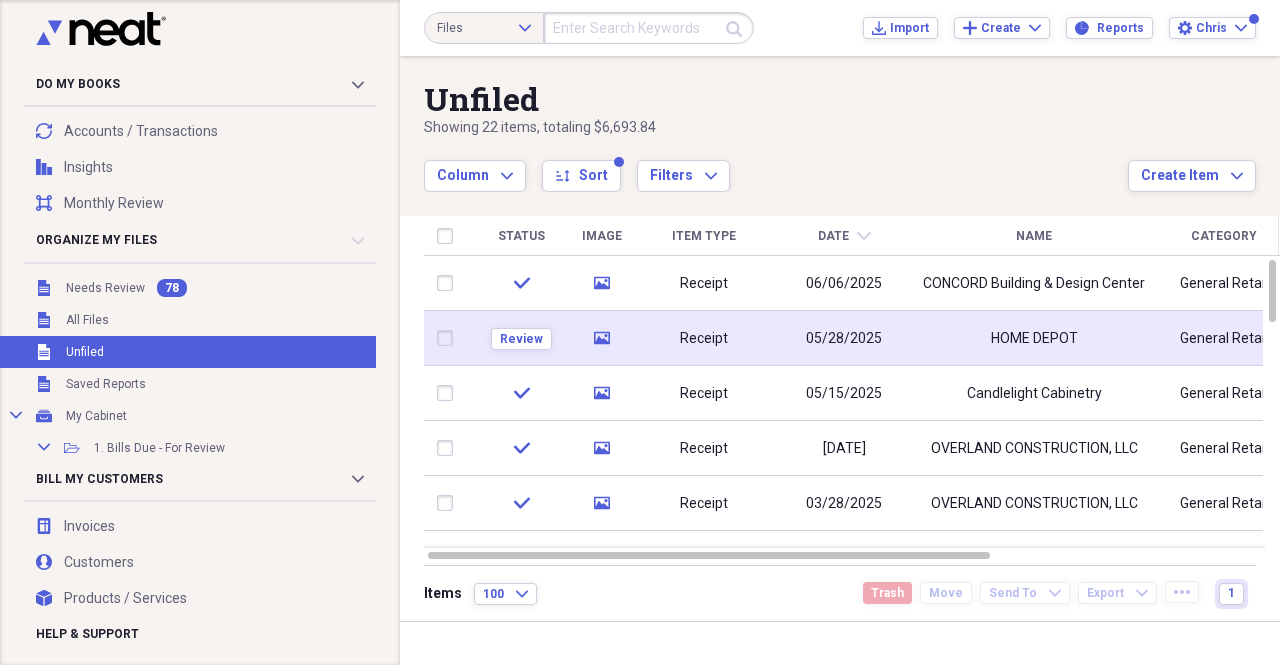 click on "HOME DEPOT" at bounding box center [1034, 338] 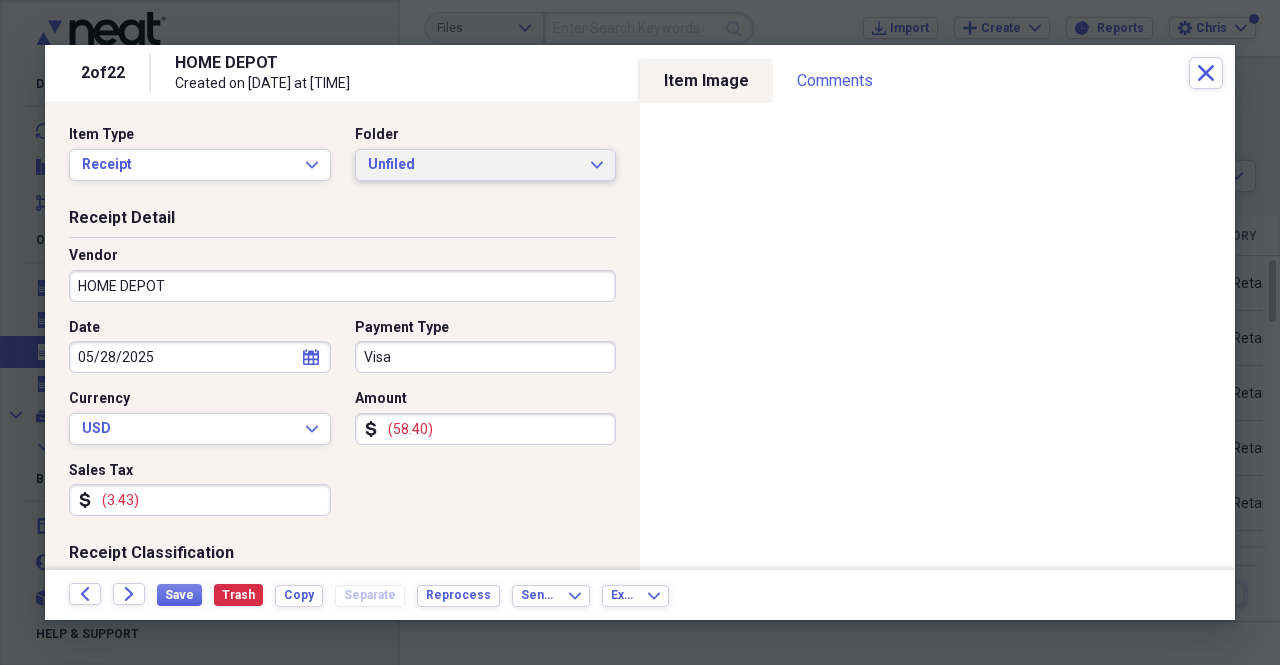 click on "Unfiled" at bounding box center (474, 165) 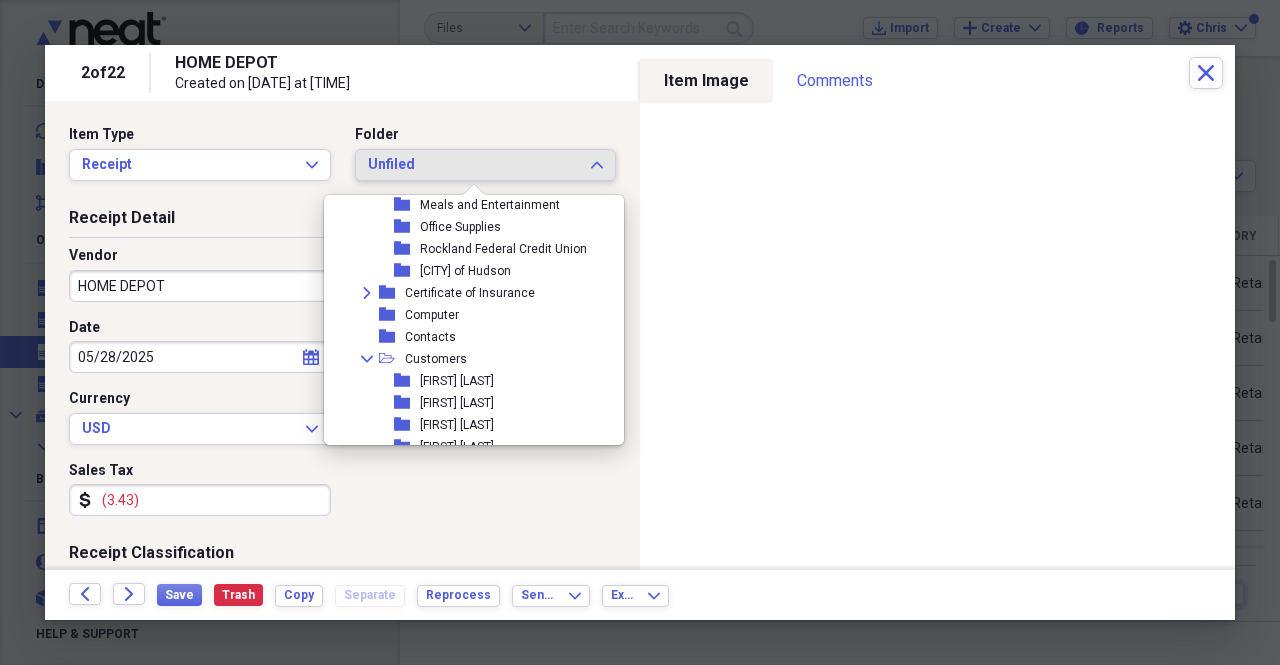scroll, scrollTop: 500, scrollLeft: 0, axis: vertical 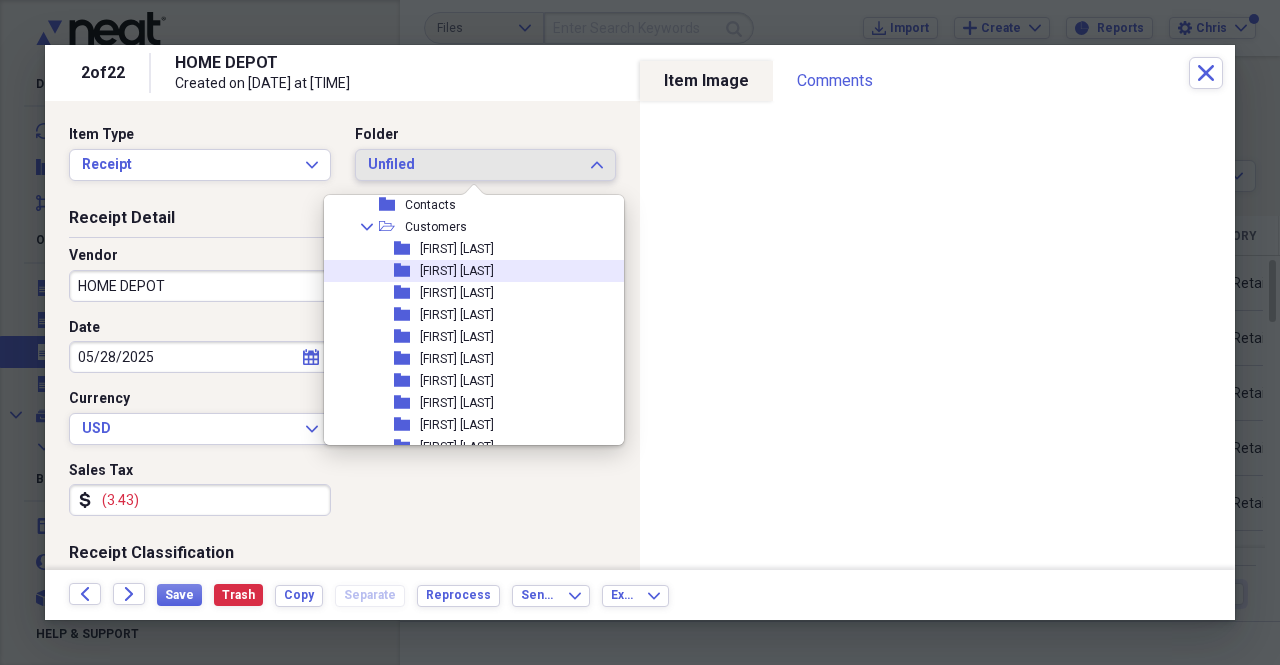 click on "Andrew Burton" at bounding box center [457, 271] 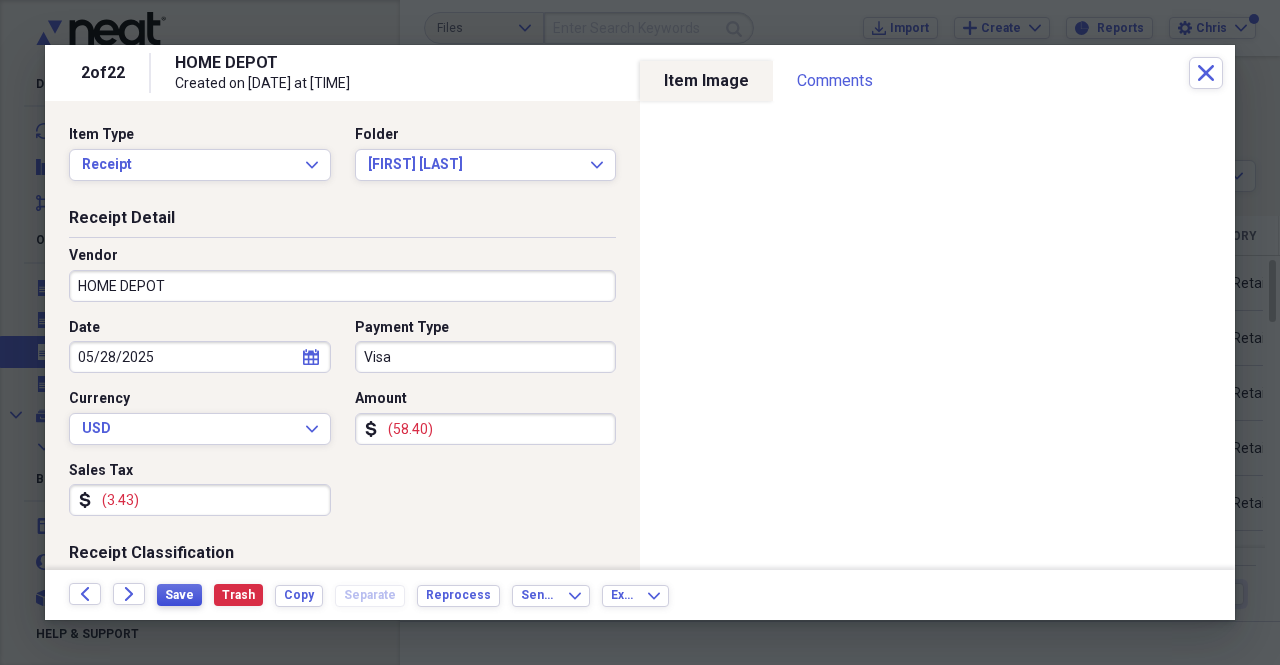 click on "Save" at bounding box center [179, 595] 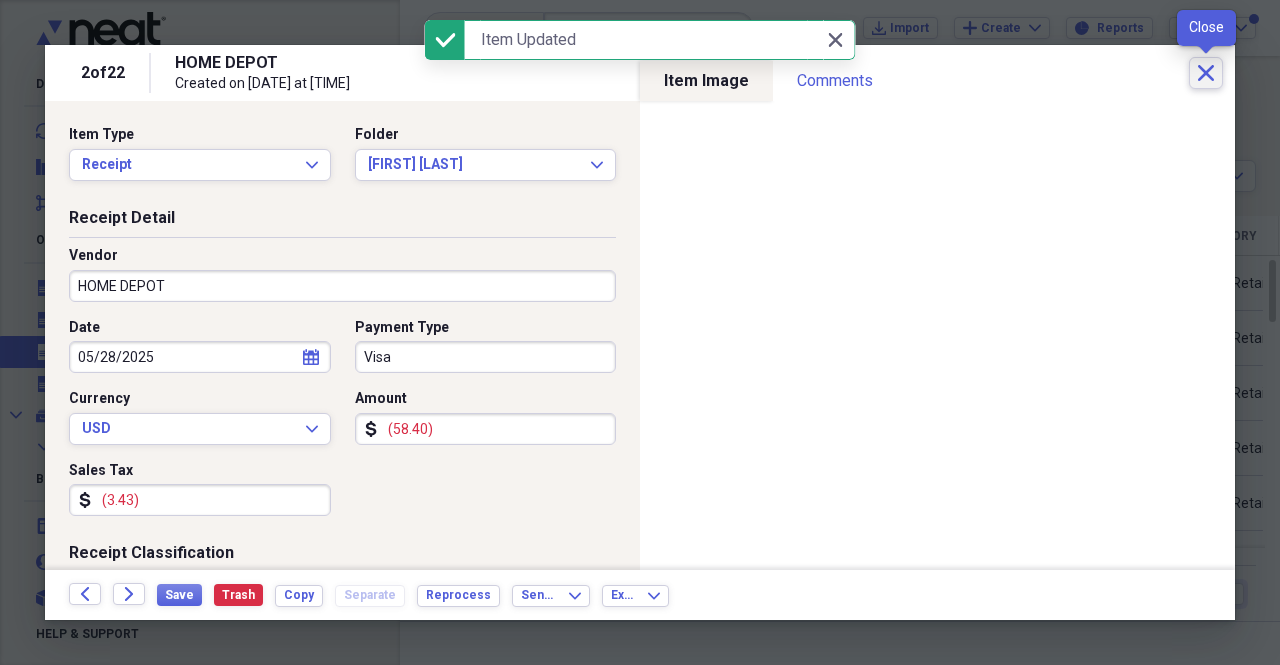 click 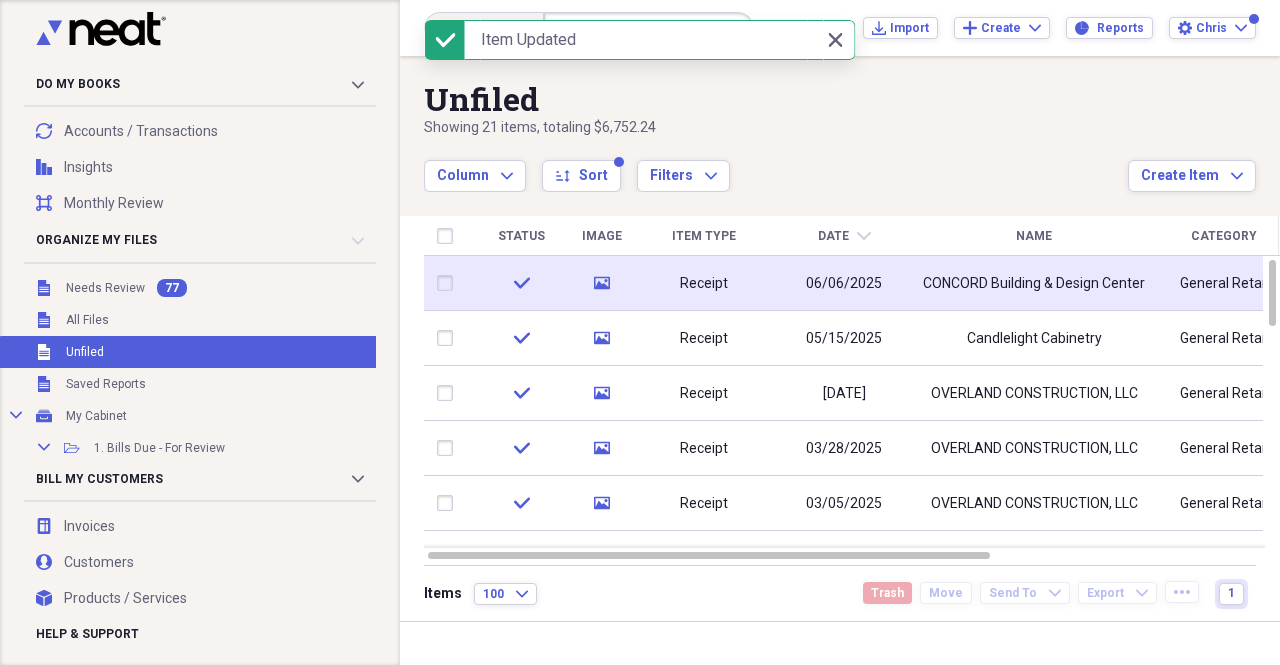 click on "CONCORD Building & Design Center" at bounding box center [1034, 284] 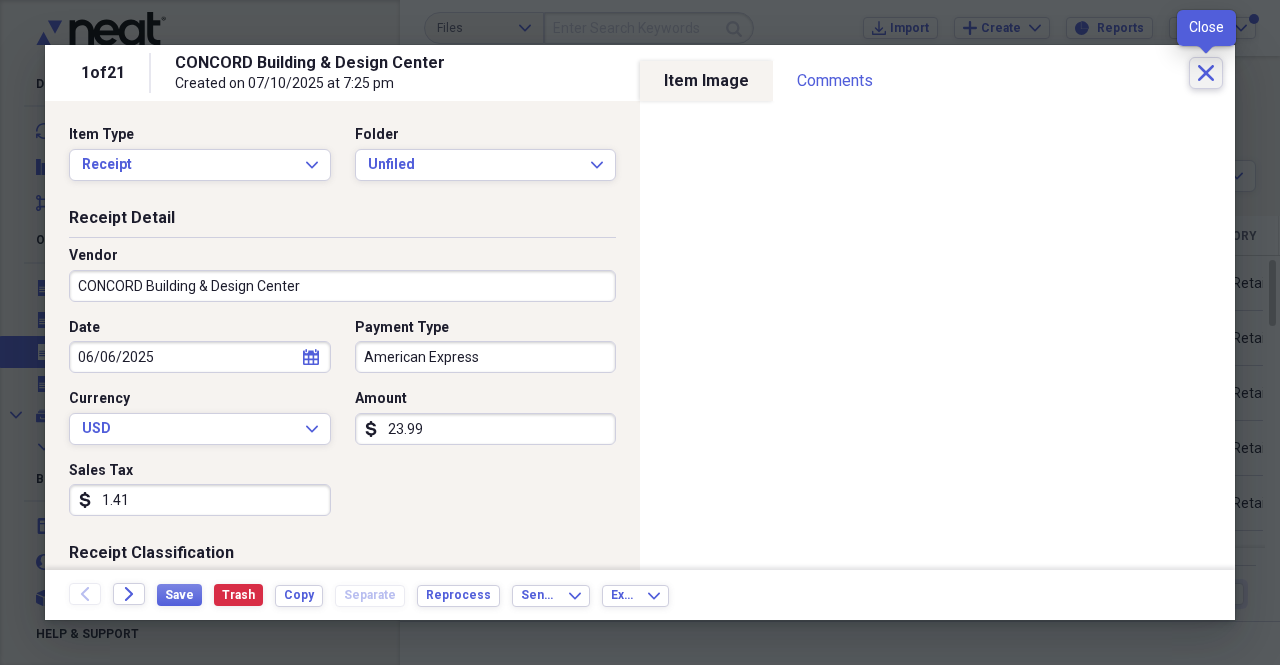 click on "Close" 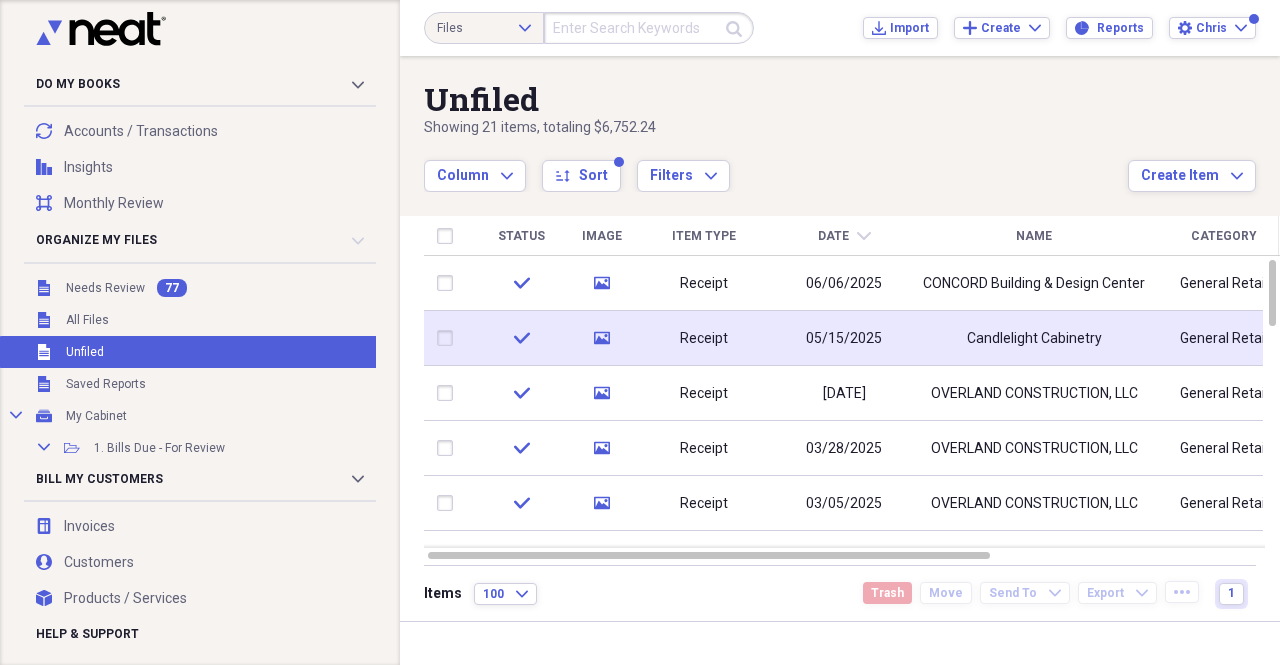 click on "Candlelight Cabinetry" at bounding box center [1034, 338] 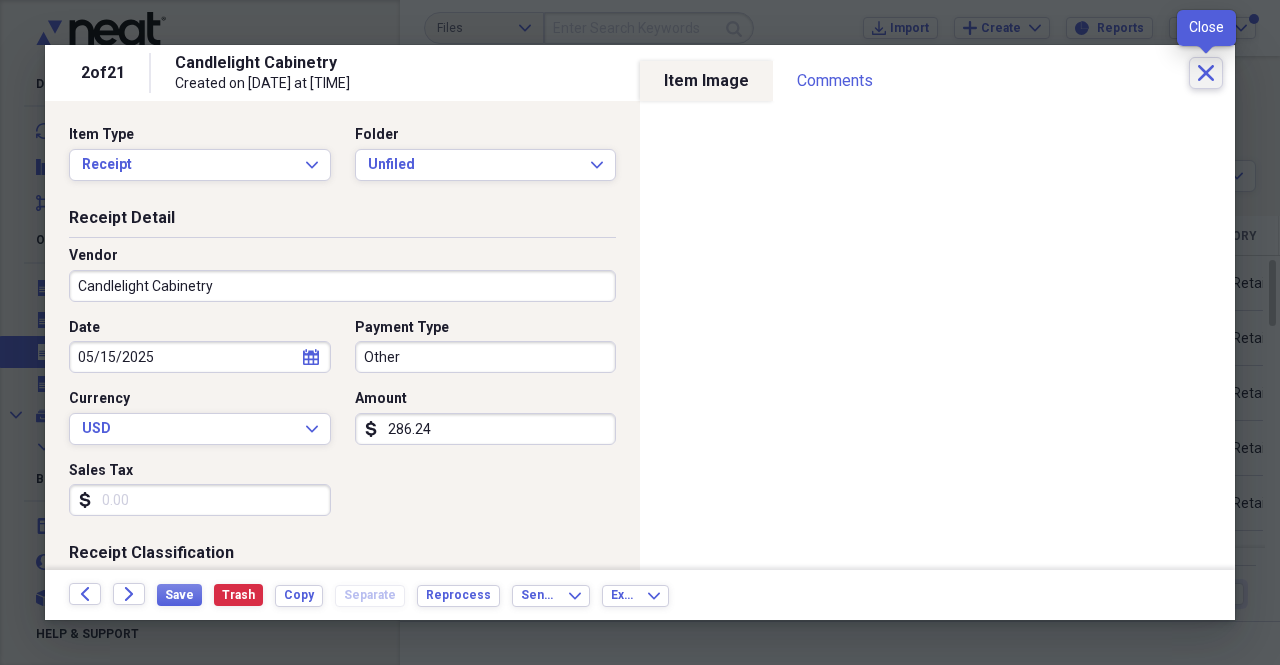 click on "Close" 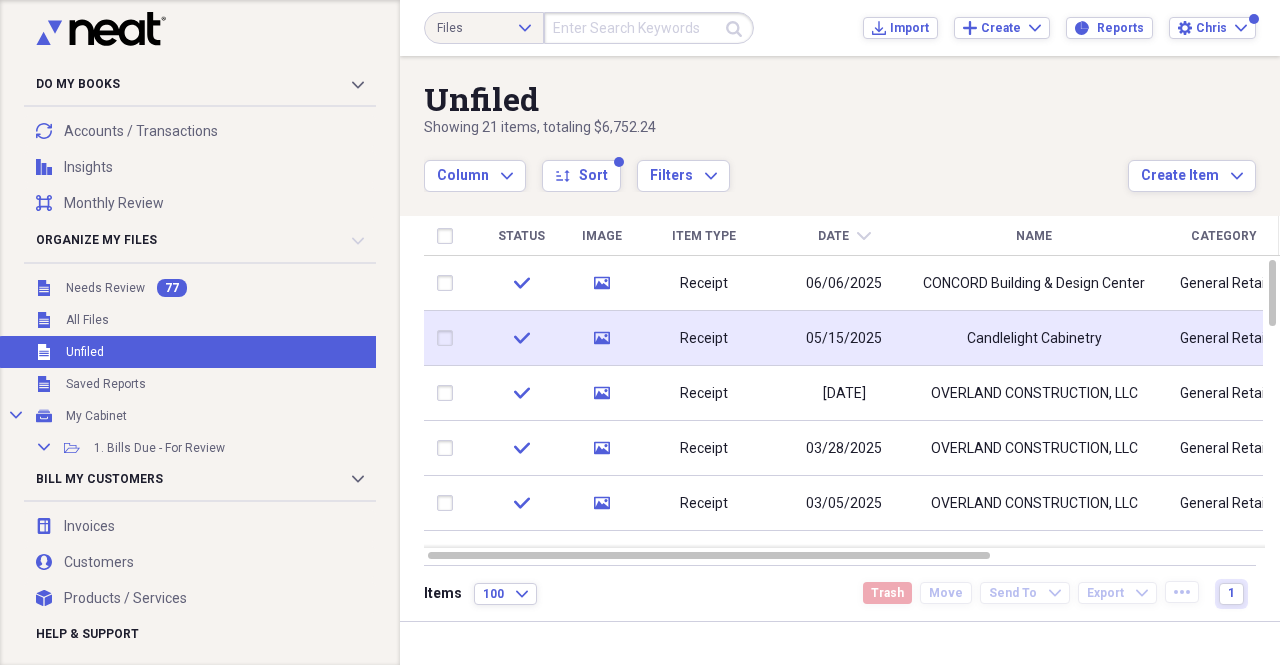 click on "Candlelight Cabinetry" at bounding box center (1034, 339) 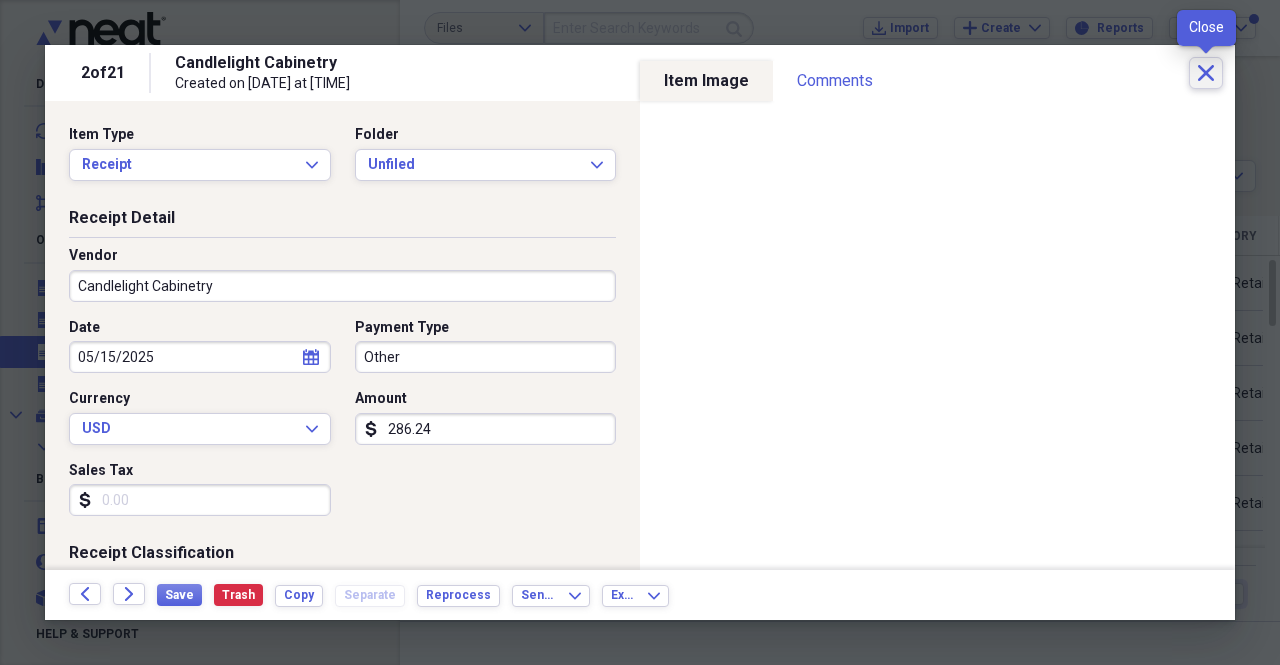click on "Close" at bounding box center (1206, 73) 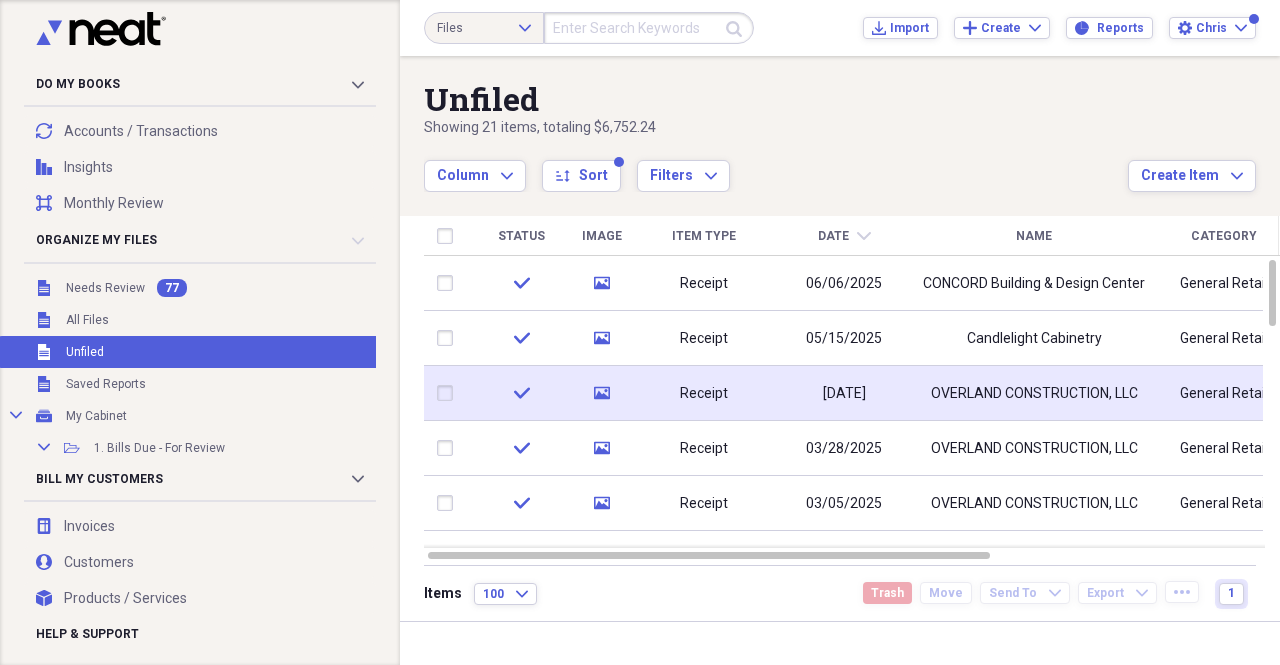 click on "OVERLAND CONSTRUCTION, LLC" at bounding box center [1034, 394] 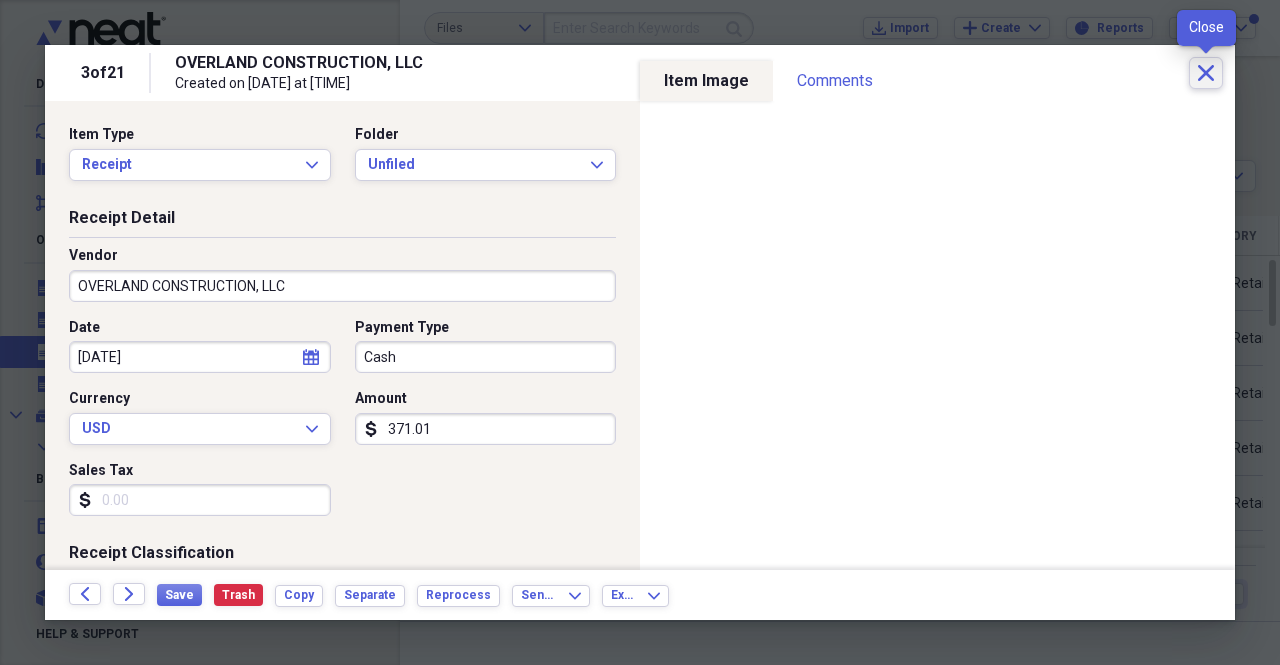 click on "Close" 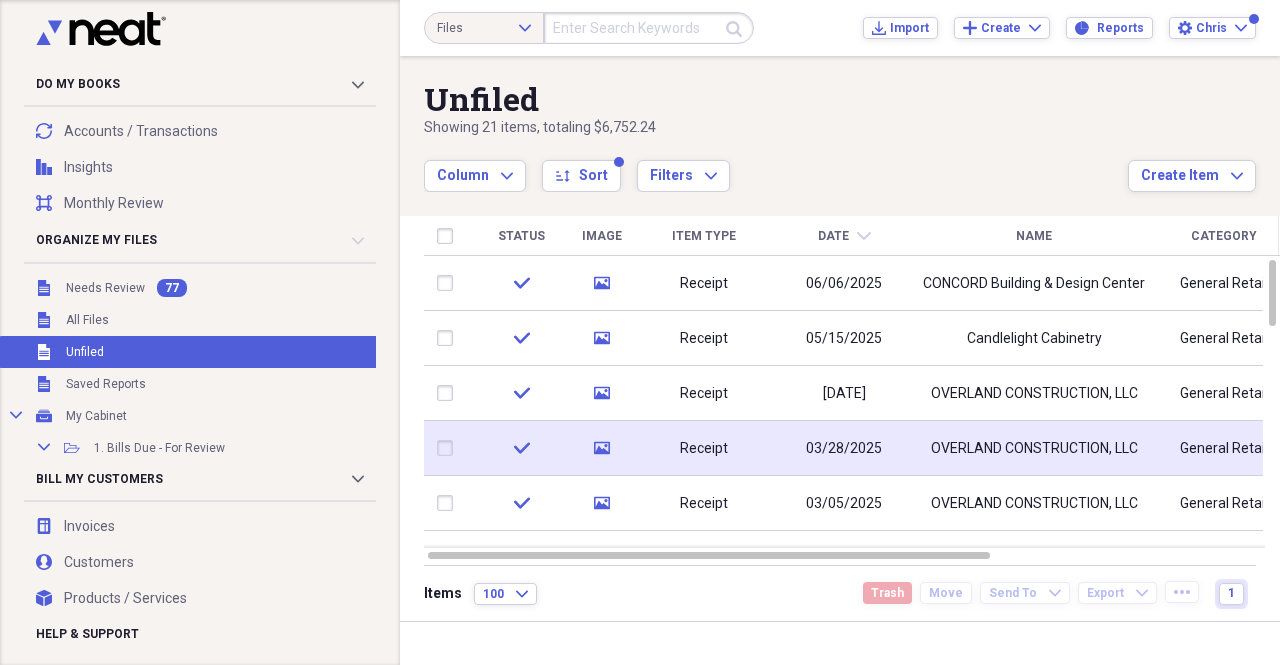 click on "OVERLAND CONSTRUCTION, LLC" at bounding box center (1034, 449) 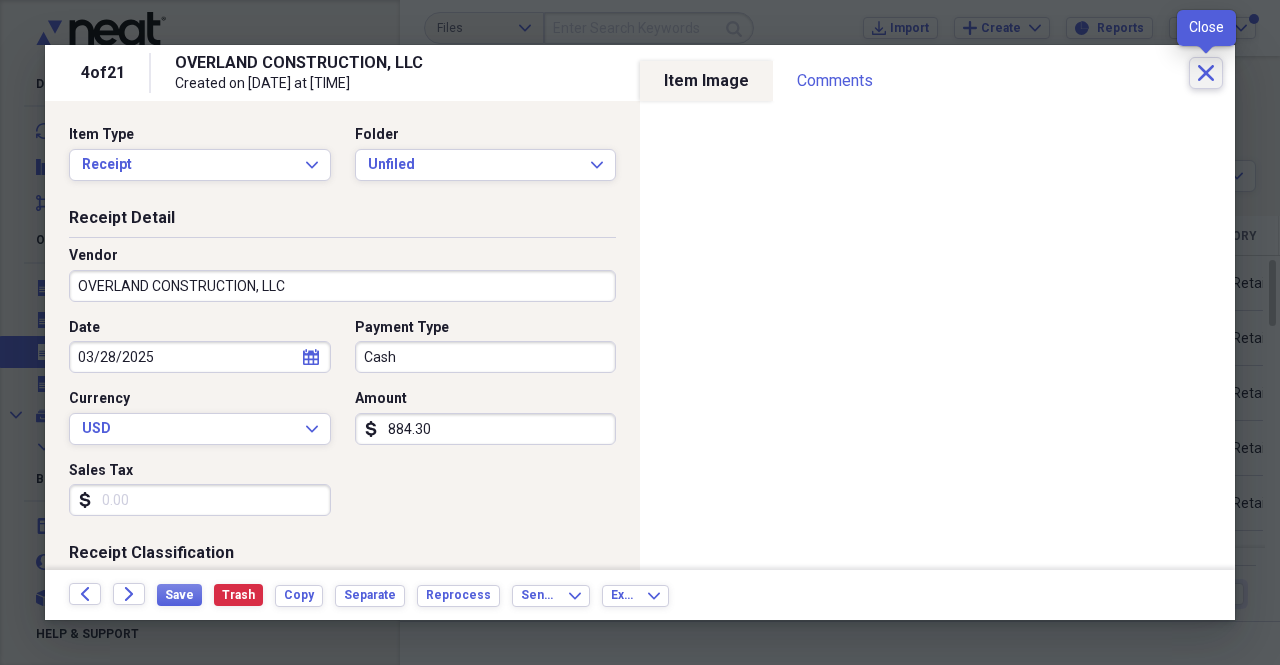 click on "Close" 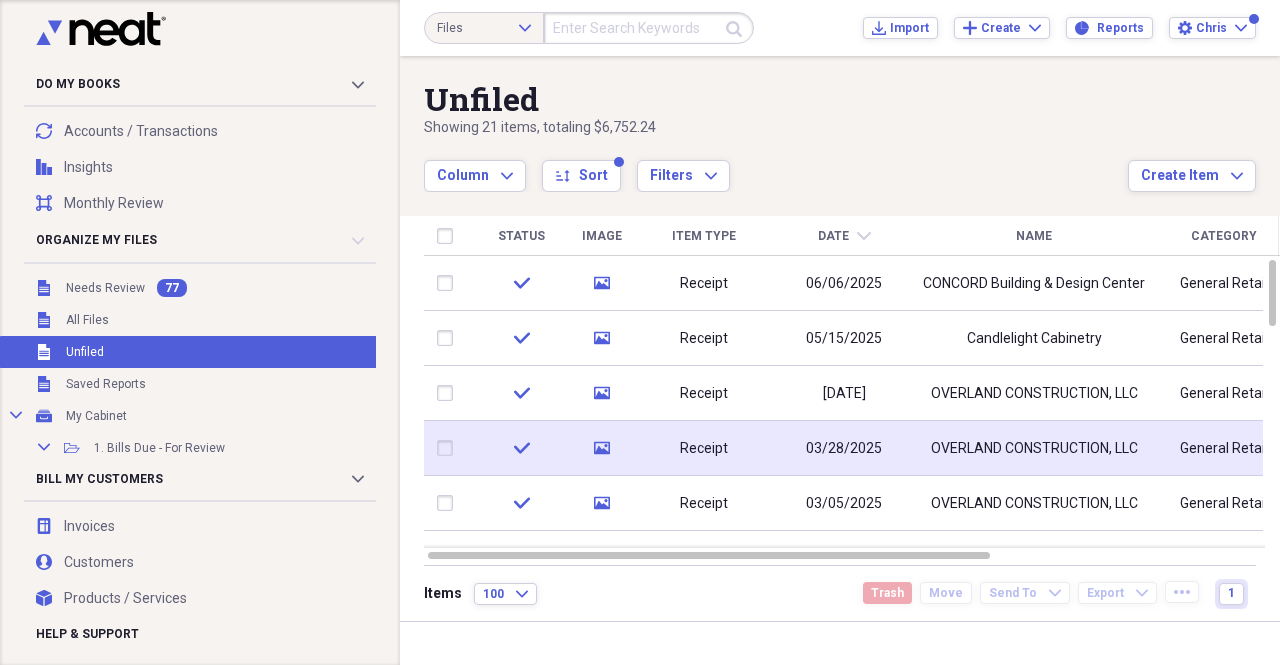 click on "OVERLAND CONSTRUCTION, LLC" at bounding box center (1034, 449) 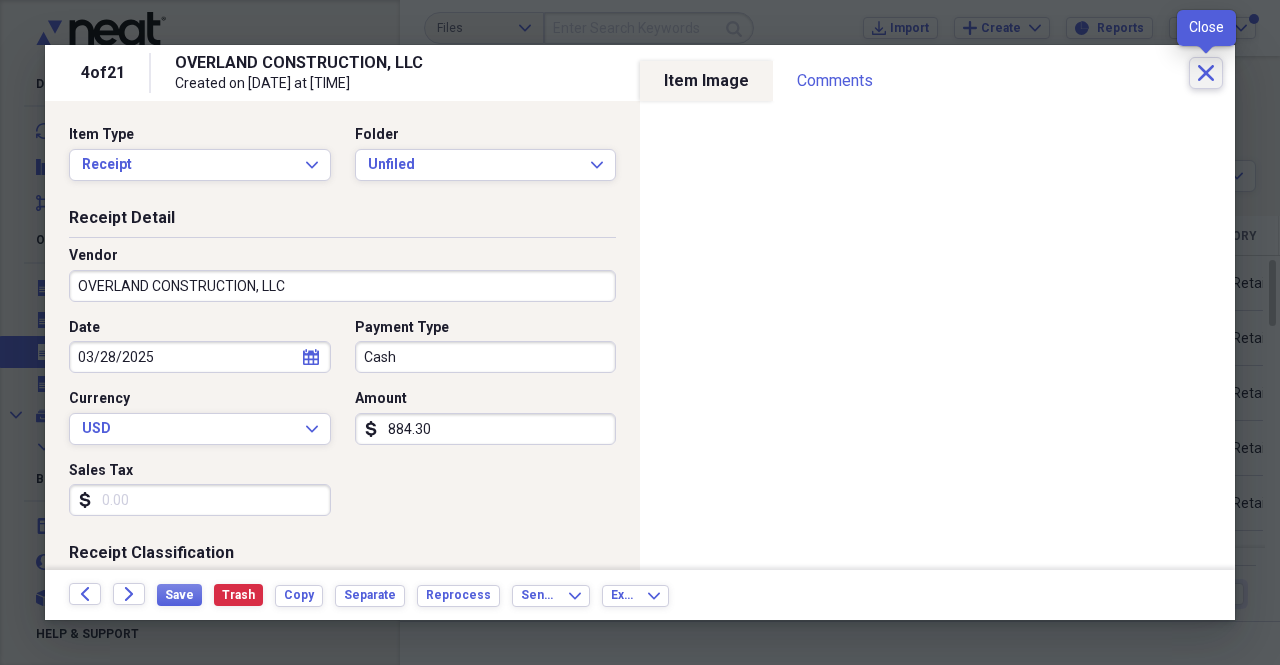 click 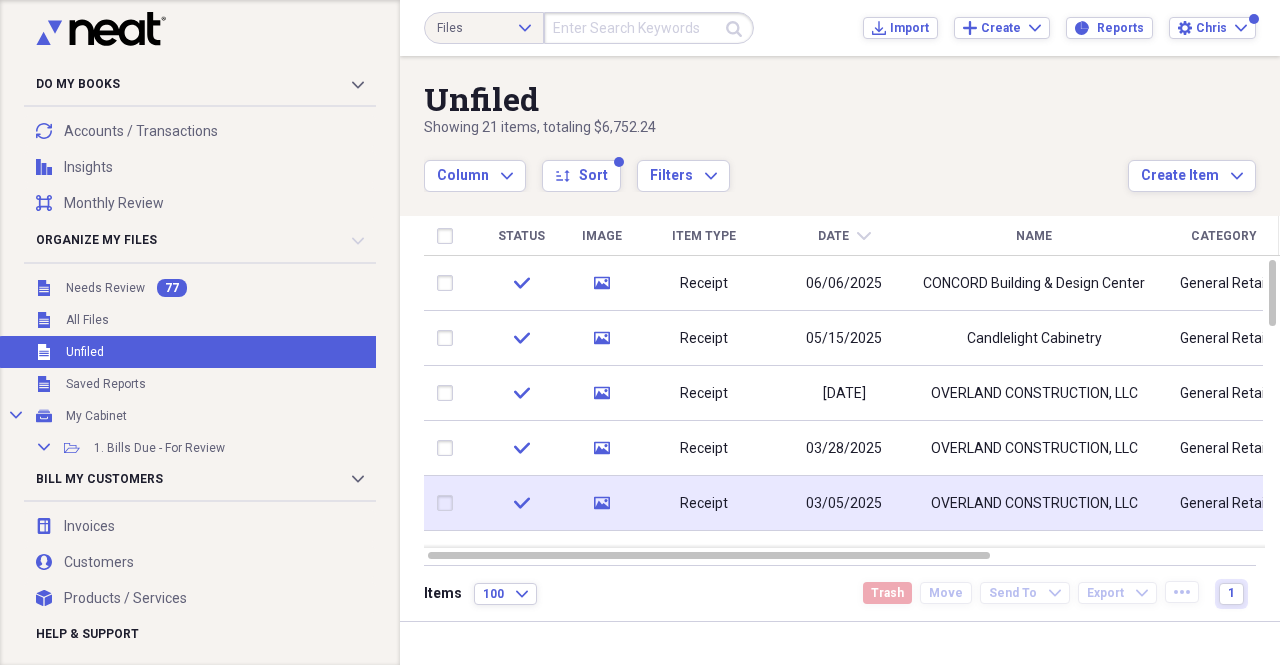 click on "OVERLAND CONSTRUCTION, LLC" at bounding box center (1034, 504) 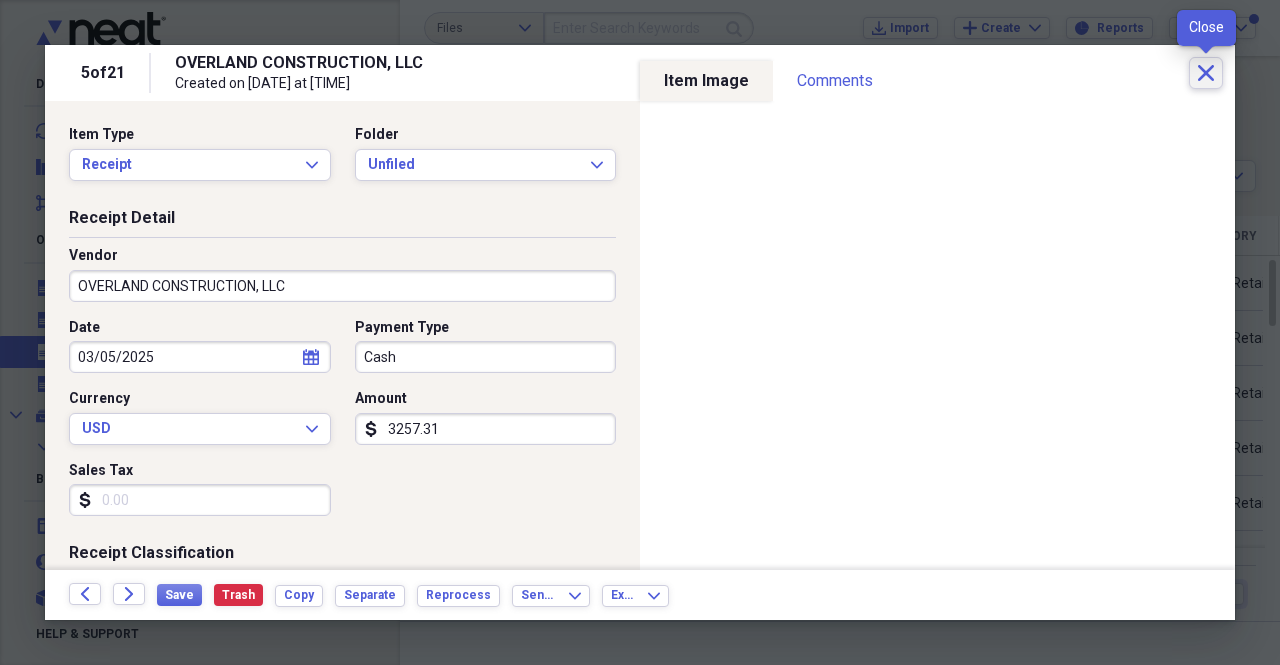 click on "Close" at bounding box center [1206, 73] 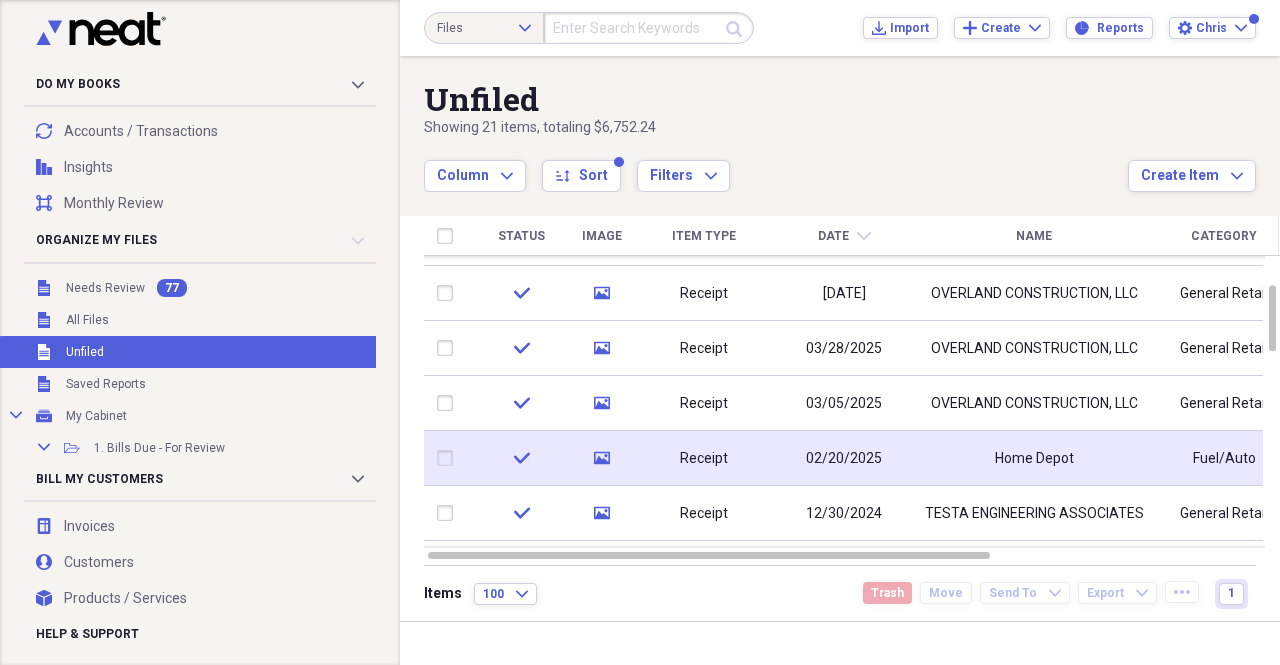 click on "Home Depot" at bounding box center (1034, 458) 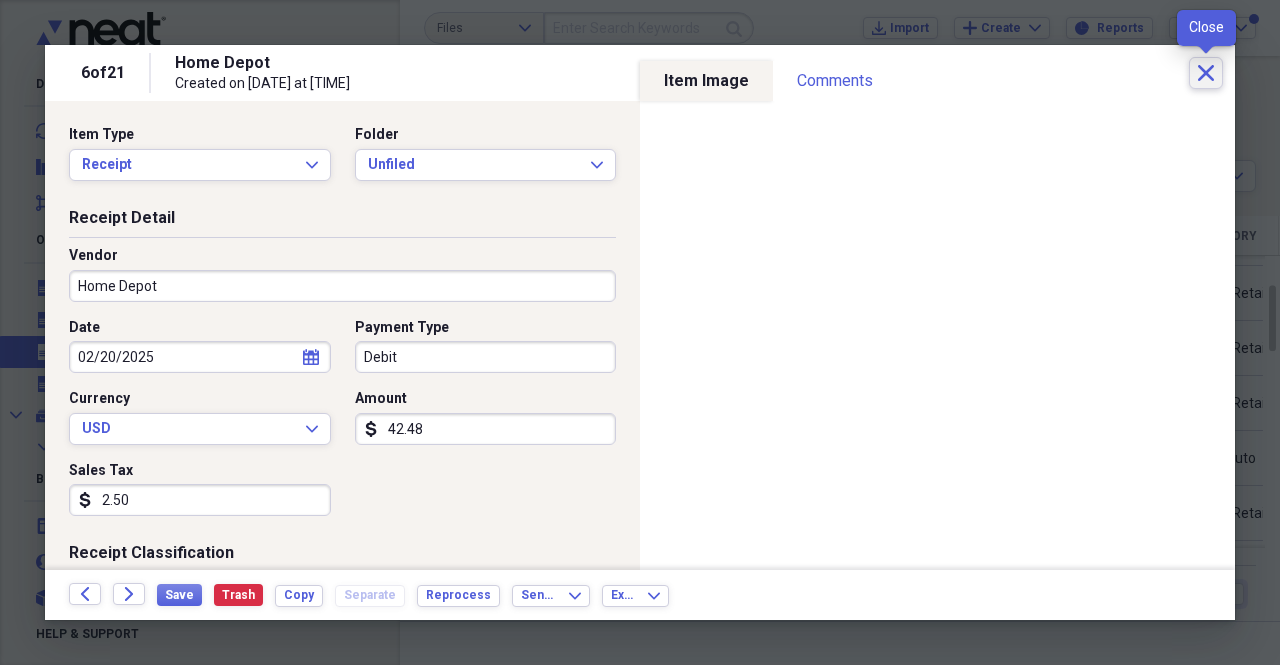 click on "Close" at bounding box center [1206, 73] 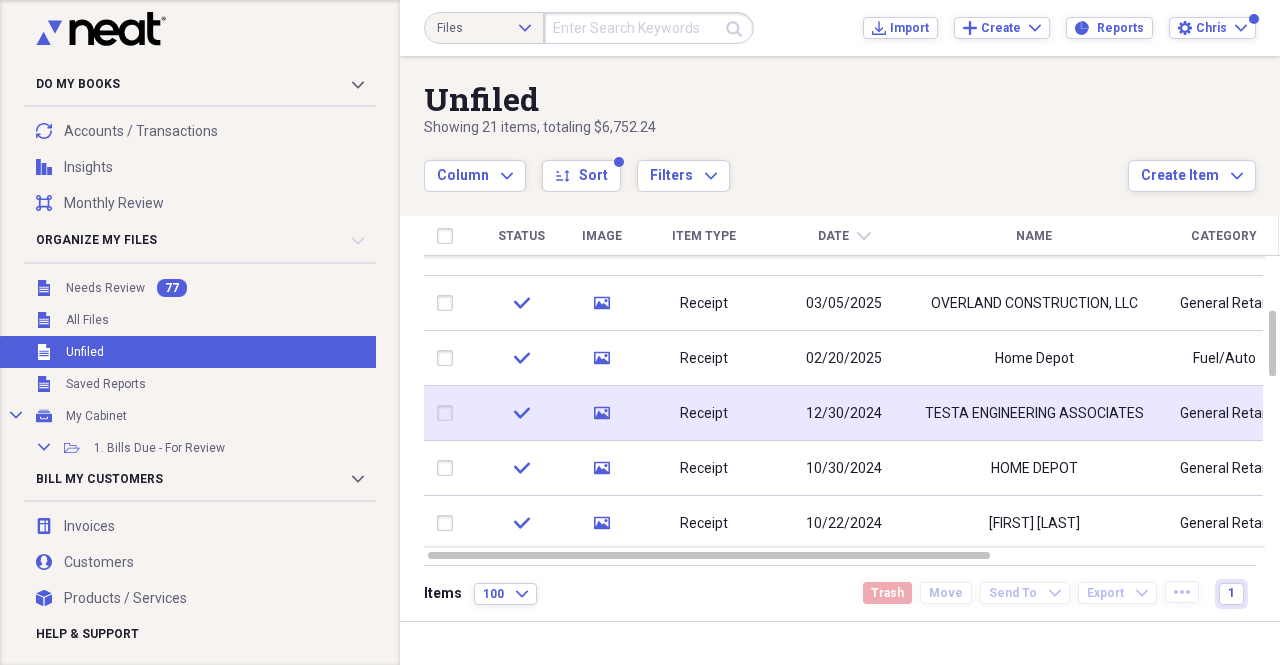 click on "TESTA ENGINEERING ASSOCIATES" at bounding box center (1034, 413) 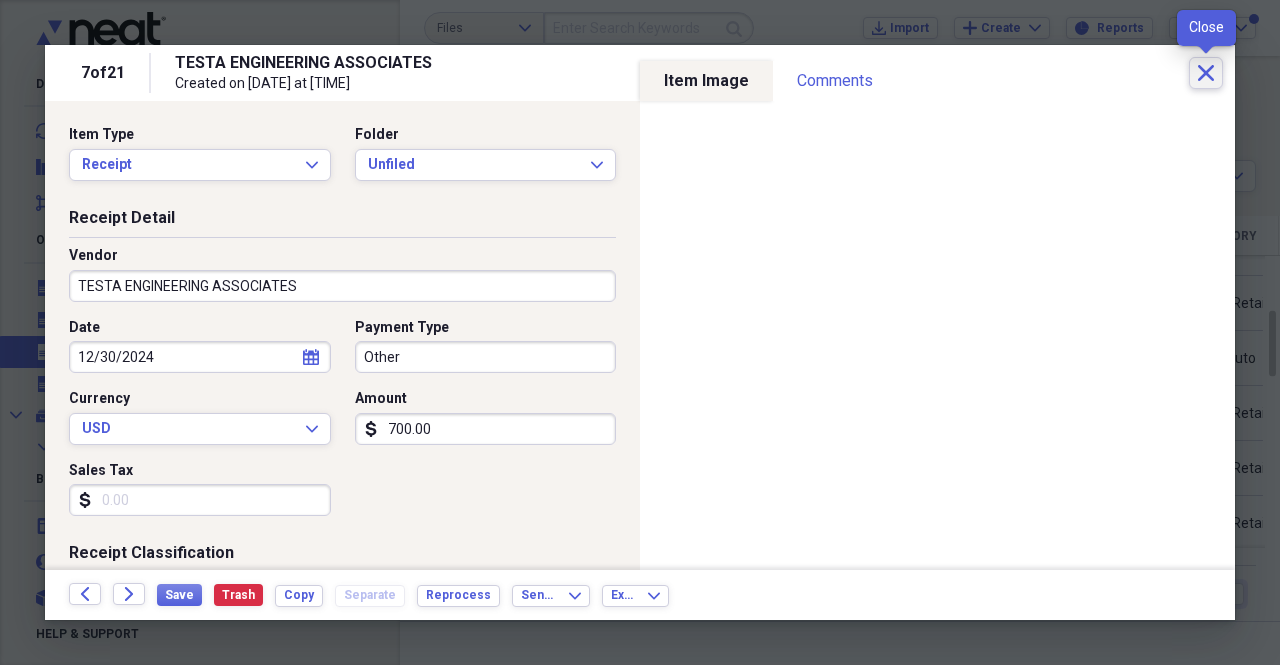 click 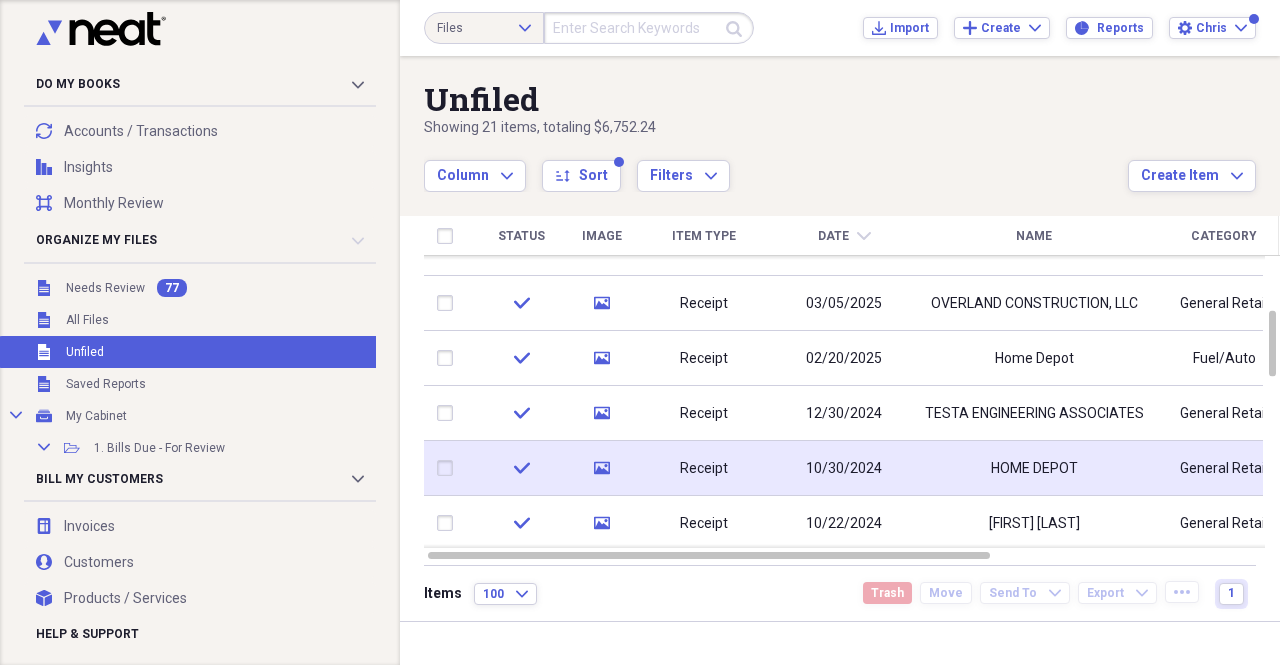 click on "HOME DEPOT" at bounding box center [1034, 468] 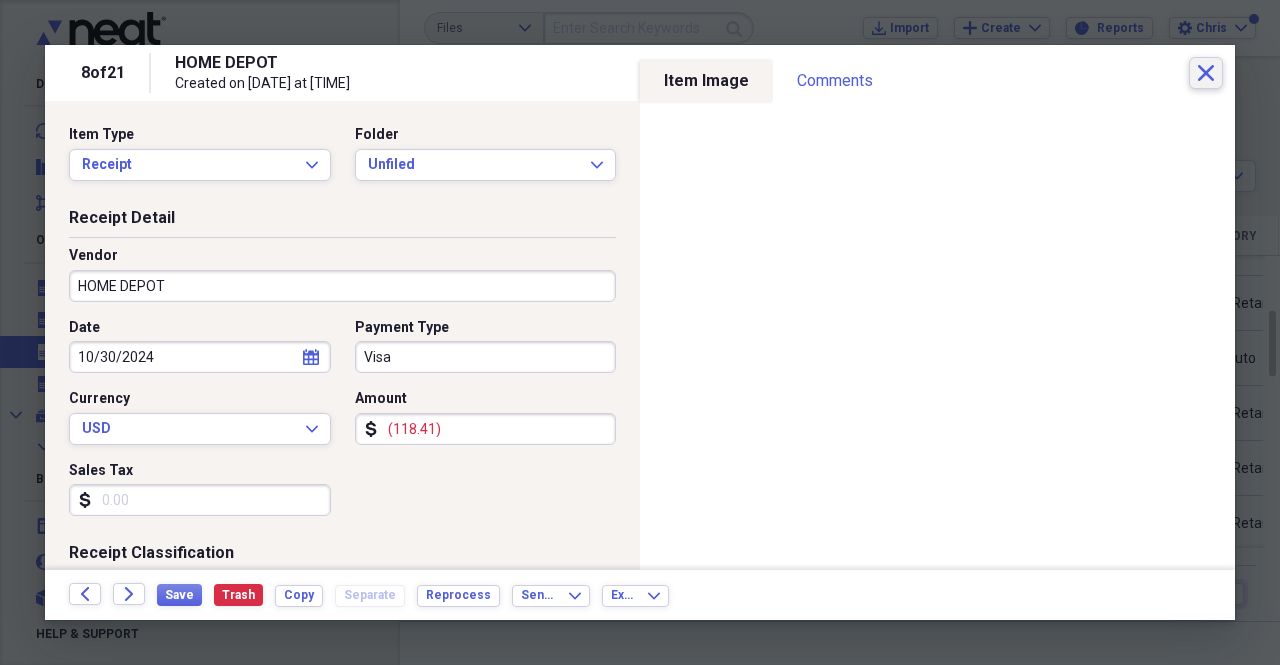 click on "Close" at bounding box center [1206, 73] 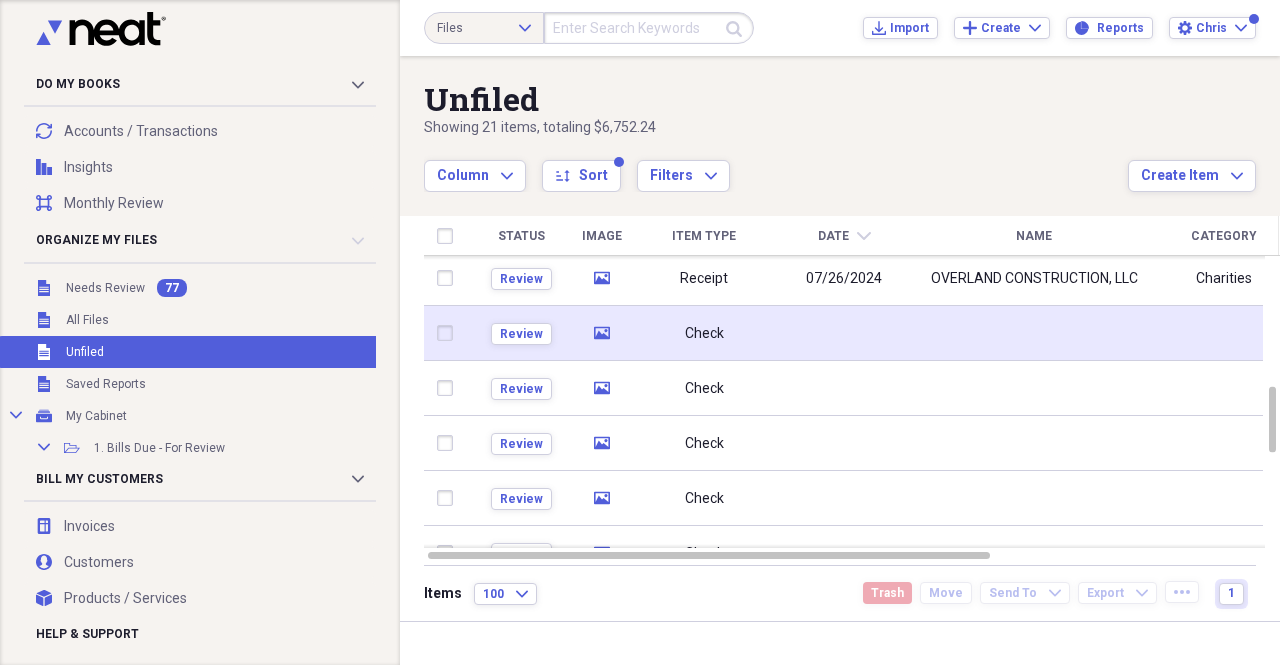 click at bounding box center [1034, 333] 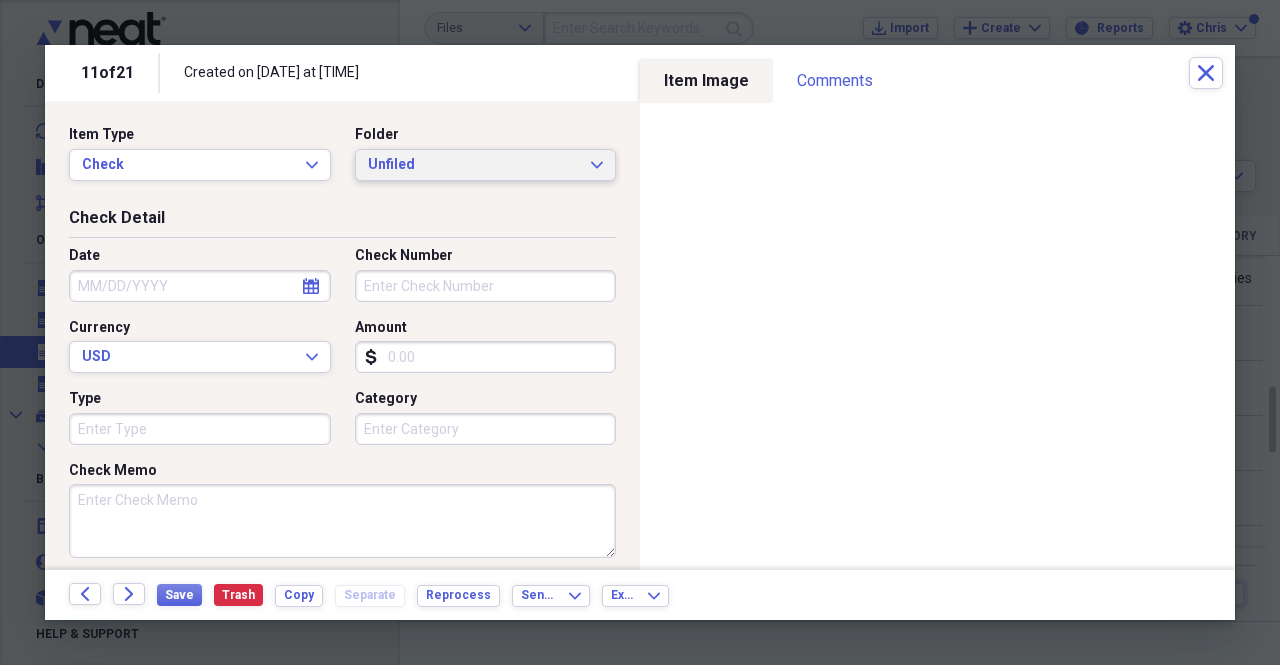 click on "Unfiled" at bounding box center (474, 165) 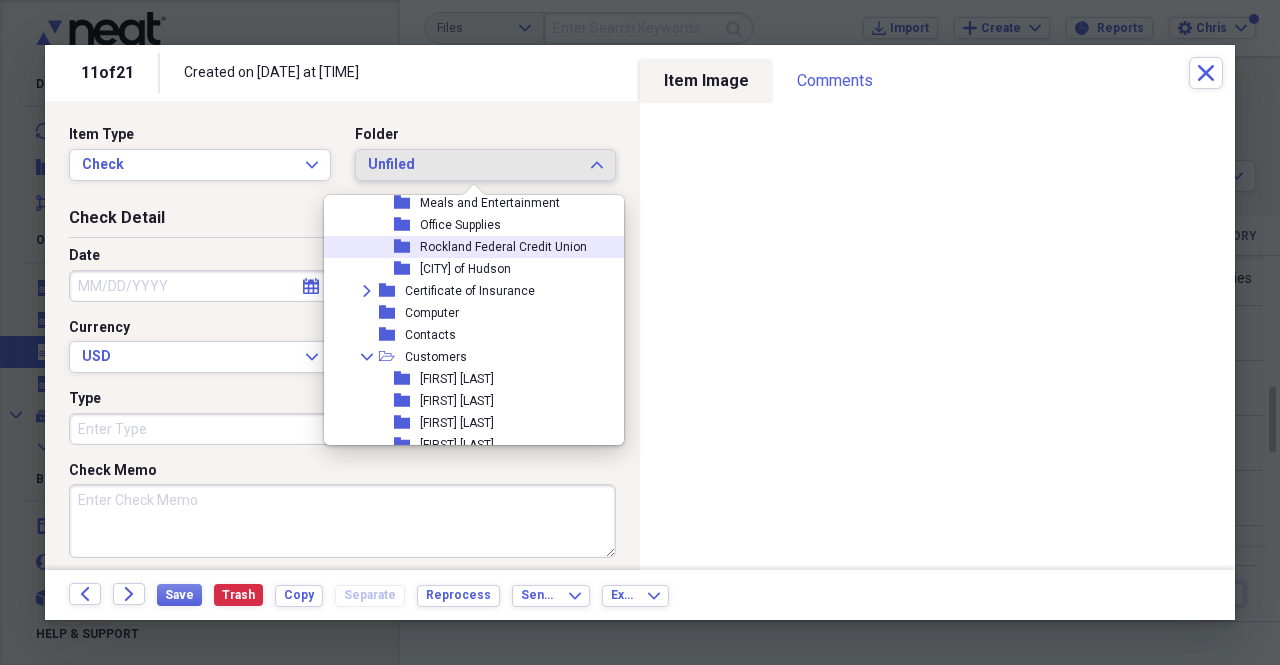 scroll, scrollTop: 400, scrollLeft: 0, axis: vertical 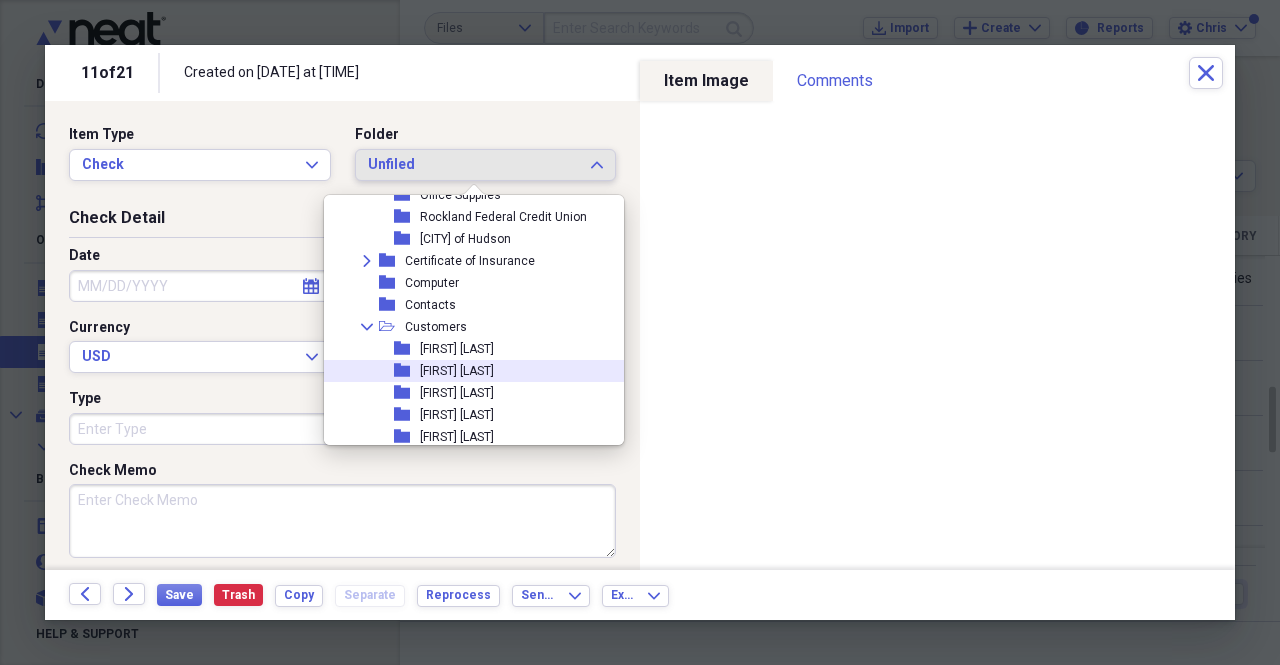 click on "Andrew Burton" at bounding box center (457, 371) 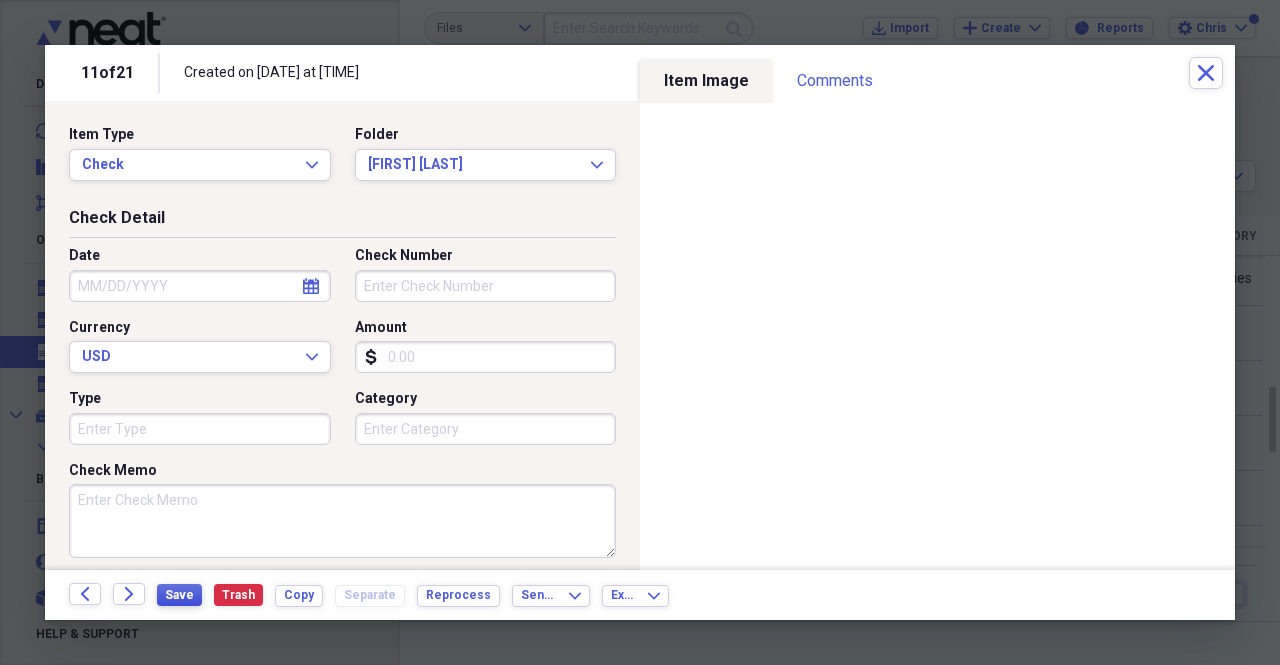 click on "Save" at bounding box center [179, 595] 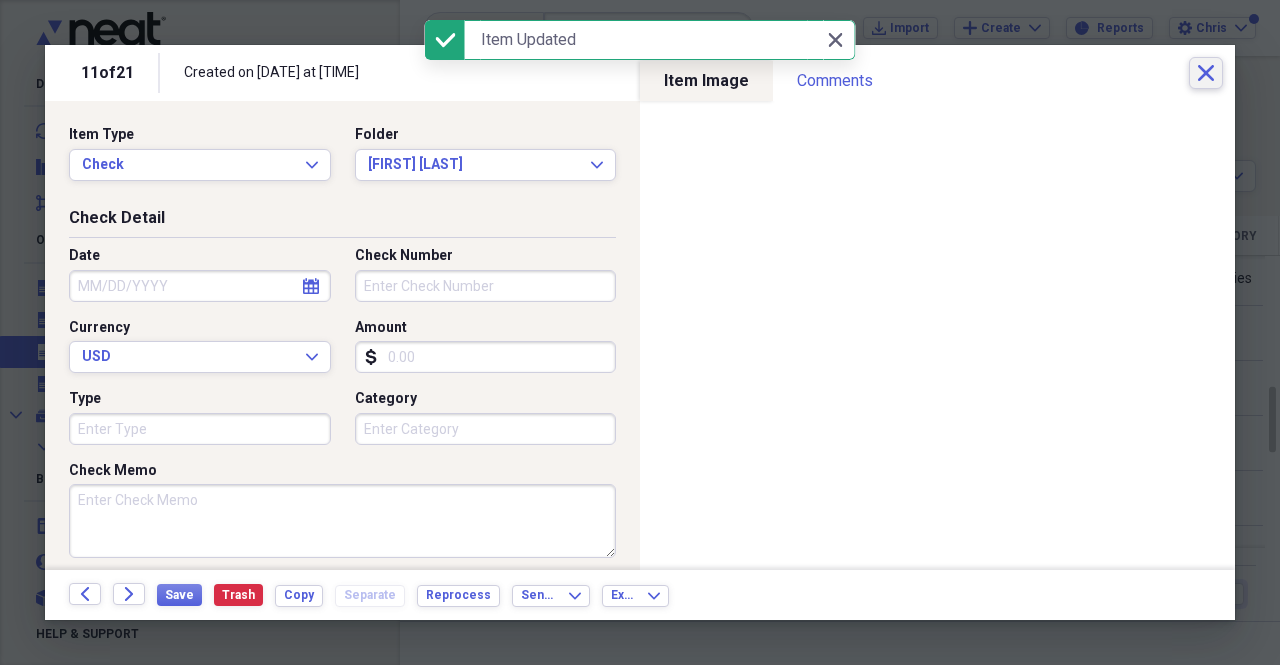 click on "Close" 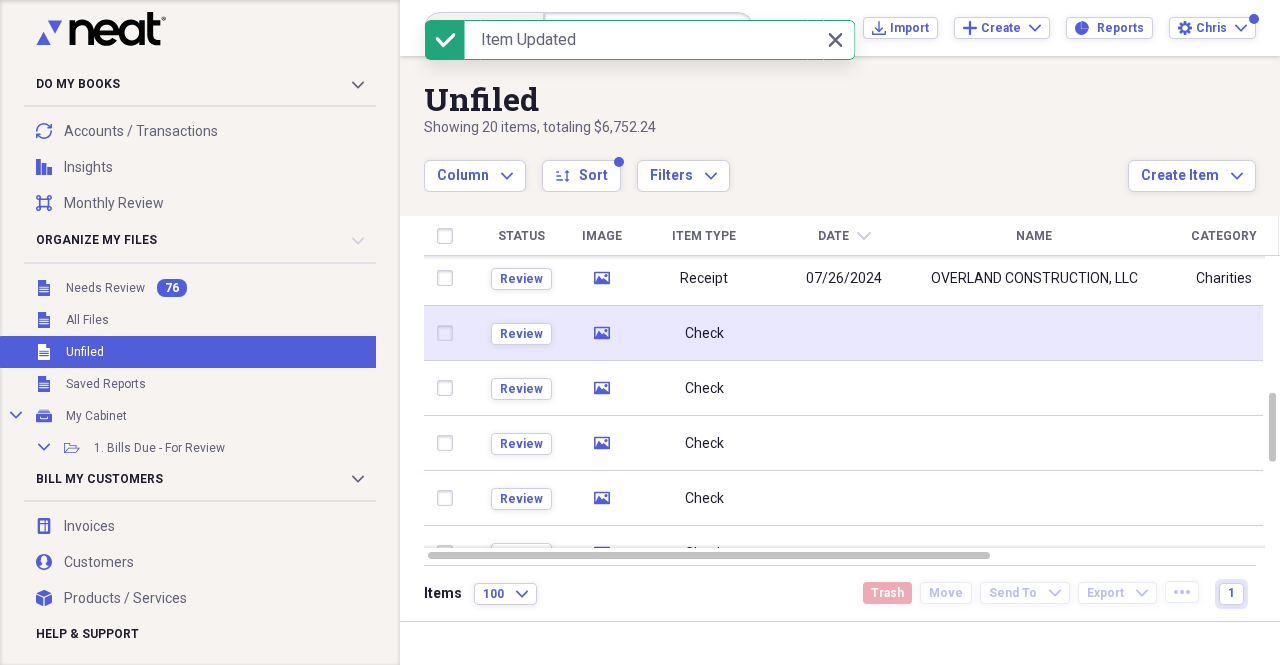 click at bounding box center [1034, 333] 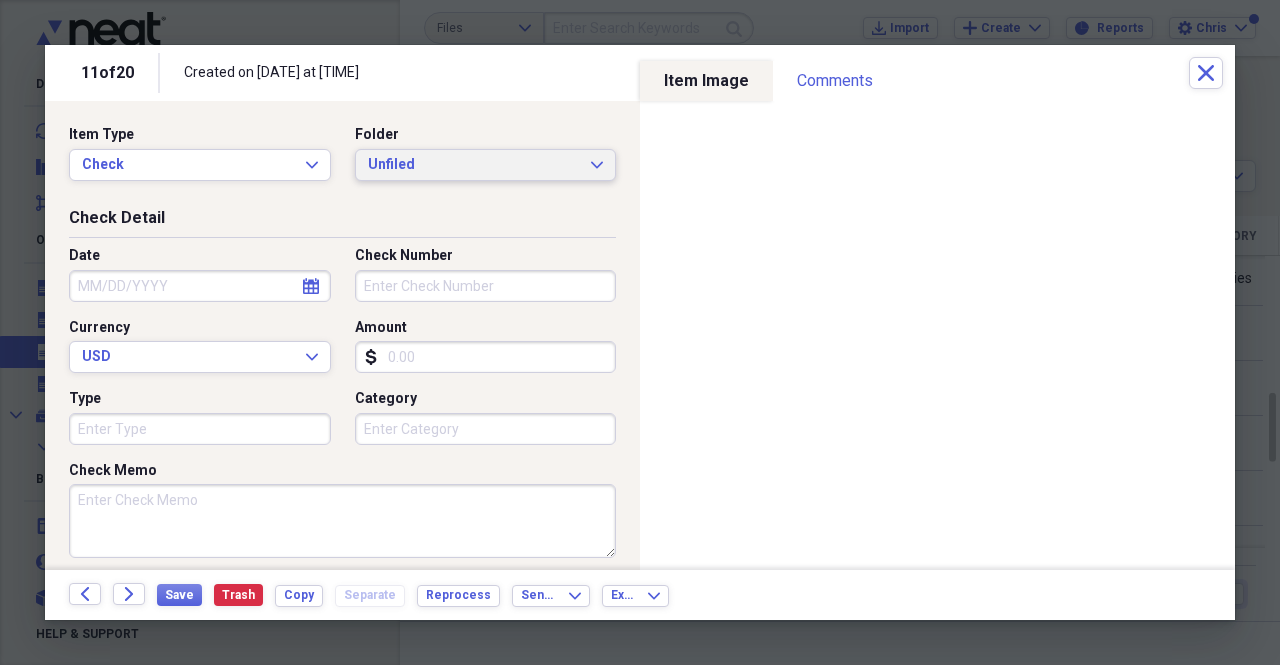 click on "Folder Unfiled Expand" at bounding box center [480, 153] 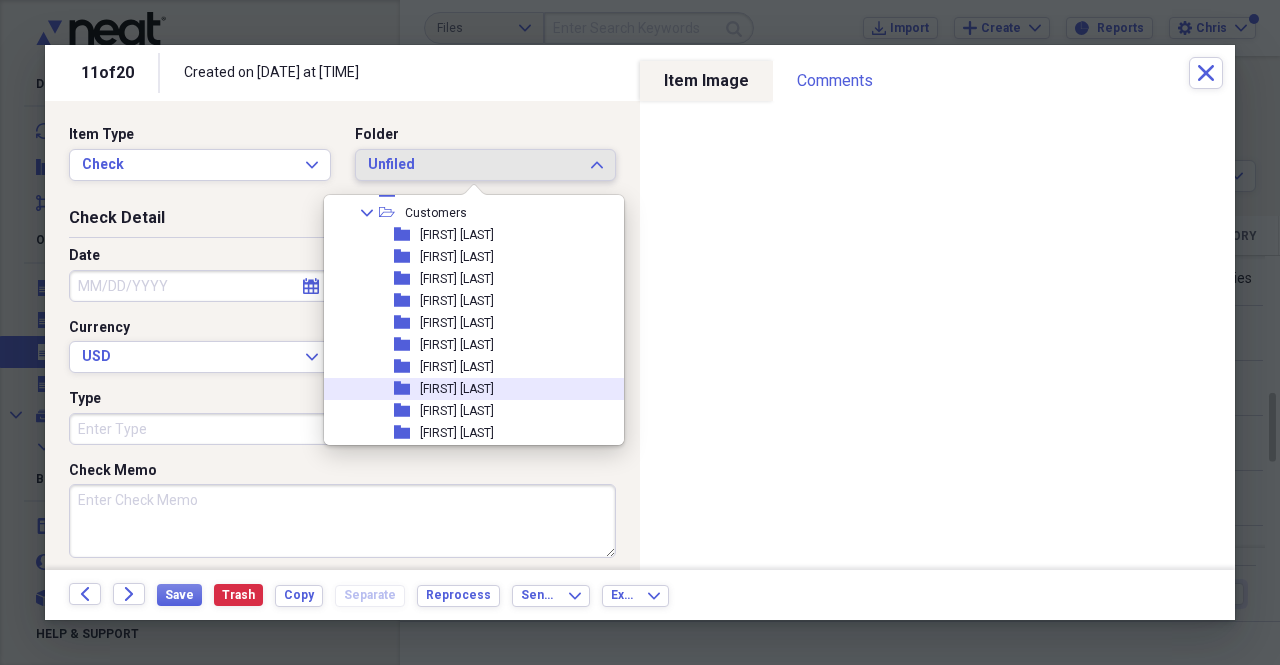 scroll, scrollTop: 500, scrollLeft: 0, axis: vertical 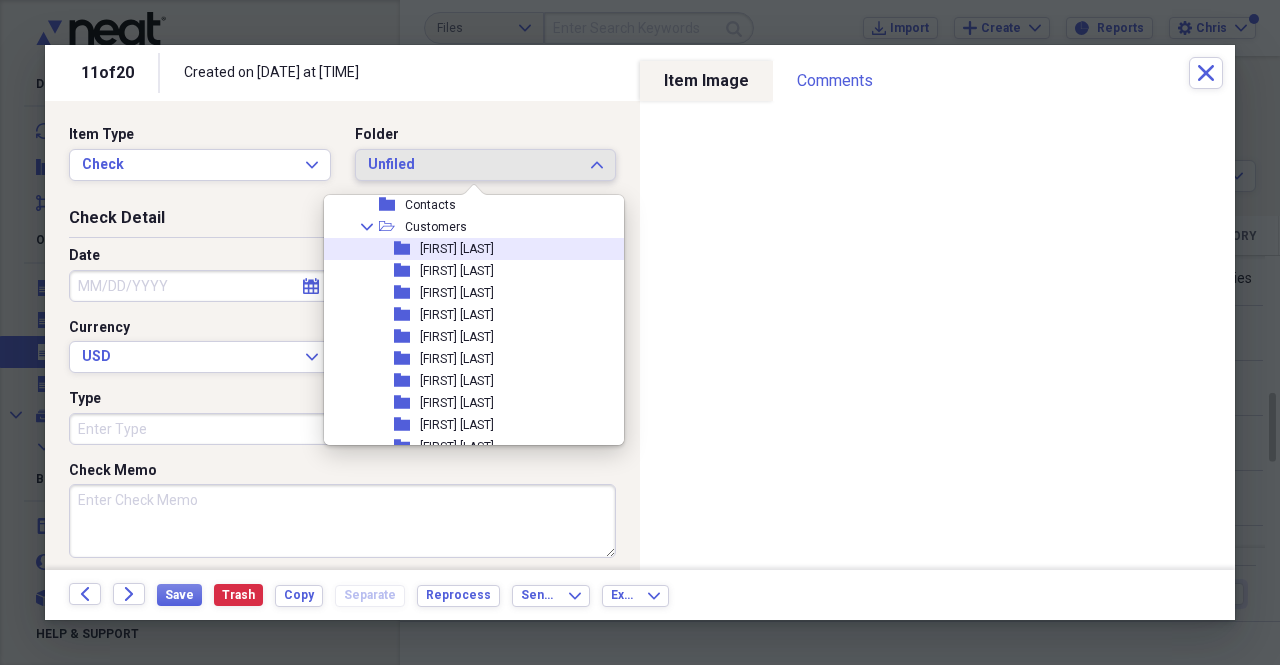 click on "Amy Stephen" at bounding box center [457, 249] 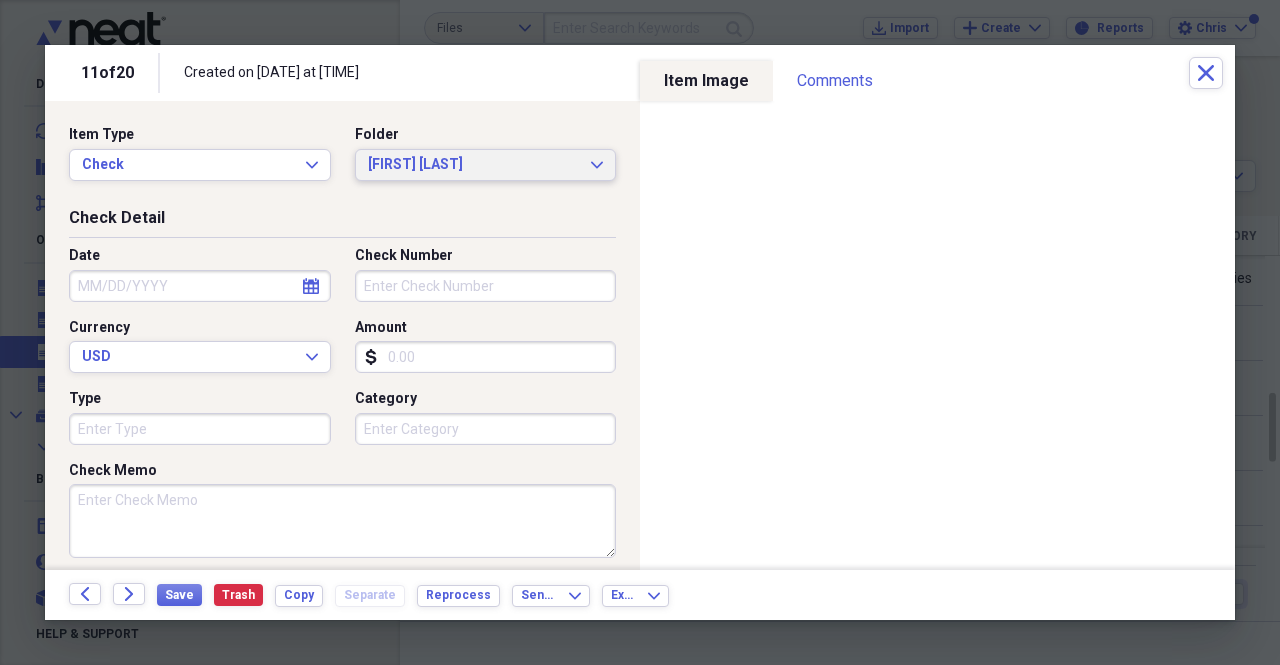 click on "Amy Stephen" at bounding box center [474, 165] 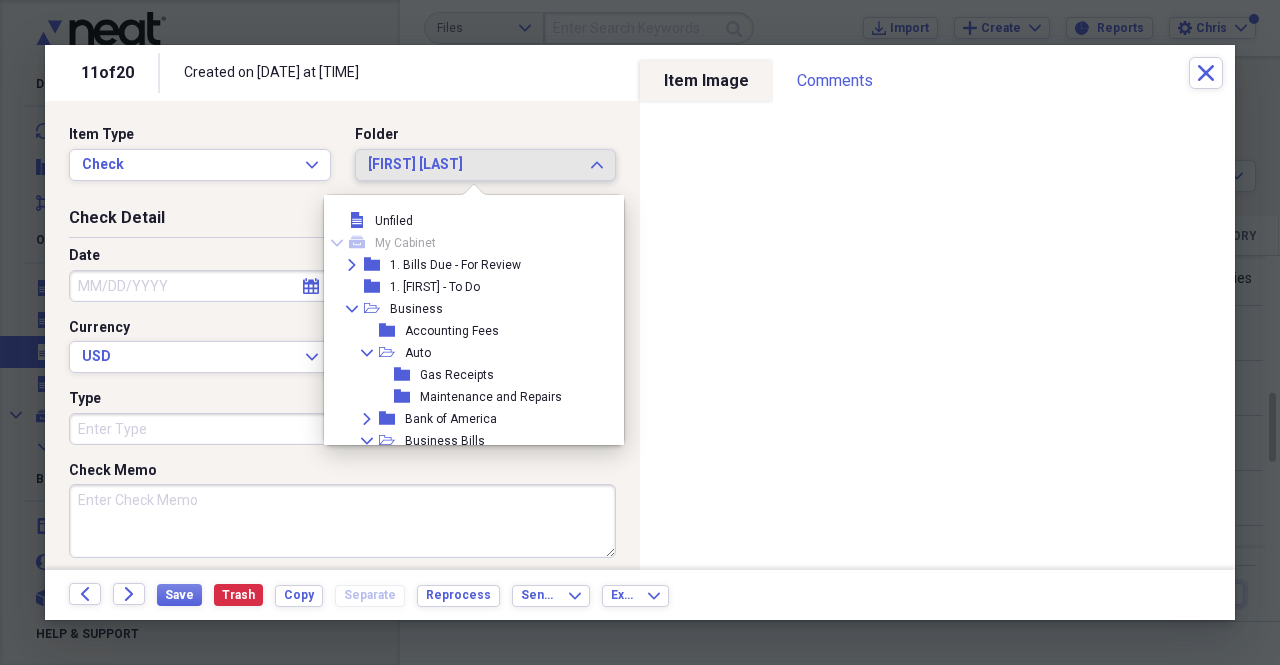 scroll, scrollTop: 429, scrollLeft: 0, axis: vertical 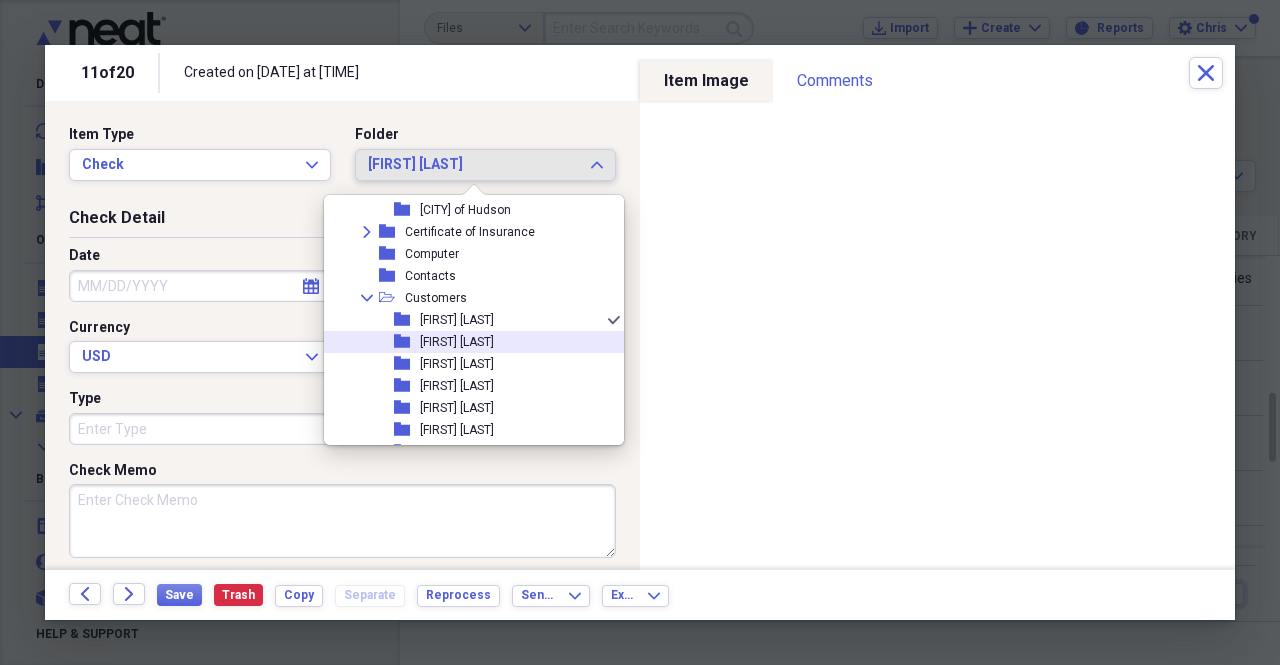 click on "Andrew Burton" at bounding box center (457, 342) 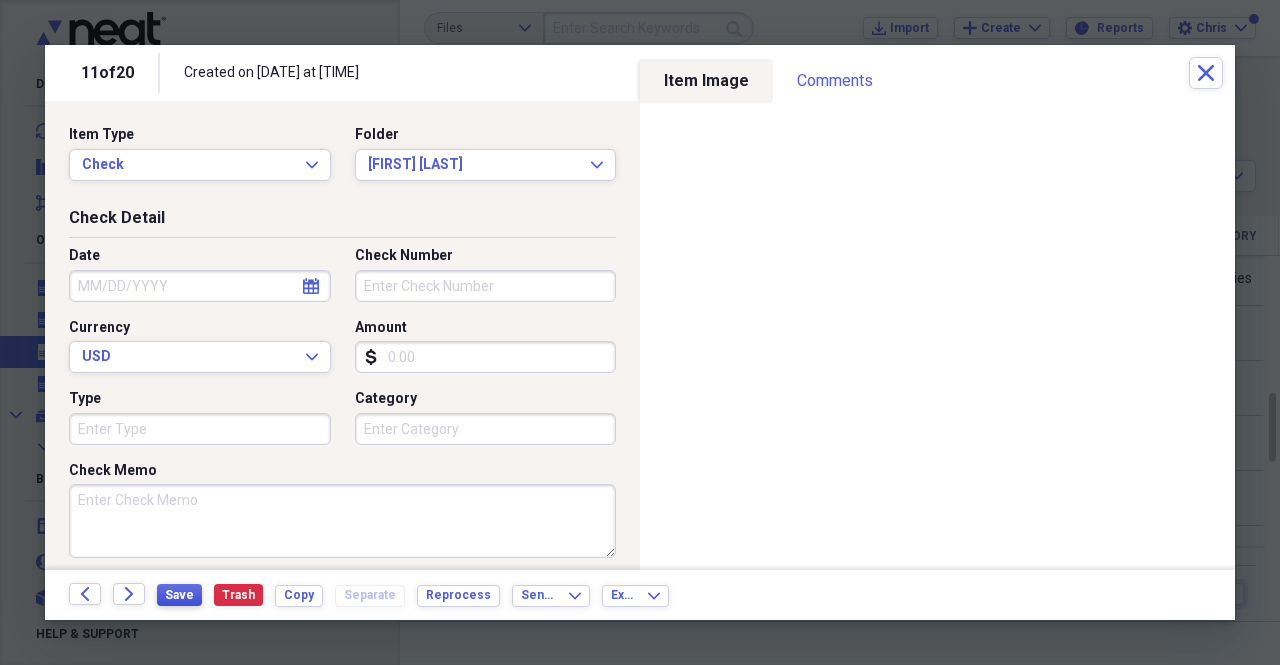 click on "Save" at bounding box center [179, 595] 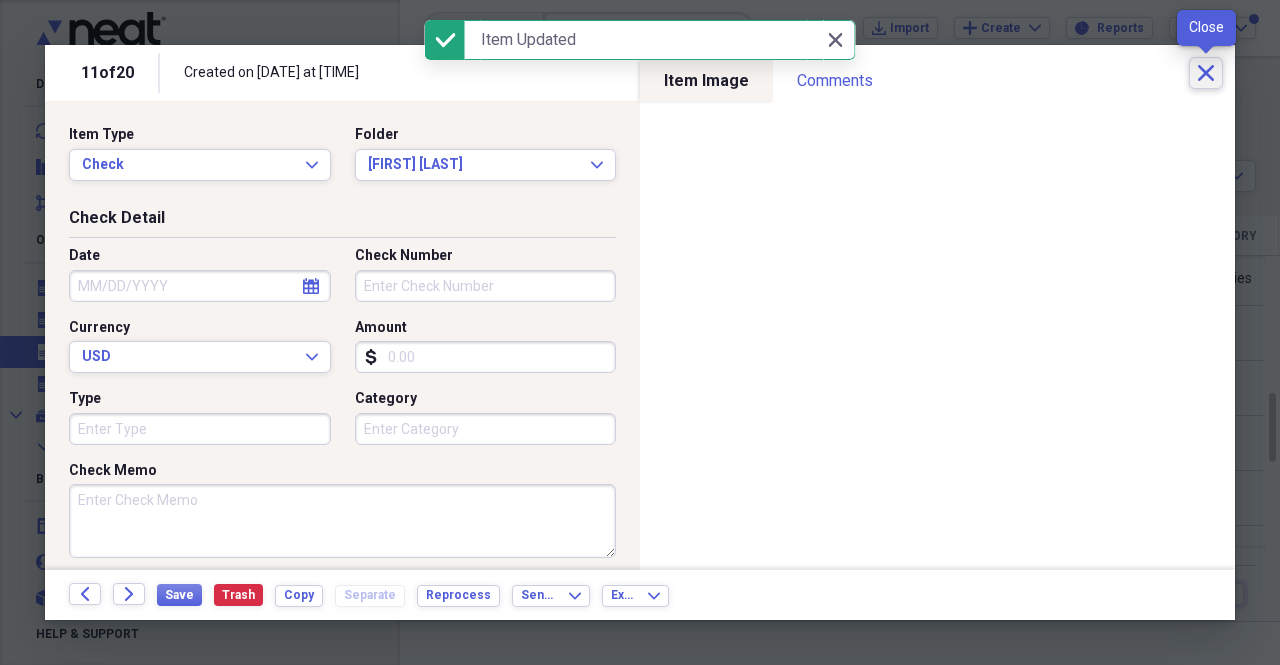 click on "Close" at bounding box center (1206, 73) 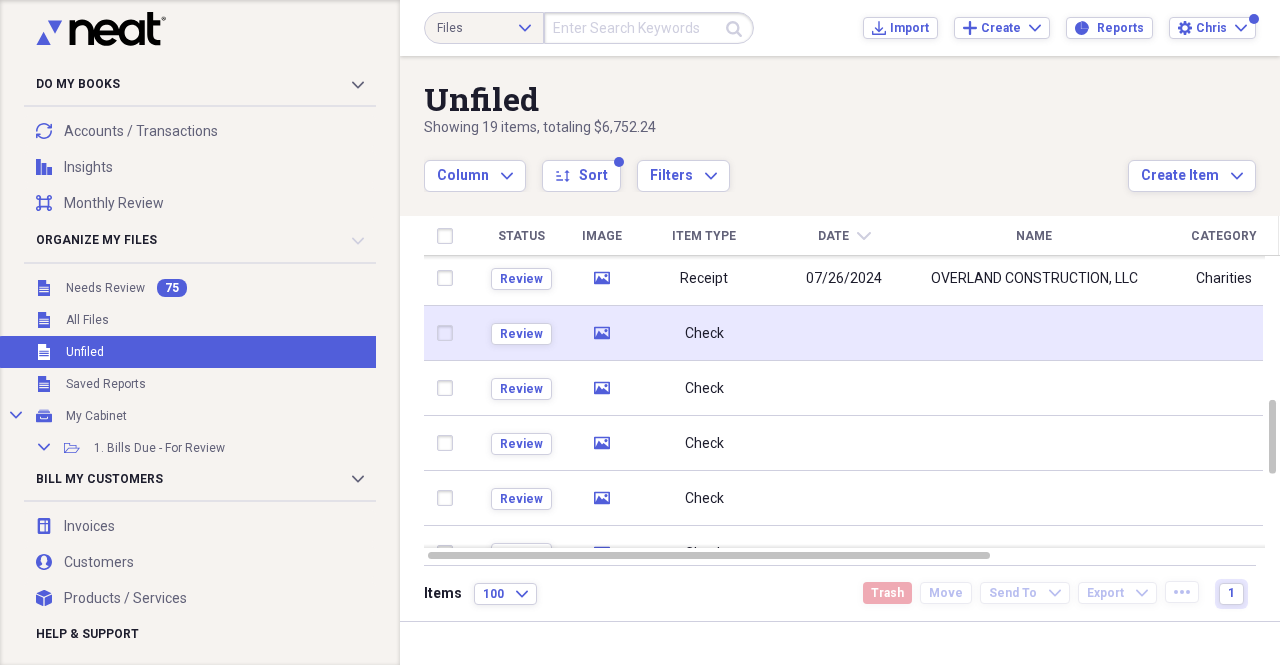 click at bounding box center (844, 333) 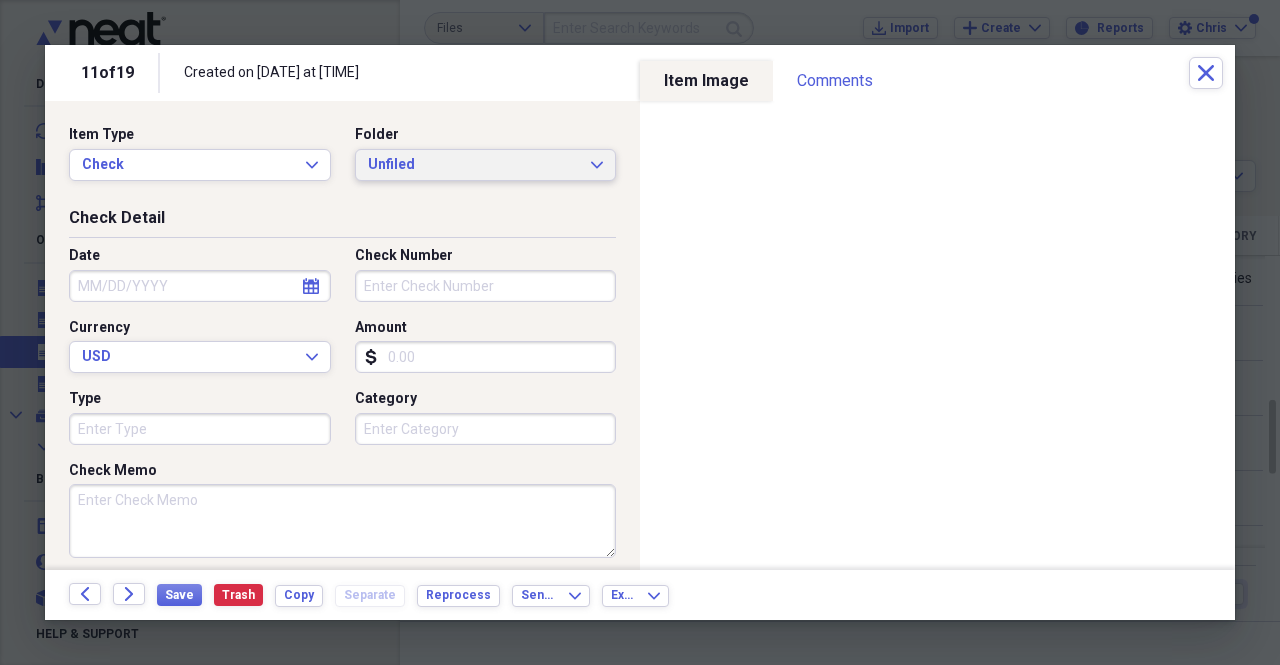 click on "Unfiled" at bounding box center [474, 165] 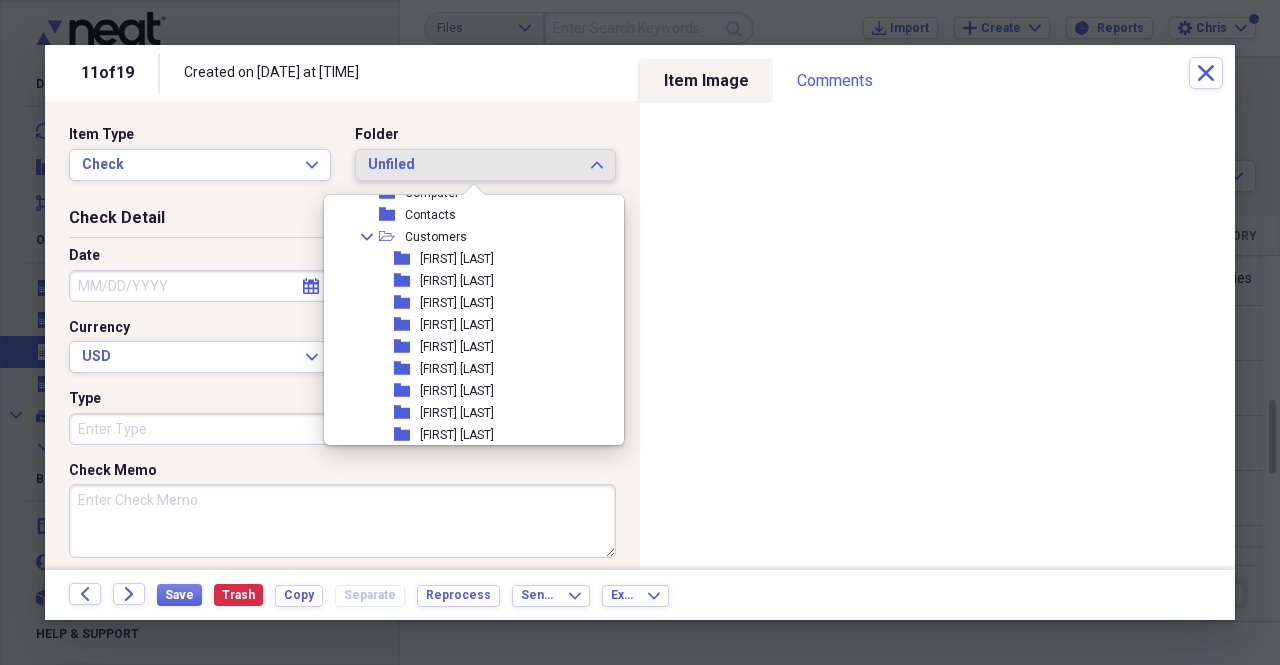 scroll, scrollTop: 500, scrollLeft: 0, axis: vertical 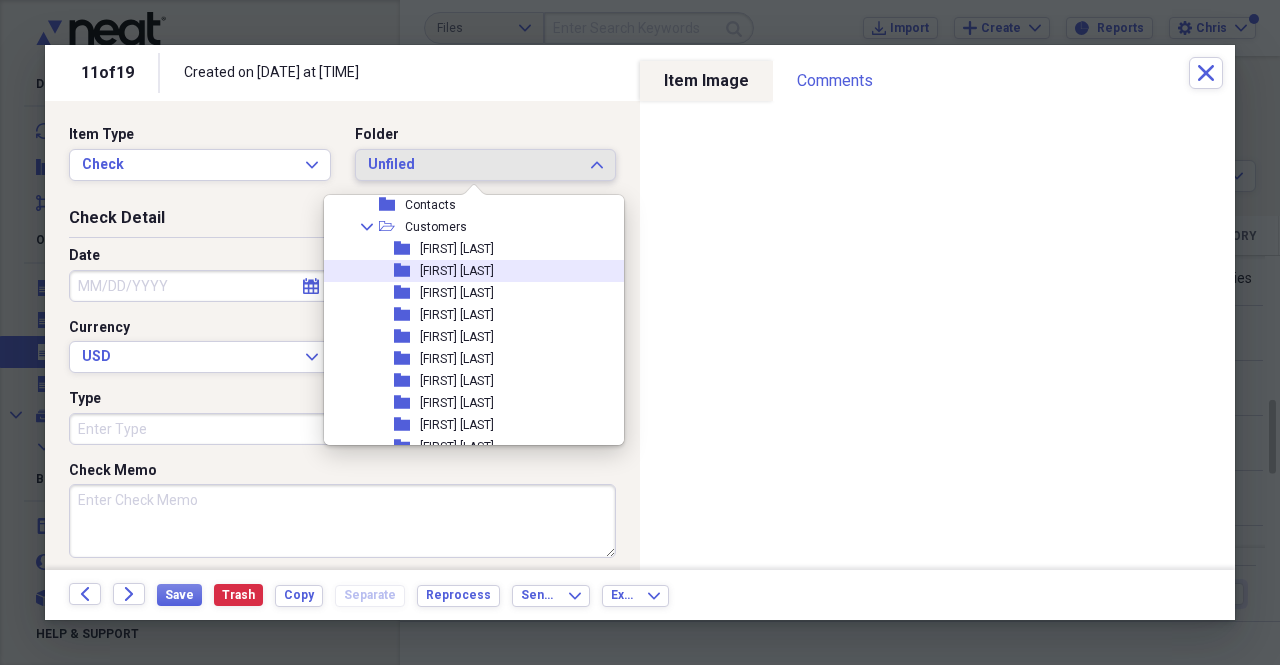 click on "Andrew Burton" at bounding box center (457, 271) 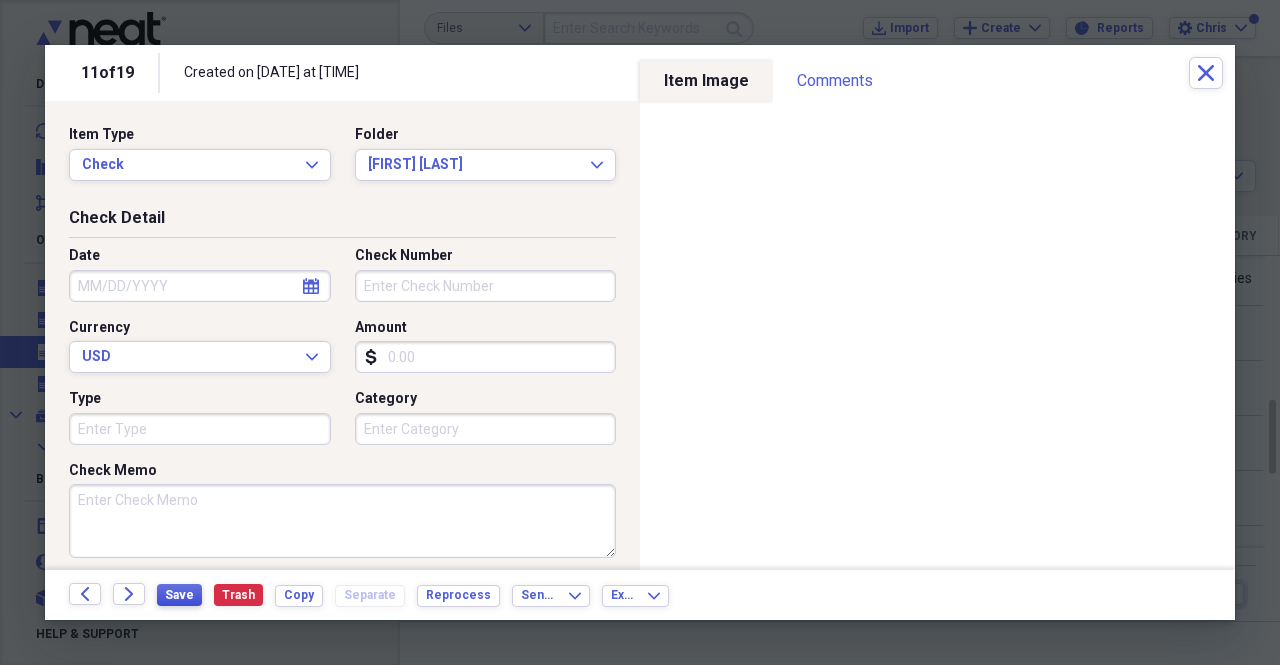 click on "Save" at bounding box center [179, 595] 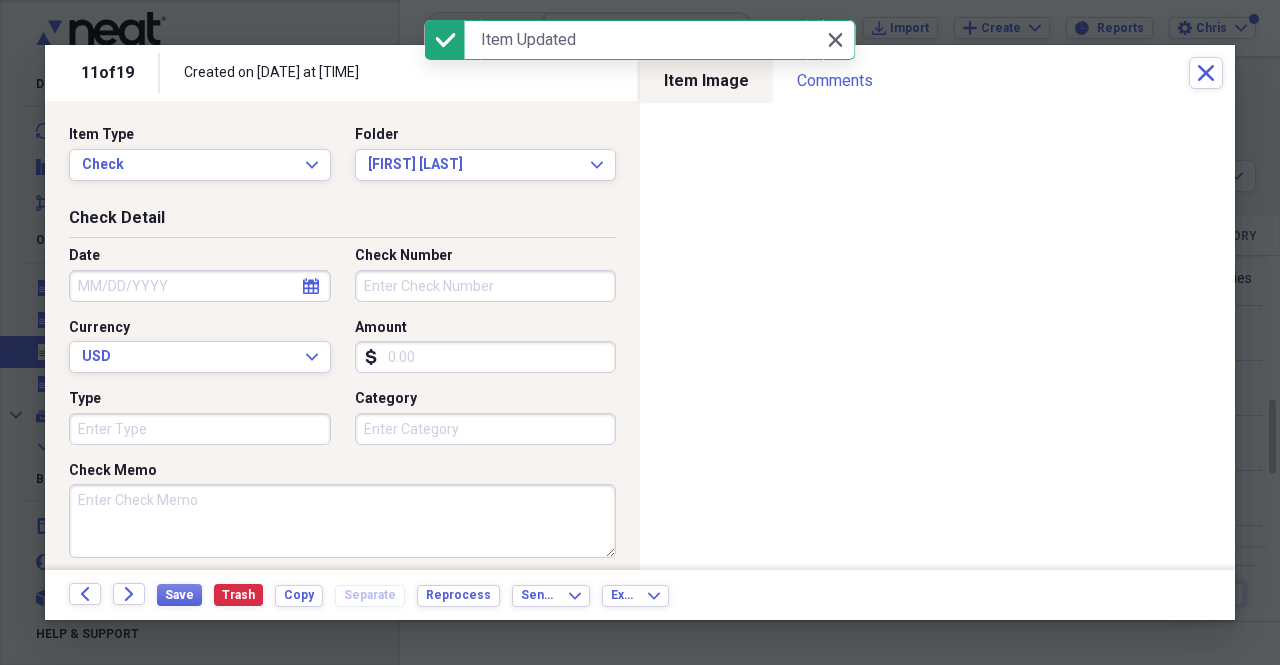 click on "11  of  19 Created on 08/01/2025 at 10:58 pm Close" at bounding box center [640, 73] 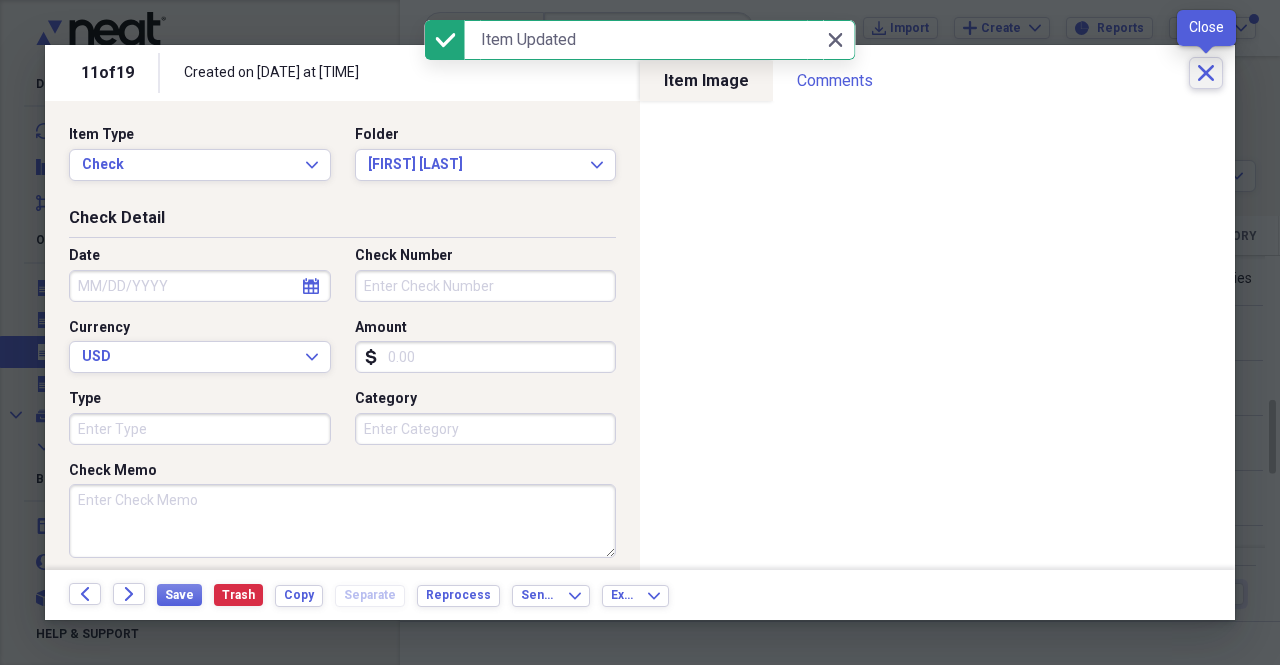 click 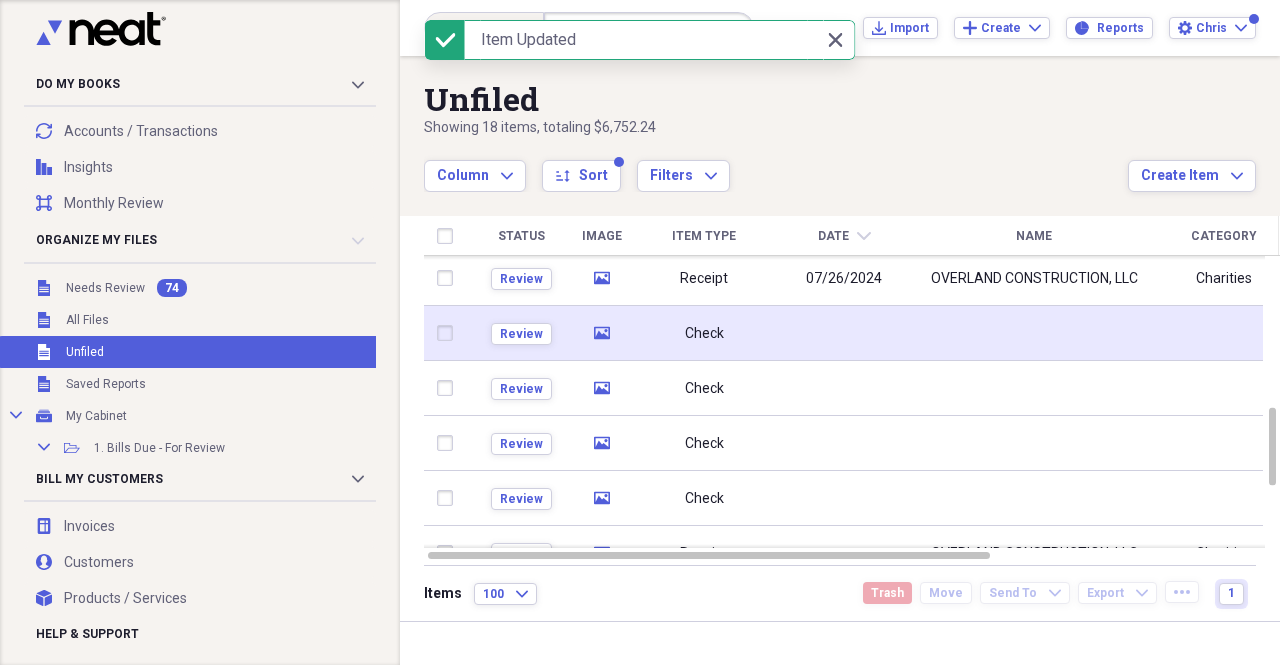 click at bounding box center (1034, 333) 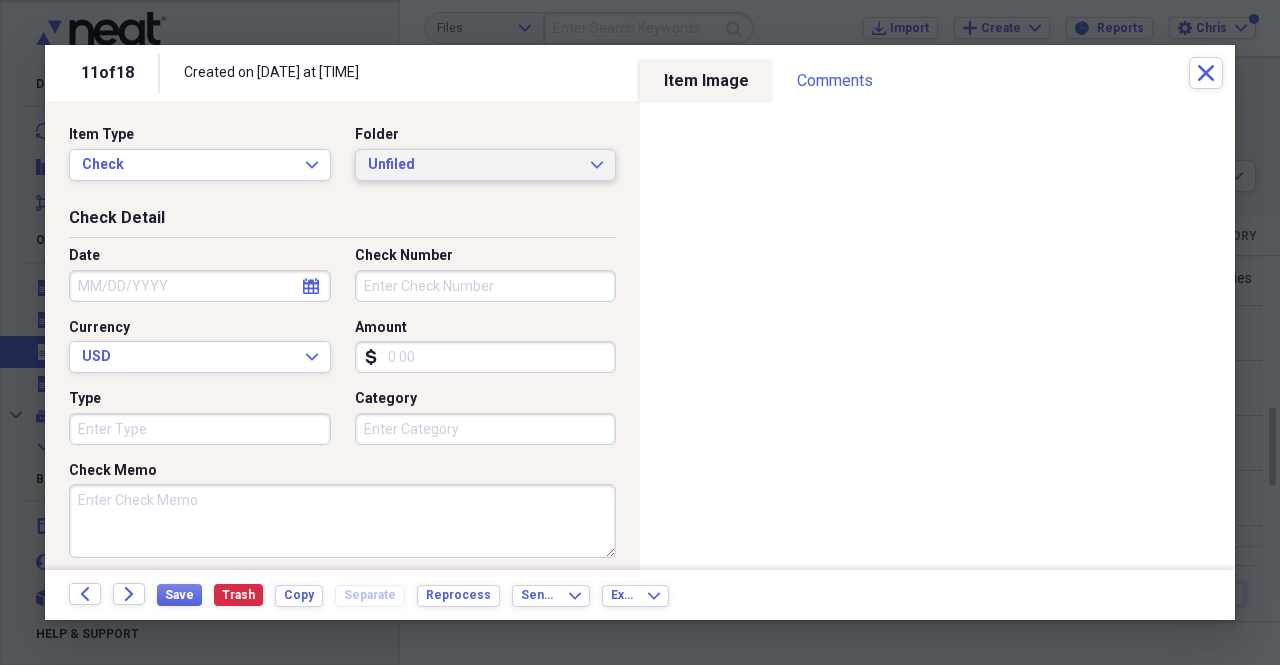 click on "Unfiled" at bounding box center [474, 165] 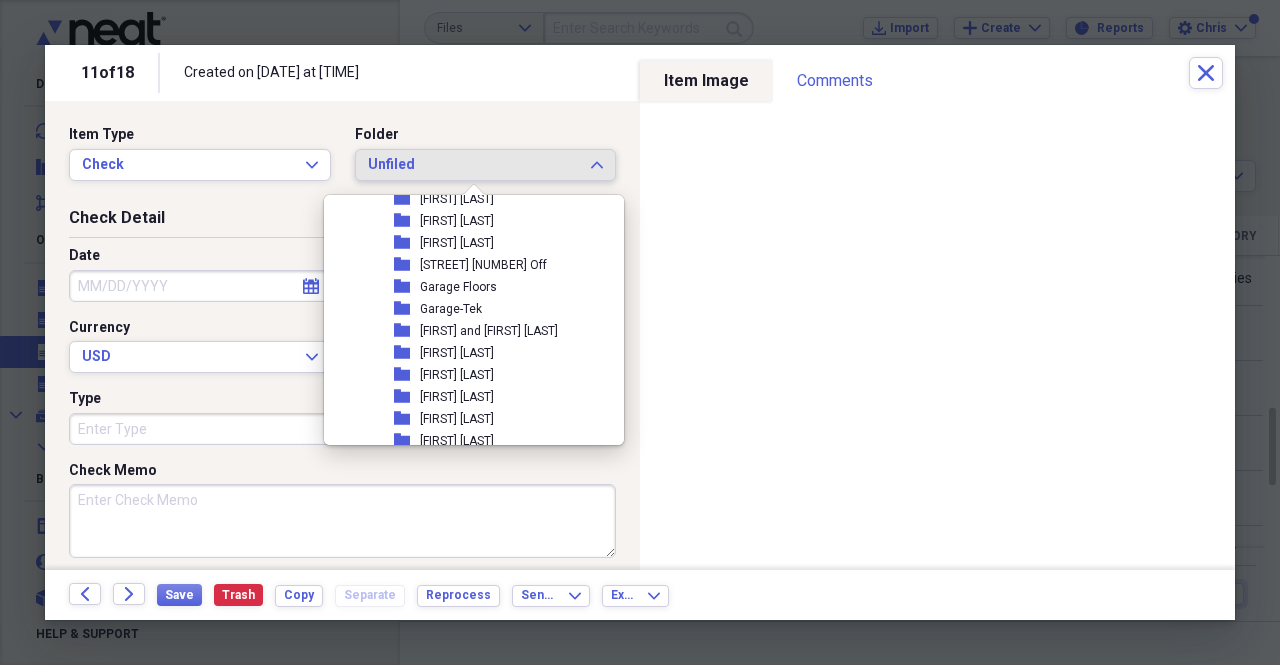 scroll, scrollTop: 800, scrollLeft: 0, axis: vertical 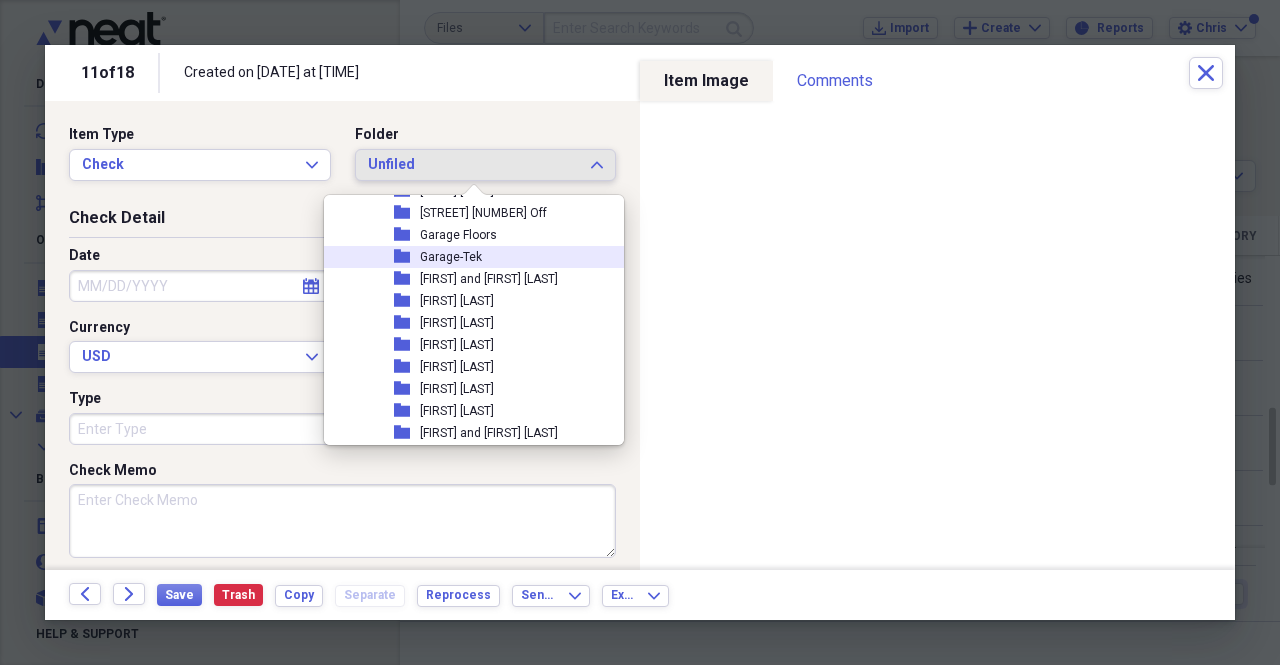 click on "Garage-Tek" at bounding box center [451, 257] 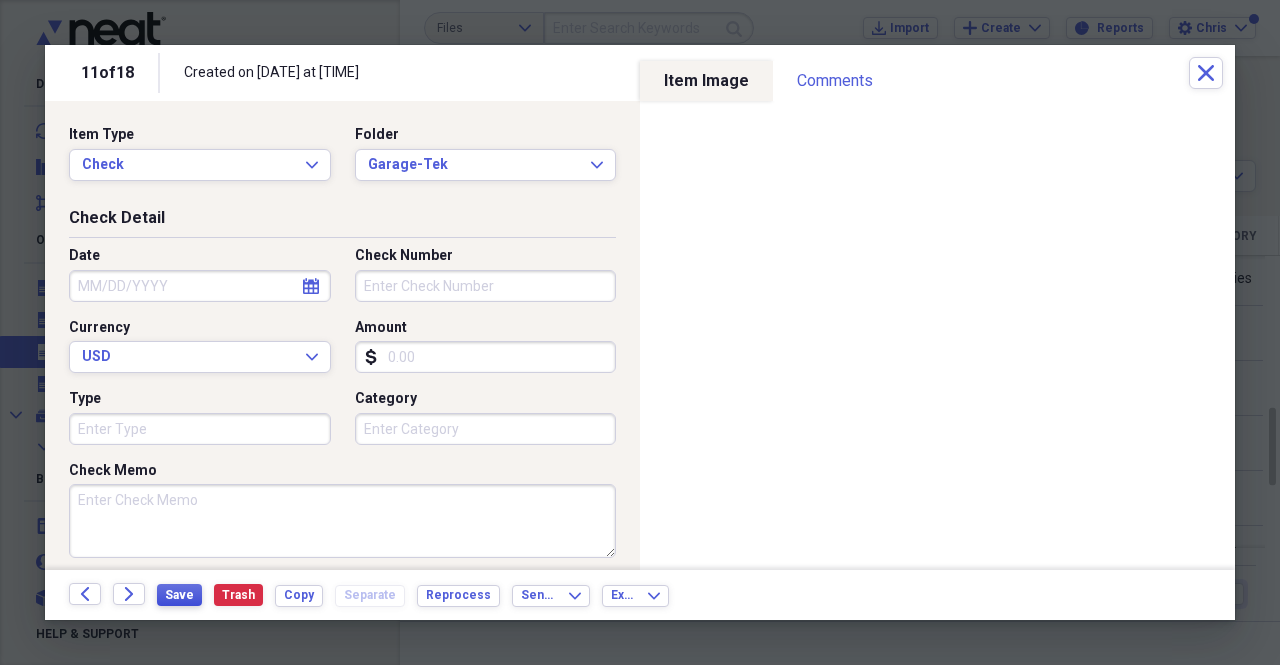 click on "Save" at bounding box center [179, 595] 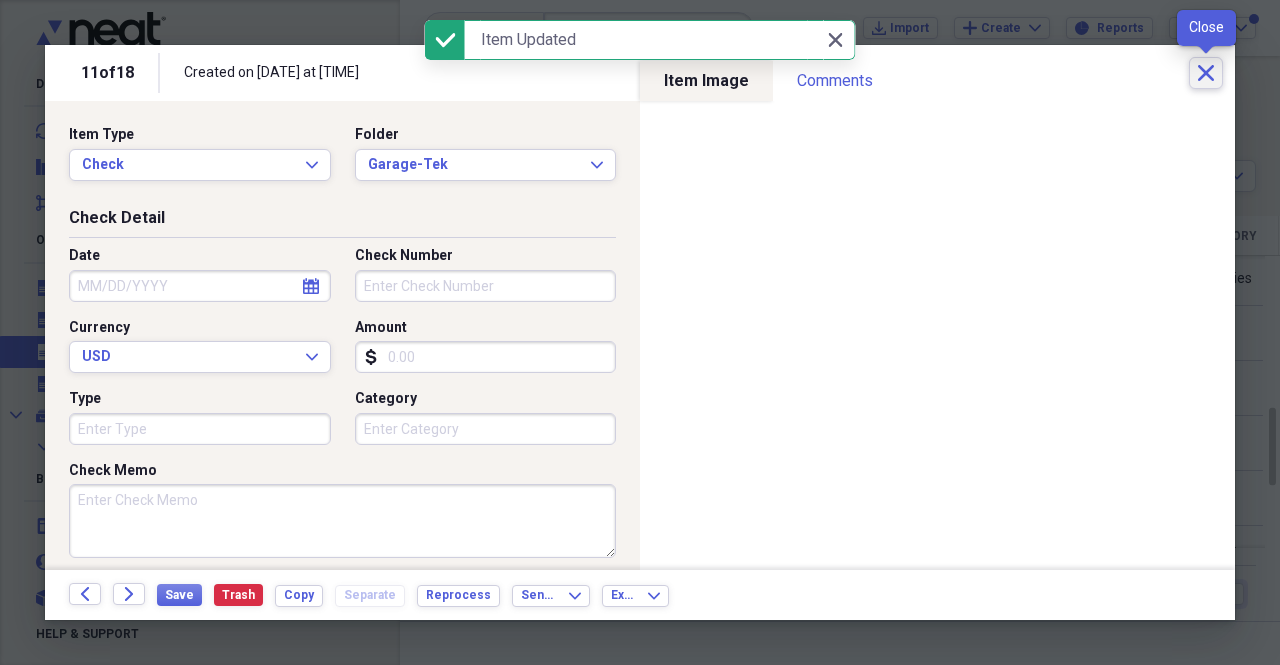 click on "Close" 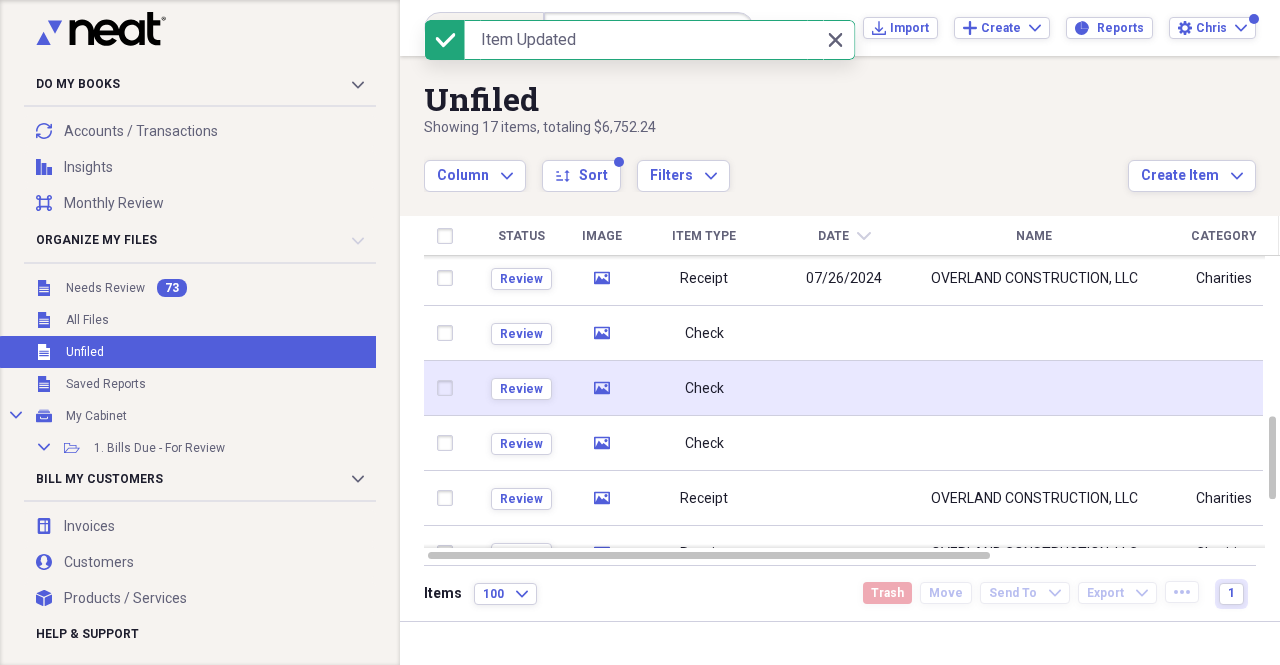 click at bounding box center (1034, 388) 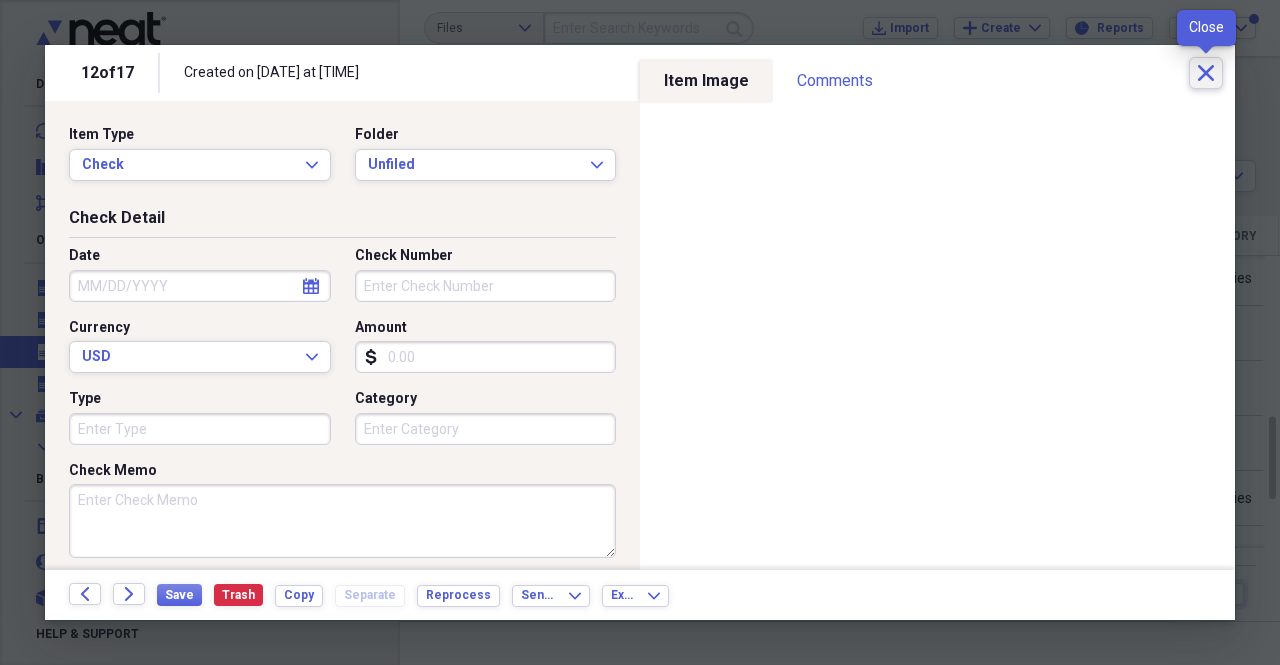 click on "Close" at bounding box center (1206, 73) 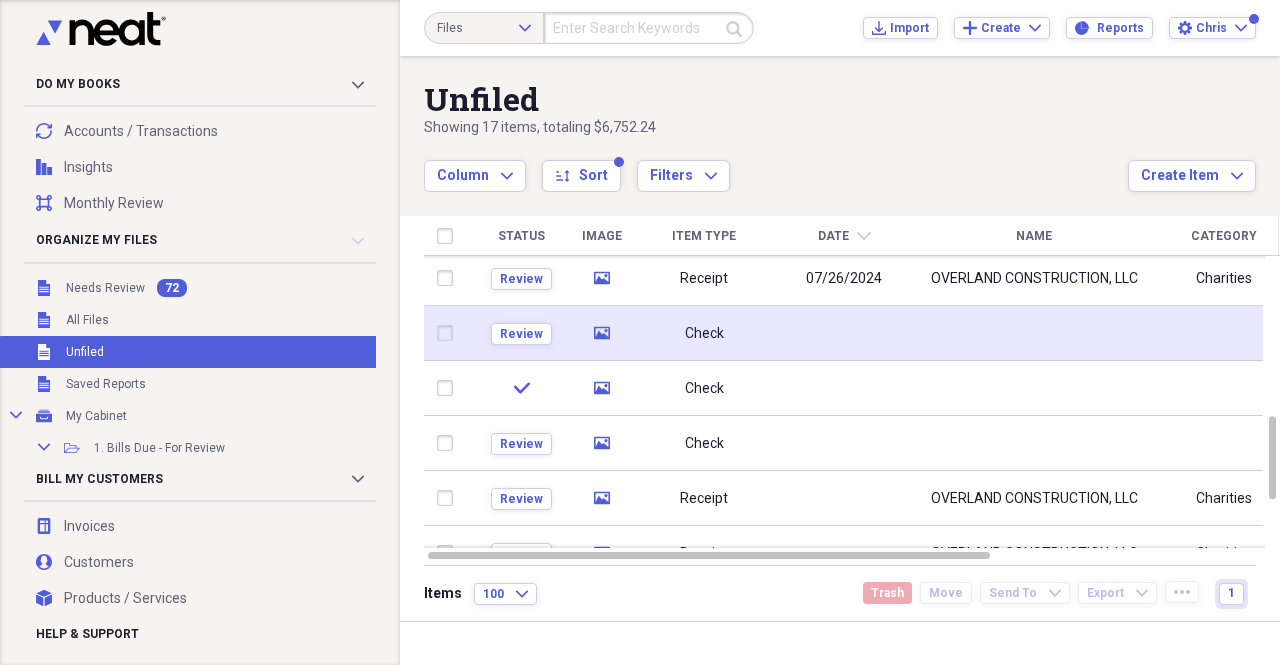 click at bounding box center [1034, 333] 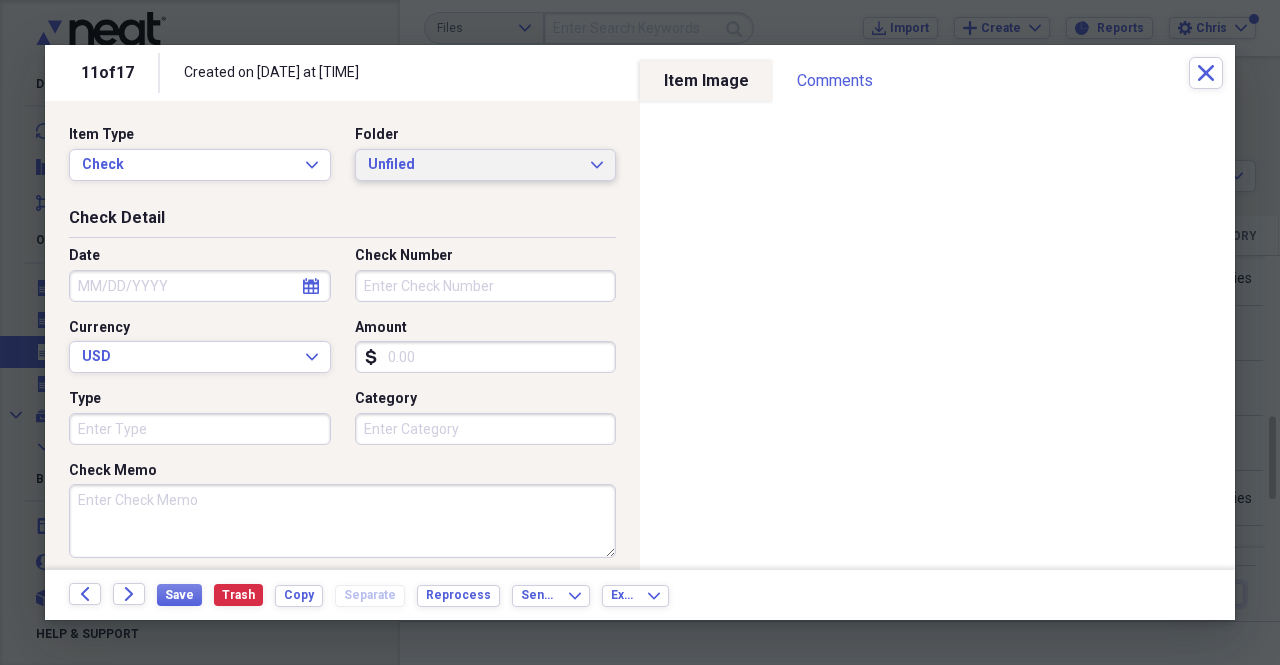 click on "Unfiled" at bounding box center [474, 165] 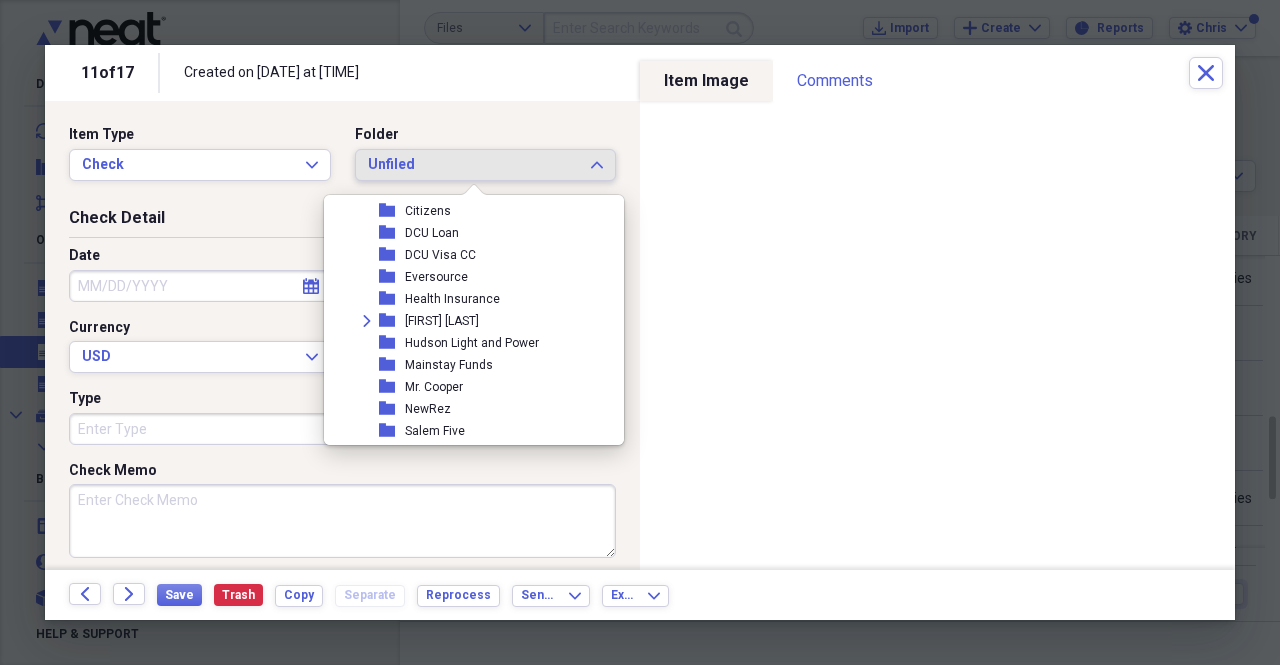 scroll, scrollTop: 2200, scrollLeft: 0, axis: vertical 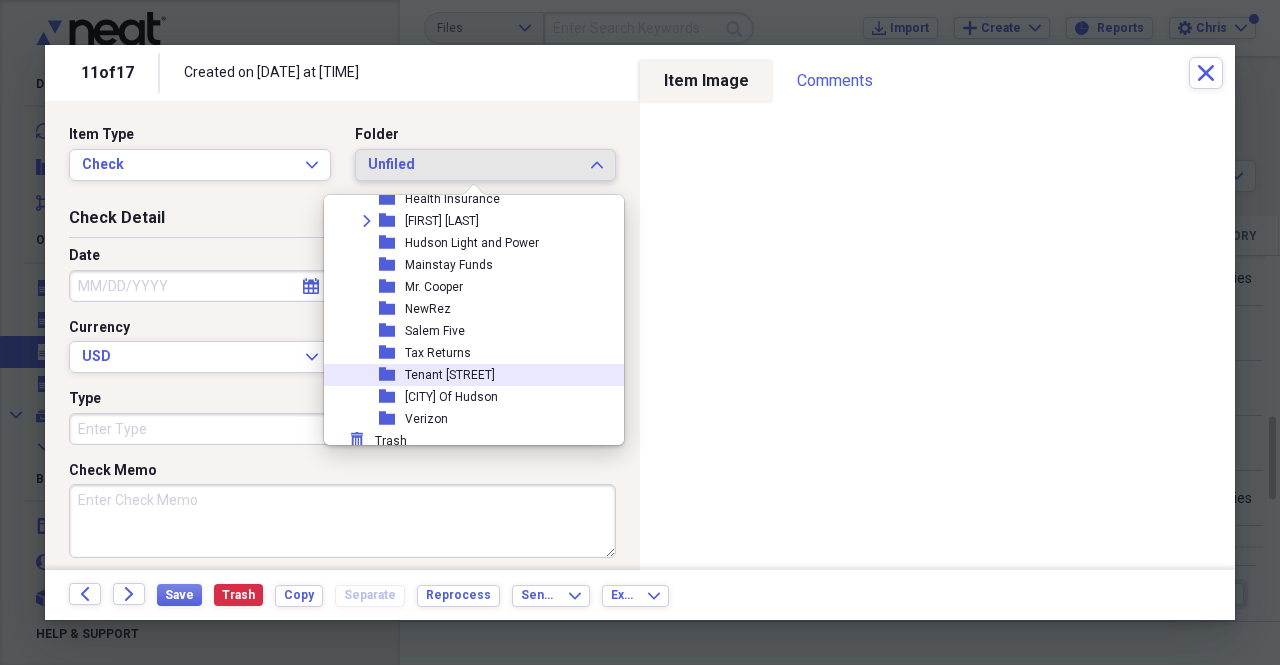 click on "folder Tenant Franklin Street" at bounding box center [466, 375] 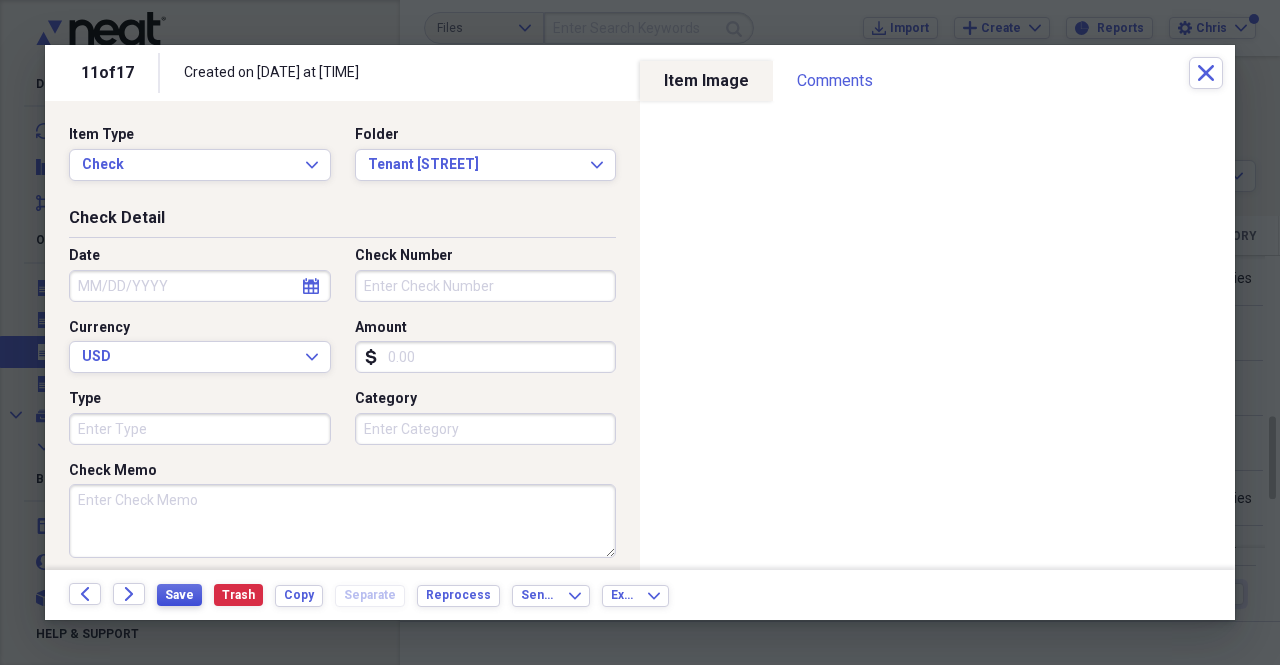 click on "Save" at bounding box center [179, 595] 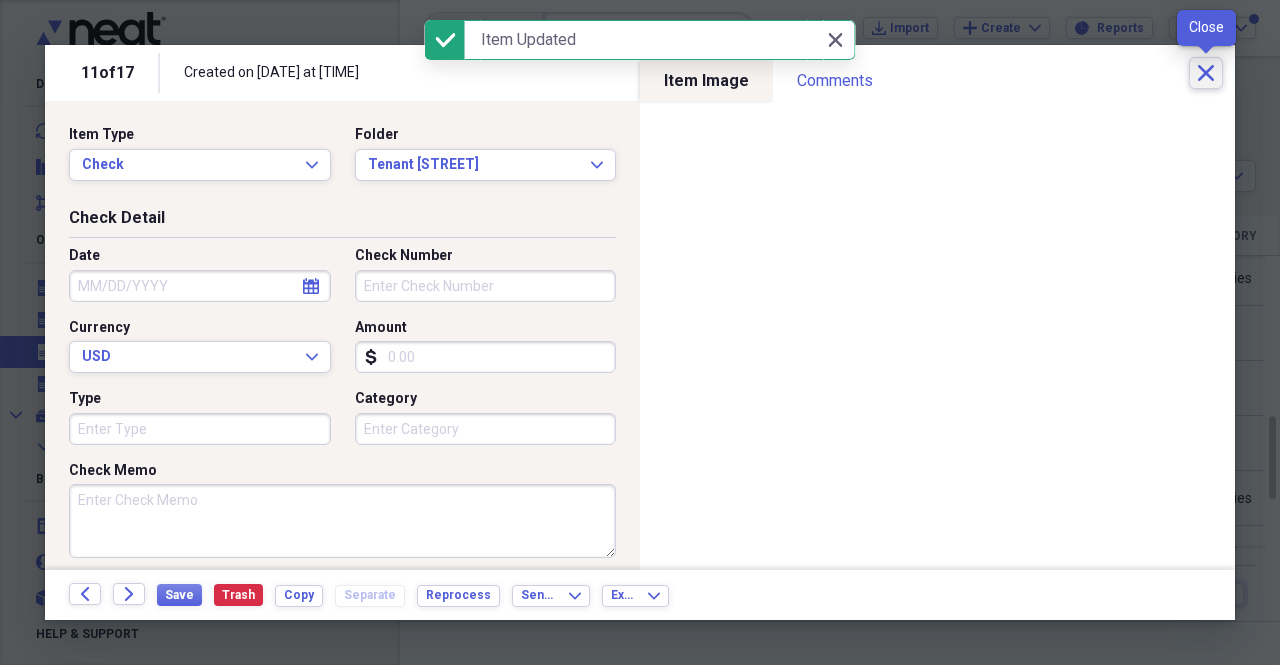 click on "Close" at bounding box center (1206, 73) 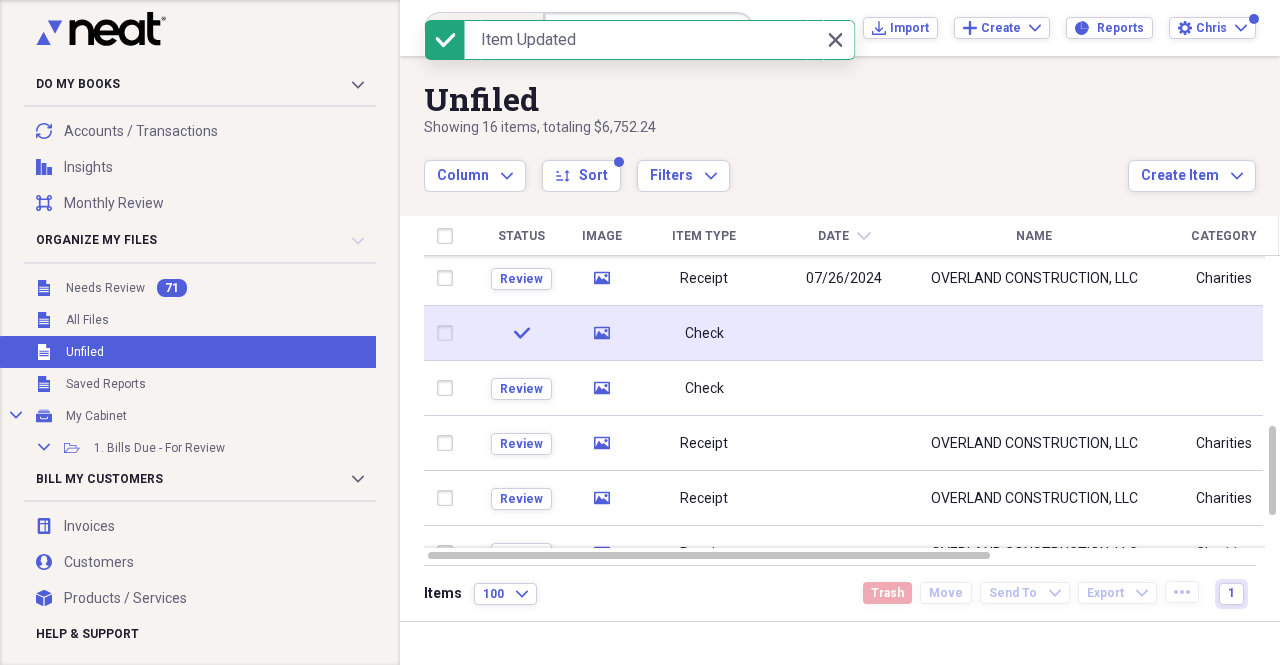 click at bounding box center (1034, 333) 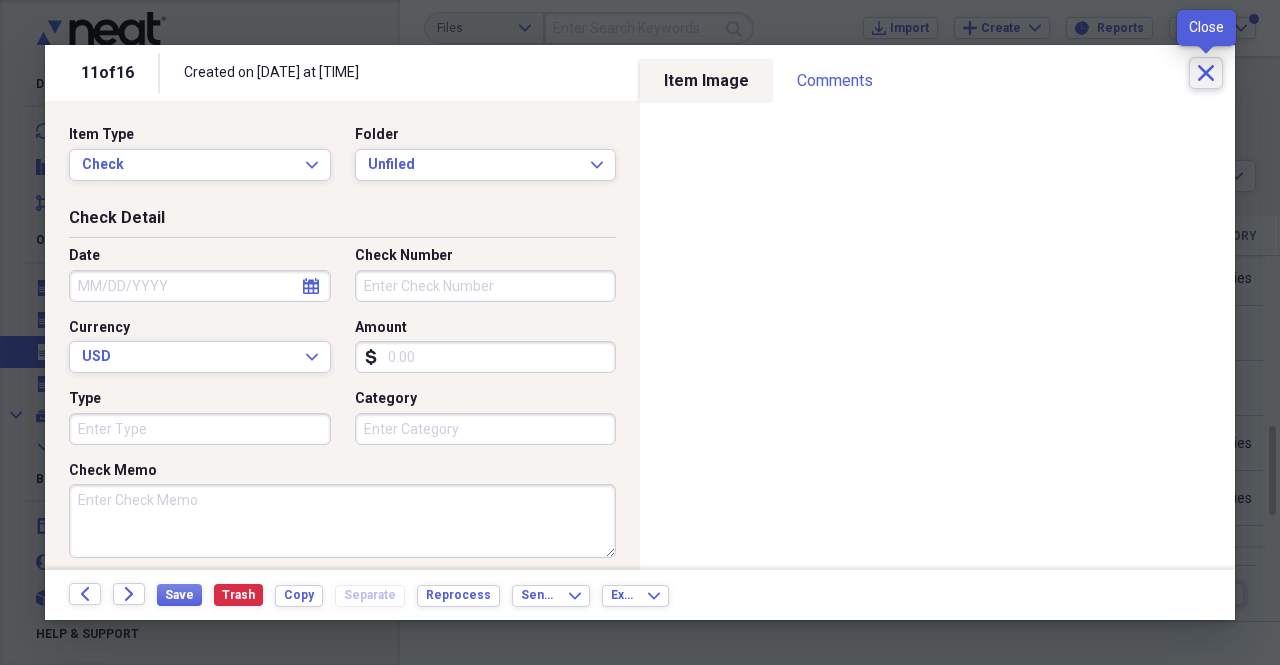 click 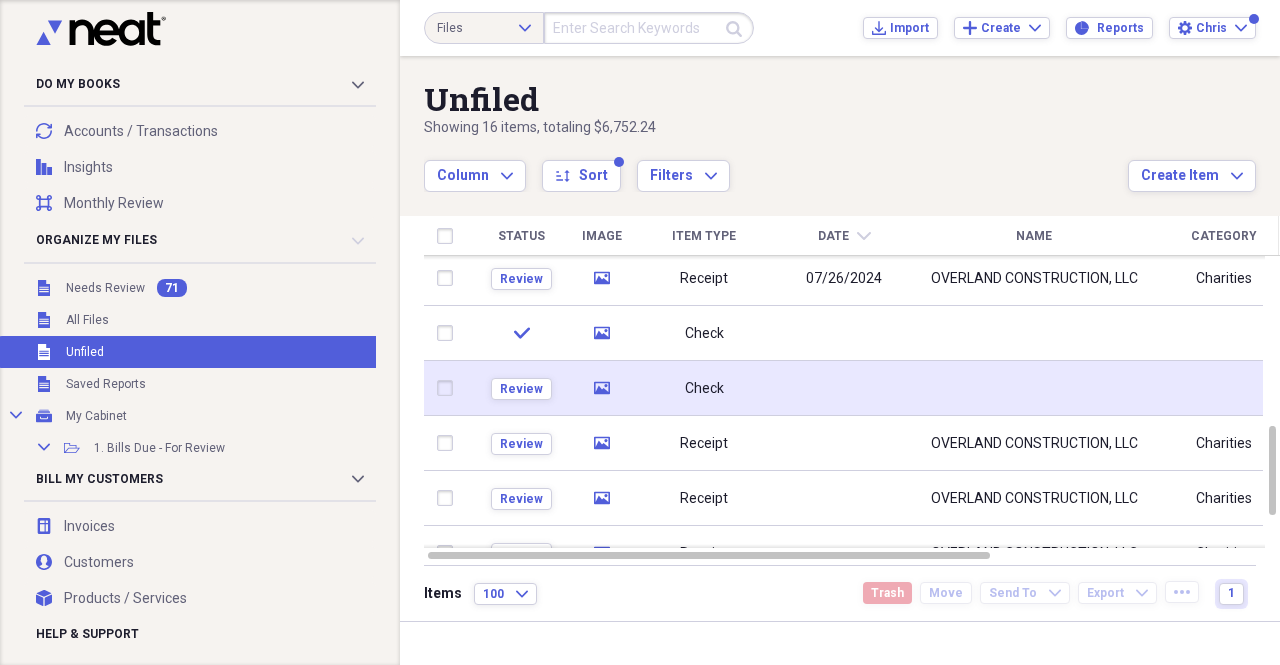 click at bounding box center [1034, 388] 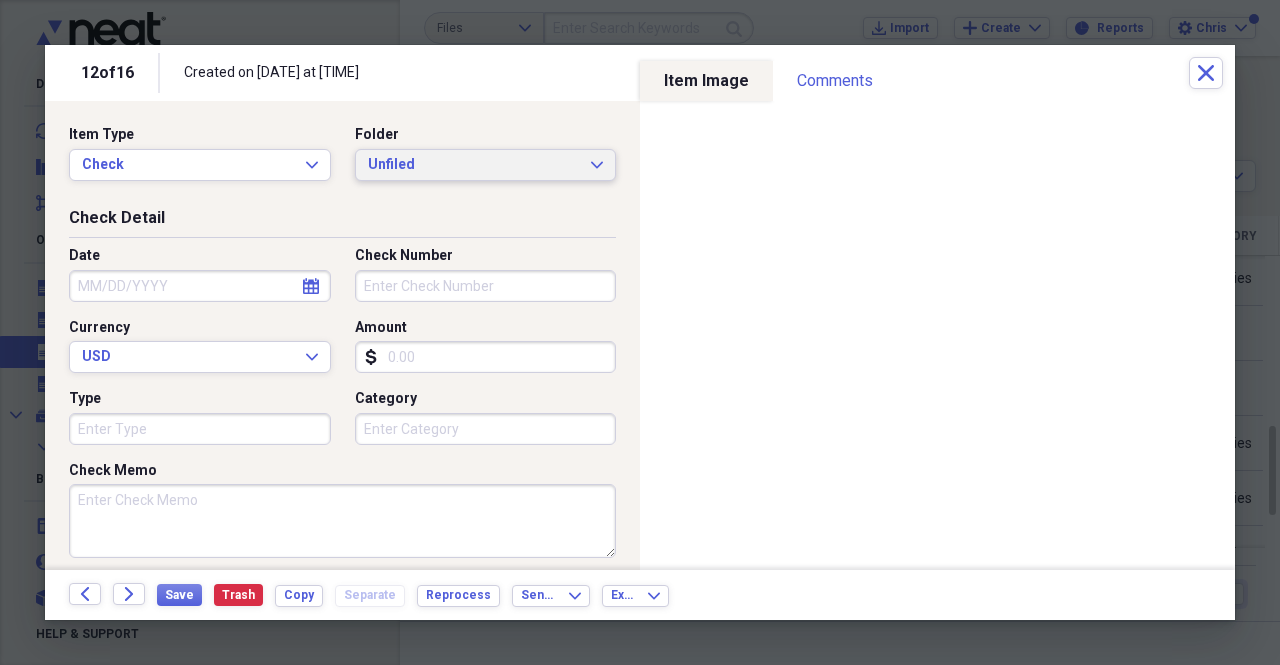 click on "Unfiled" at bounding box center (474, 165) 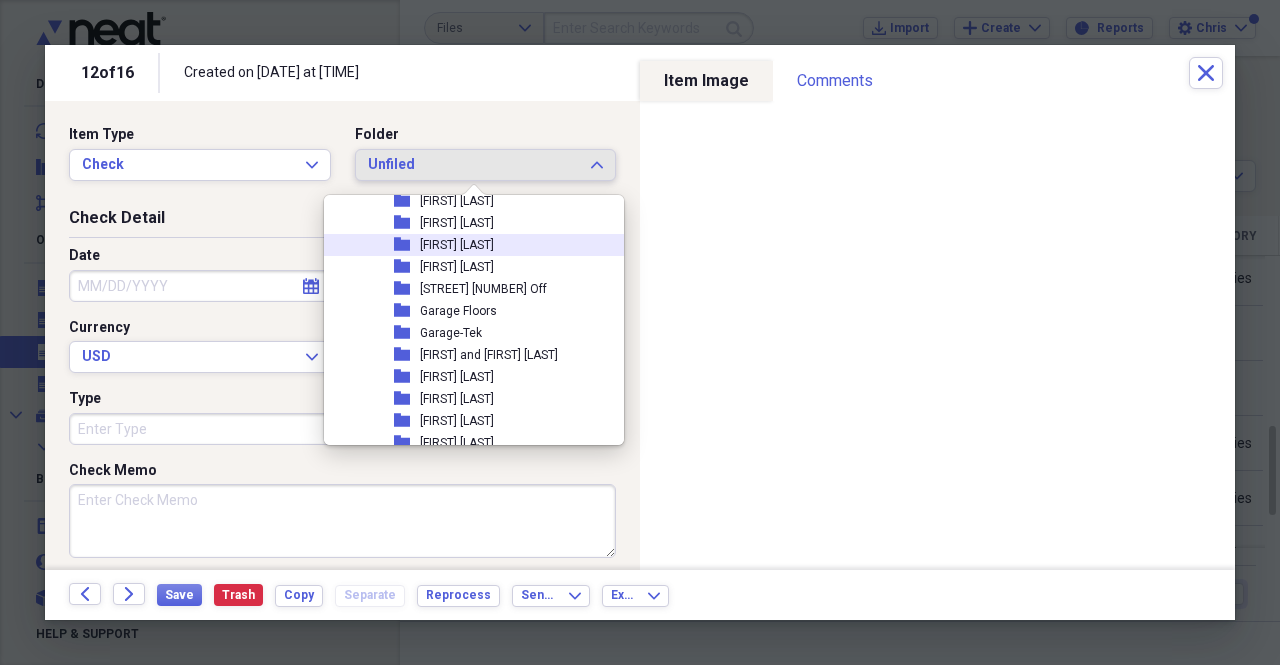 scroll, scrollTop: 700, scrollLeft: 0, axis: vertical 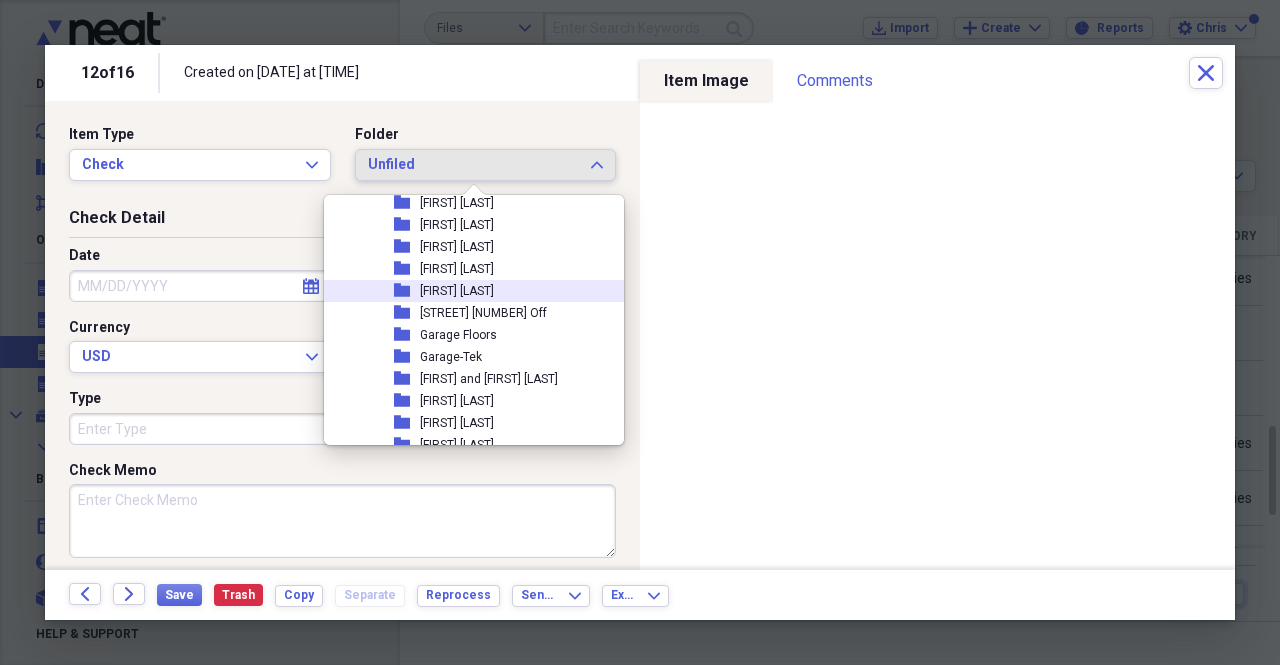 click on "folder Fran Burke" at bounding box center [466, 291] 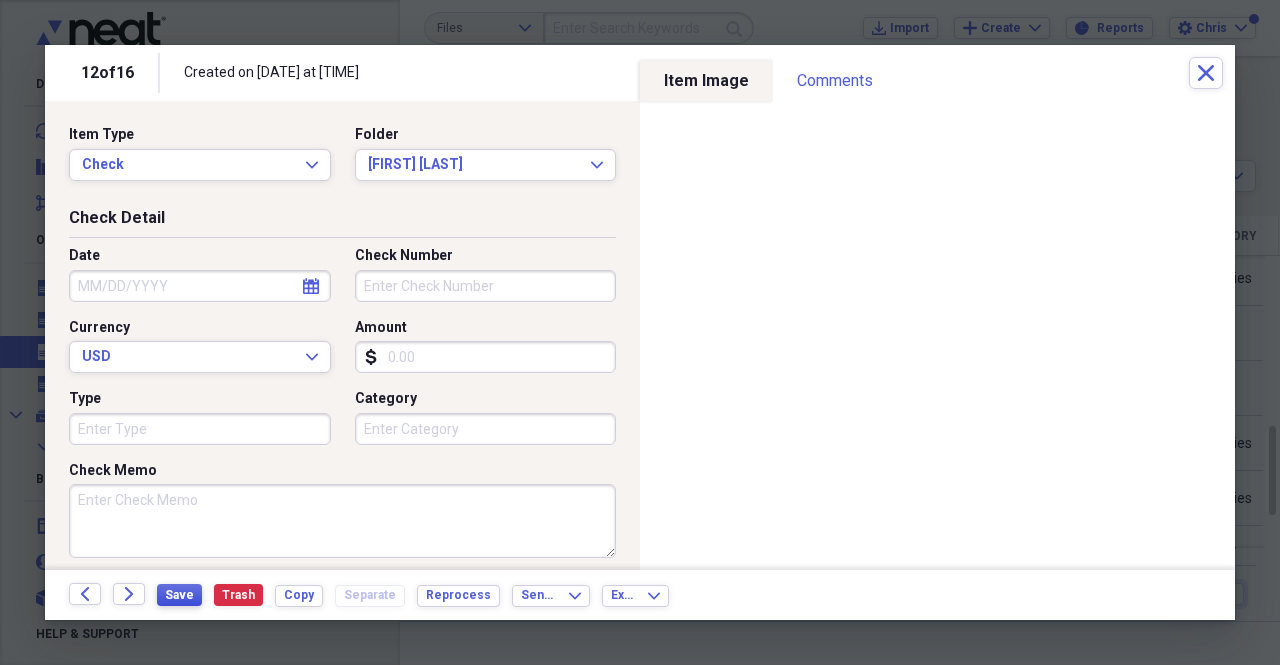 click on "Save" at bounding box center (179, 595) 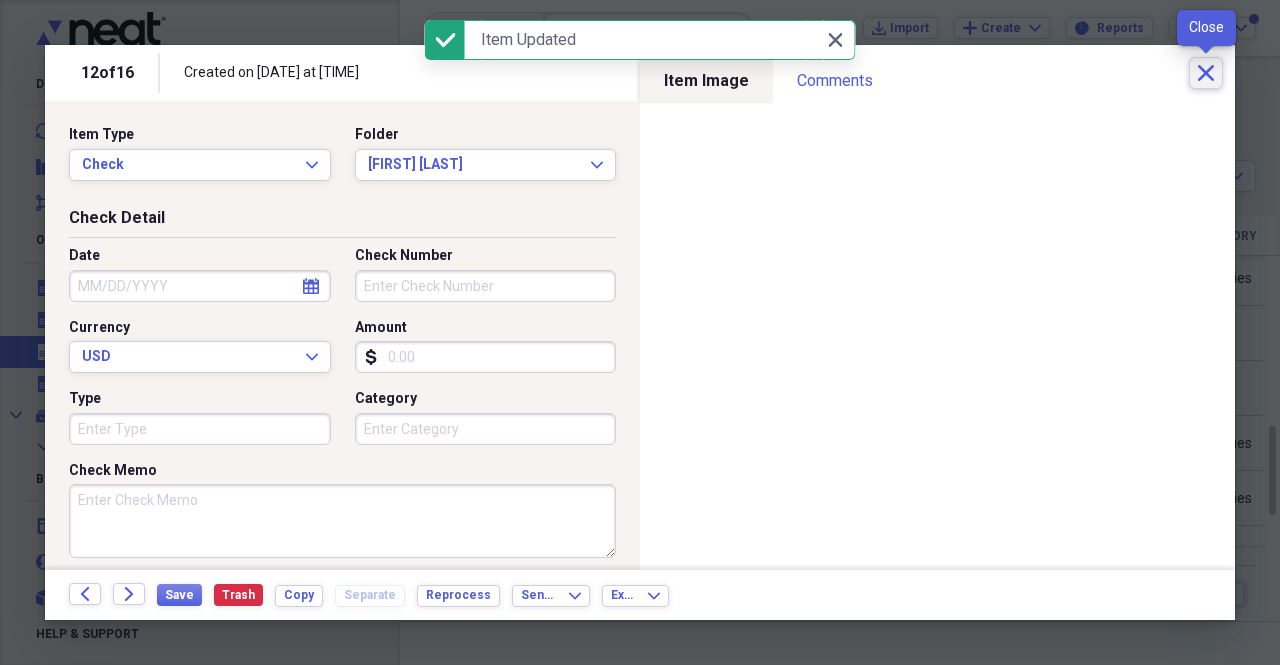 click on "Close" at bounding box center (1206, 73) 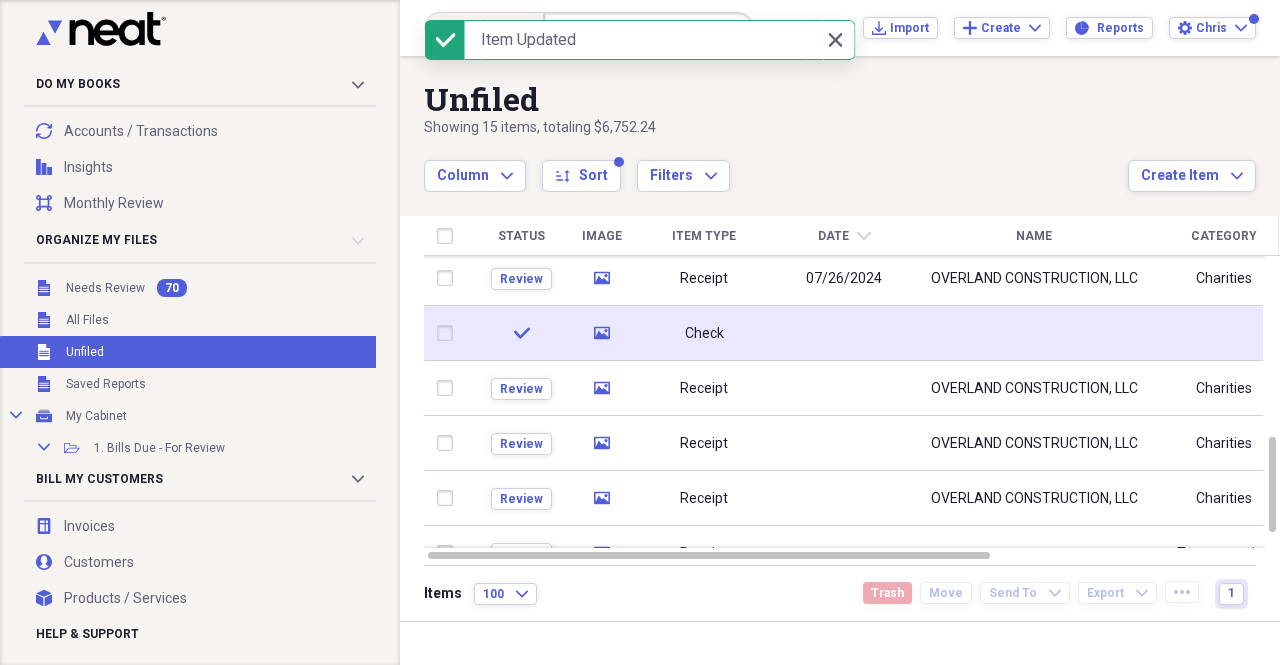click at bounding box center (1034, 333) 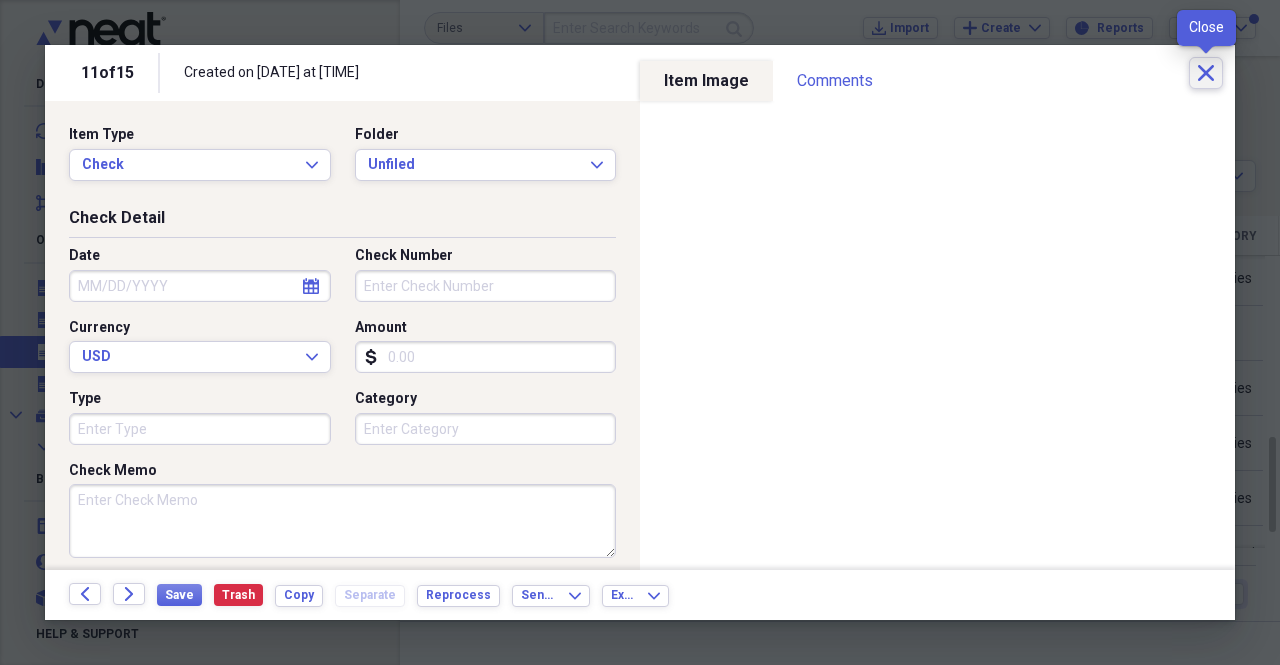 click on "Close" at bounding box center [1206, 73] 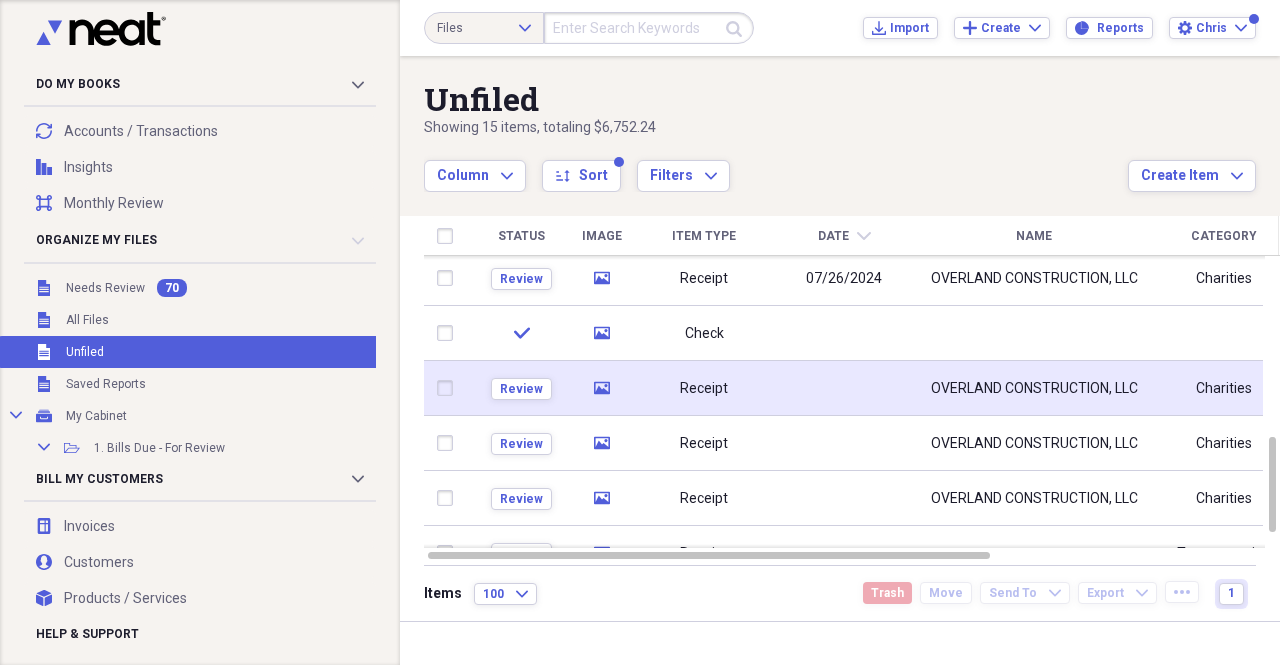 click on "OVERLAND CONSTRUCTION, LLC" at bounding box center [1034, 389] 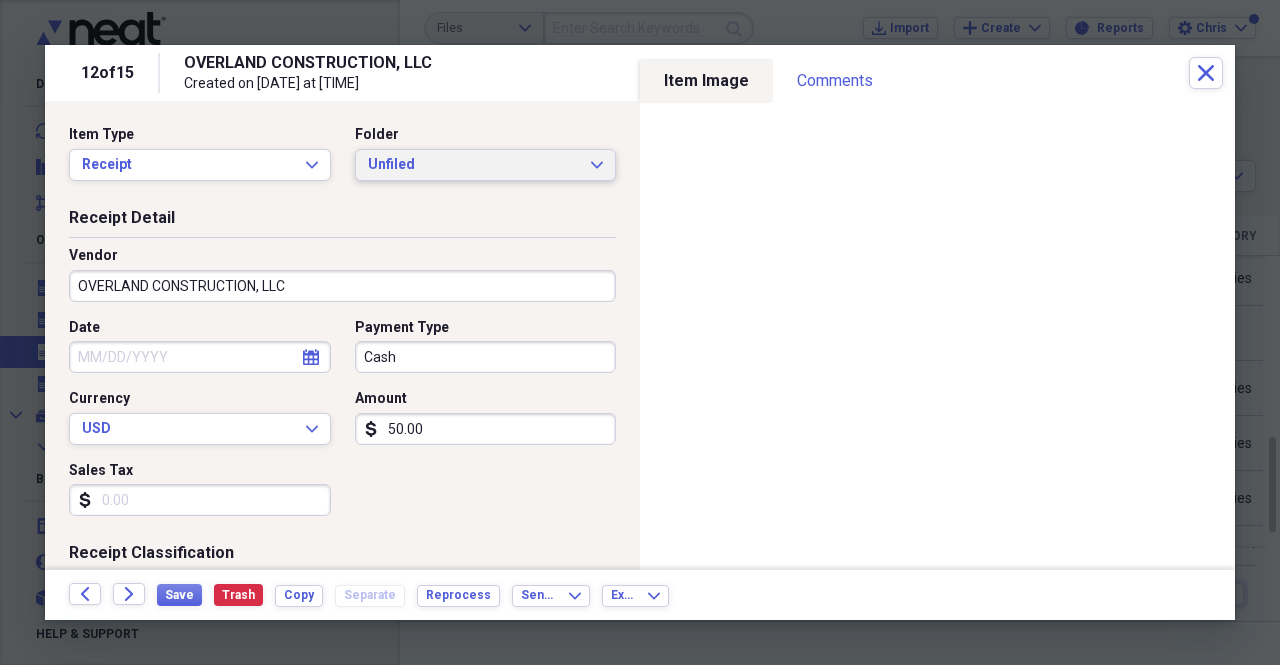 click on "Unfiled Expand" at bounding box center (486, 165) 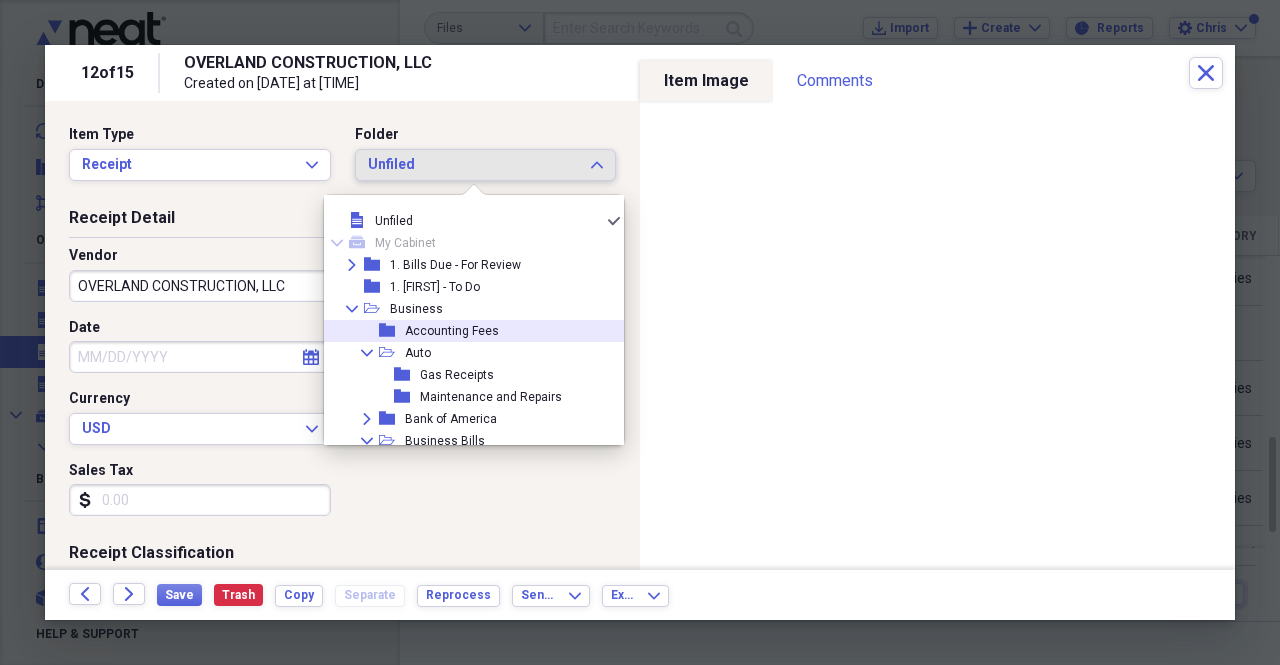 scroll, scrollTop: 400, scrollLeft: 0, axis: vertical 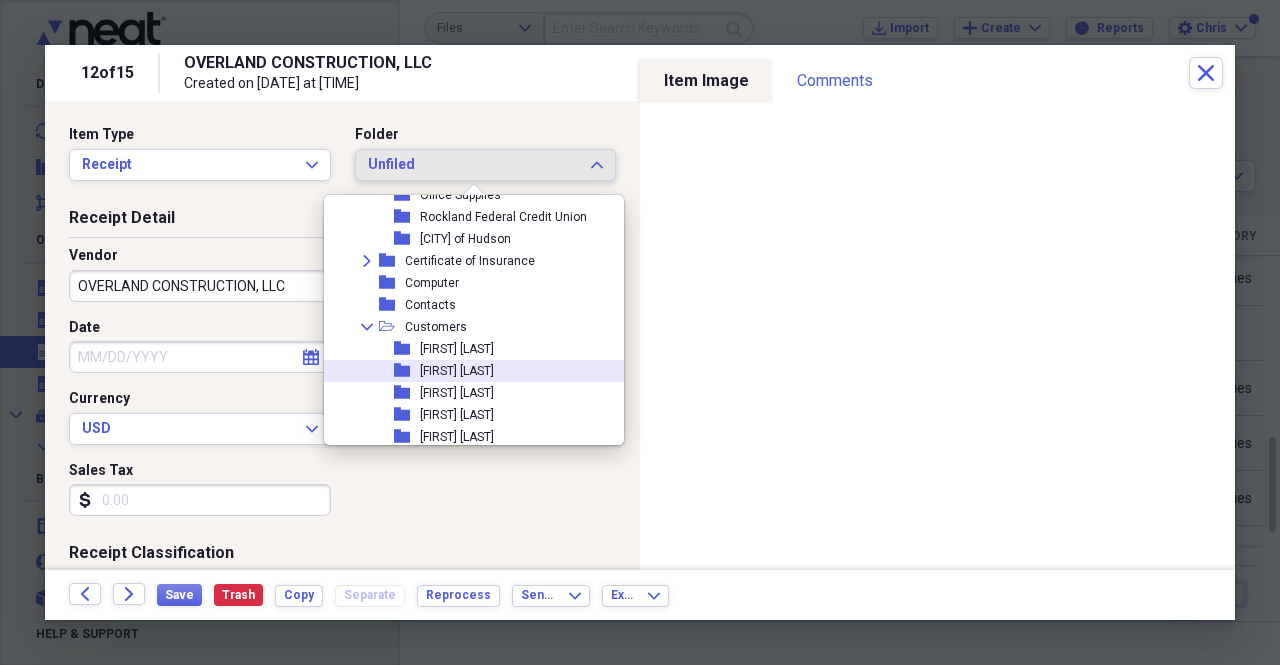 click on "folder Andrew Burton" at bounding box center [466, 371] 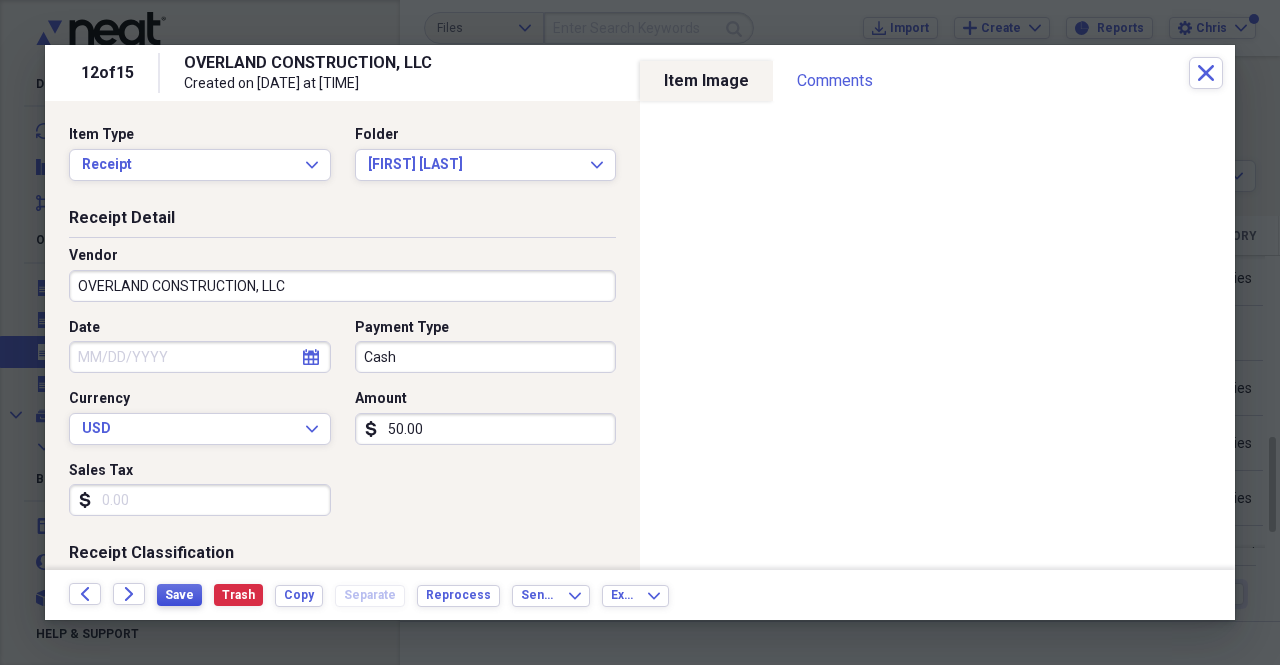 click on "Save" at bounding box center [179, 595] 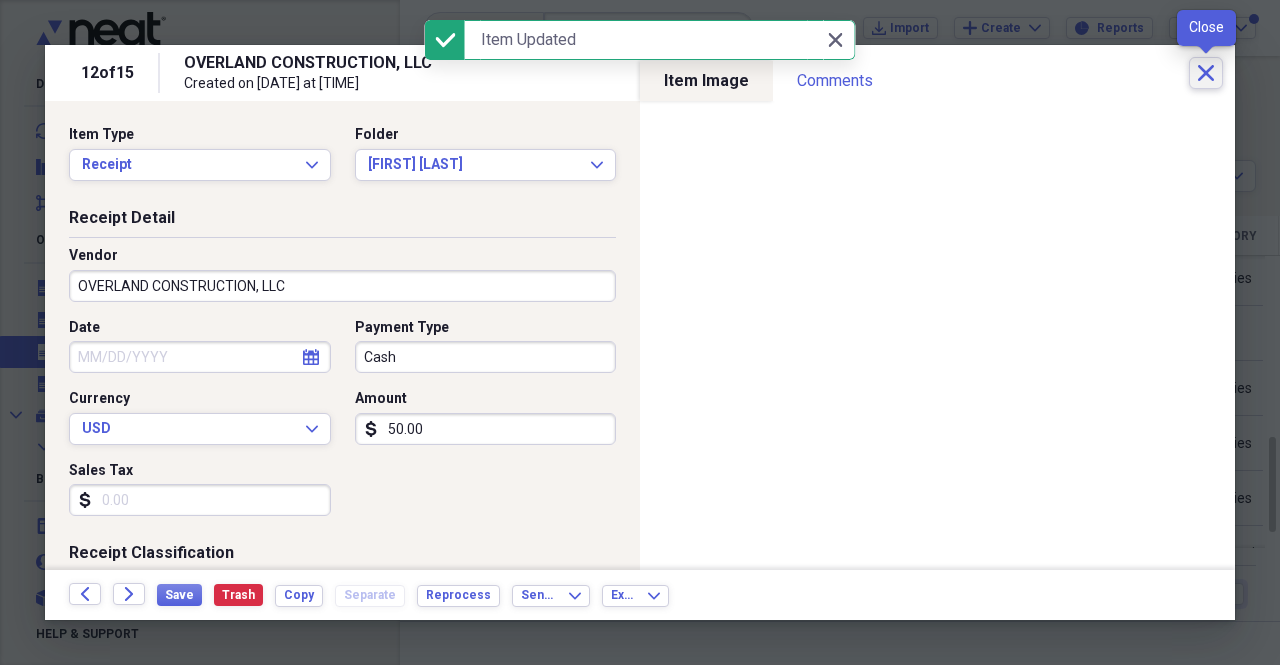 click on "Close" at bounding box center (1206, 73) 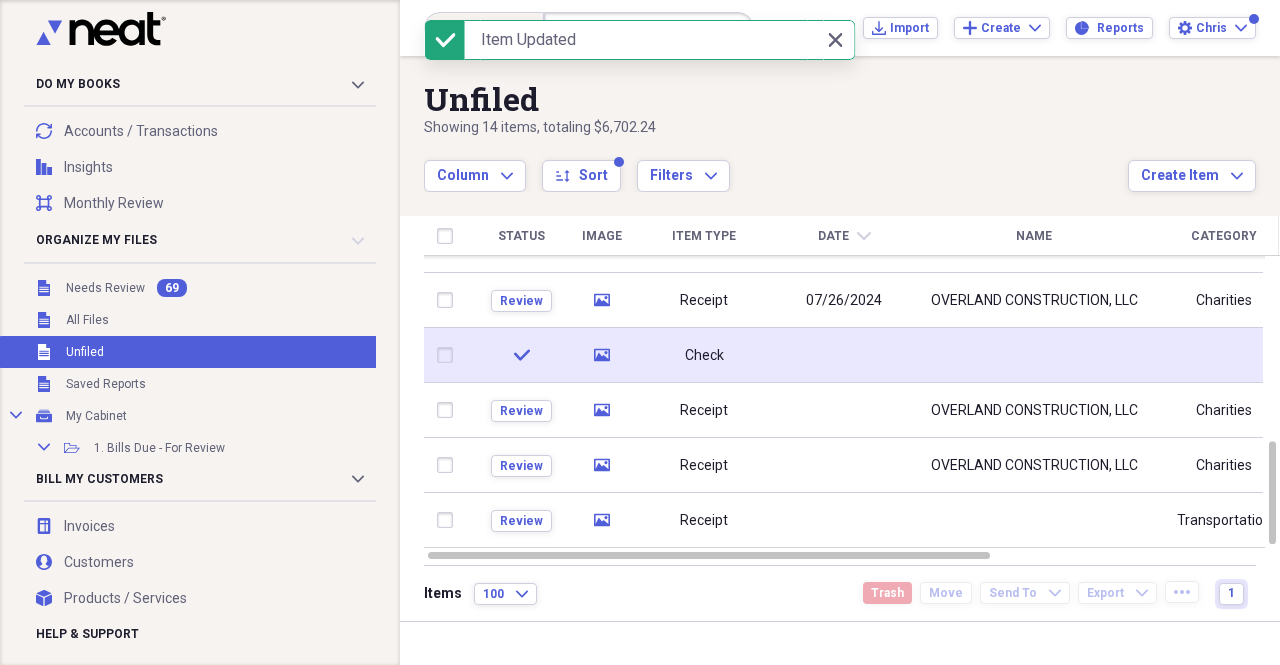 click at bounding box center [1034, 355] 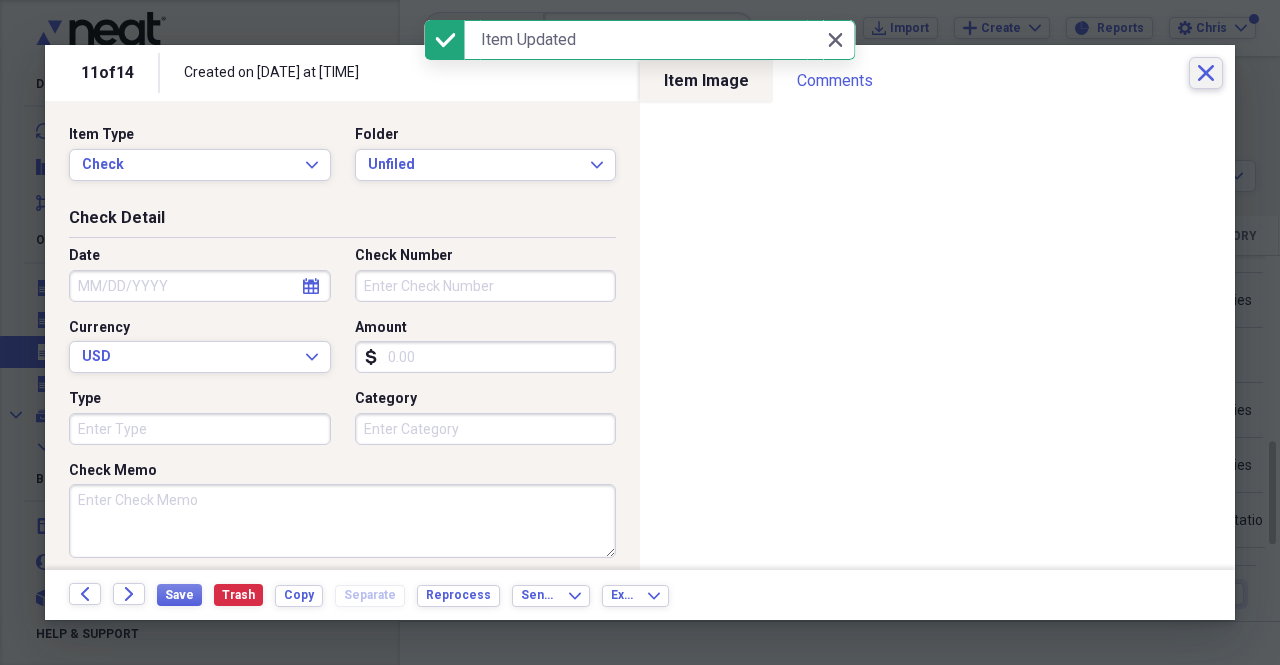 click on "Close" 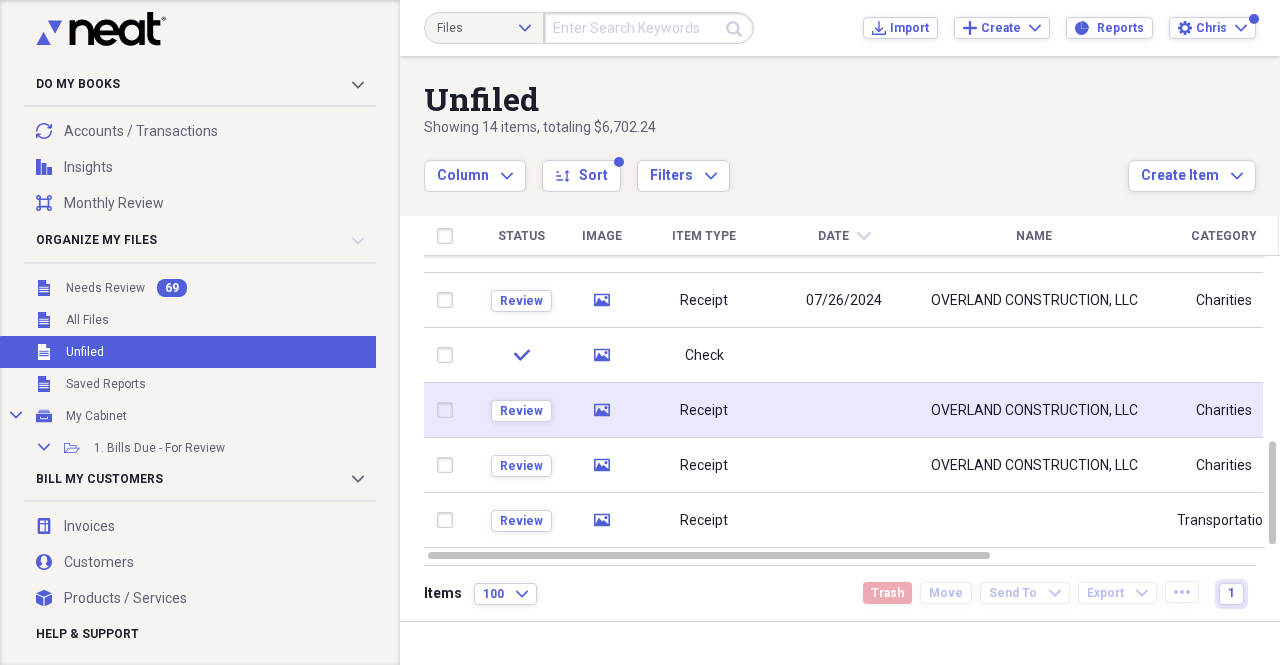 click on "OVERLAND CONSTRUCTION, LLC" at bounding box center [1034, 411] 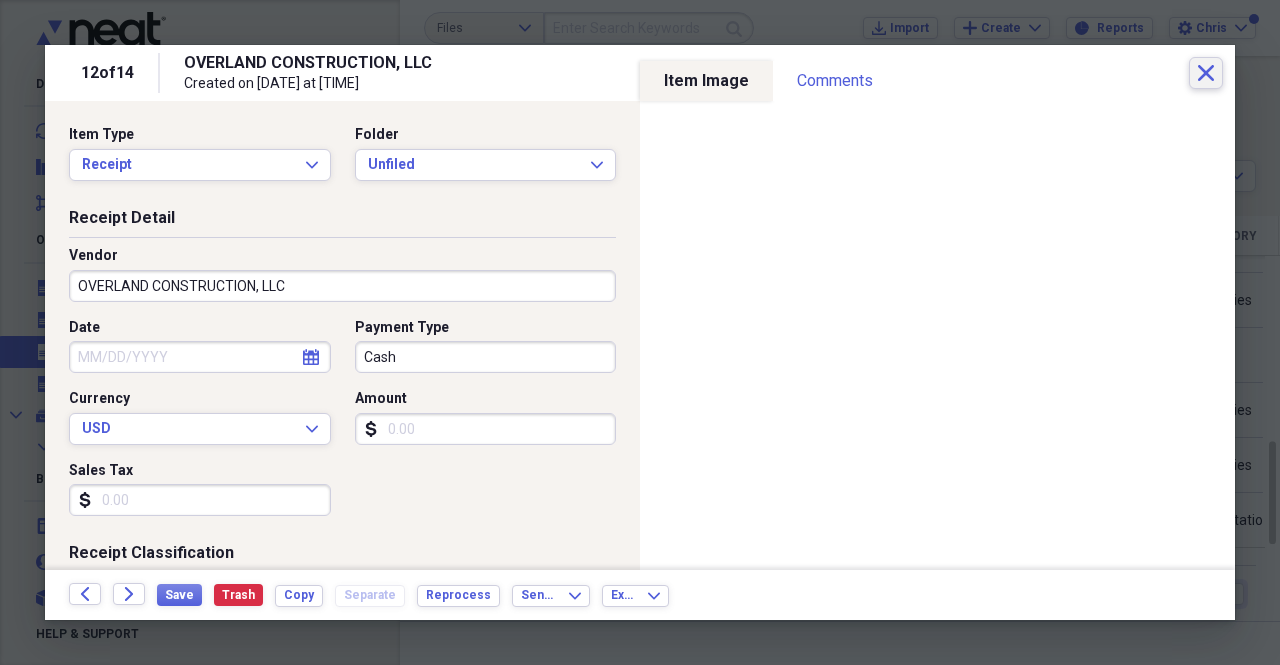 click on "Close" 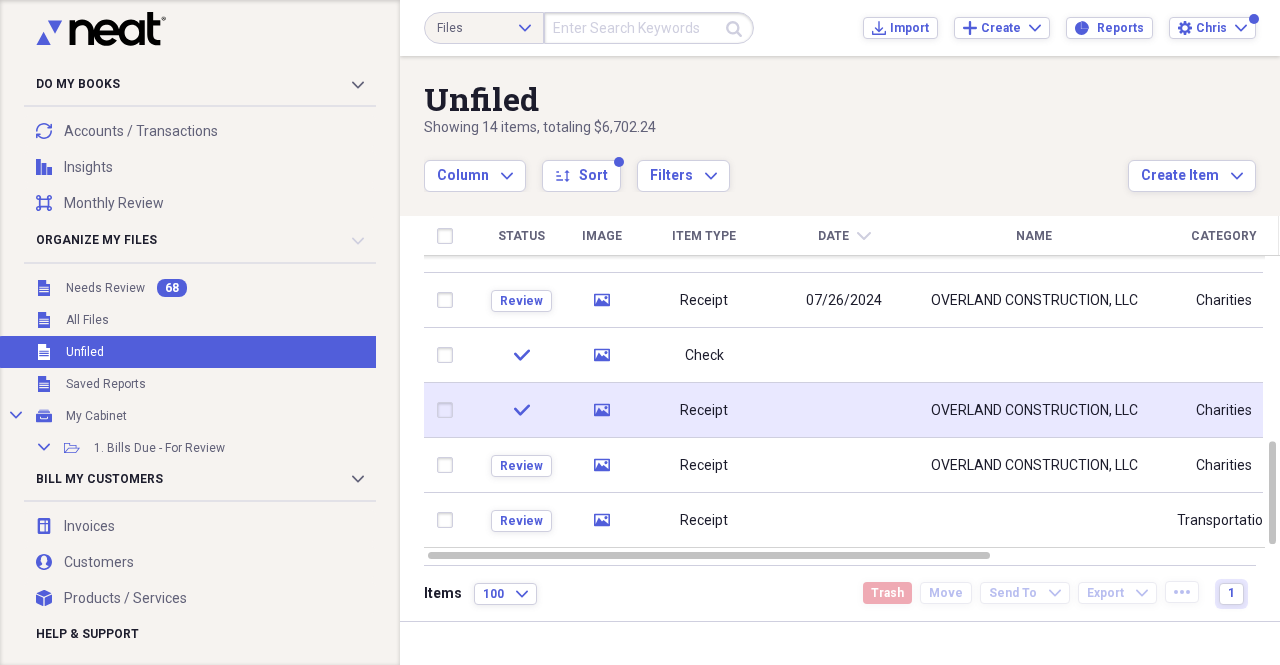 click on "OVERLAND CONSTRUCTION, LLC" at bounding box center (1034, 410) 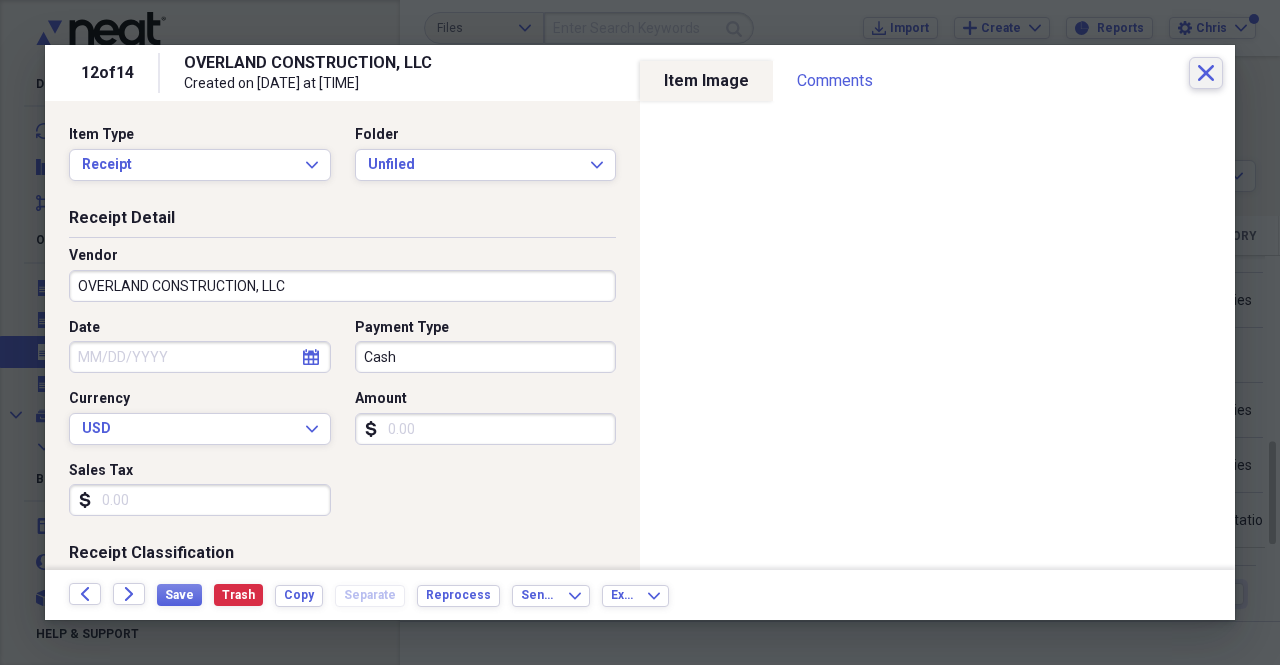 click on "Close" at bounding box center [1206, 73] 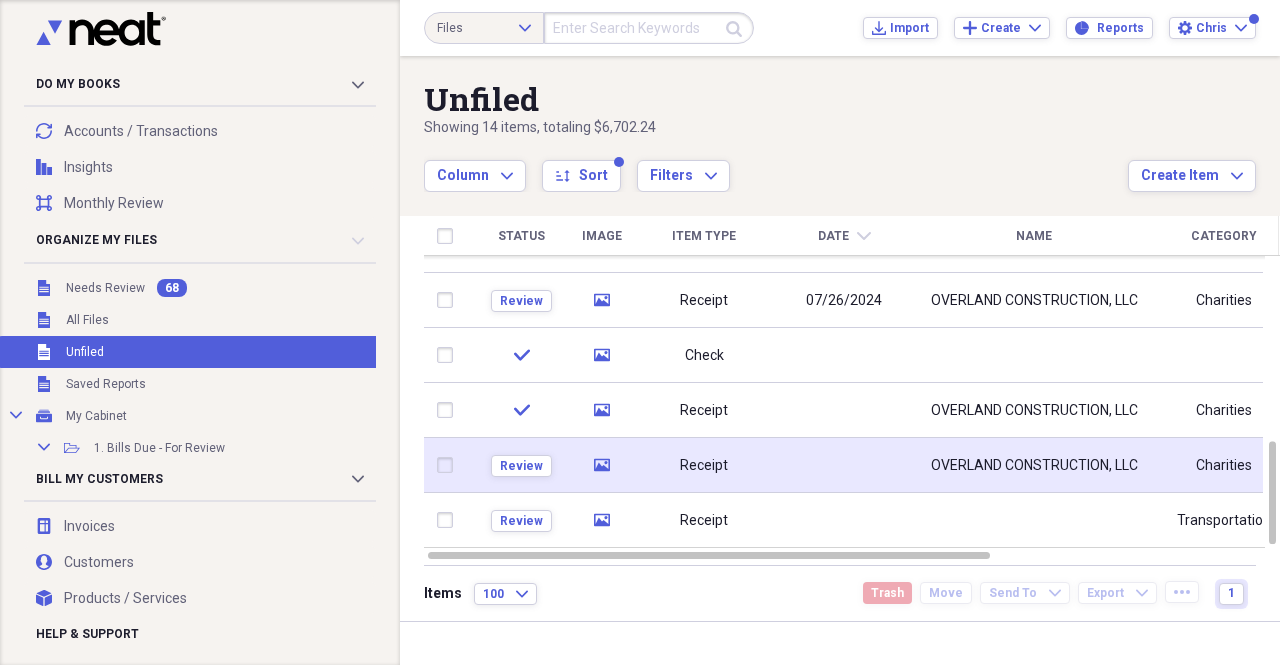 click on "OVERLAND CONSTRUCTION, LLC" at bounding box center (1034, 465) 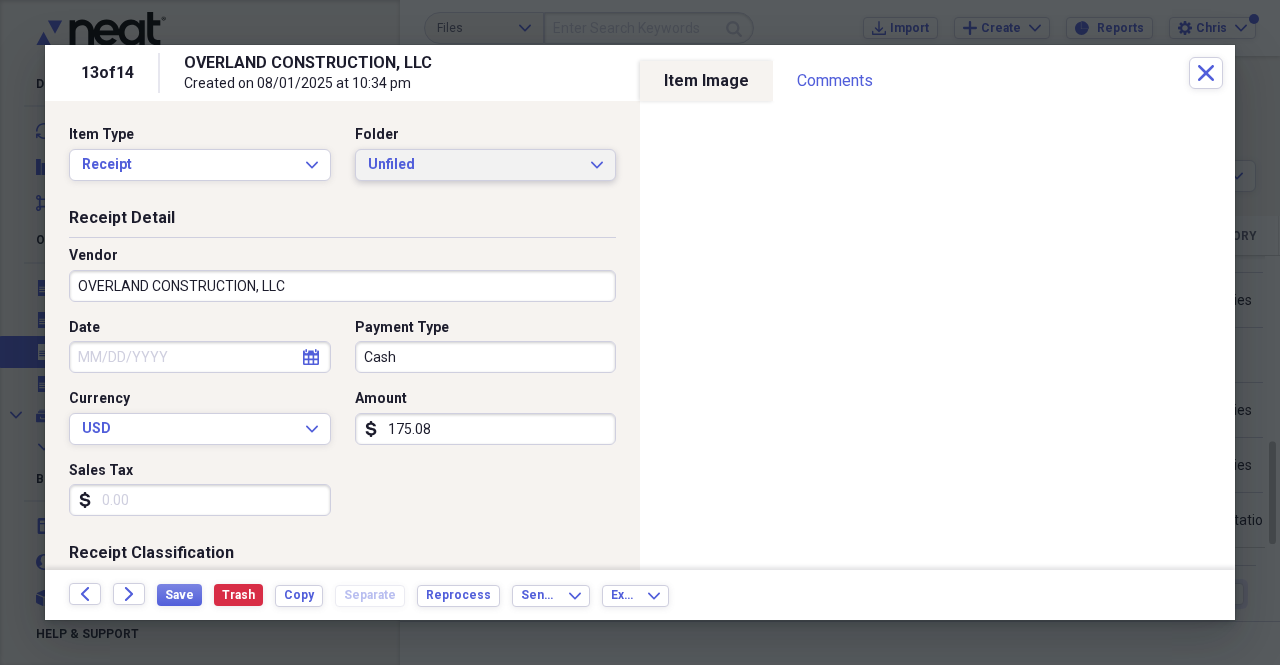 click on "Unfiled" at bounding box center (474, 165) 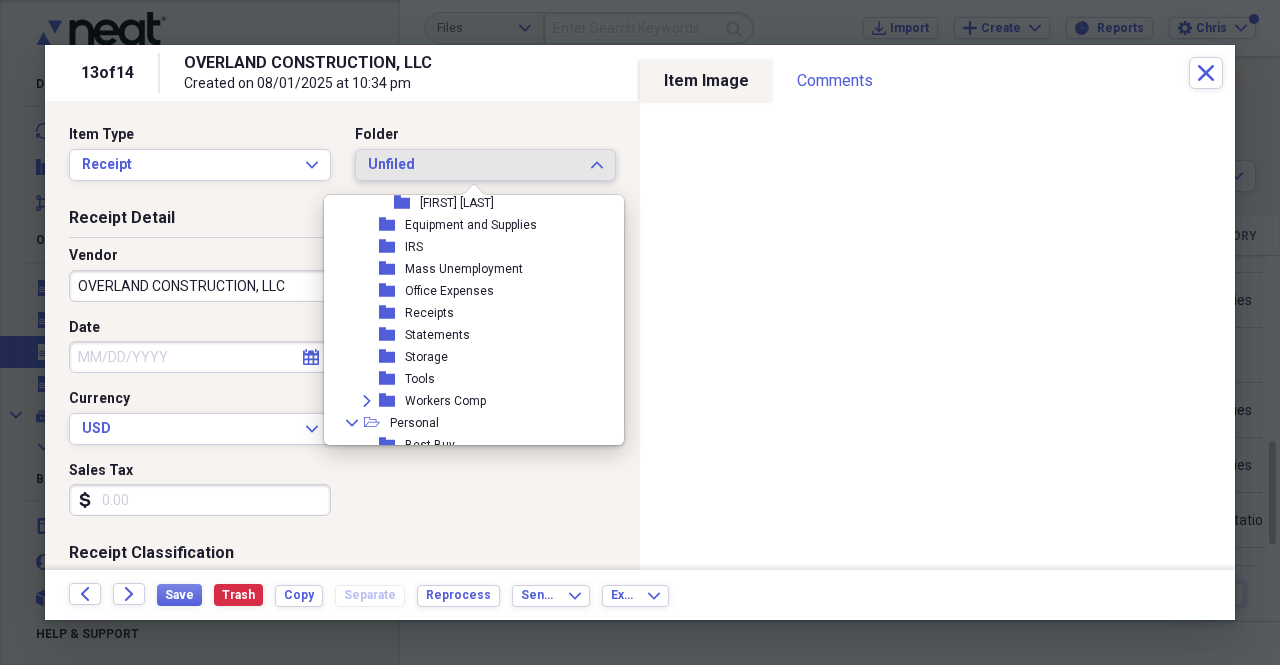 scroll, scrollTop: 2000, scrollLeft: 0, axis: vertical 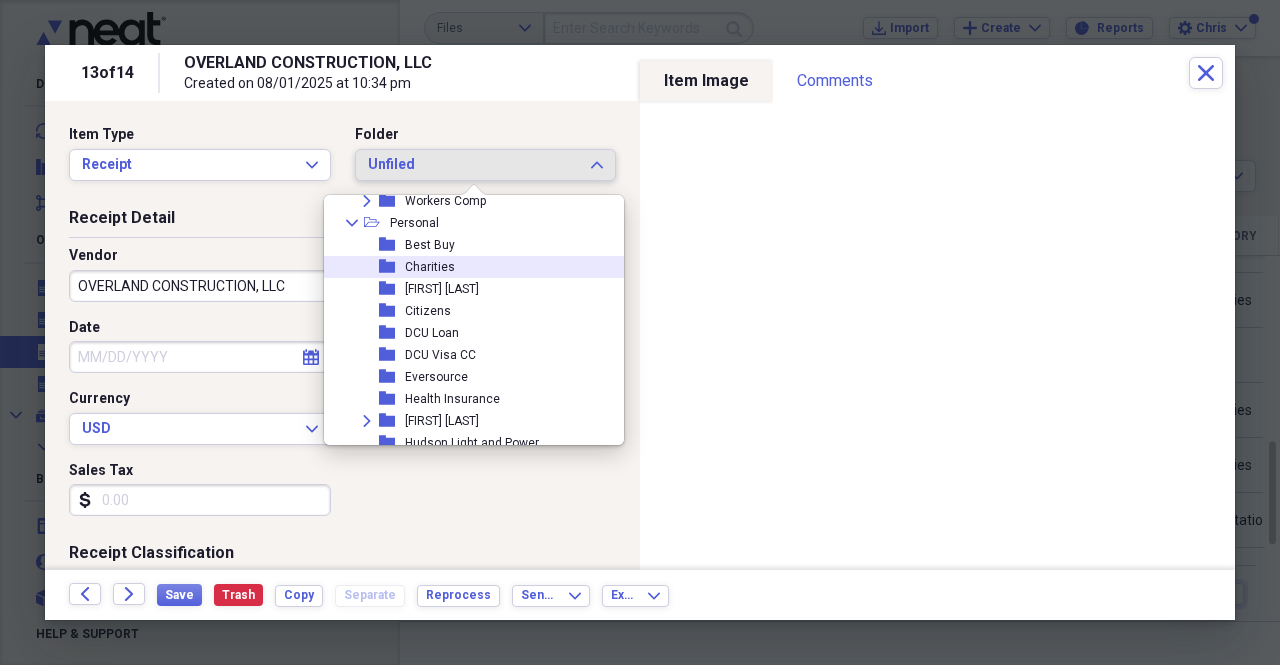 click on "Charities" at bounding box center (430, 267) 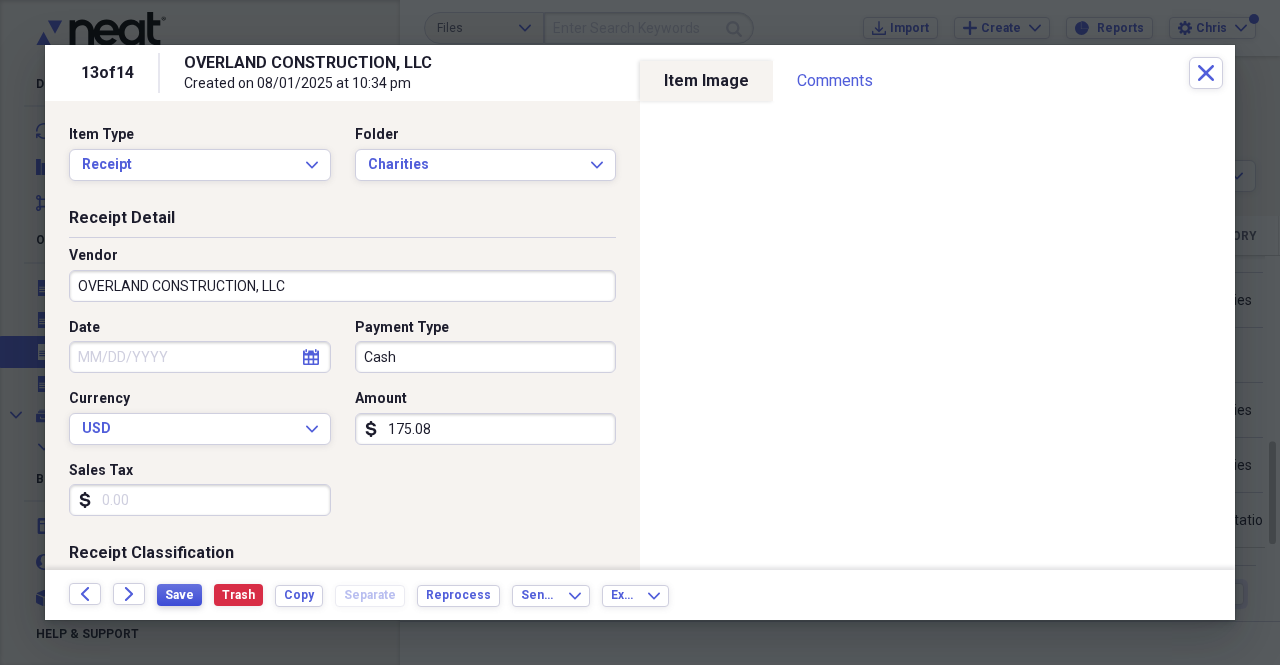 click on "Save" at bounding box center [179, 595] 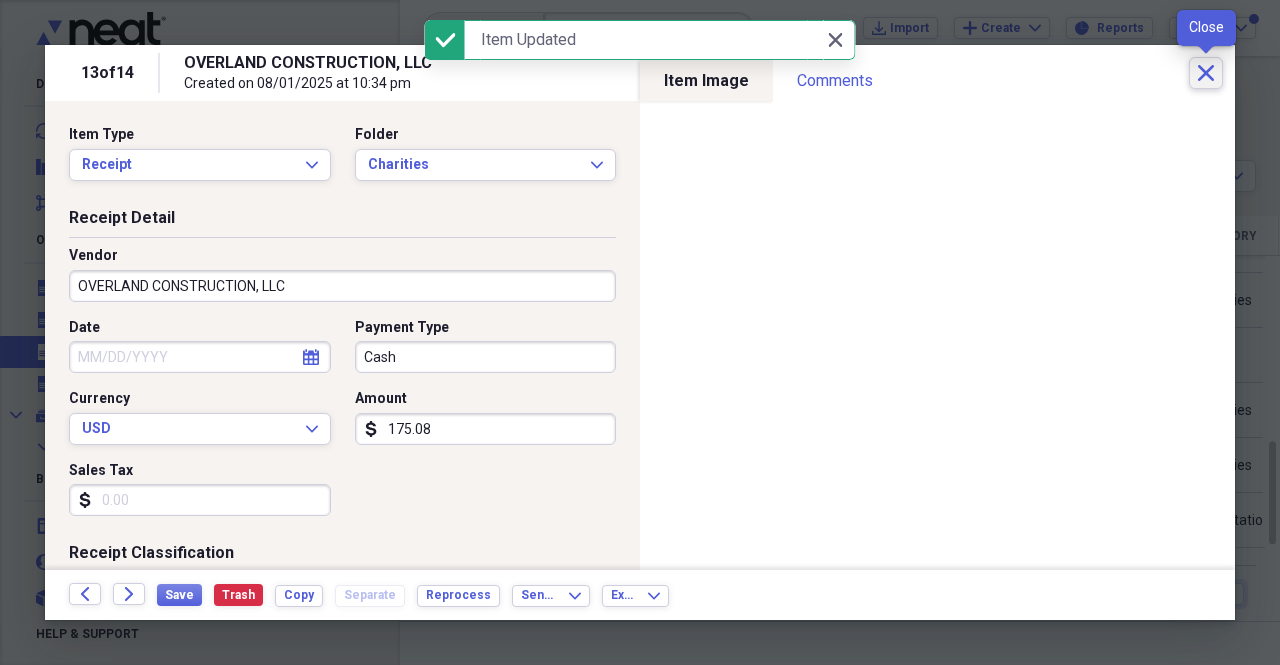 click 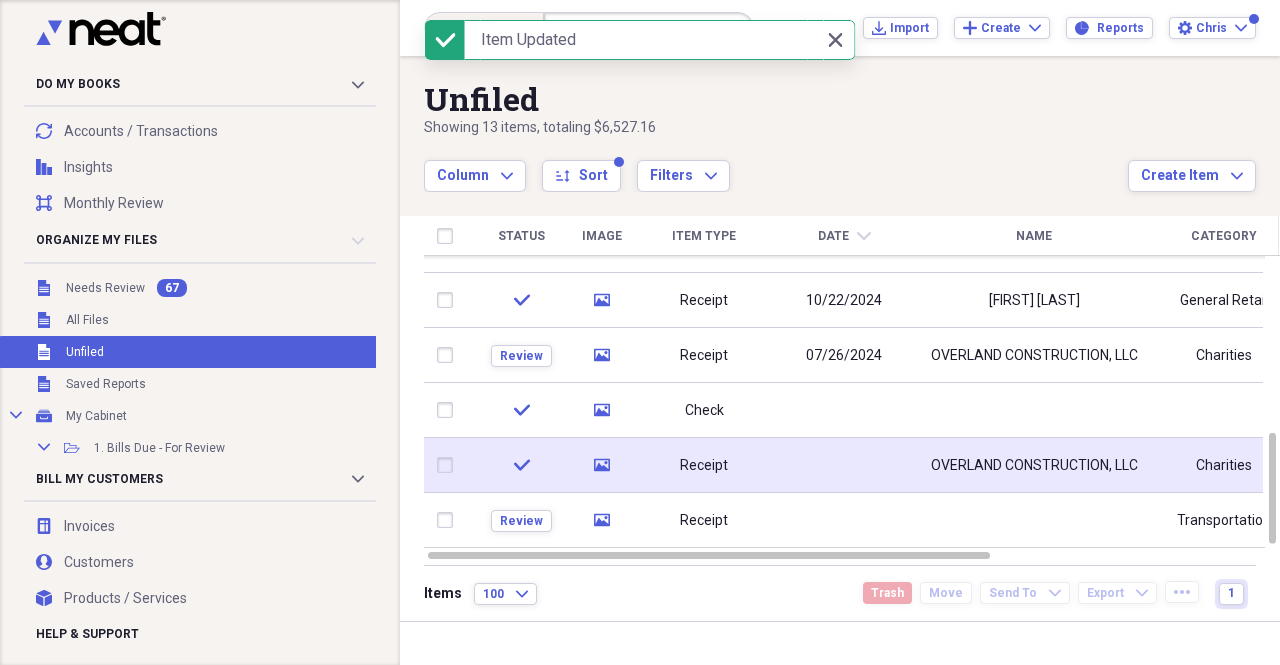 click on "OVERLAND CONSTRUCTION, LLC" at bounding box center (1034, 465) 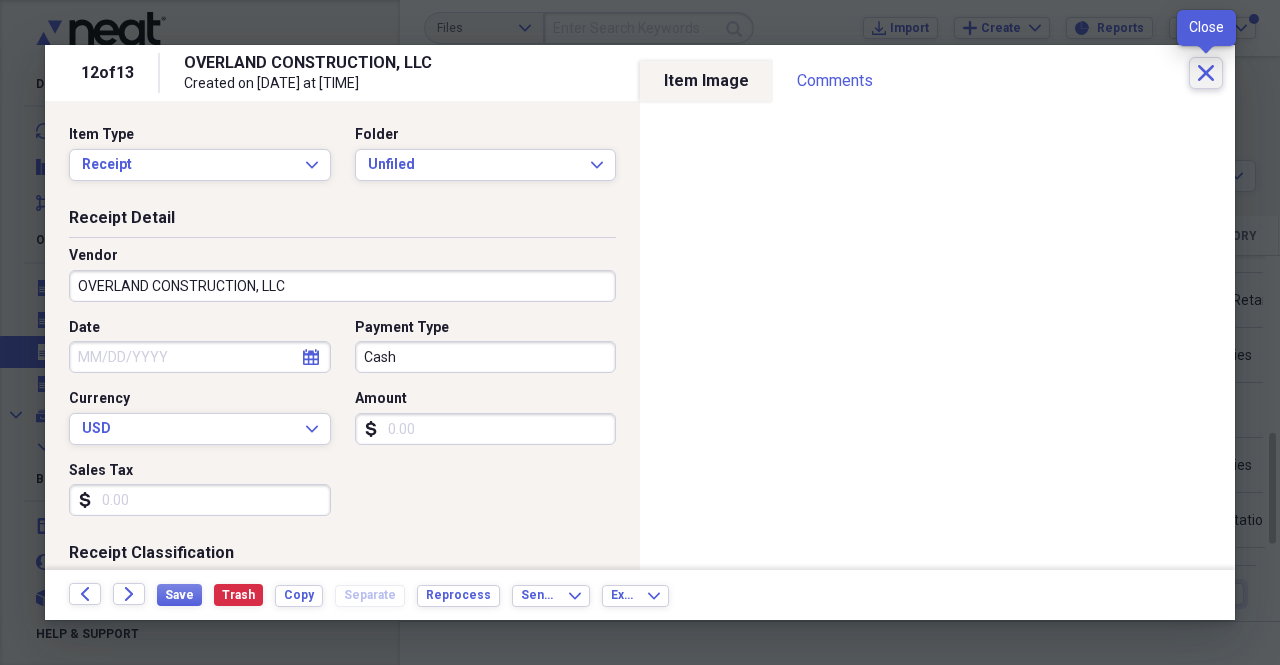 click 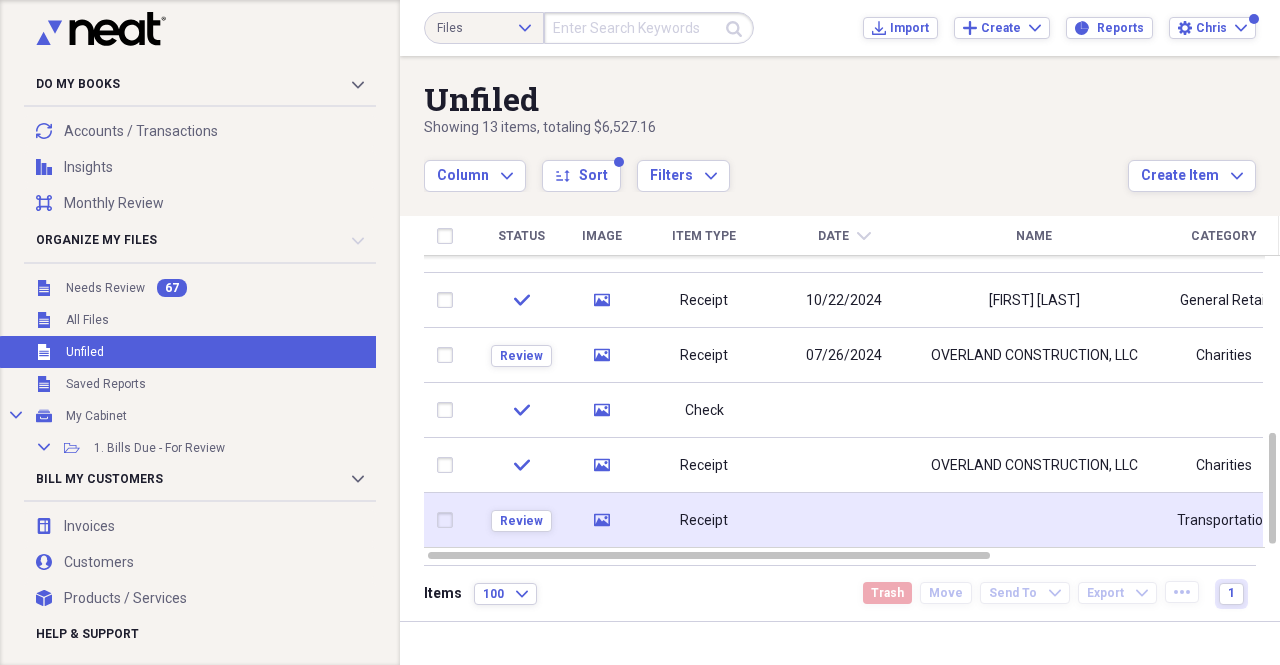 click at bounding box center [1034, 520] 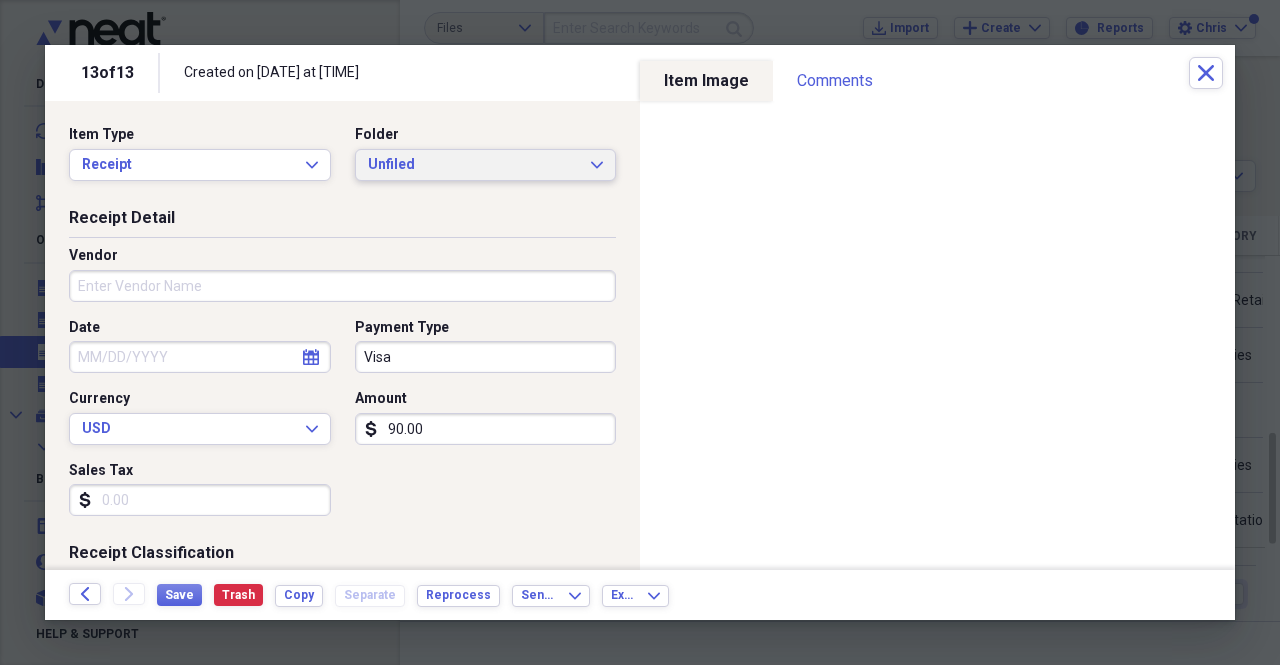 click on "Unfiled" at bounding box center [474, 165] 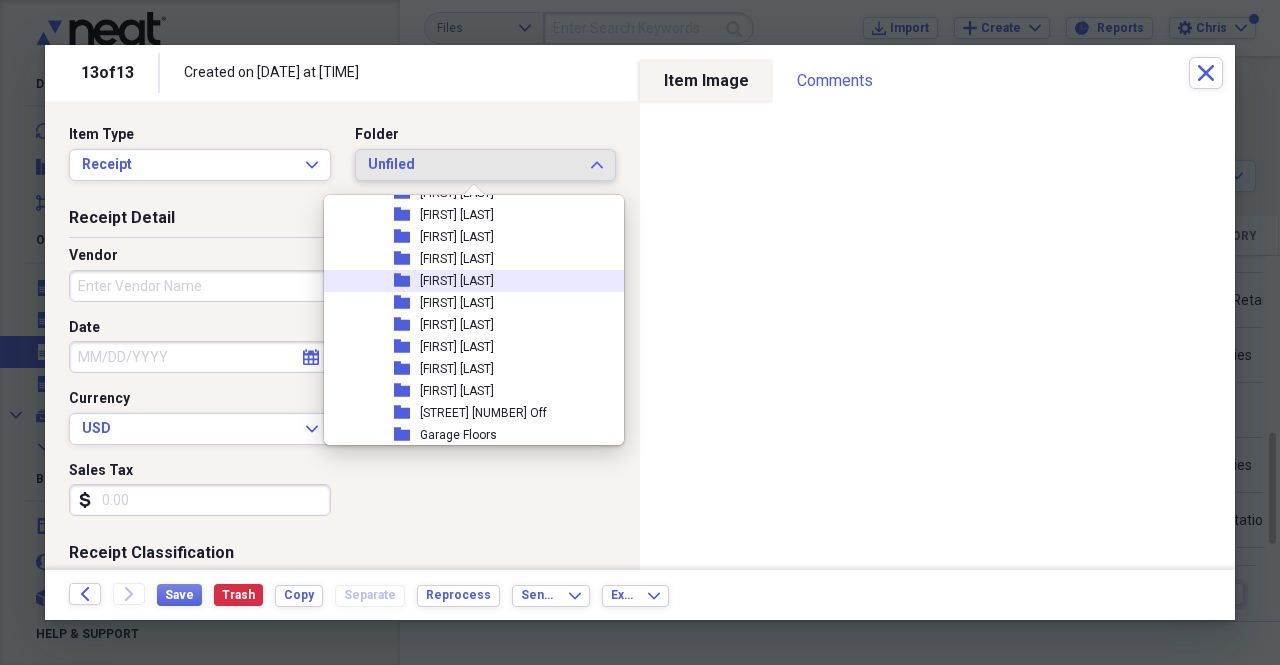 scroll, scrollTop: 500, scrollLeft: 0, axis: vertical 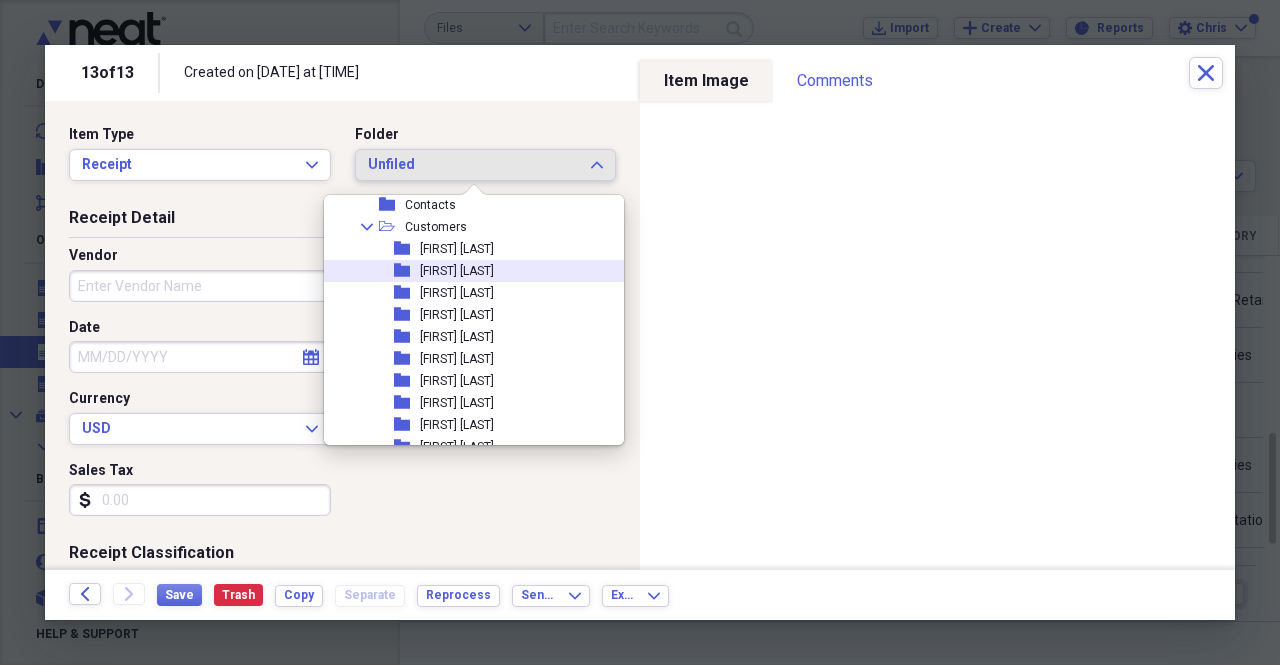 click on "Andrew Burton" at bounding box center [457, 271] 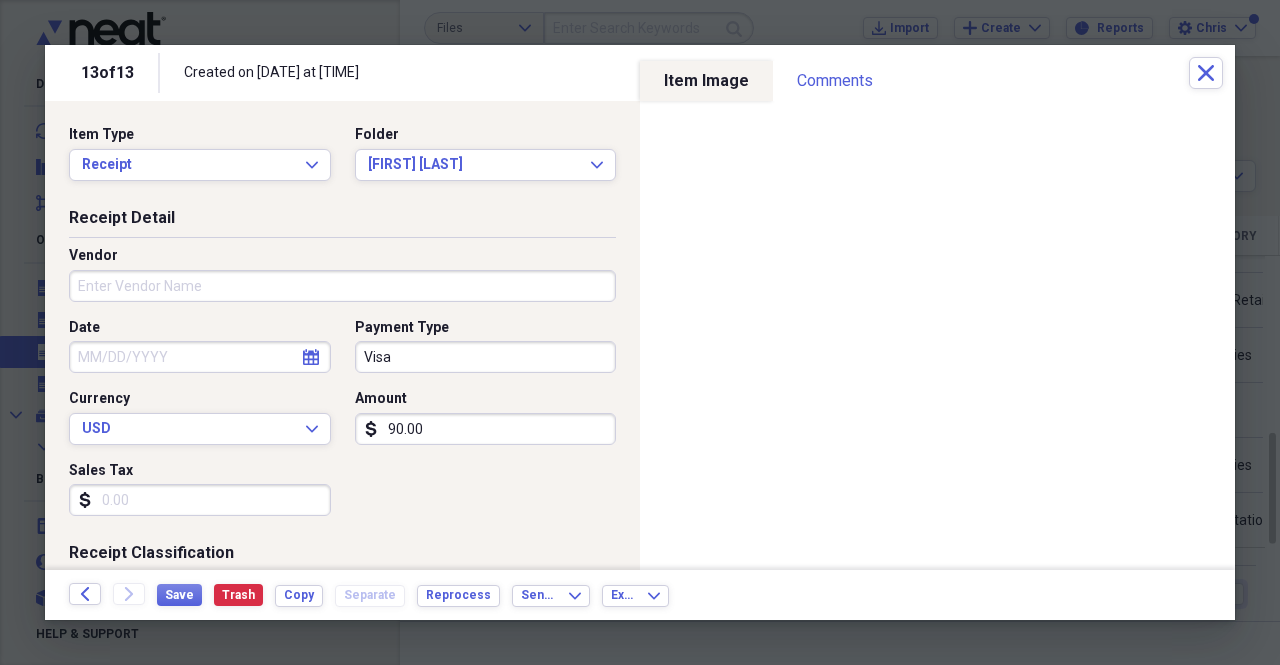 click on "Back Forward Save Trash Copy Separate Reprocess Send To Expand Export Expand" at bounding box center [640, 595] 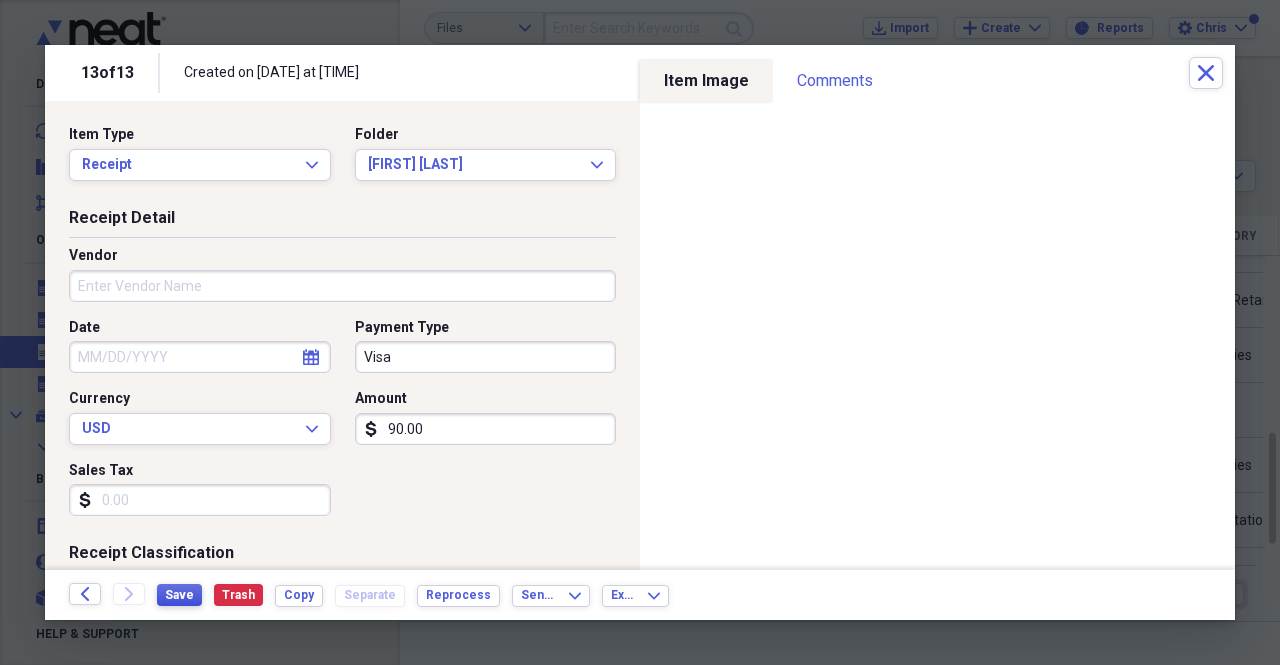 click on "Save" at bounding box center (179, 595) 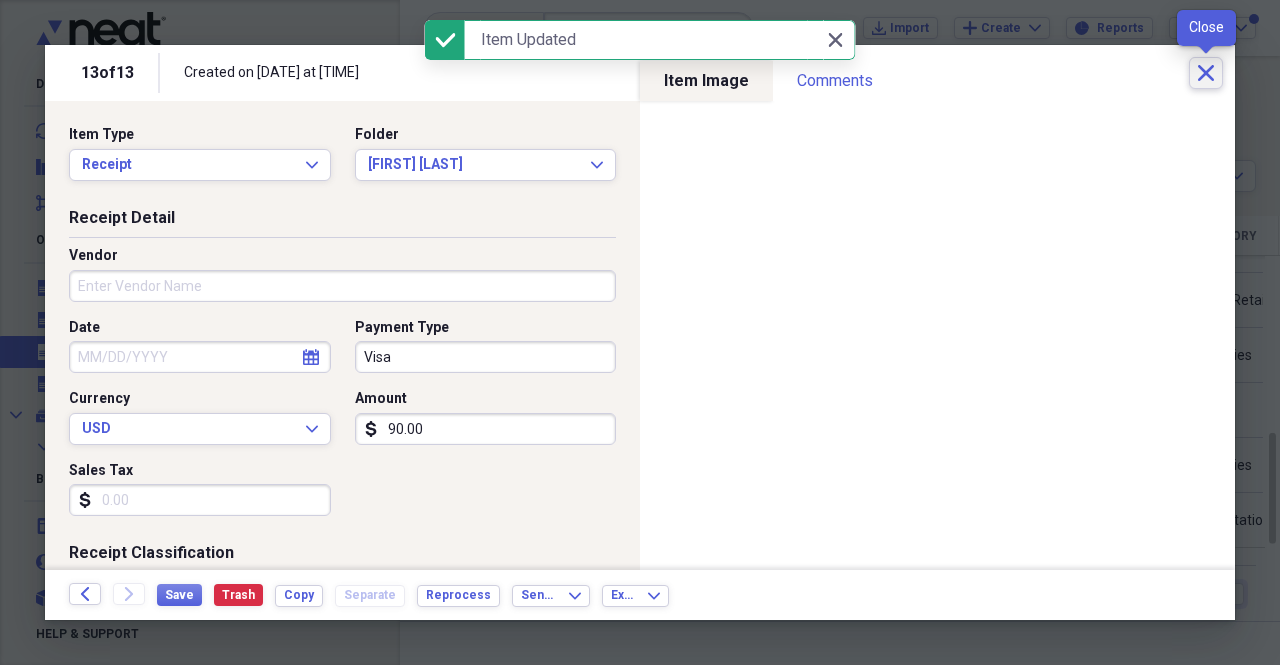 click on "Close" 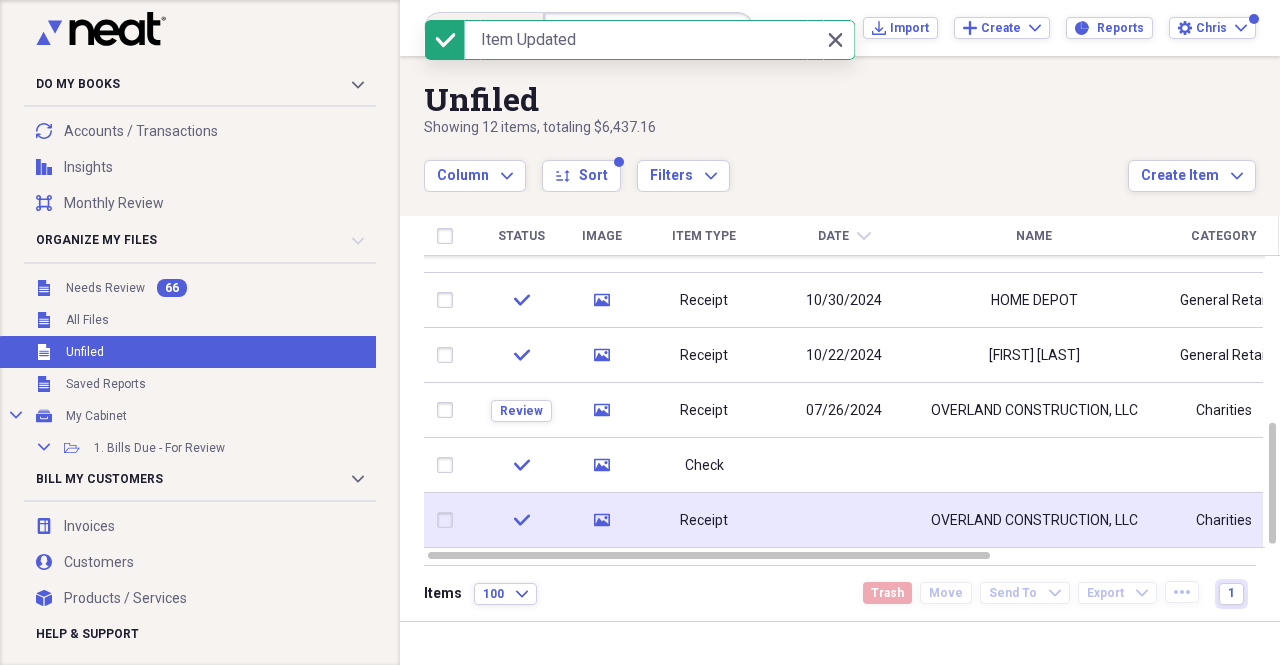 click on "OVERLAND CONSTRUCTION, LLC" at bounding box center [1034, 520] 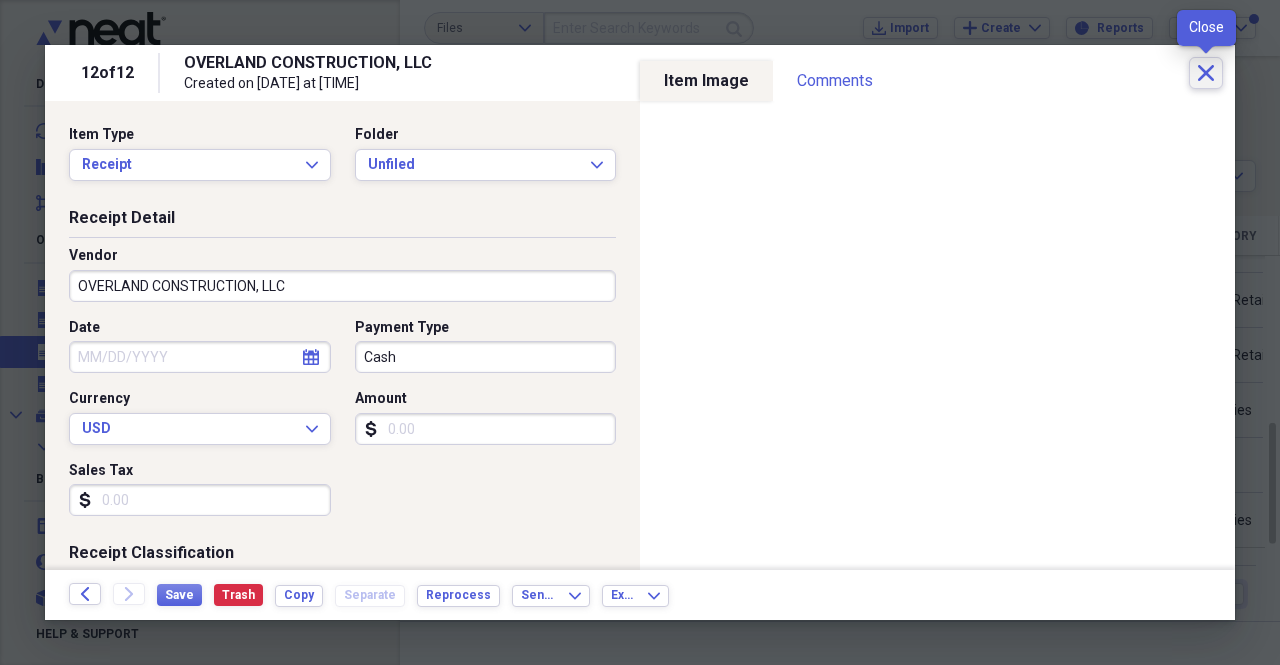 click 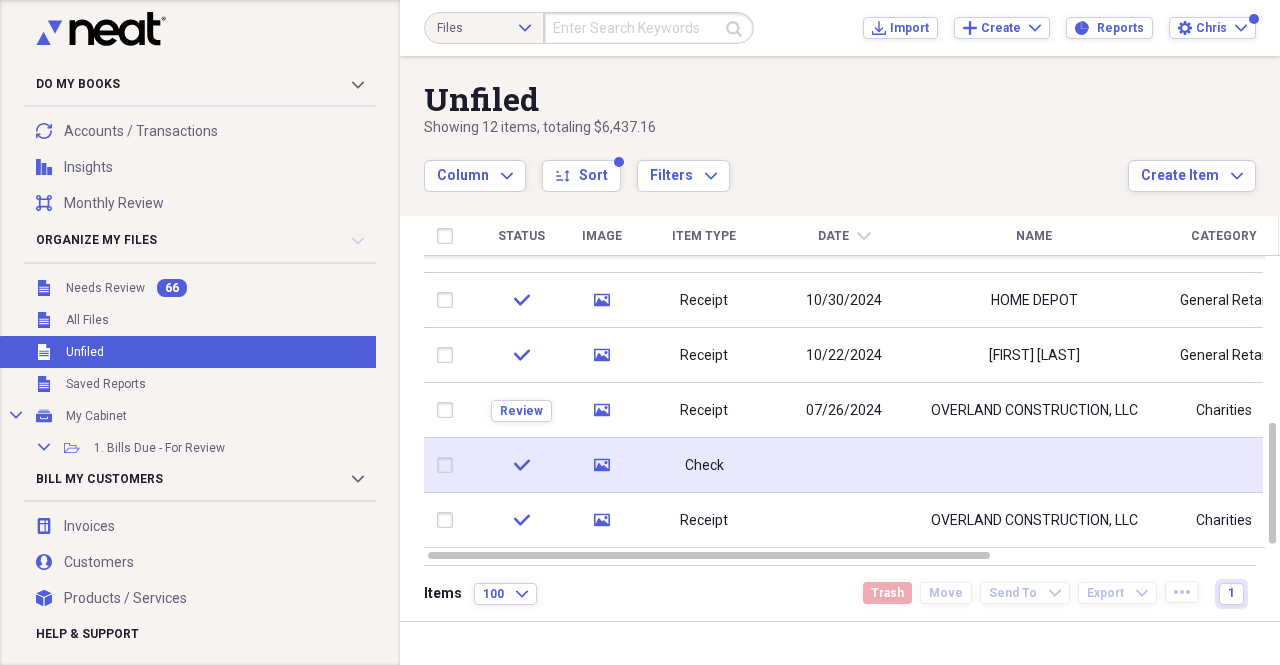 click at bounding box center [1224, 465] 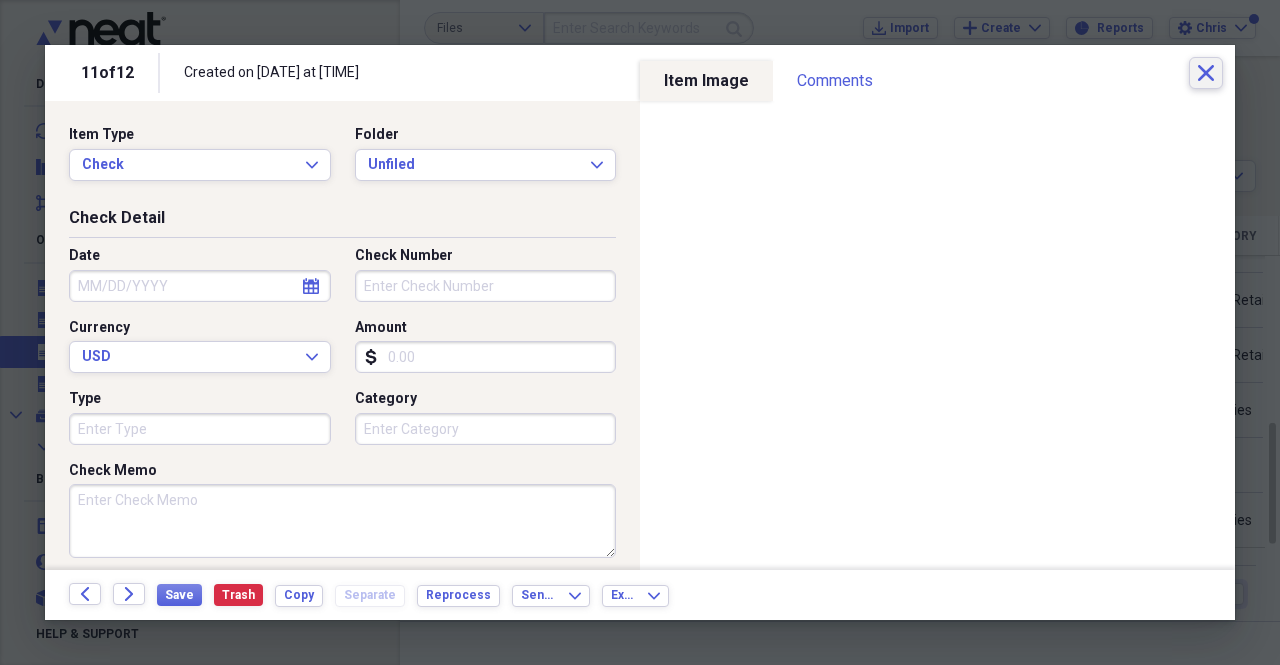 click on "Close" 